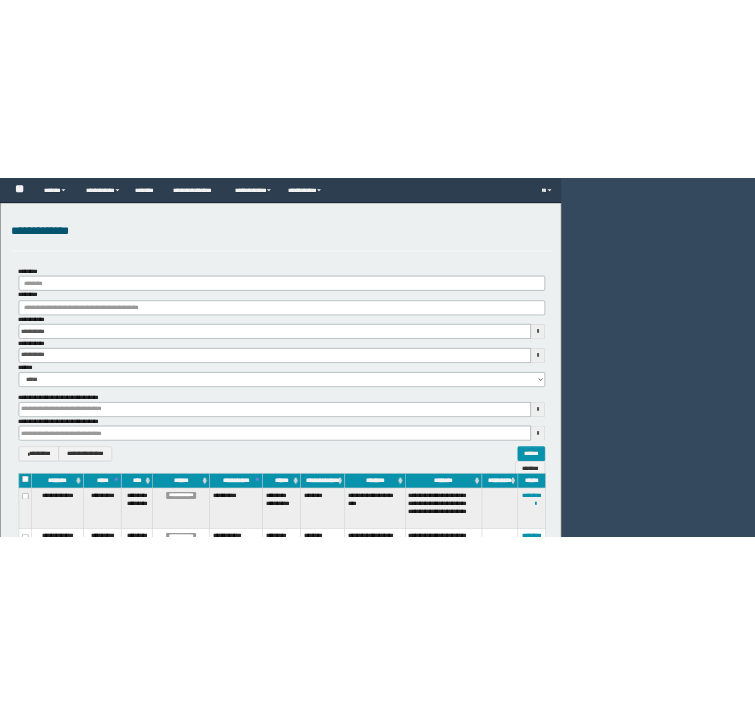 scroll, scrollTop: 0, scrollLeft: 0, axis: both 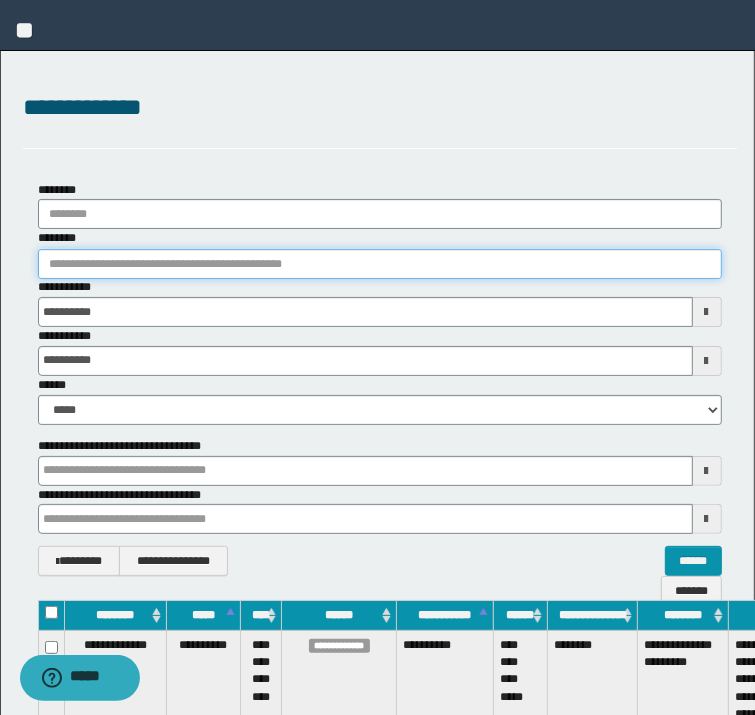 click on "********" at bounding box center [380, 264] 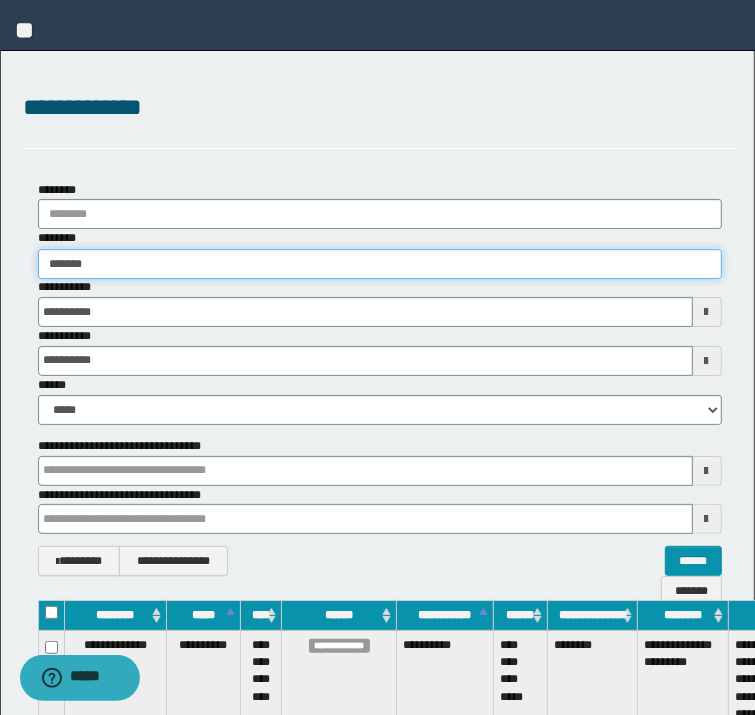 type on "********" 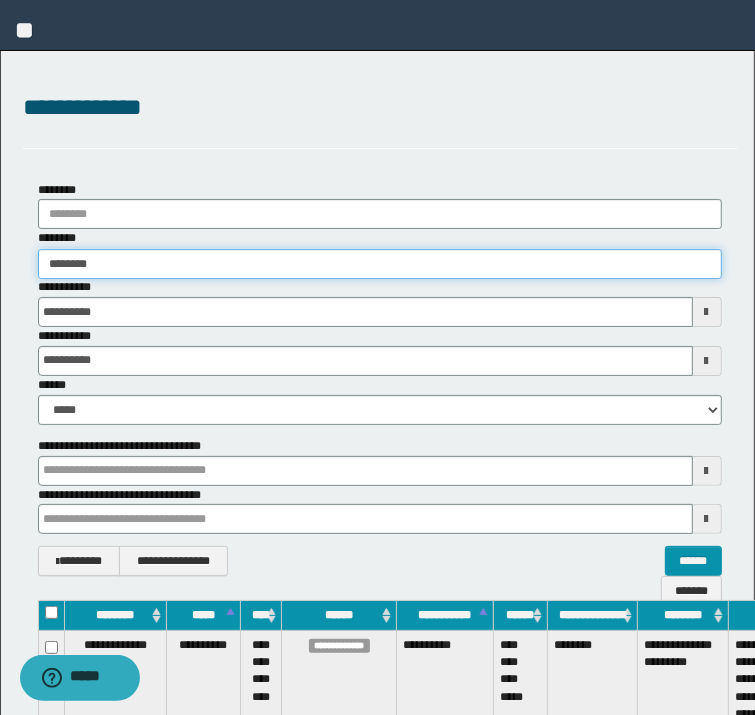type on "********" 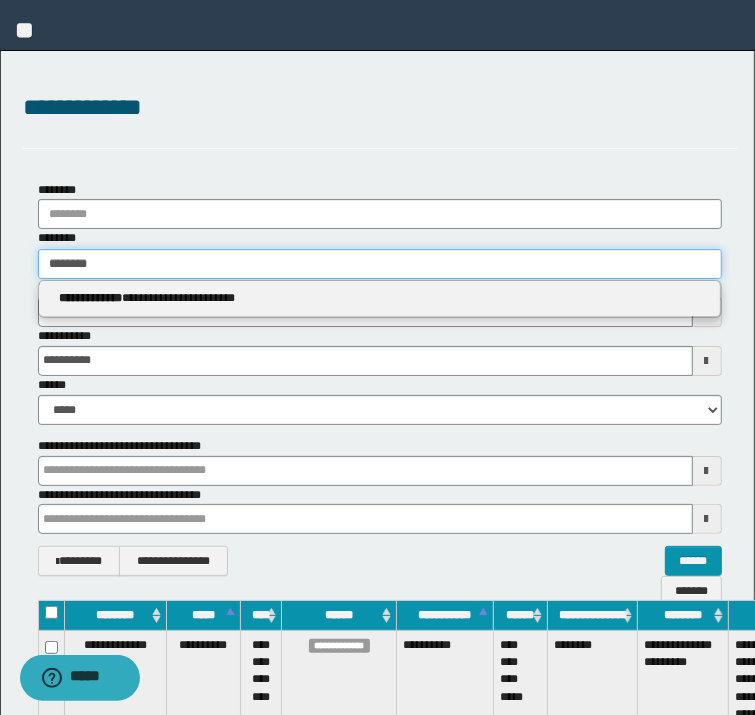 type 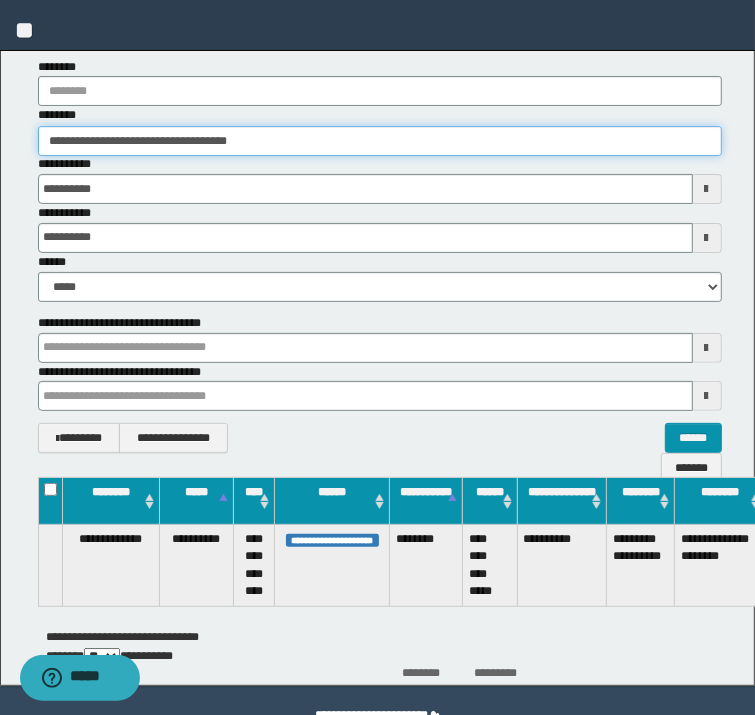 scroll, scrollTop: 172, scrollLeft: 0, axis: vertical 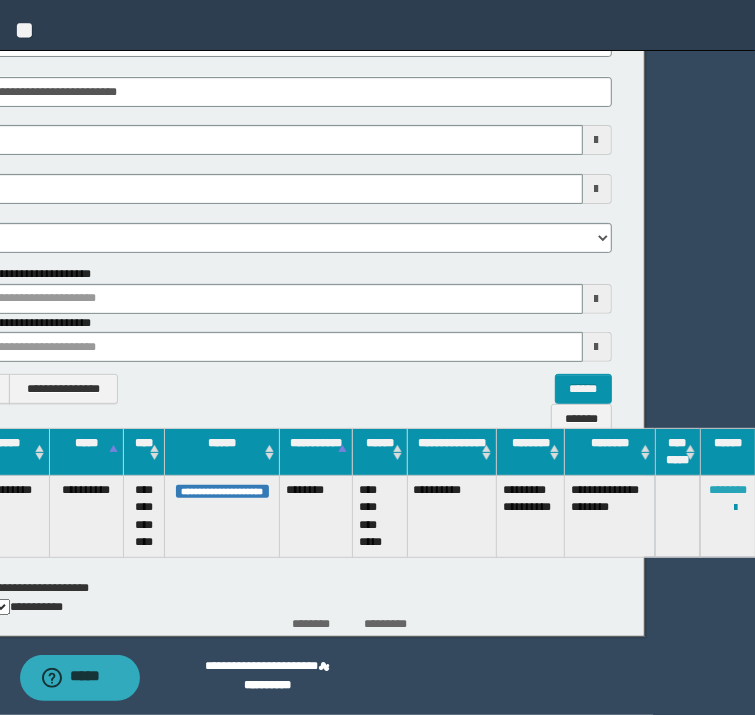 click on "********" at bounding box center [728, 490] 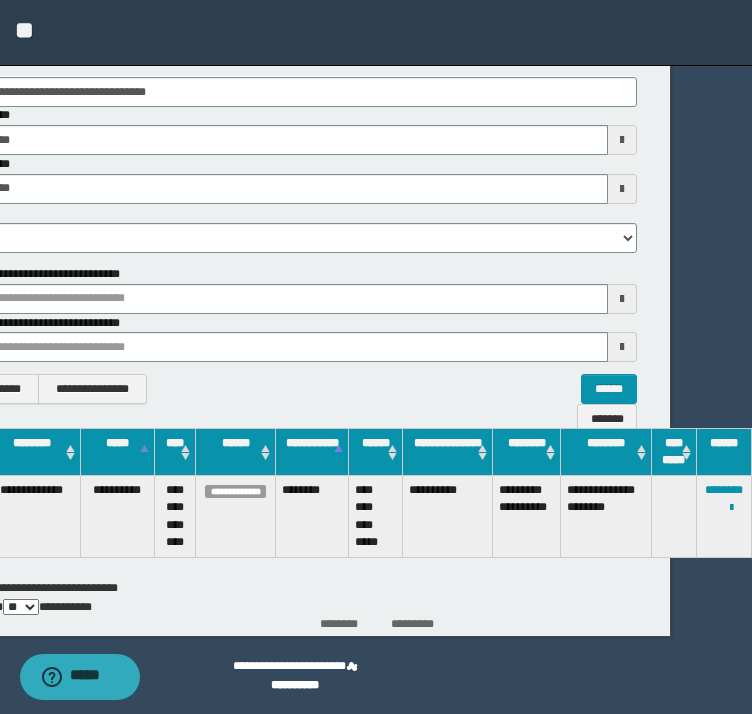 scroll, scrollTop: 172, scrollLeft: 80, axis: both 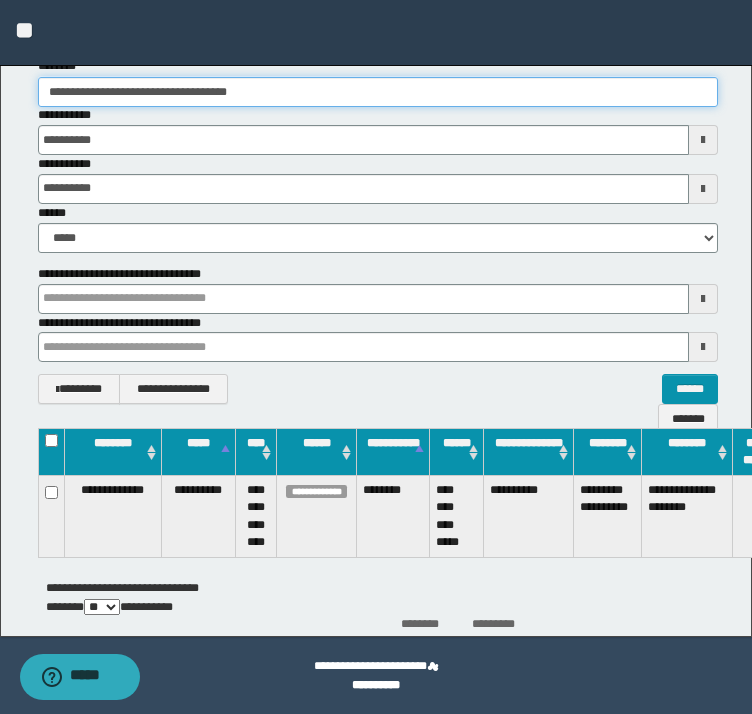 click on "**********" at bounding box center (378, 92) 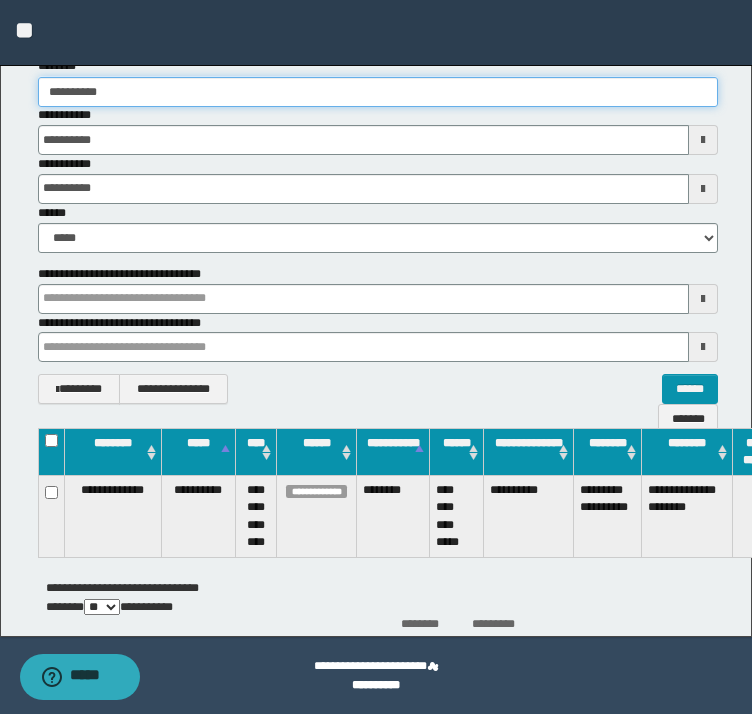 type on "**********" 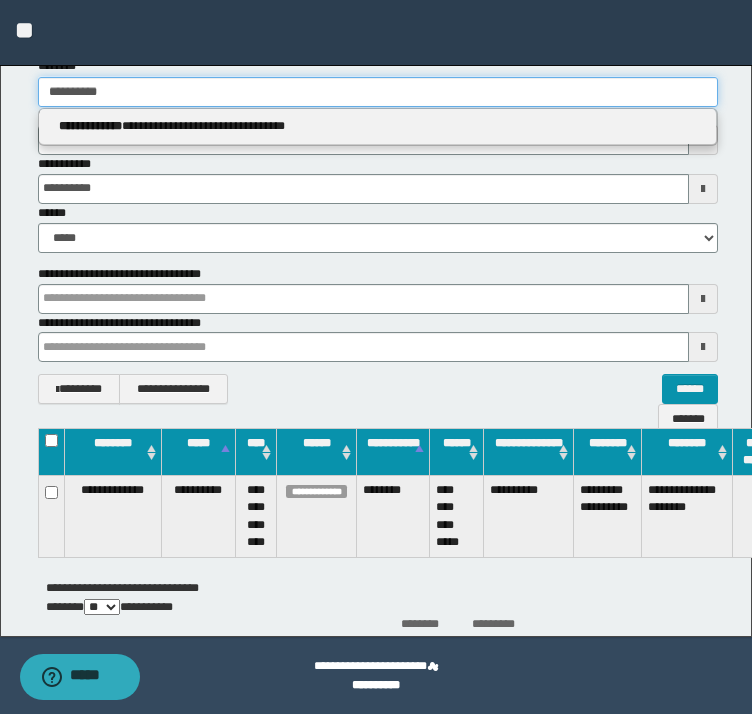 type 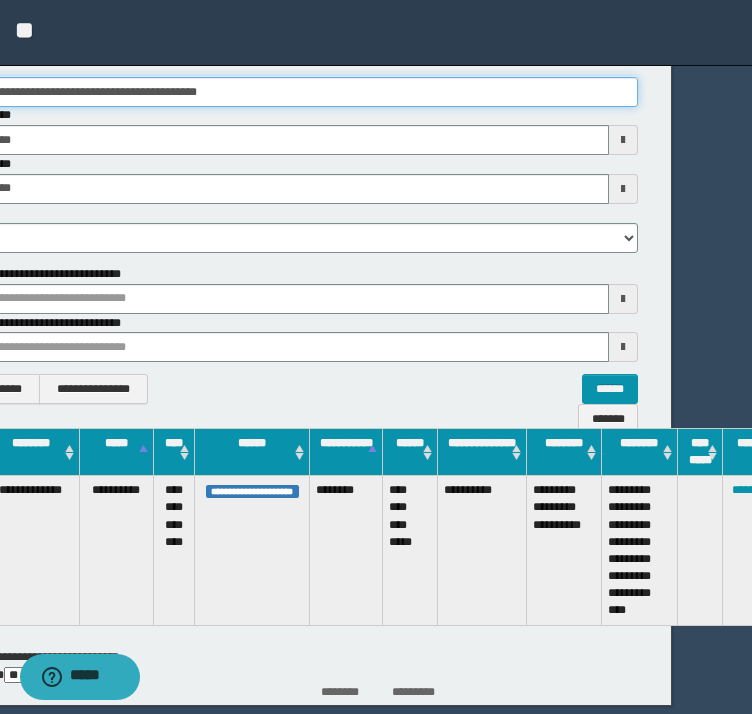 scroll, scrollTop: 172, scrollLeft: 106, axis: both 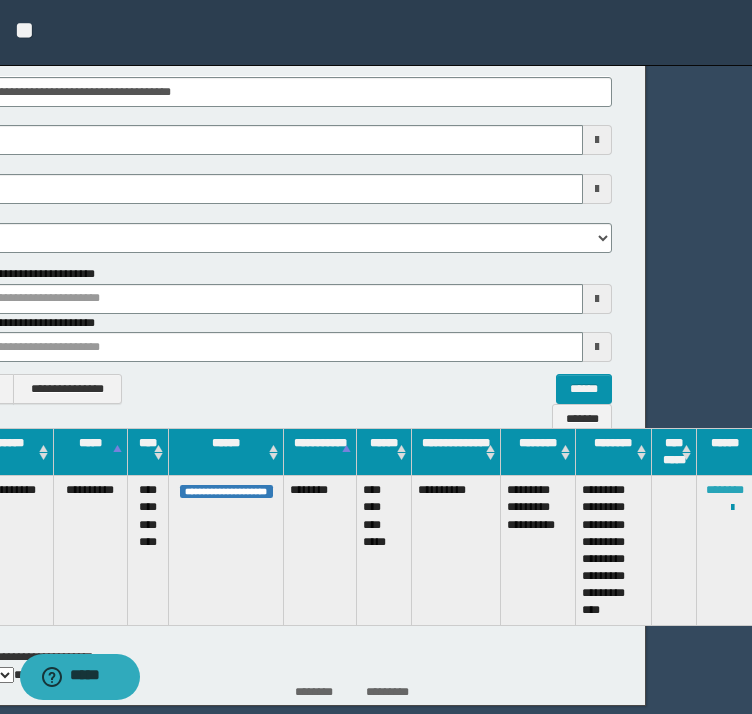 click on "********" at bounding box center (725, 490) 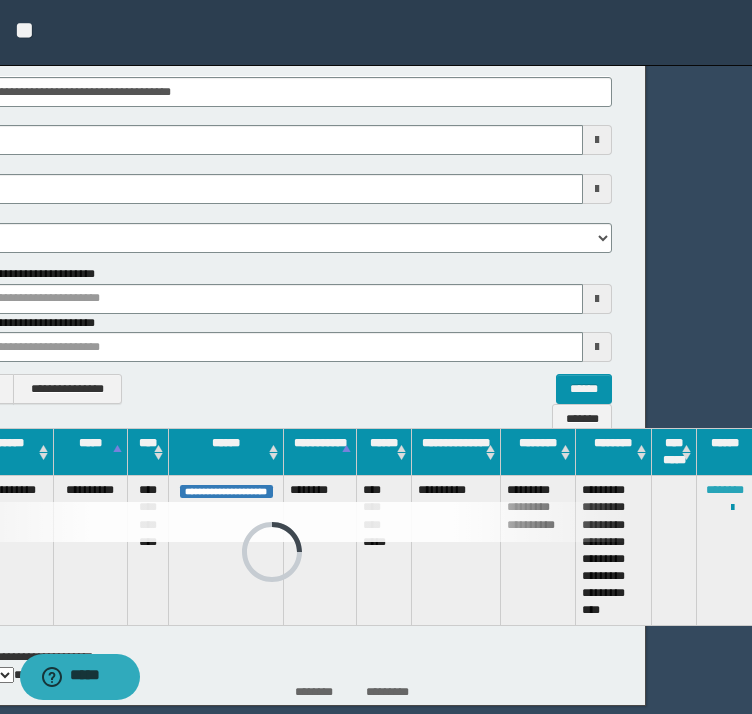 scroll, scrollTop: 172, scrollLeft: 72, axis: both 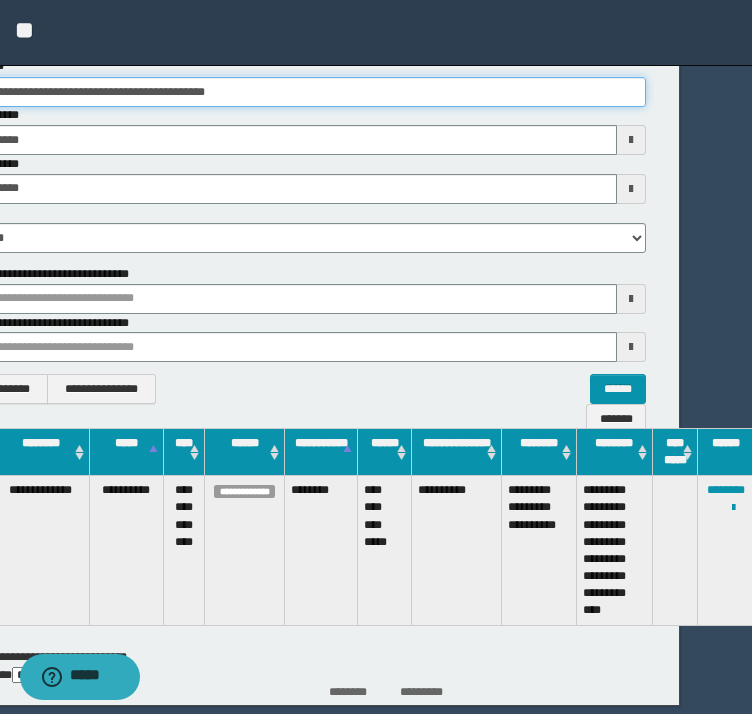 click on "**********" at bounding box center (306, 92) 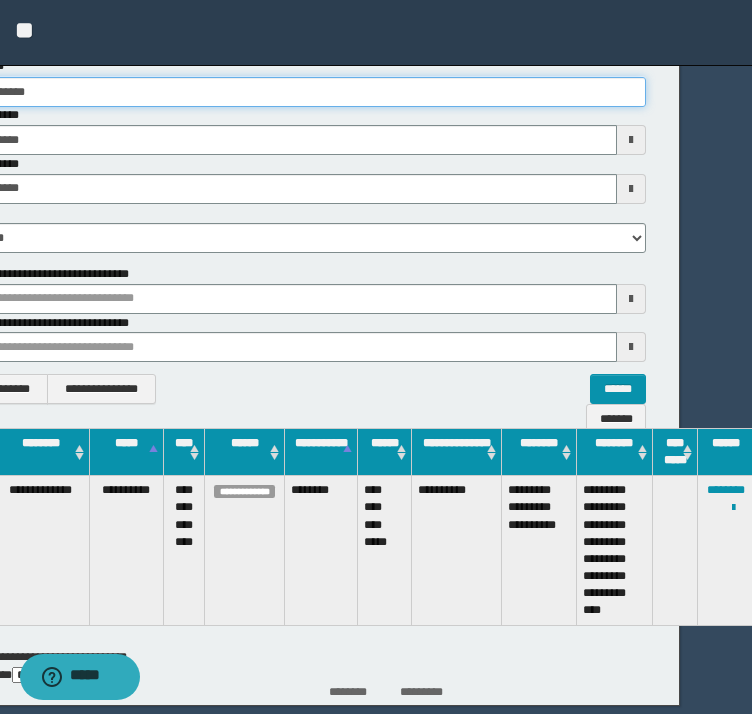 type on "**********" 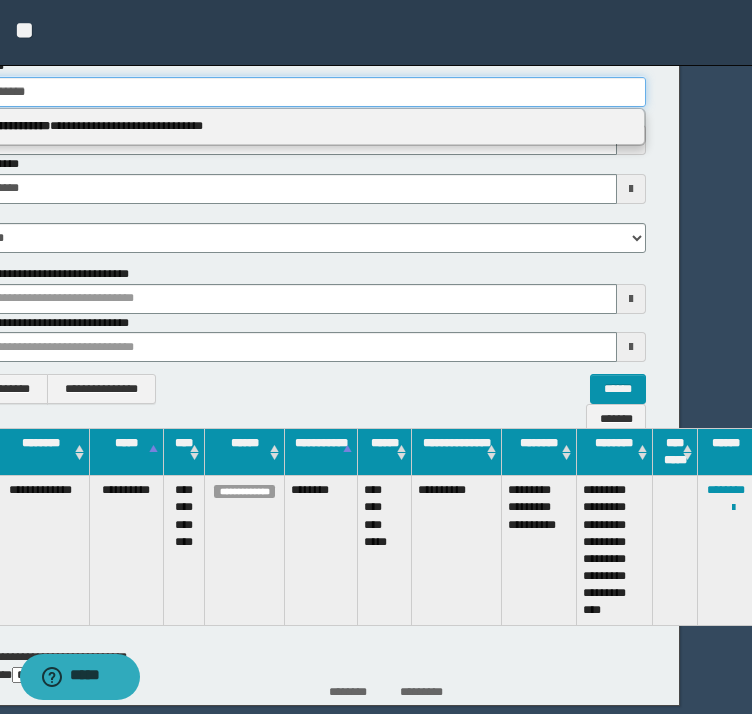 type 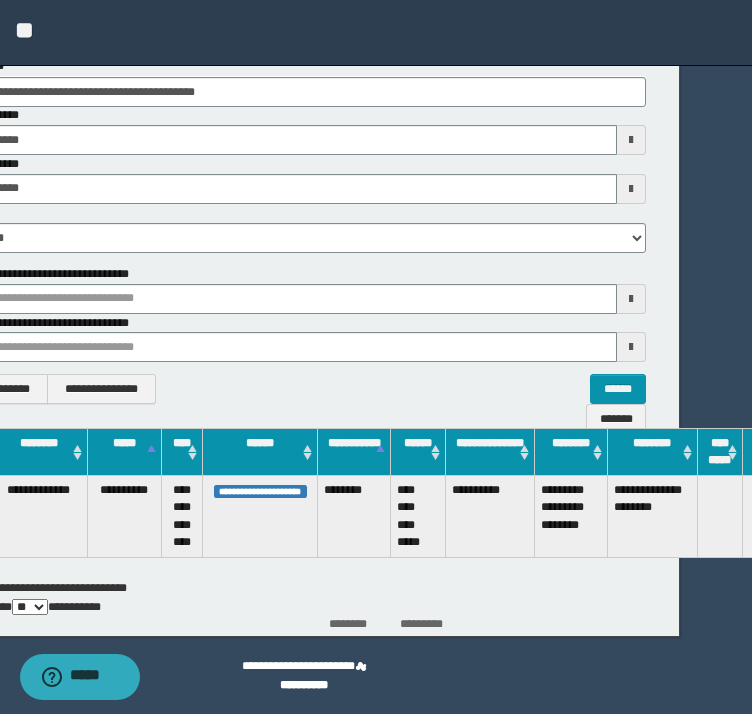 click on "********" at bounding box center [770, 490] 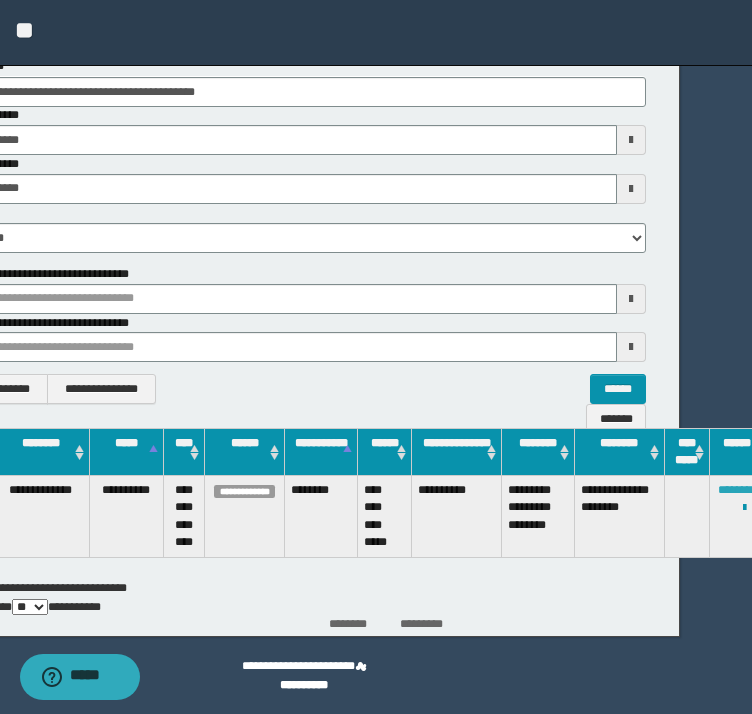 click on "********" at bounding box center [737, 490] 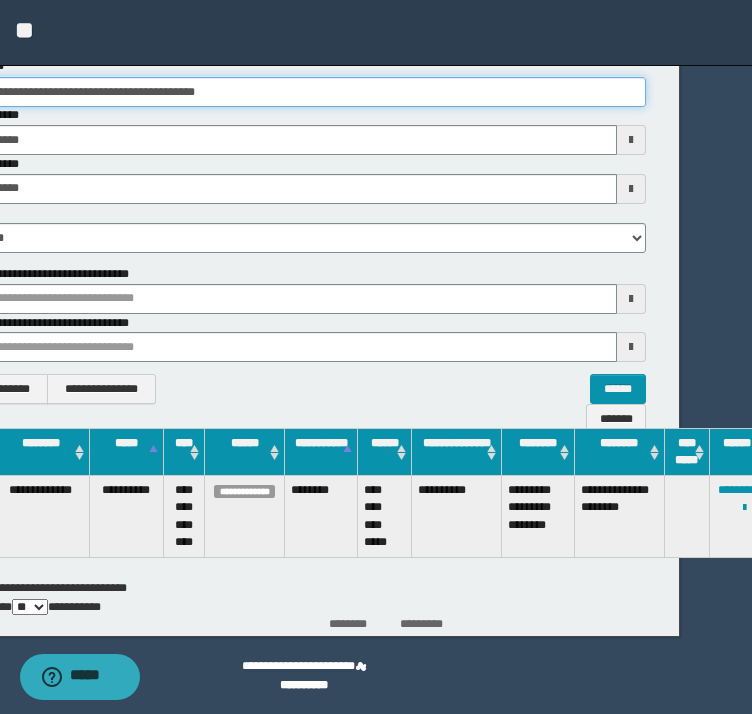 click on "**********" at bounding box center (306, 92) 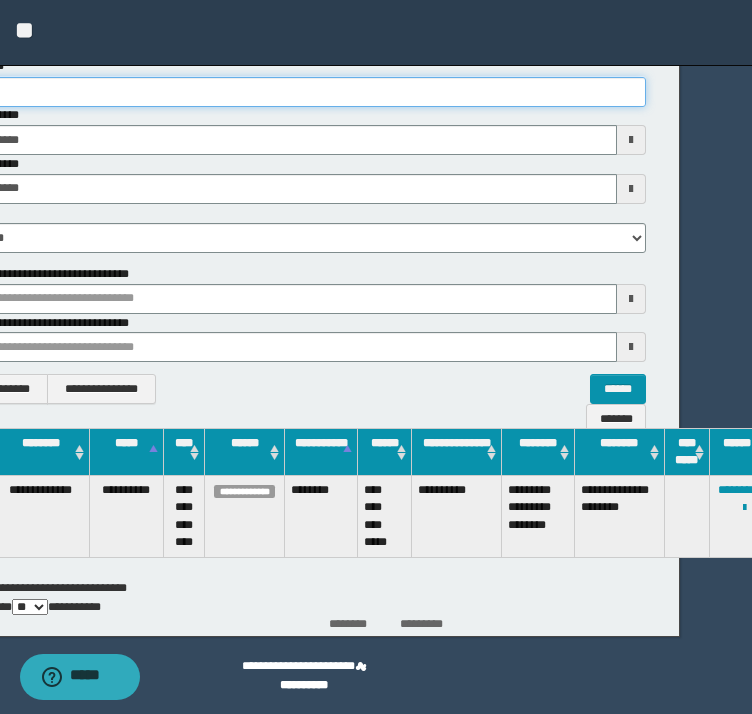 scroll, scrollTop: 172, scrollLeft: 55, axis: both 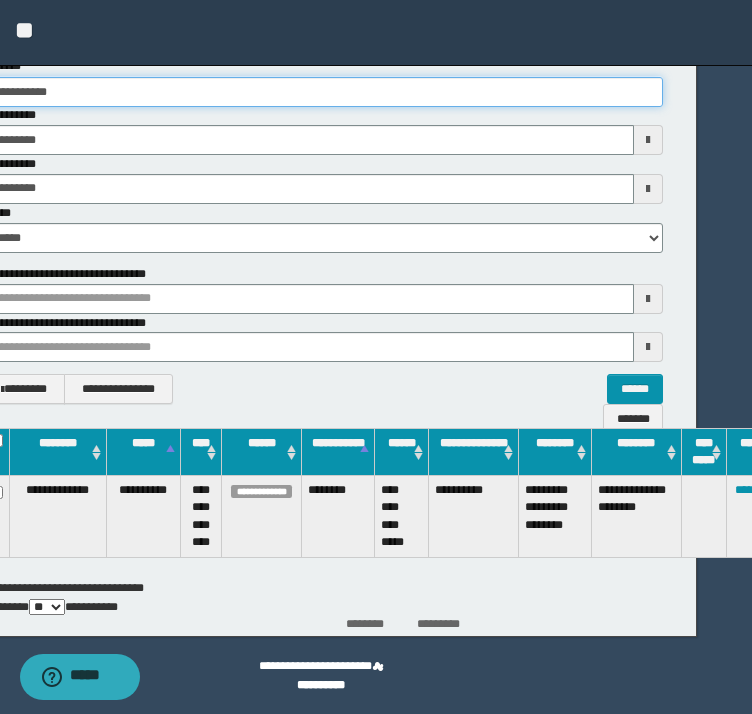 type on "**********" 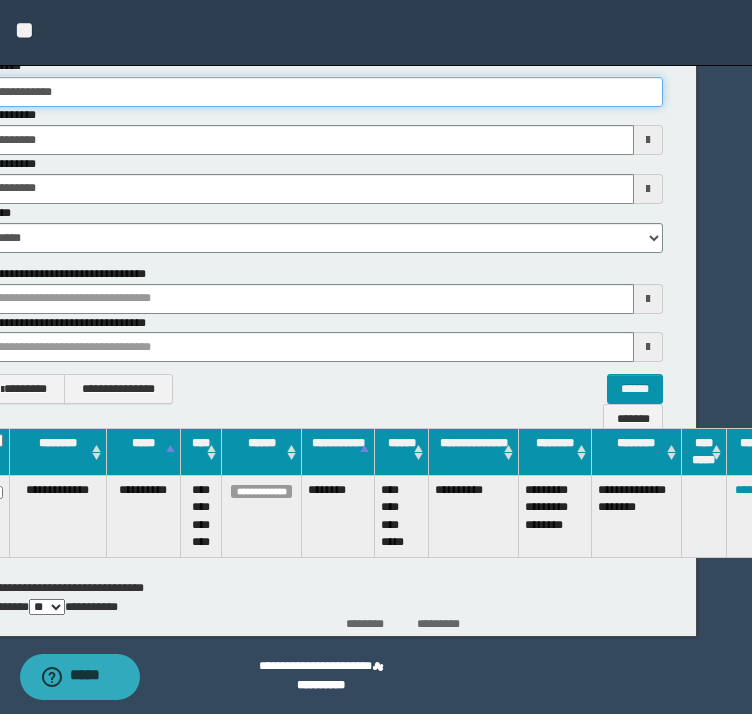 type on "**********" 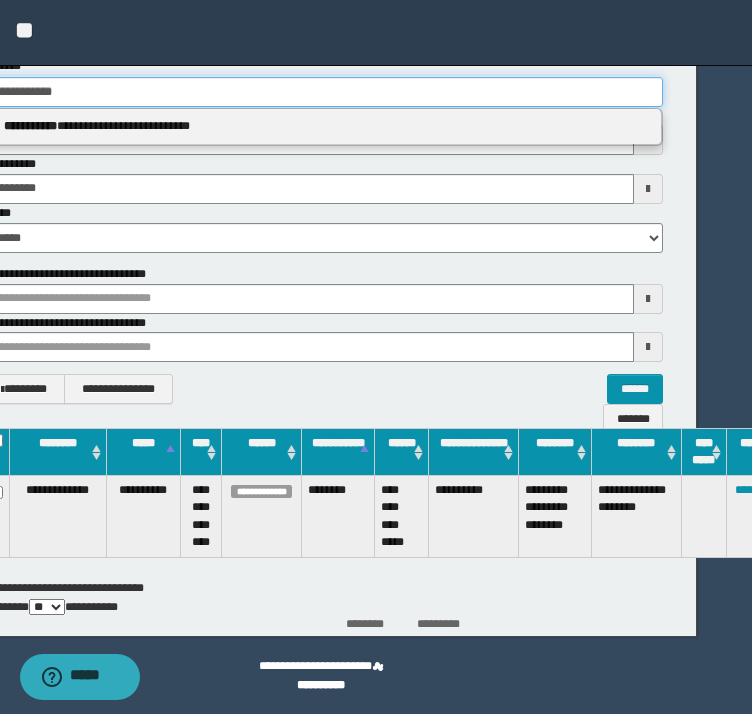 type 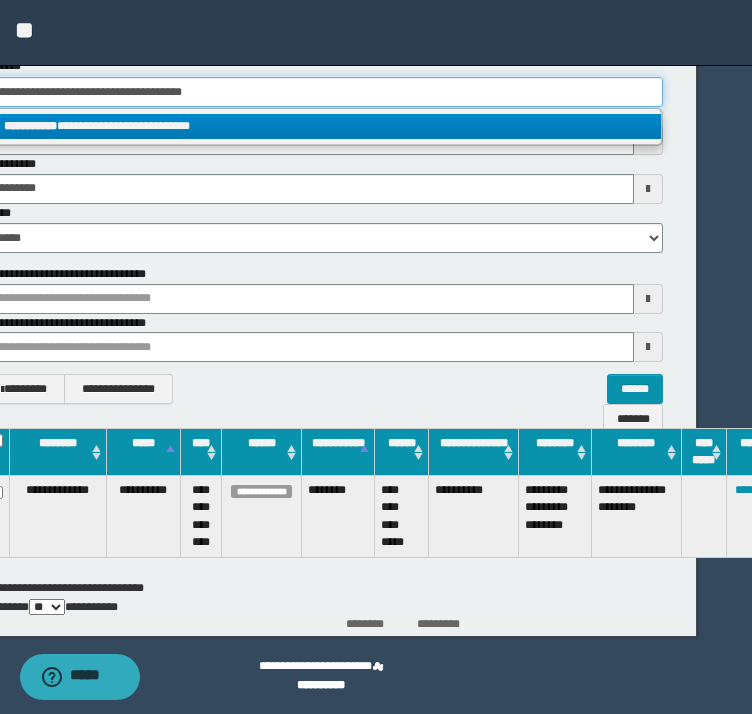 type on "**********" 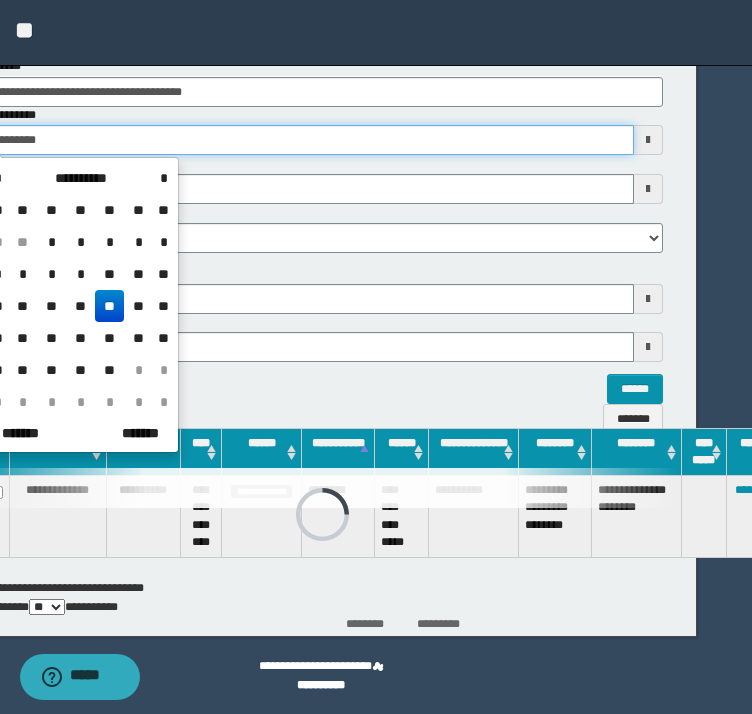 scroll, scrollTop: 172, scrollLeft: 37, axis: both 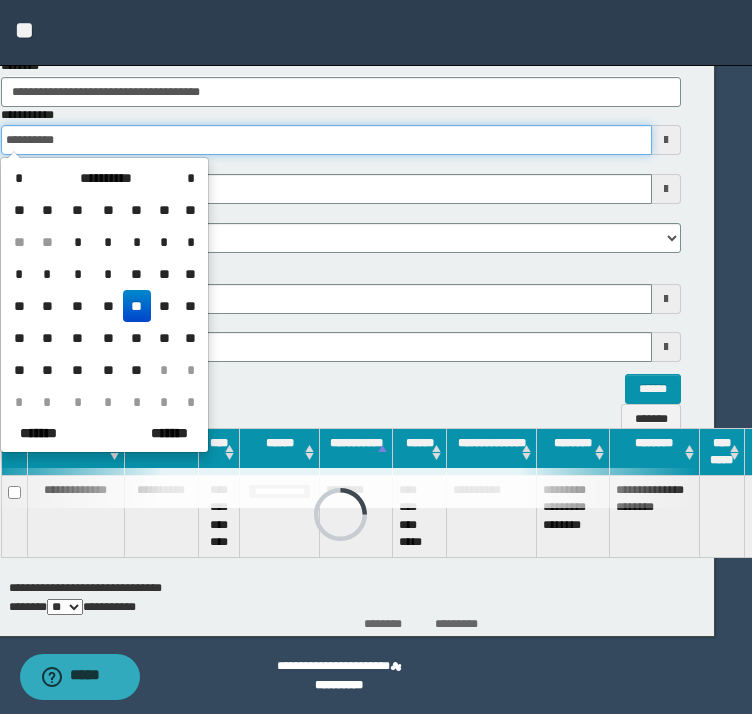 type 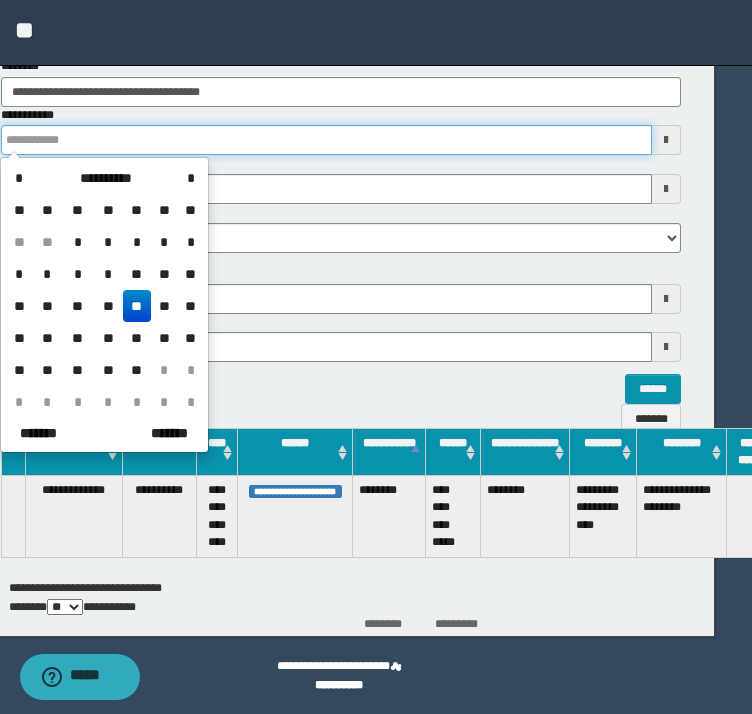 scroll, scrollTop: 172, scrollLeft: 112, axis: both 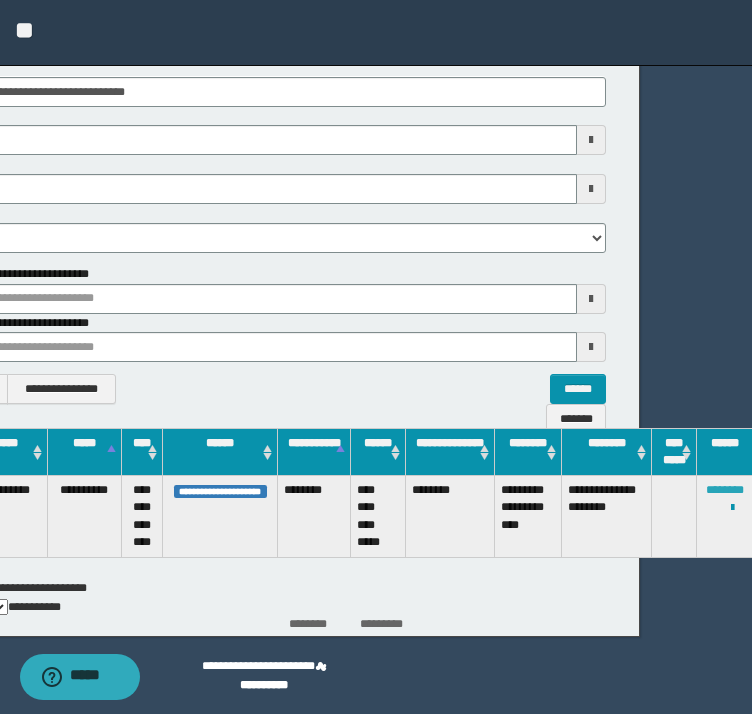 click on "********" at bounding box center [725, 490] 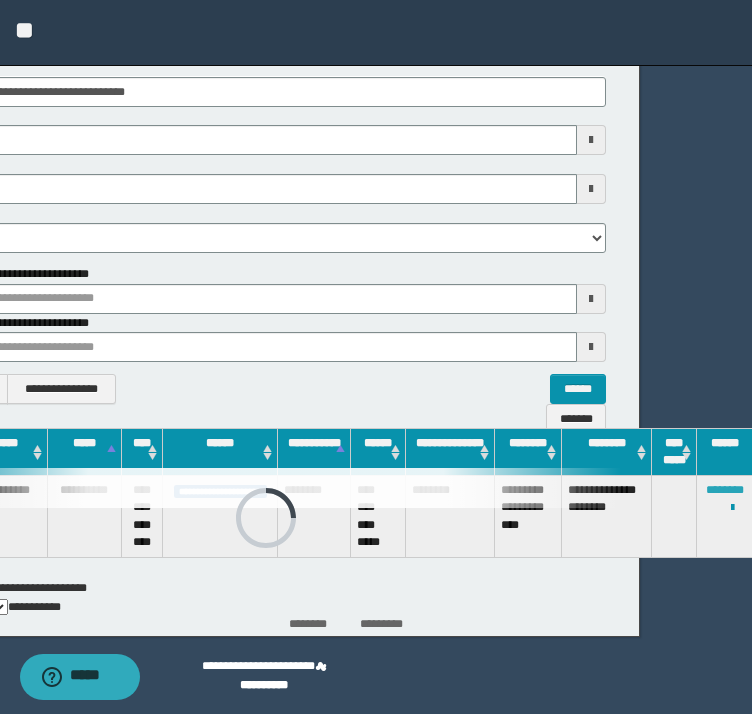 scroll, scrollTop: 172, scrollLeft: 79, axis: both 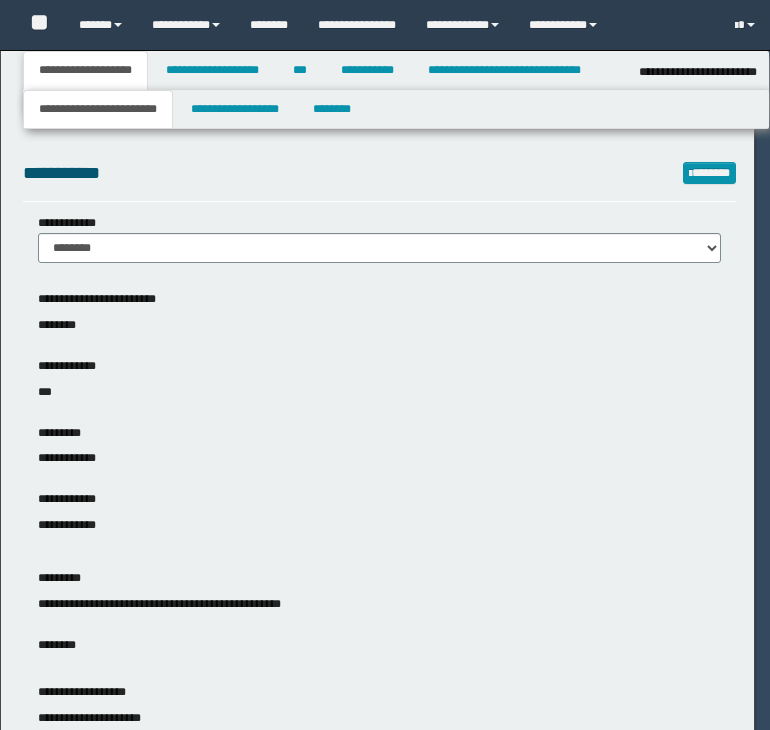 select on "*" 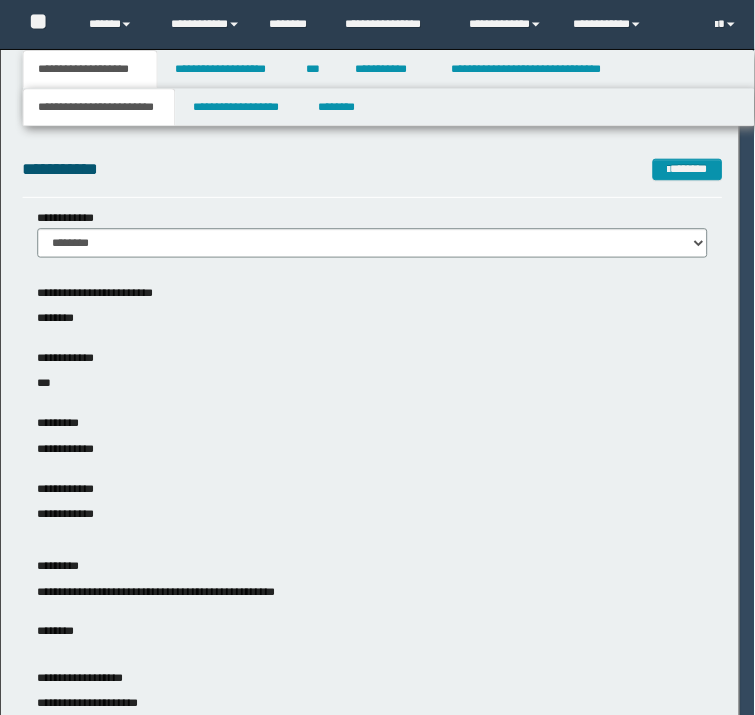 scroll, scrollTop: 0, scrollLeft: 0, axis: both 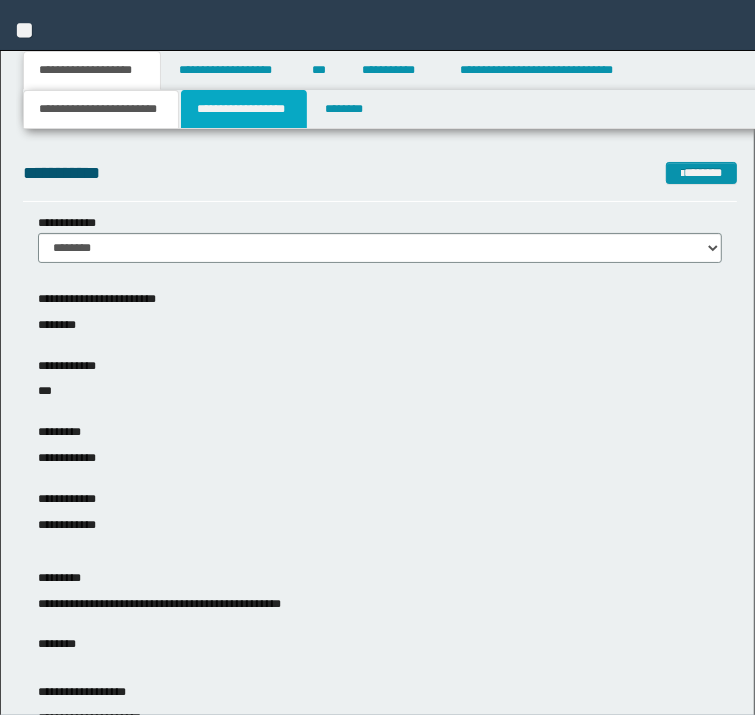 click on "**********" at bounding box center [244, 109] 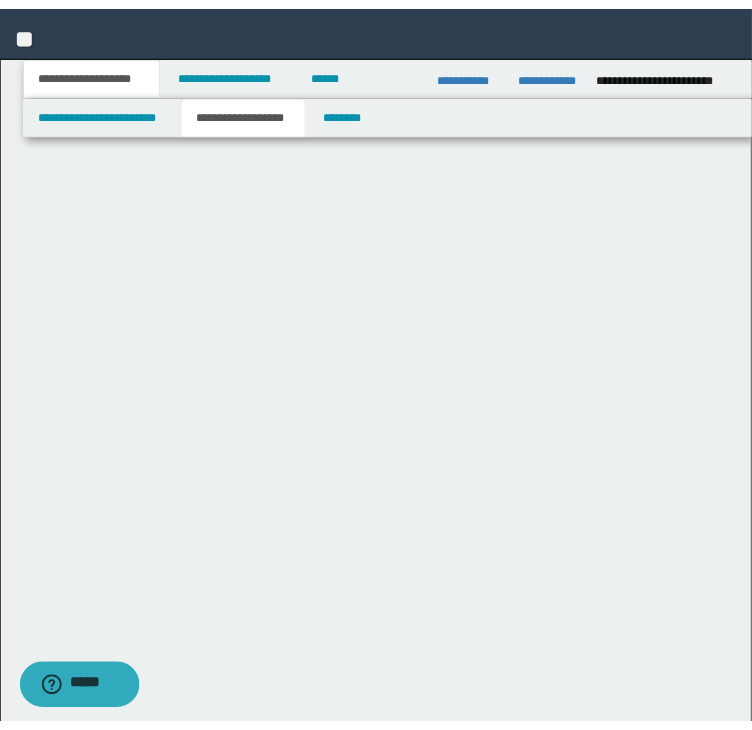 scroll, scrollTop: 0, scrollLeft: 0, axis: both 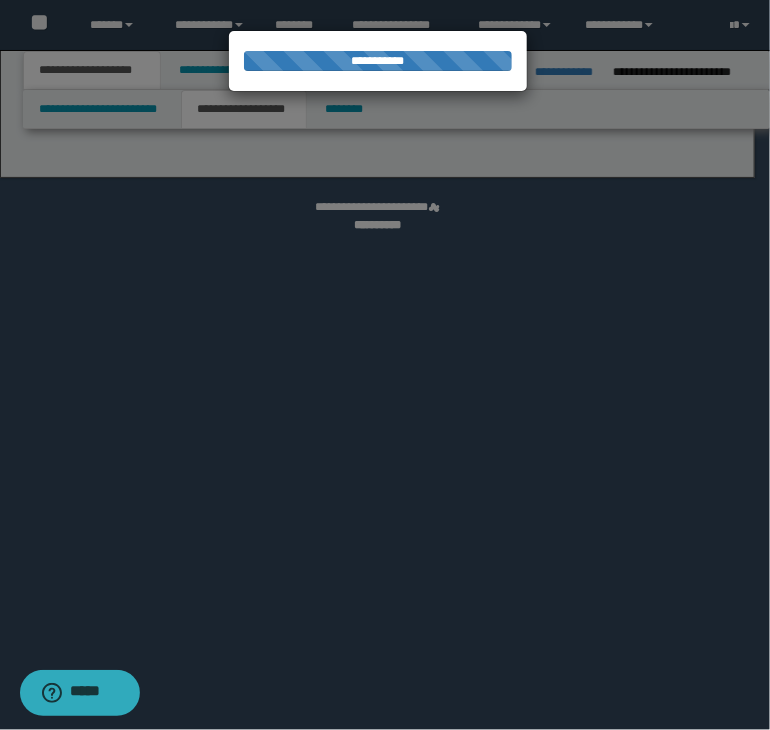 select on "*" 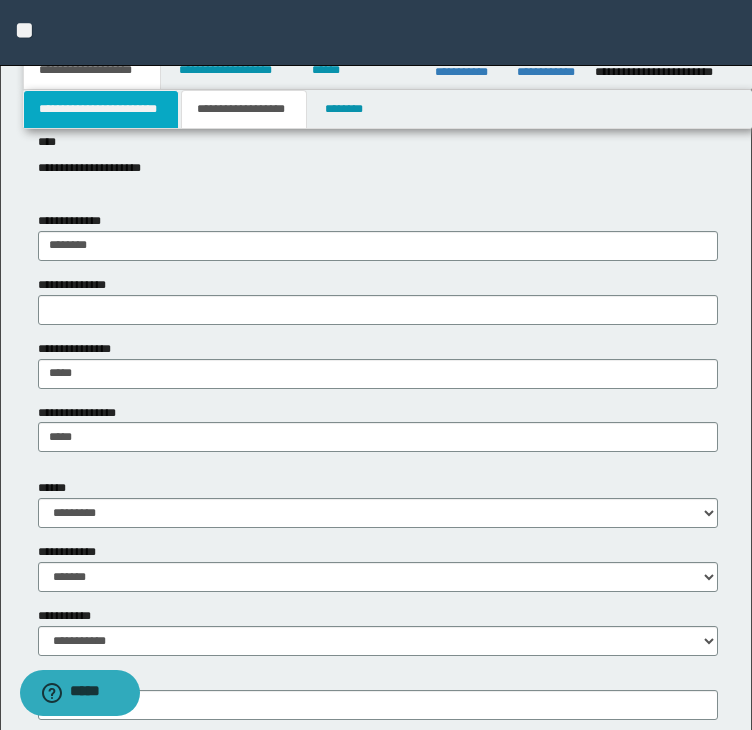 click on "**********" at bounding box center [101, 109] 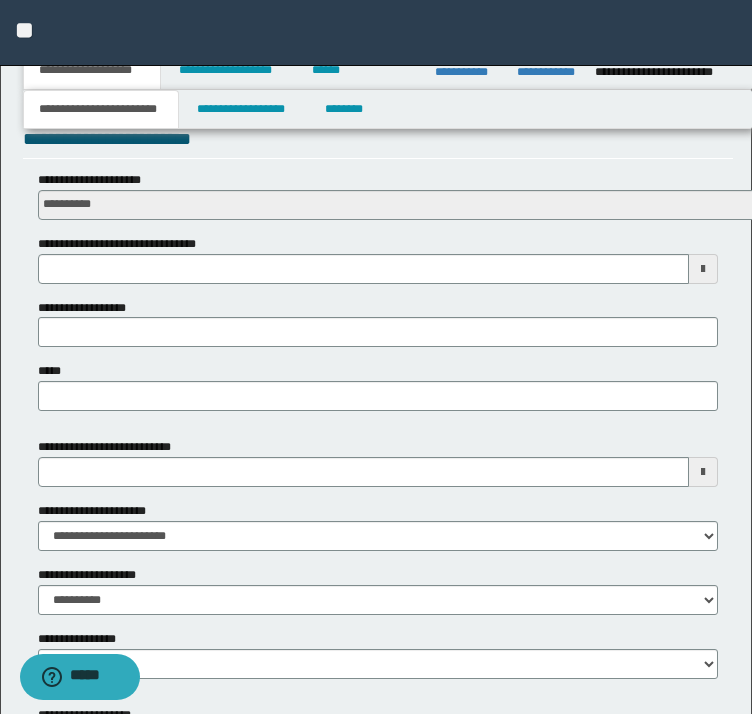 scroll, scrollTop: 700, scrollLeft: 0, axis: vertical 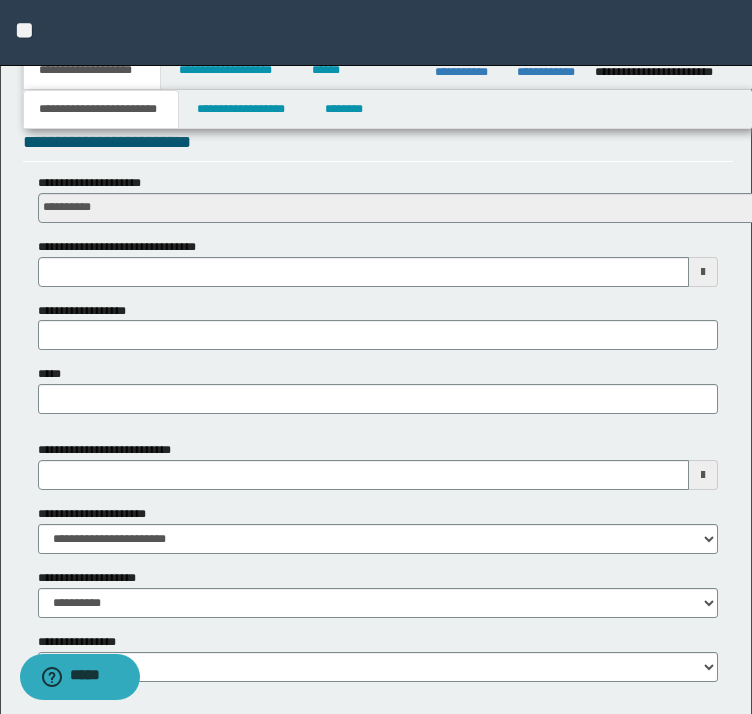 drag, startPoint x: 75, startPoint y: 287, endPoint x: 79, endPoint y: 277, distance: 10.770329 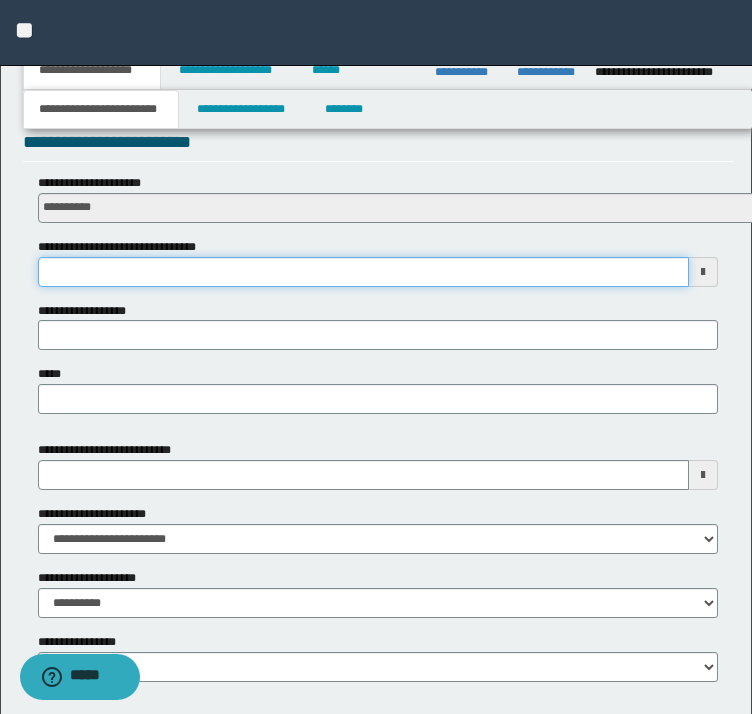 click on "**********" at bounding box center (364, 272) 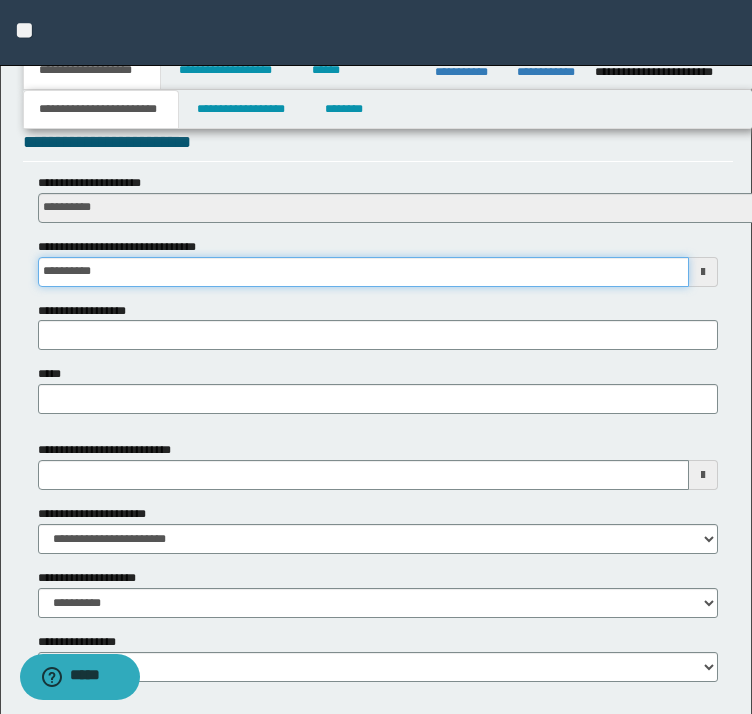 type on "**********" 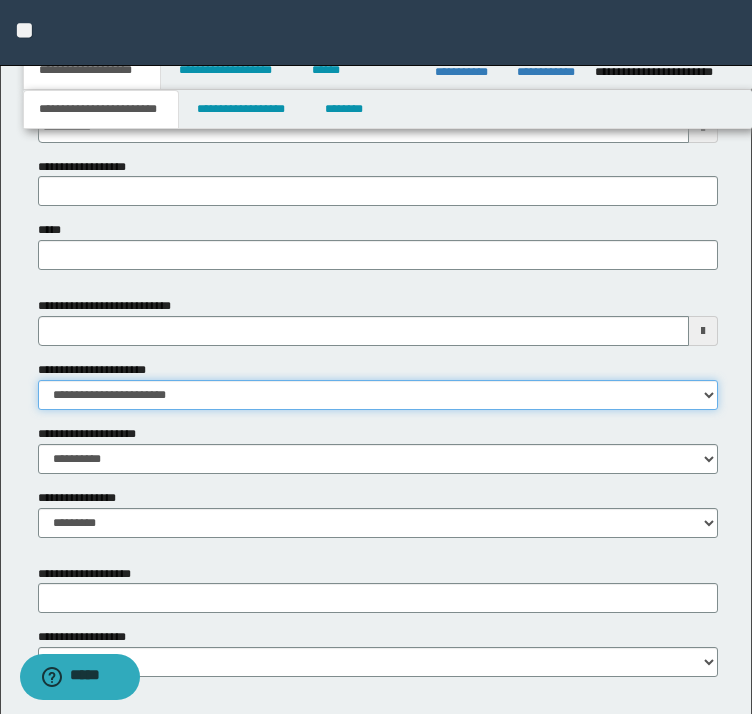scroll, scrollTop: 930, scrollLeft: 0, axis: vertical 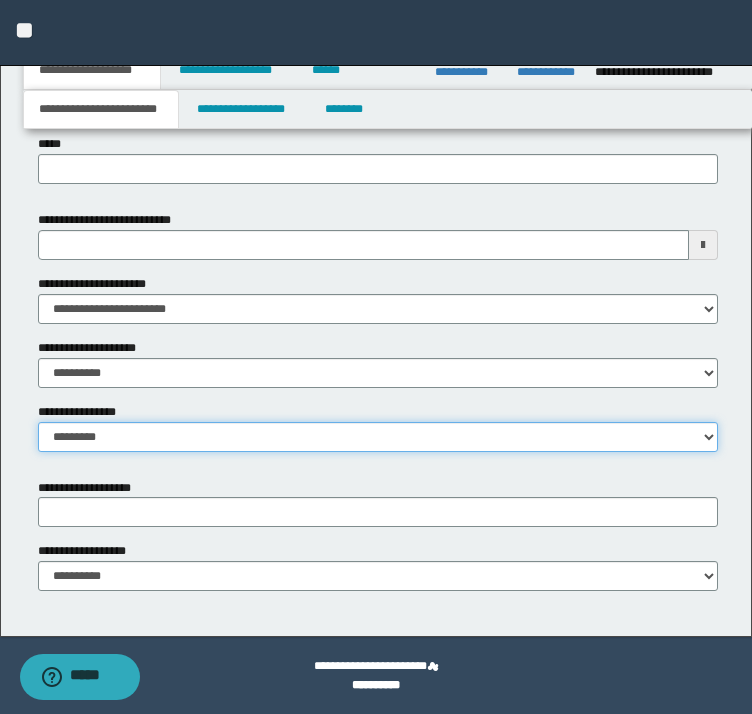 select on "*" 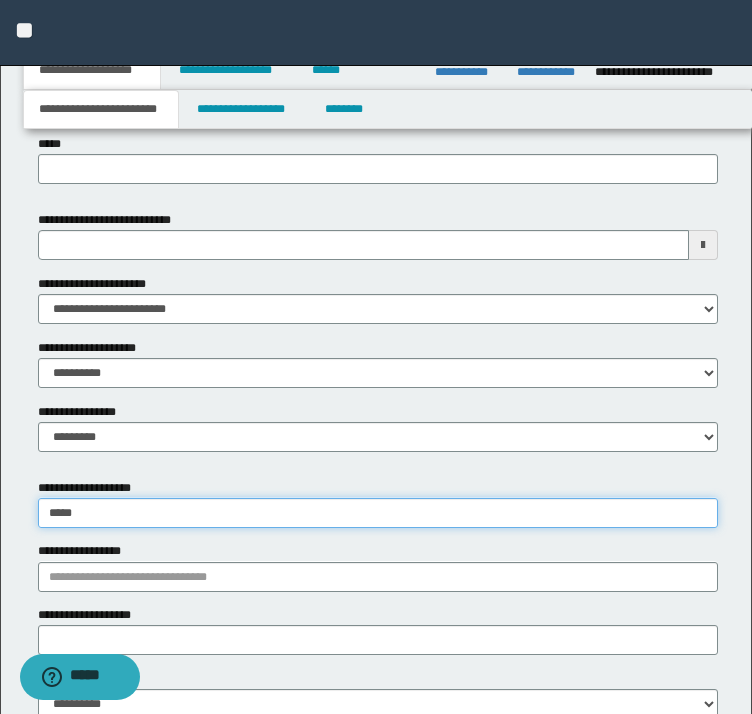 type on "******" 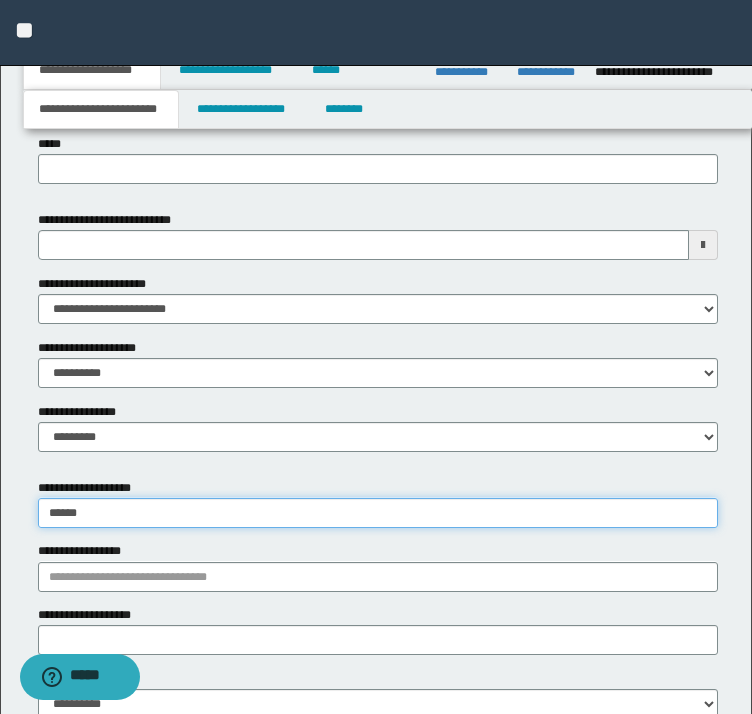 type on "*********" 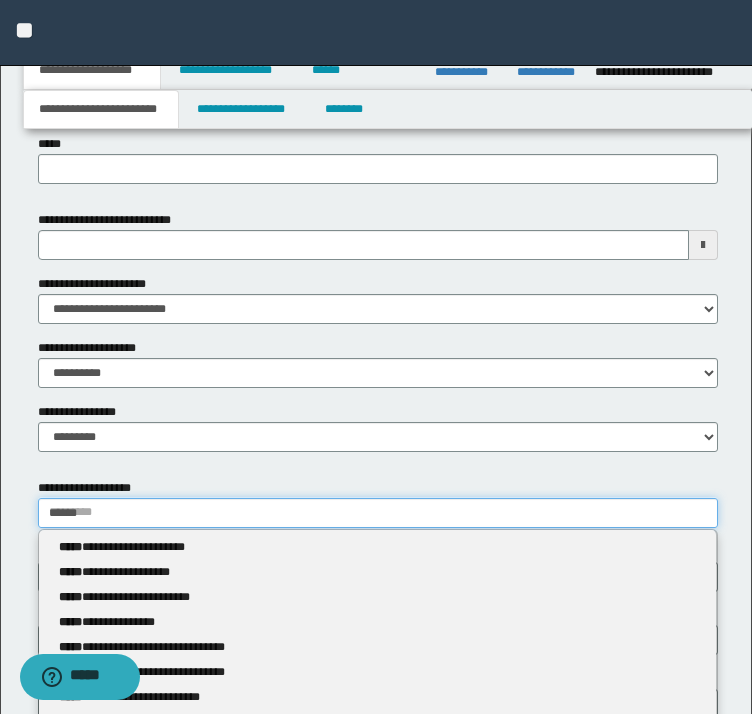 type 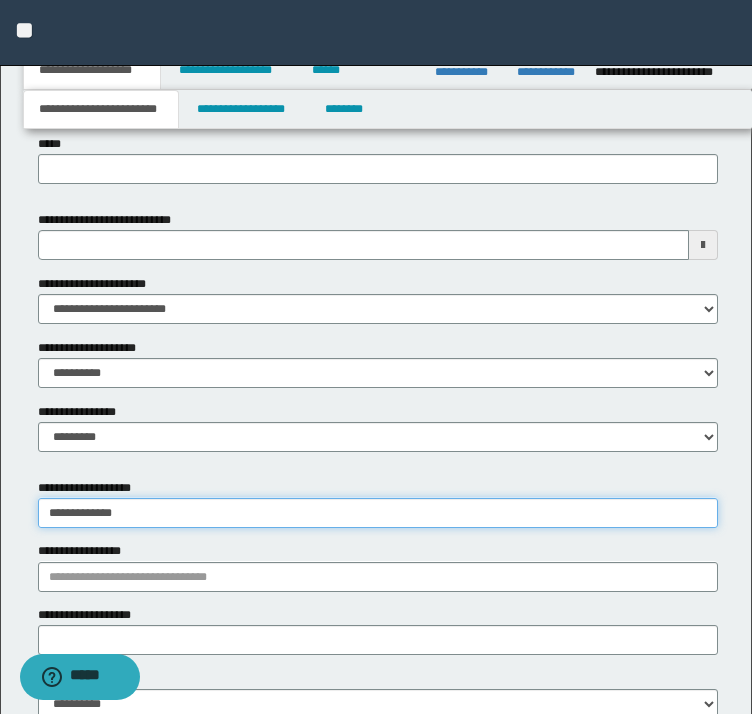 type on "**********" 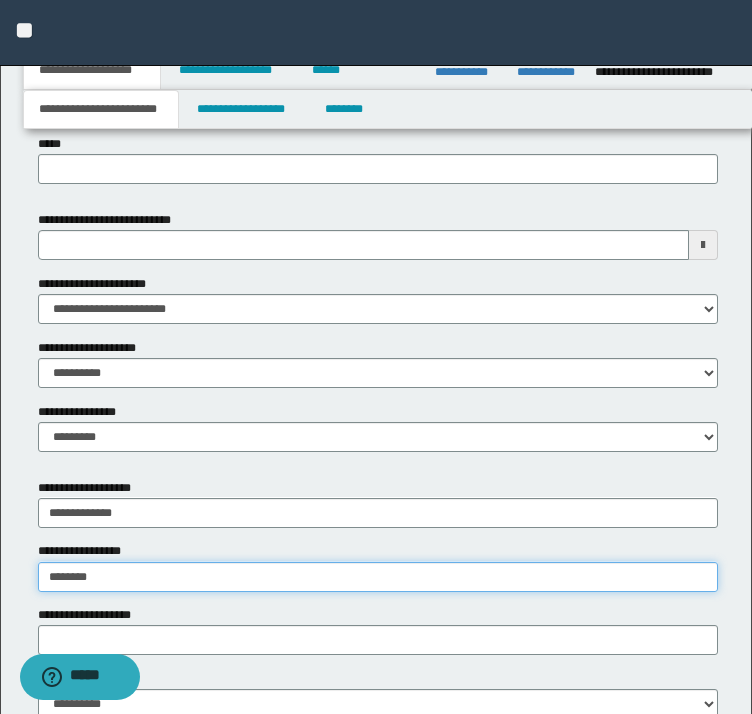 type on "*********" 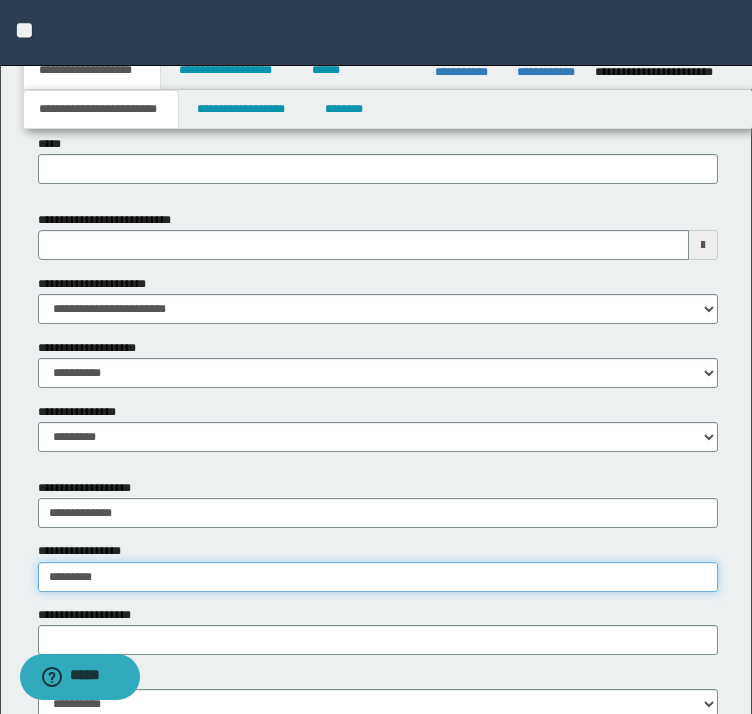type on "*********" 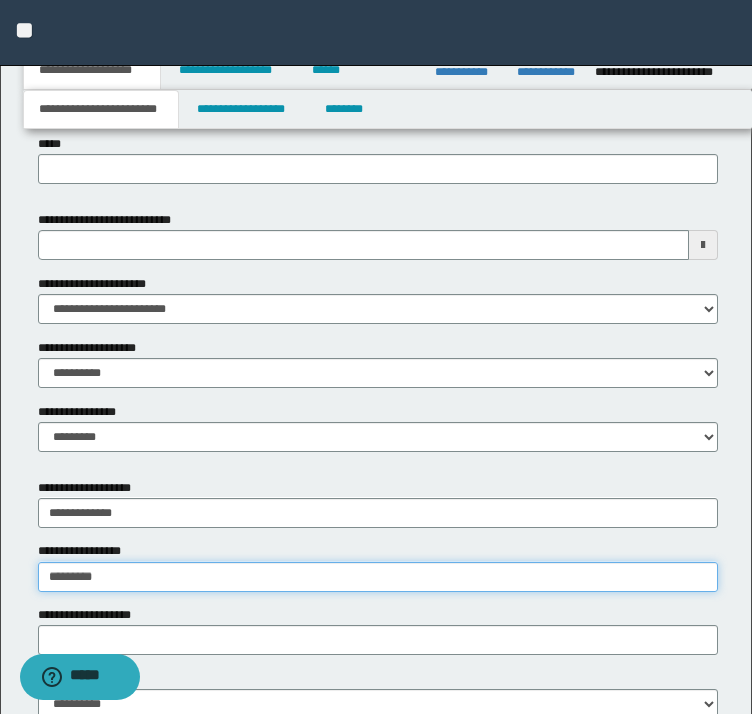 type 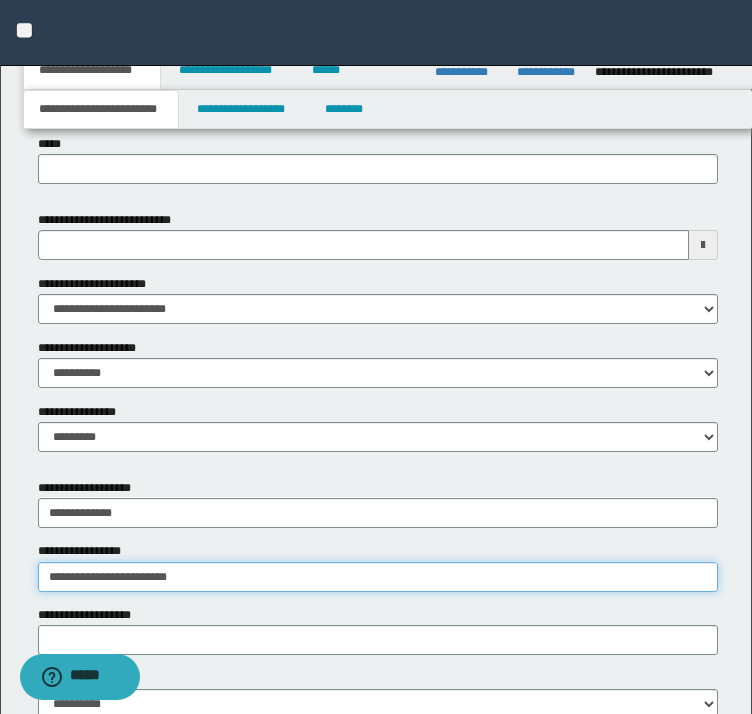 type on "**********" 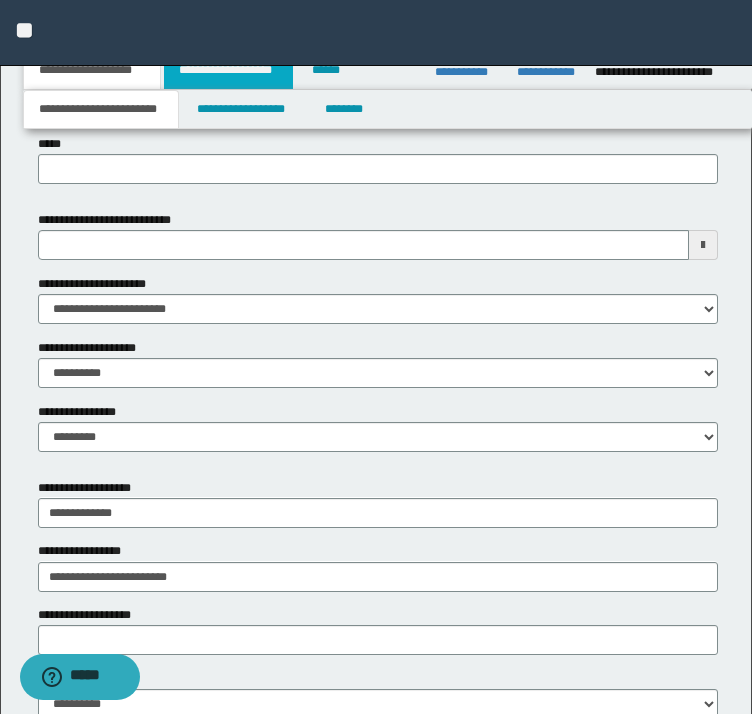 click on "**********" at bounding box center [228, 70] 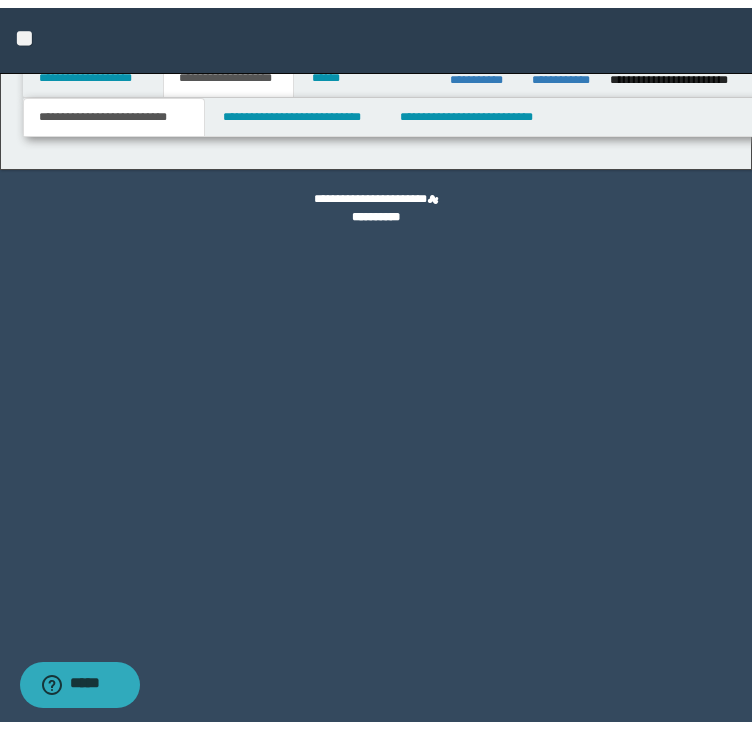 scroll, scrollTop: 0, scrollLeft: 0, axis: both 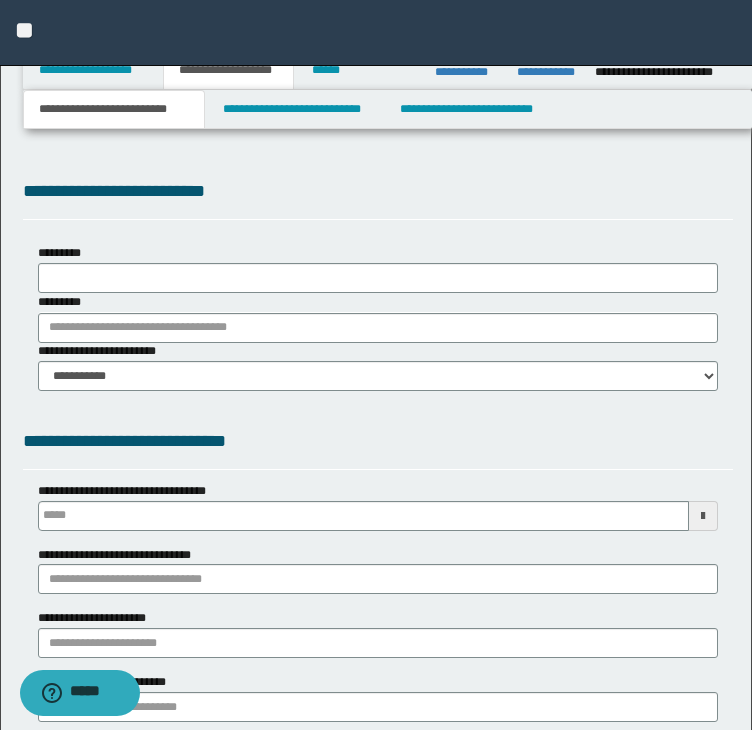 select on "*" 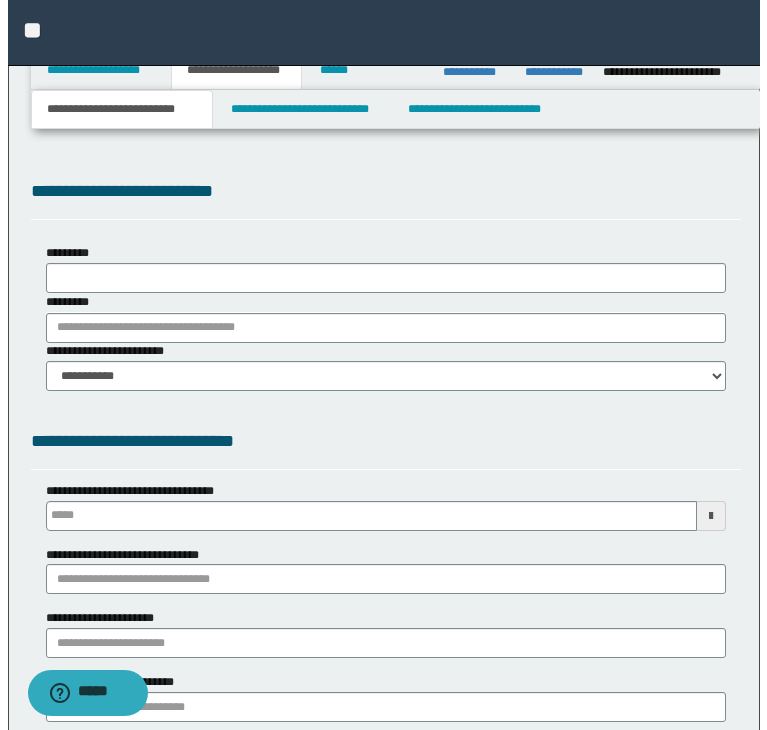 scroll, scrollTop: 0, scrollLeft: 0, axis: both 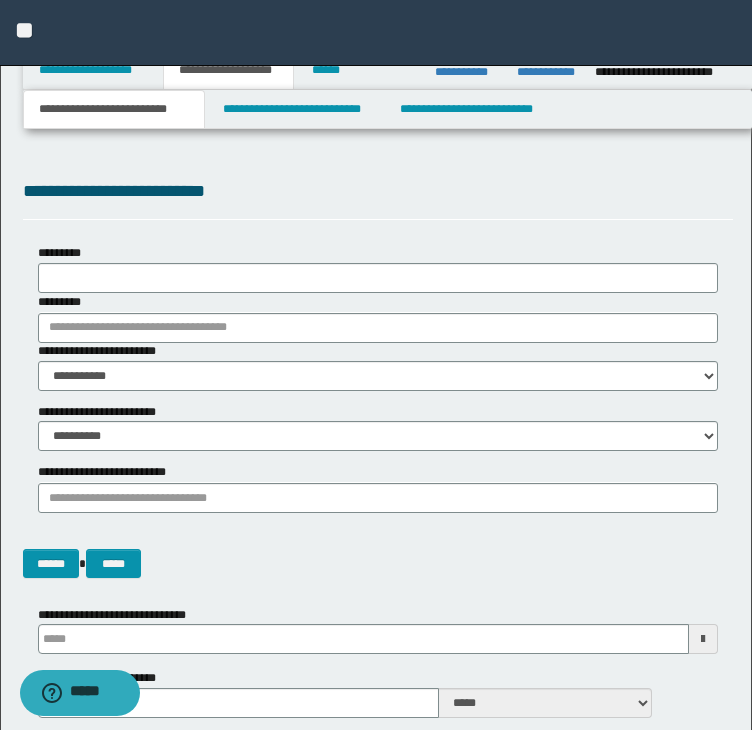 type 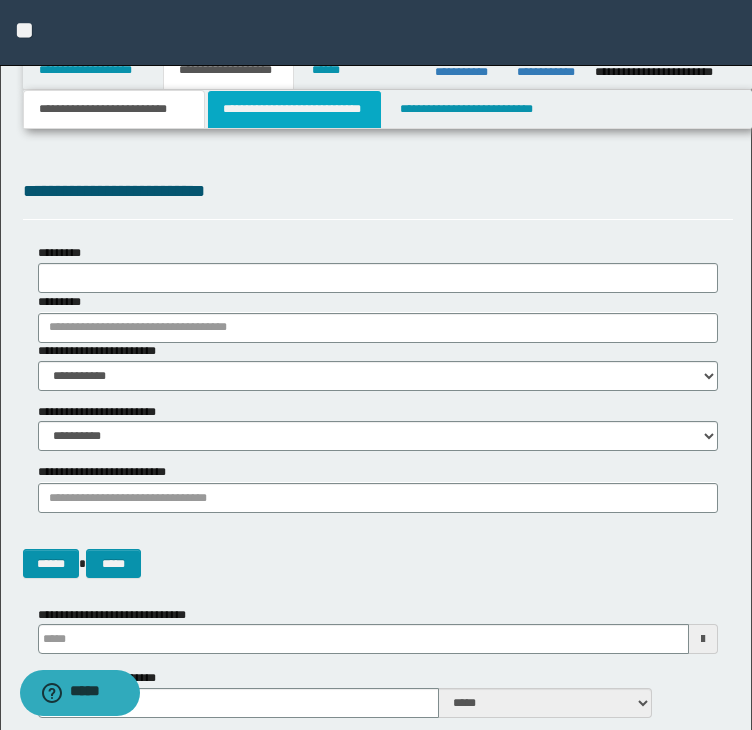 click on "**********" at bounding box center [294, 109] 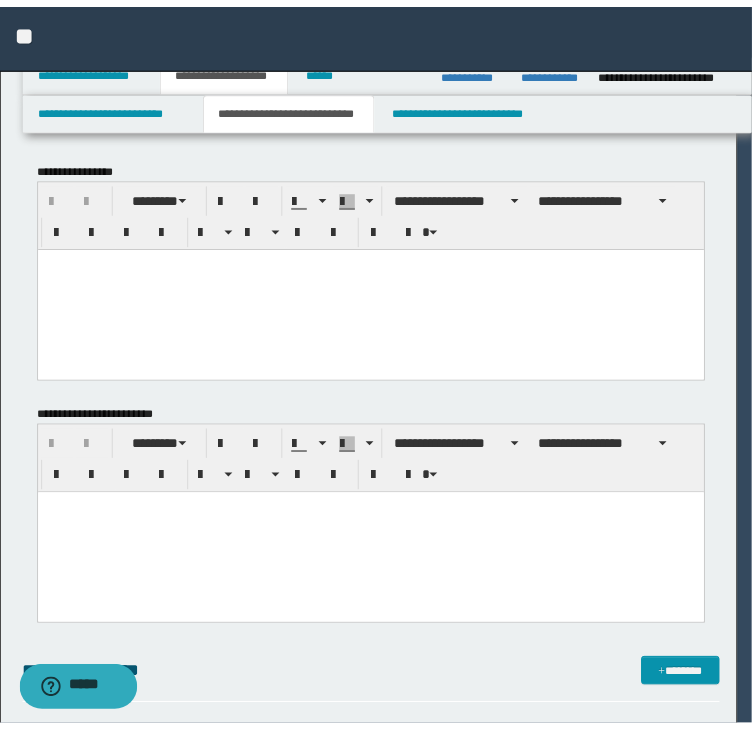 scroll, scrollTop: 0, scrollLeft: 0, axis: both 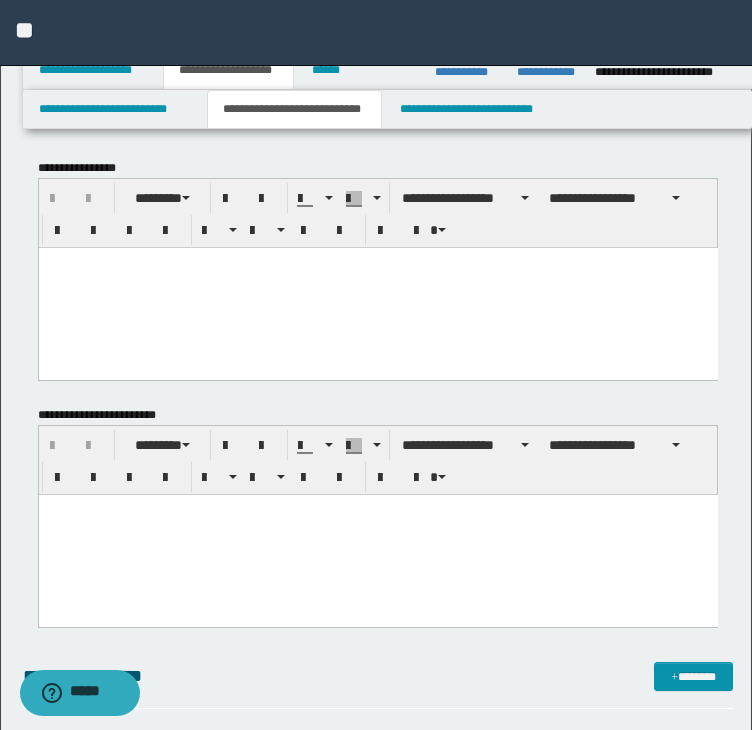 click at bounding box center [377, 262] 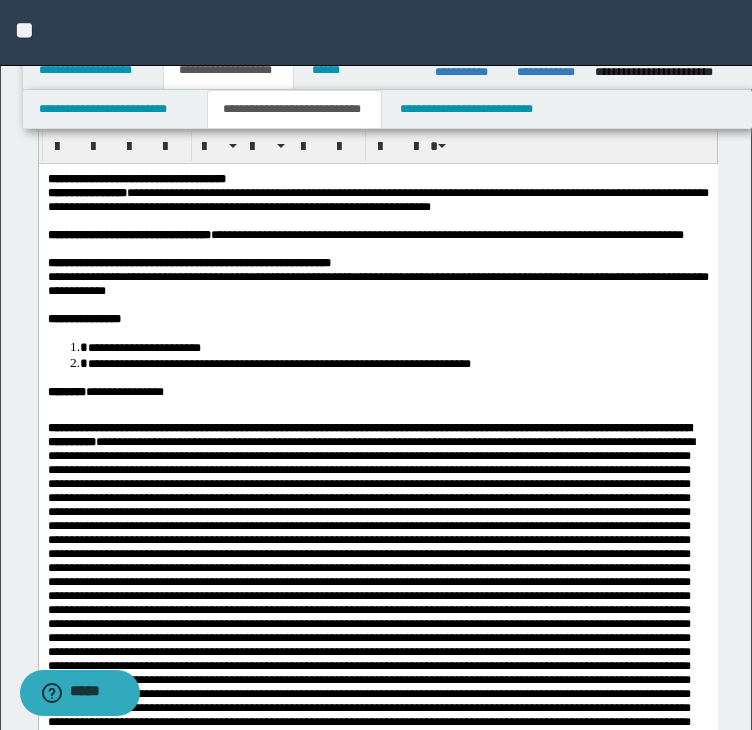 scroll, scrollTop: 0, scrollLeft: 0, axis: both 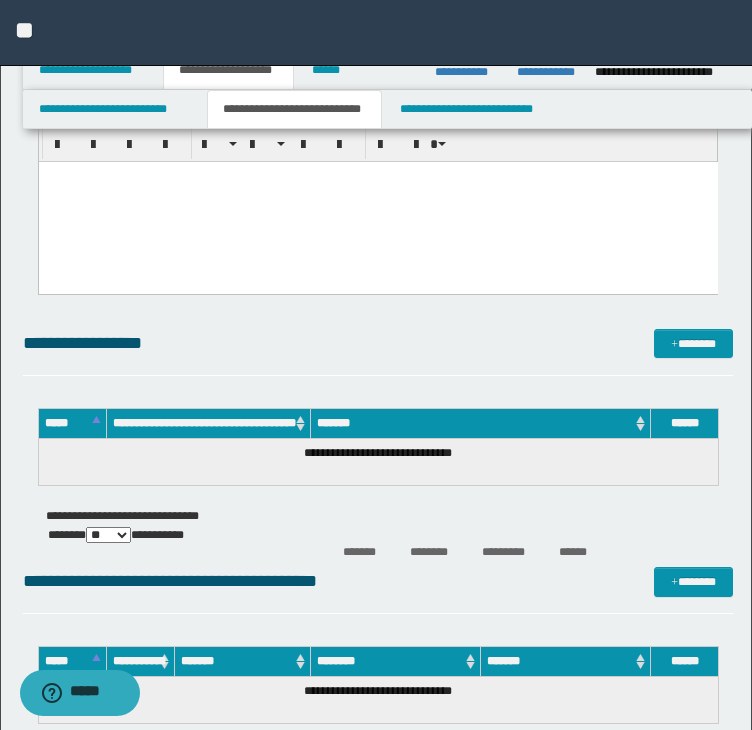 drag, startPoint x: 48, startPoint y: -2139, endPoint x: 299, endPoint y: 397, distance: 2548.391 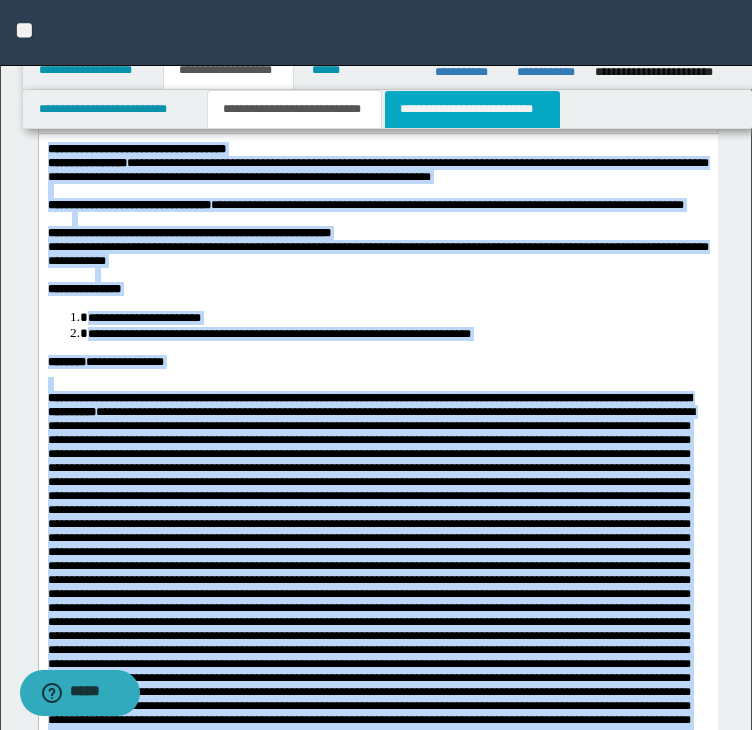 scroll, scrollTop: 0, scrollLeft: 0, axis: both 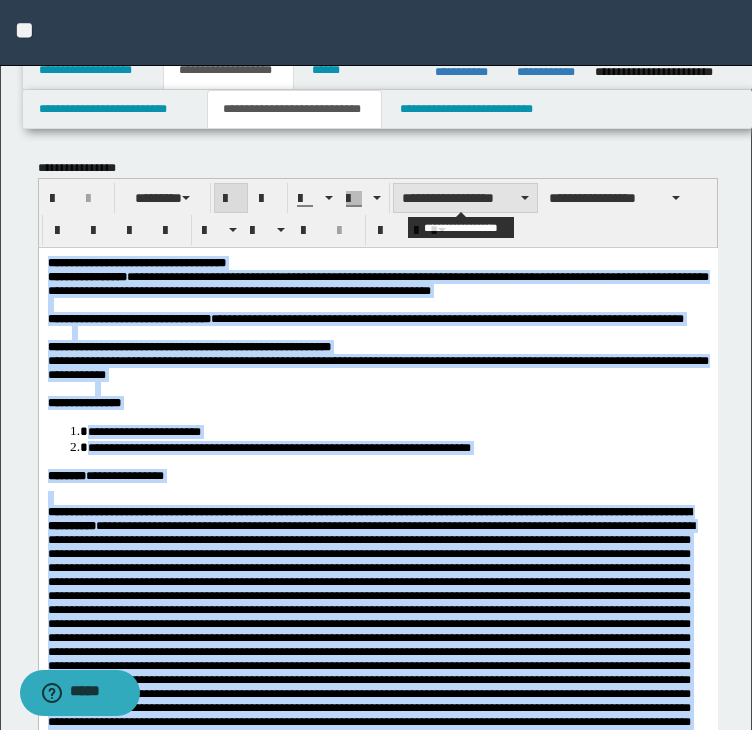 click on "**********" at bounding box center (465, 198) 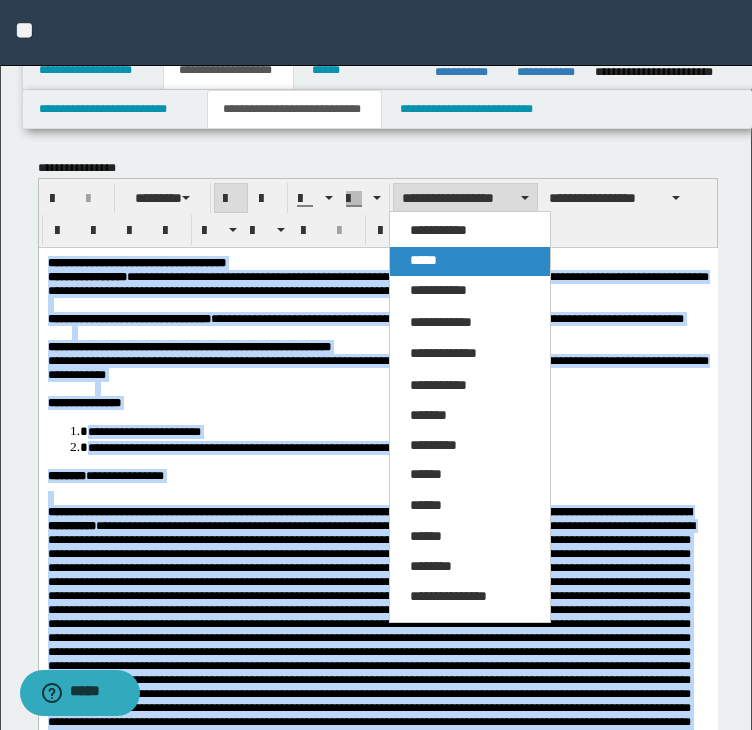 drag, startPoint x: 428, startPoint y: 260, endPoint x: 393, endPoint y: 11, distance: 251.44781 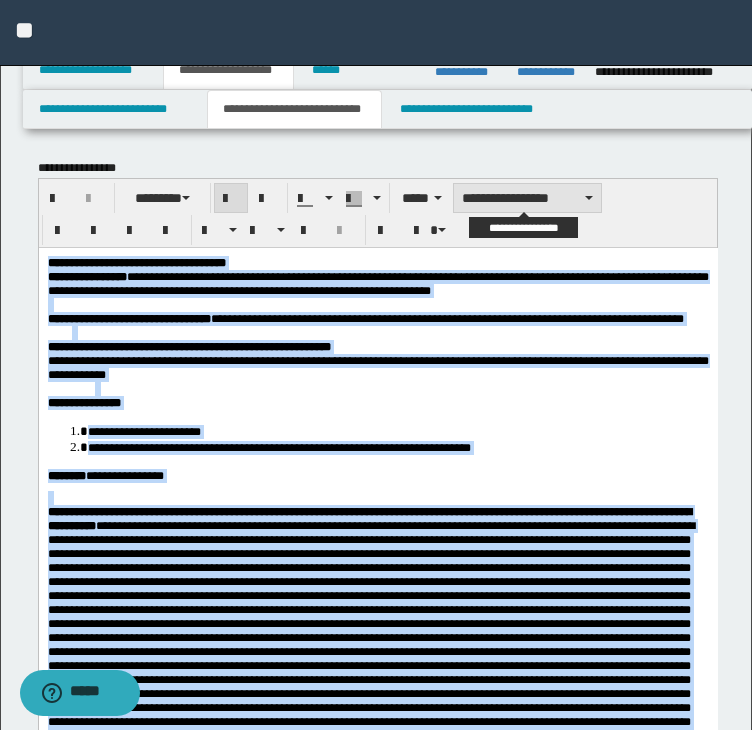 click on "**********" at bounding box center (527, 198) 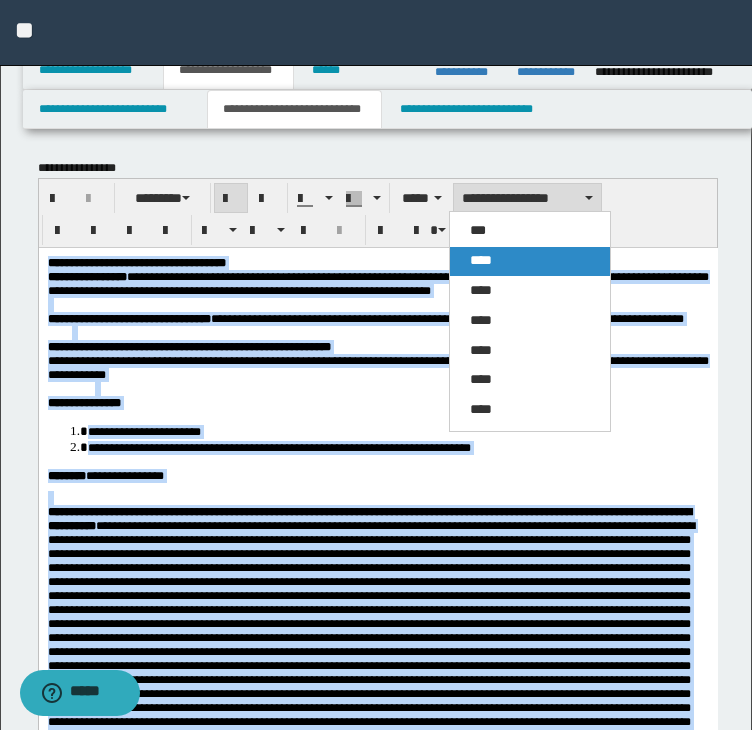 click on "****" at bounding box center (530, 261) 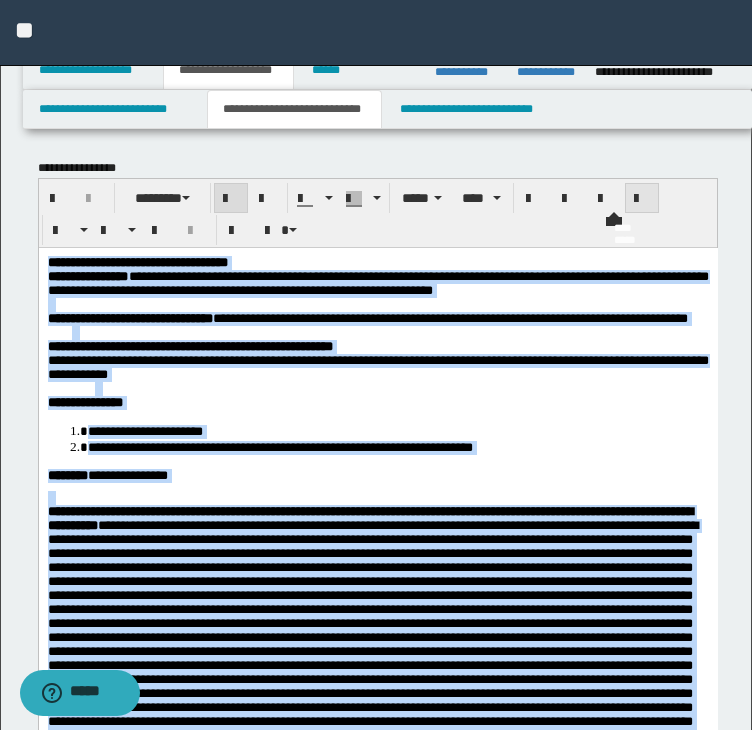 click at bounding box center [642, 199] 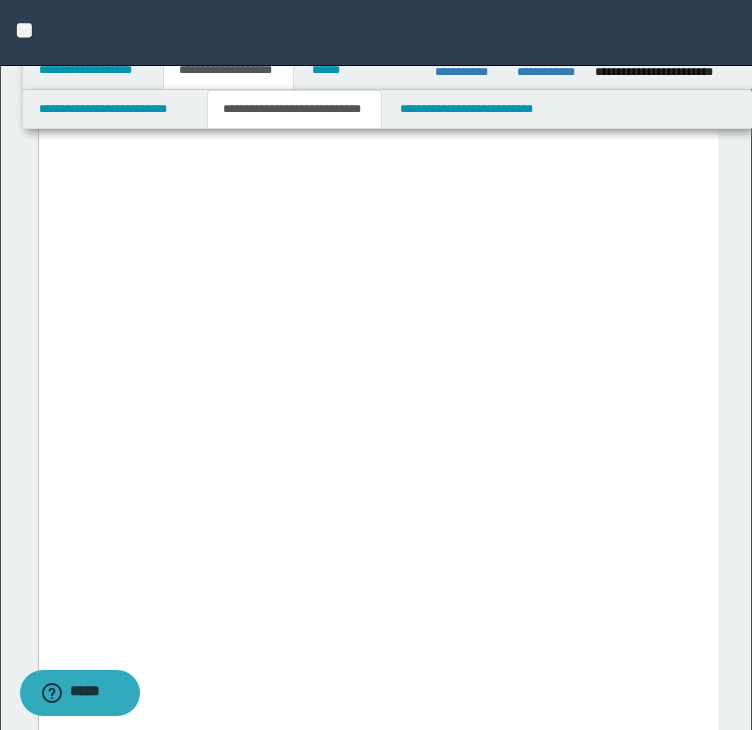 scroll, scrollTop: 1900, scrollLeft: 0, axis: vertical 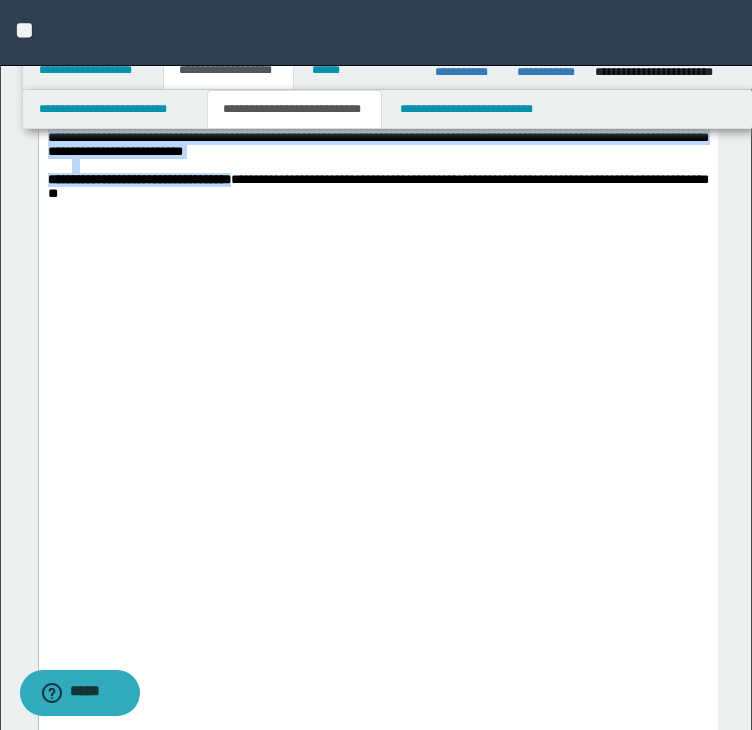 click on "**********" at bounding box center (377, -401) 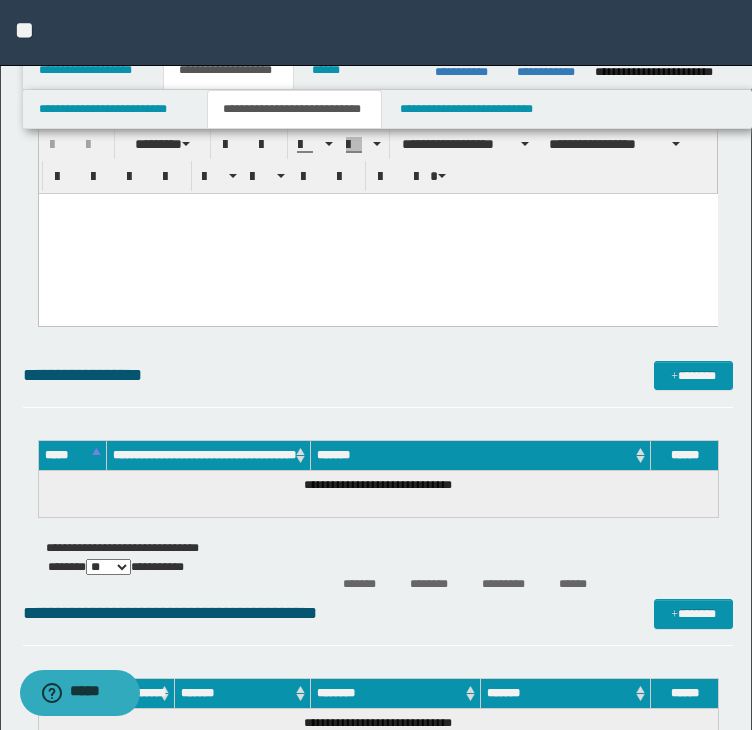 scroll, scrollTop: 2800, scrollLeft: 0, axis: vertical 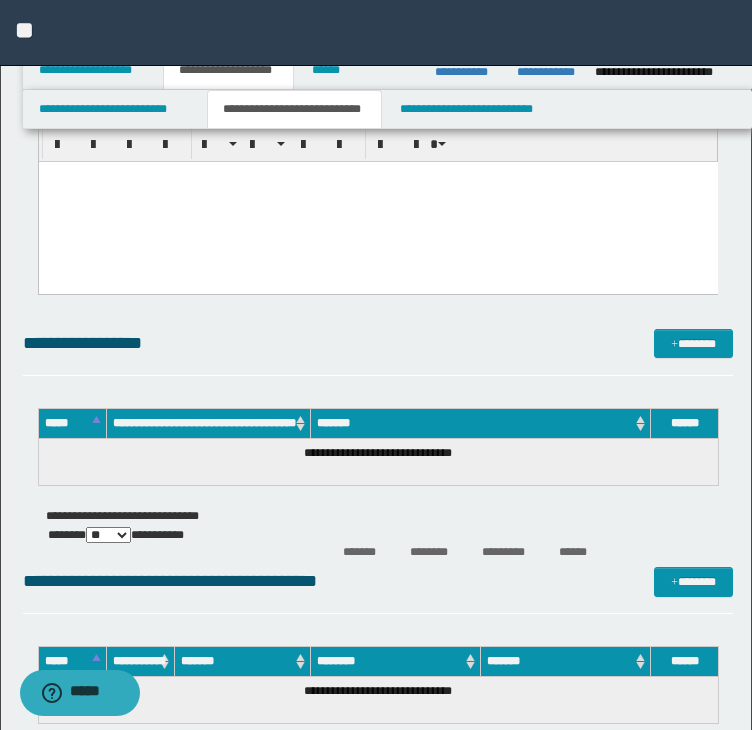drag, startPoint x: 268, startPoint y: 284, endPoint x: 260, endPoint y: 250, distance: 34.928497 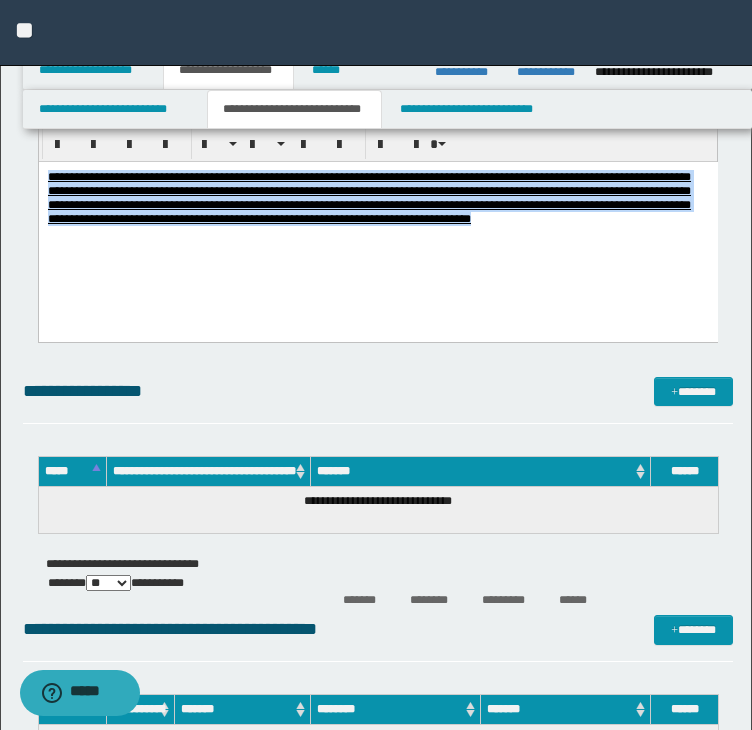 drag, startPoint x: 447, startPoint y: 234, endPoint x: 4, endPoint y: 108, distance: 460.5703 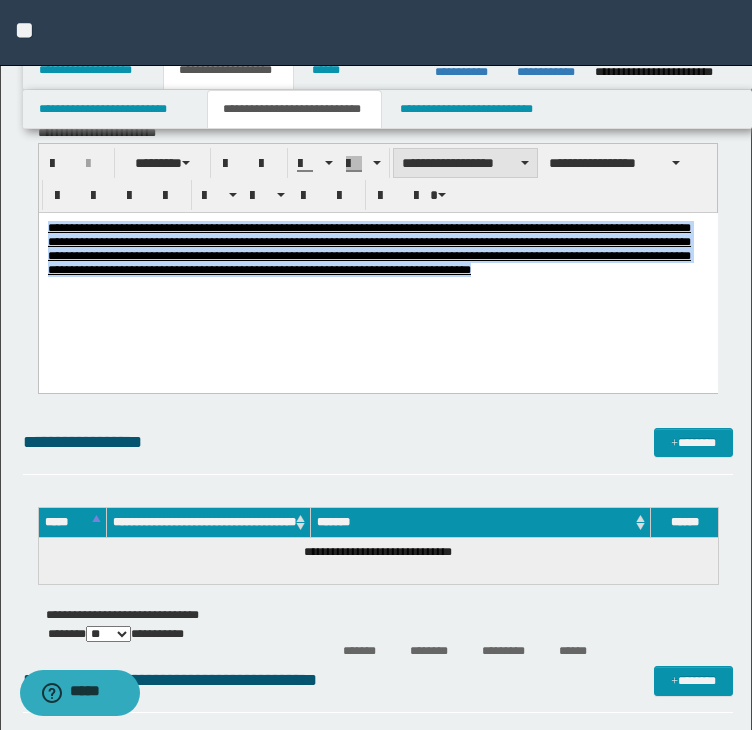 scroll, scrollTop: 2700, scrollLeft: 0, axis: vertical 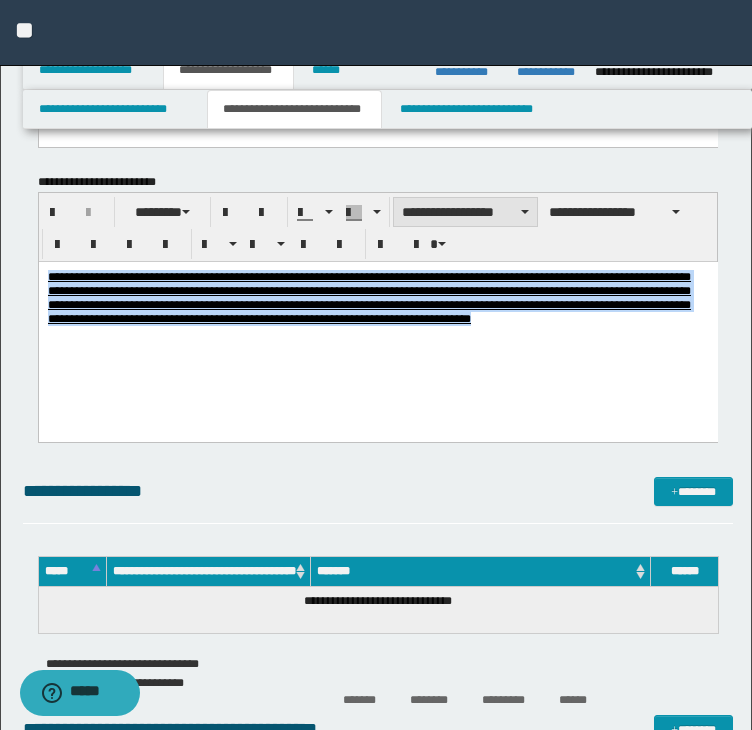 click on "**********" at bounding box center (465, 212) 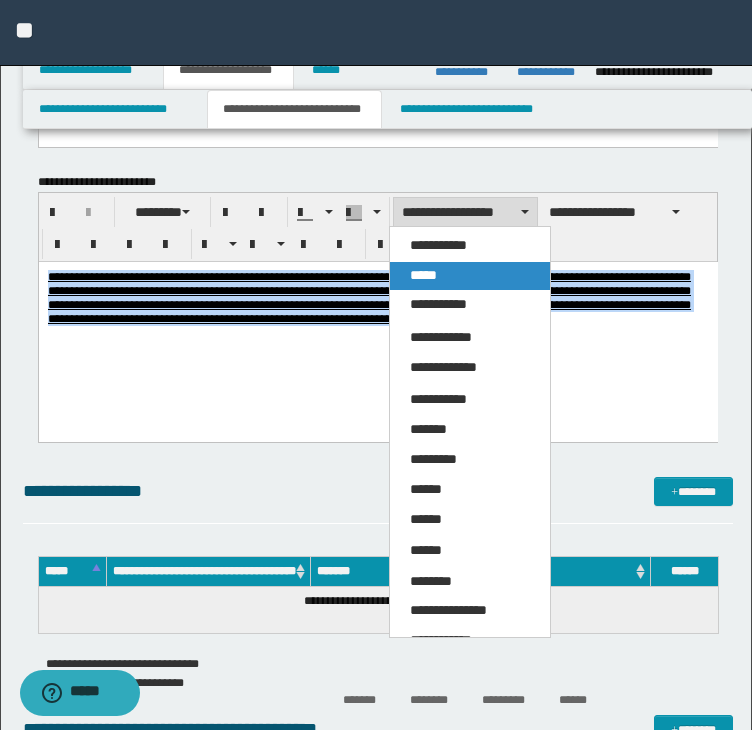 drag, startPoint x: 445, startPoint y: 264, endPoint x: 407, endPoint y: 2, distance: 264.7414 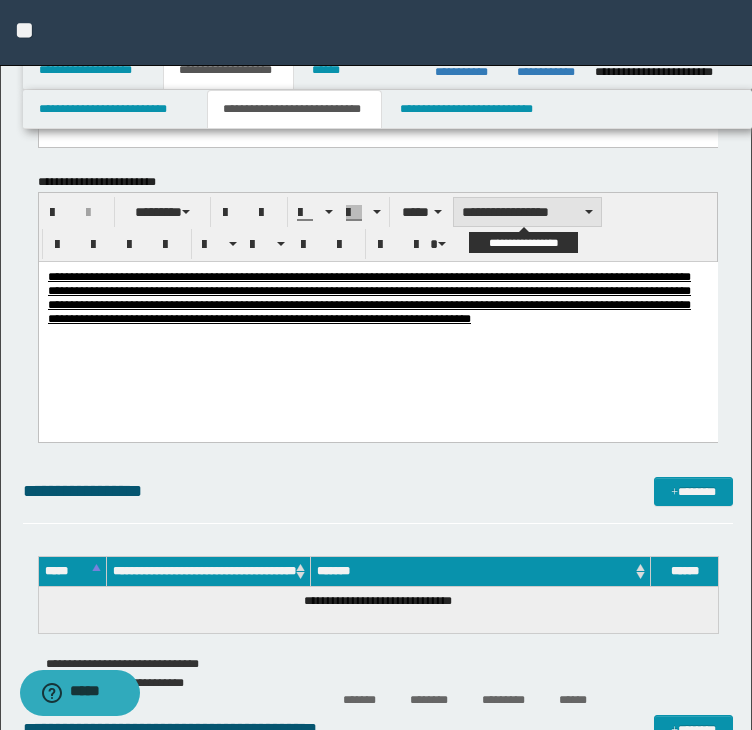 click on "**********" at bounding box center (527, 212) 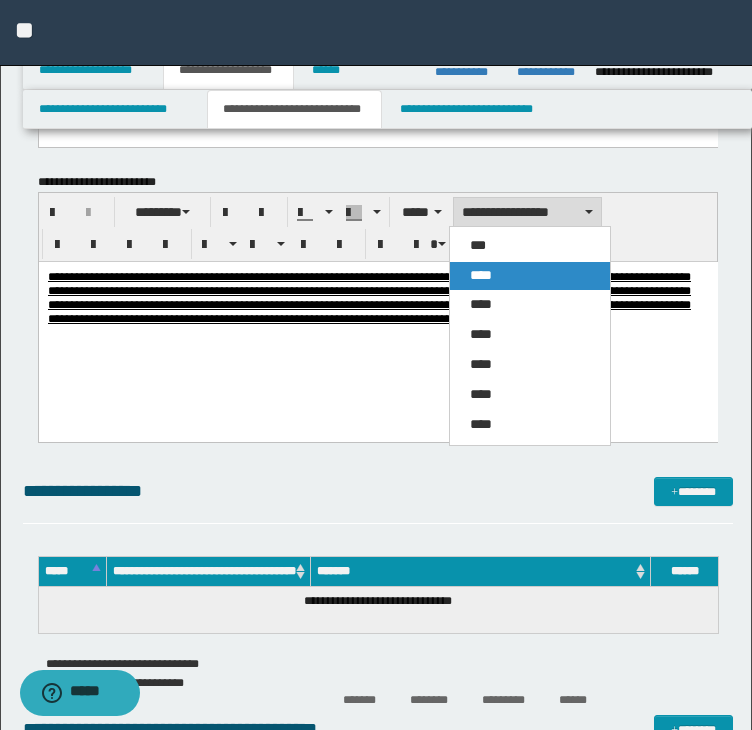 drag, startPoint x: 488, startPoint y: 281, endPoint x: 452, endPoint y: 18, distance: 265.45245 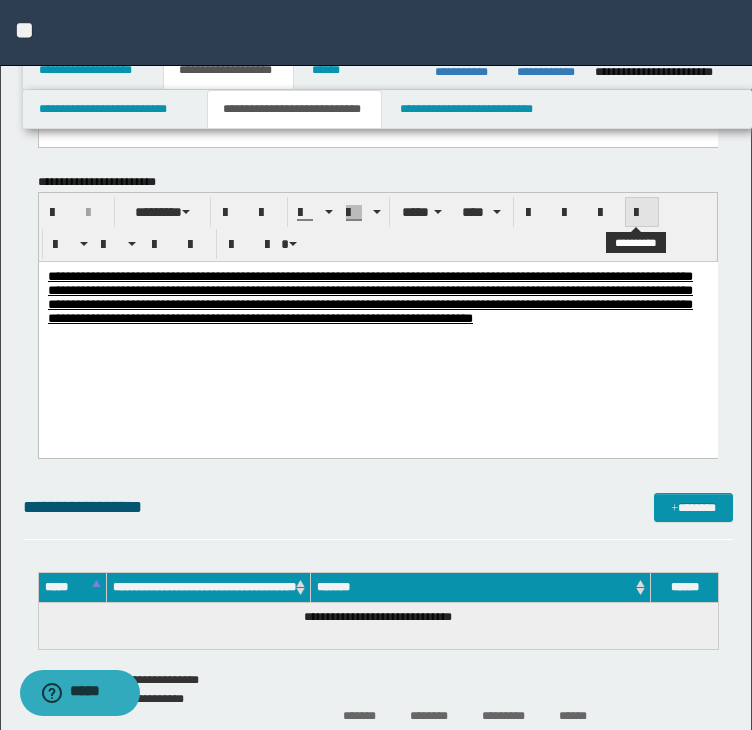 click at bounding box center [642, 213] 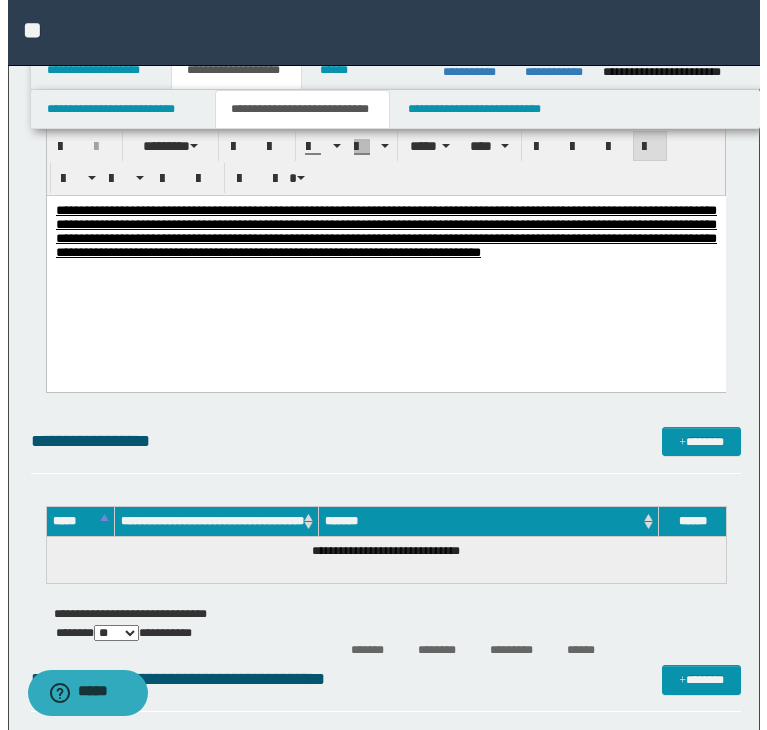 scroll, scrollTop: 2800, scrollLeft: 0, axis: vertical 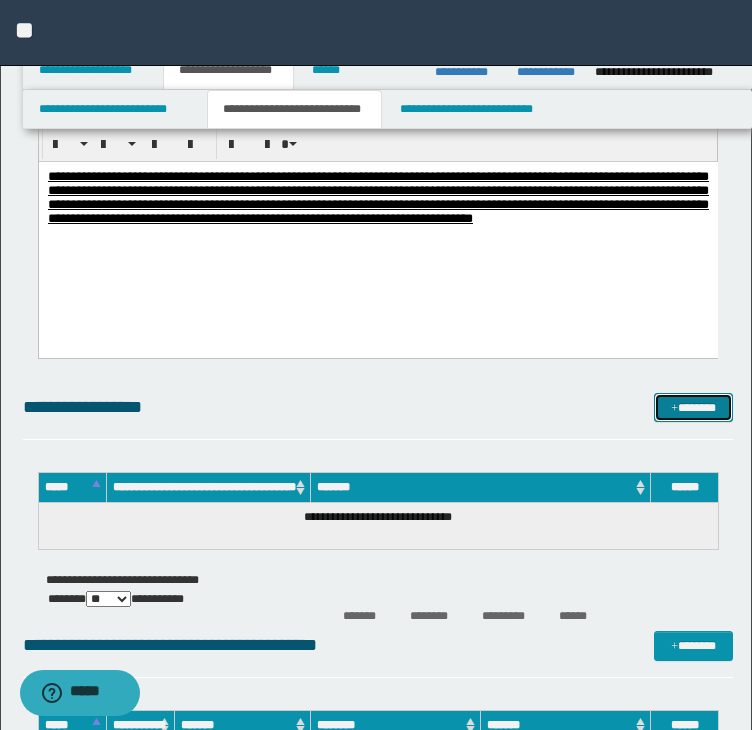 click on "*******" at bounding box center [693, 408] 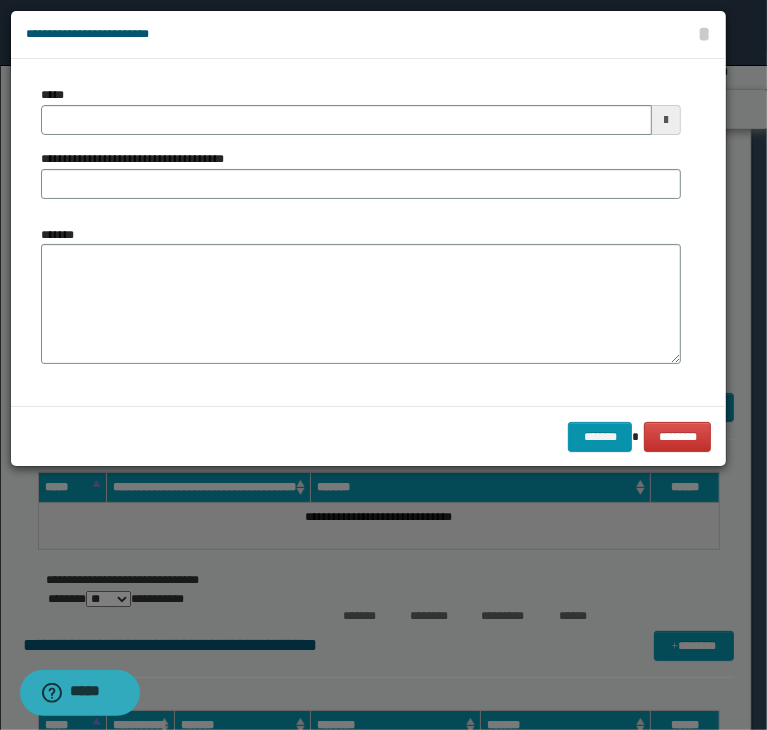 click on "*******" at bounding box center (361, 295) 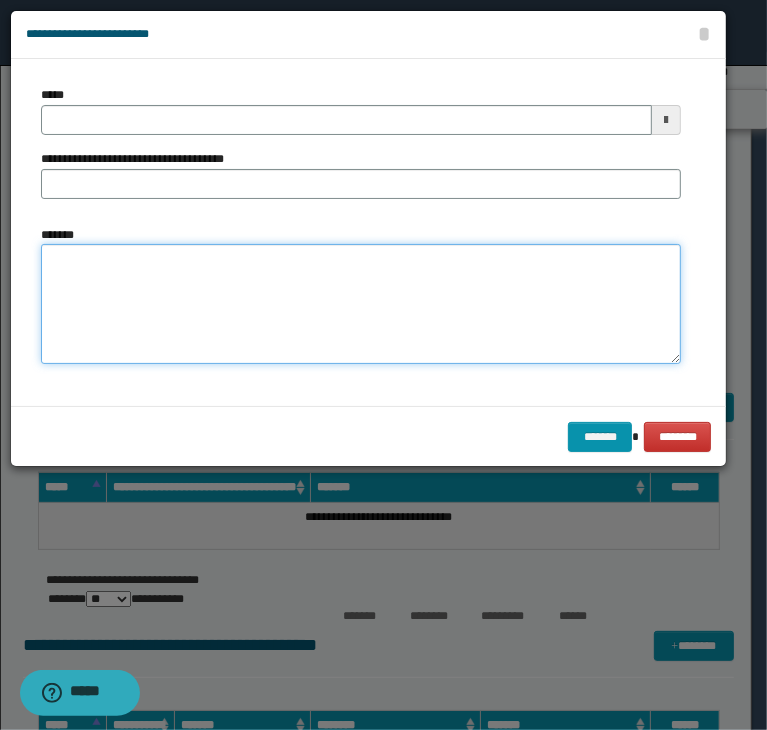 click on "*******" at bounding box center (361, 304) 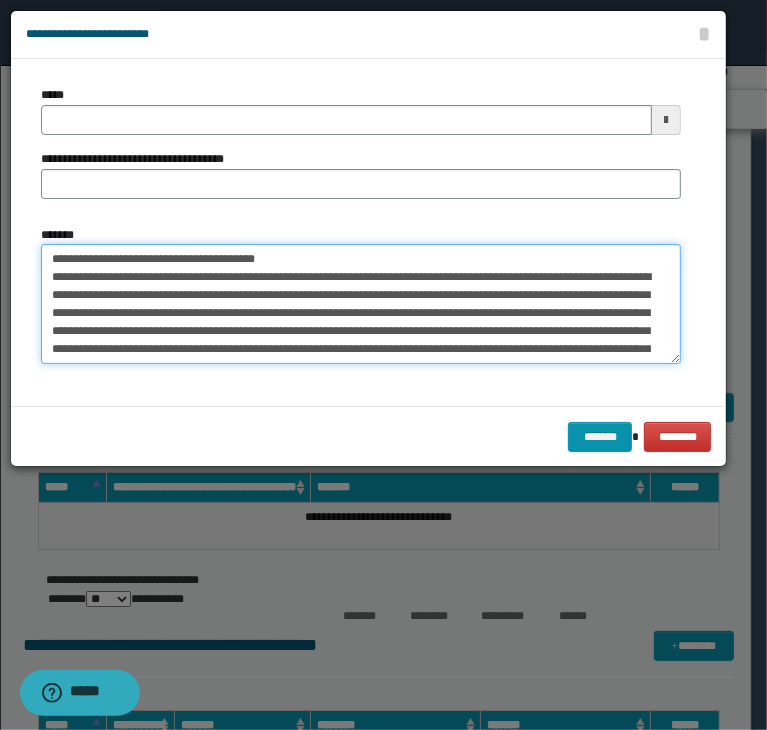 type 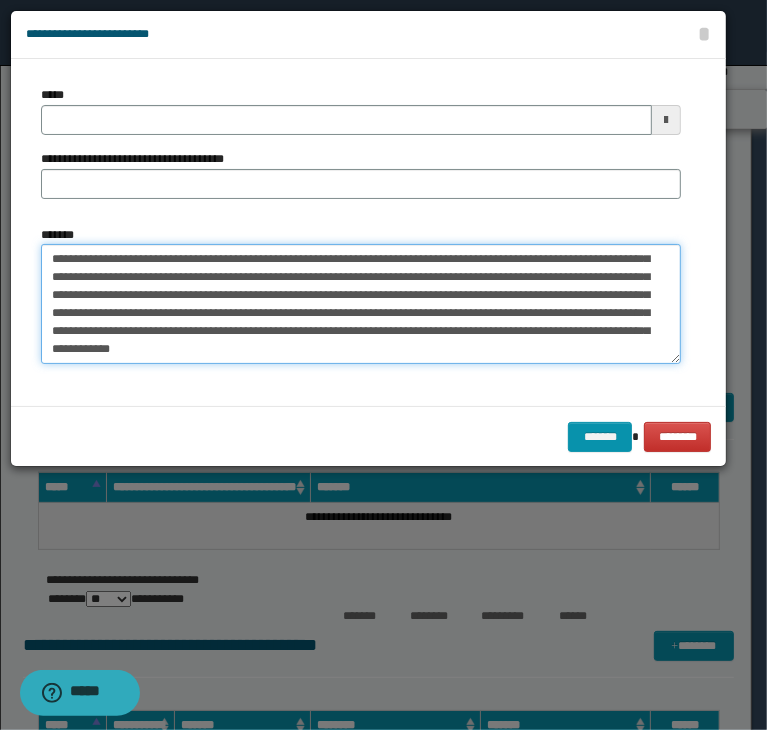 type on "**********" 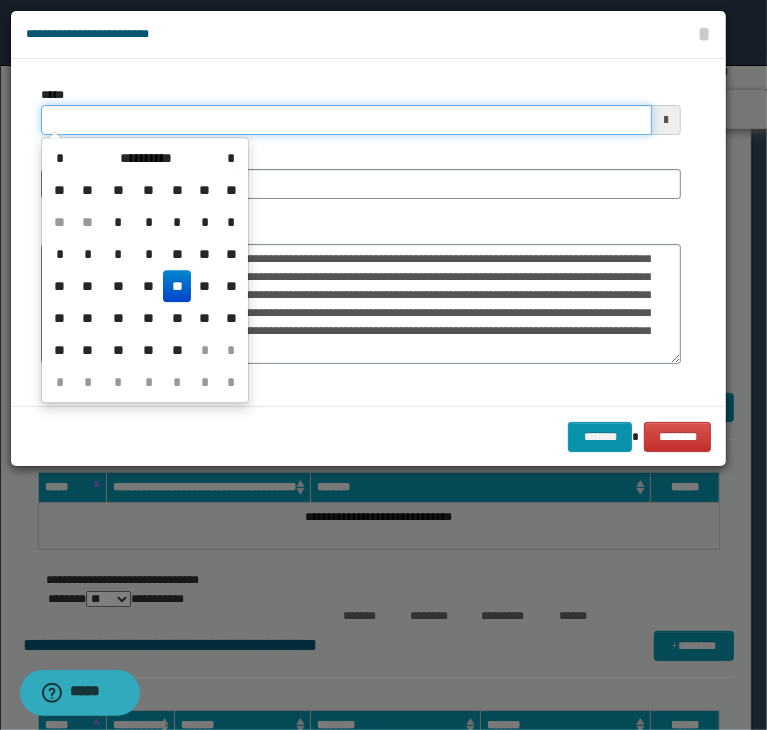 click on "*****" at bounding box center (346, 120) 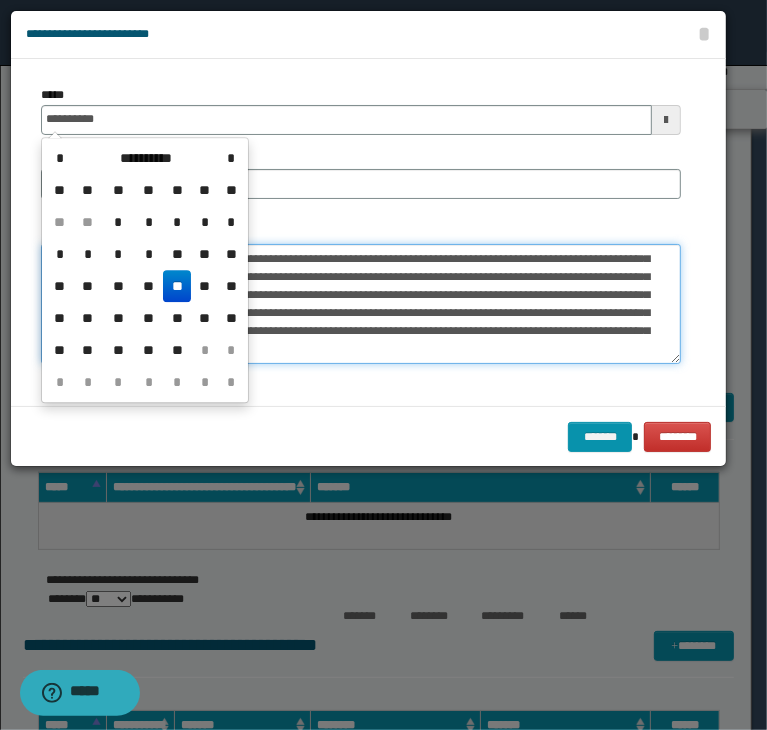 type on "**********" 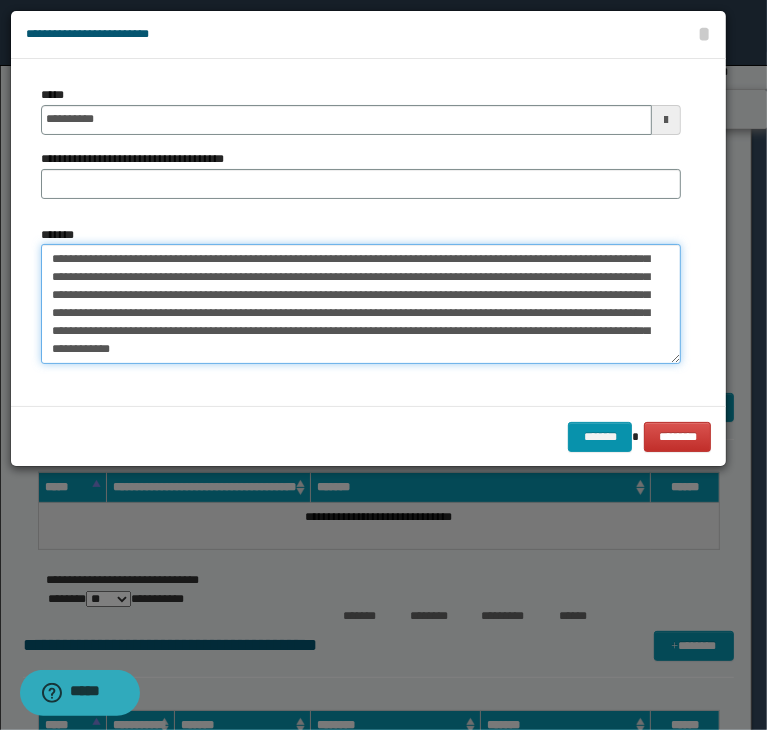 click on "*******" at bounding box center (361, 304) 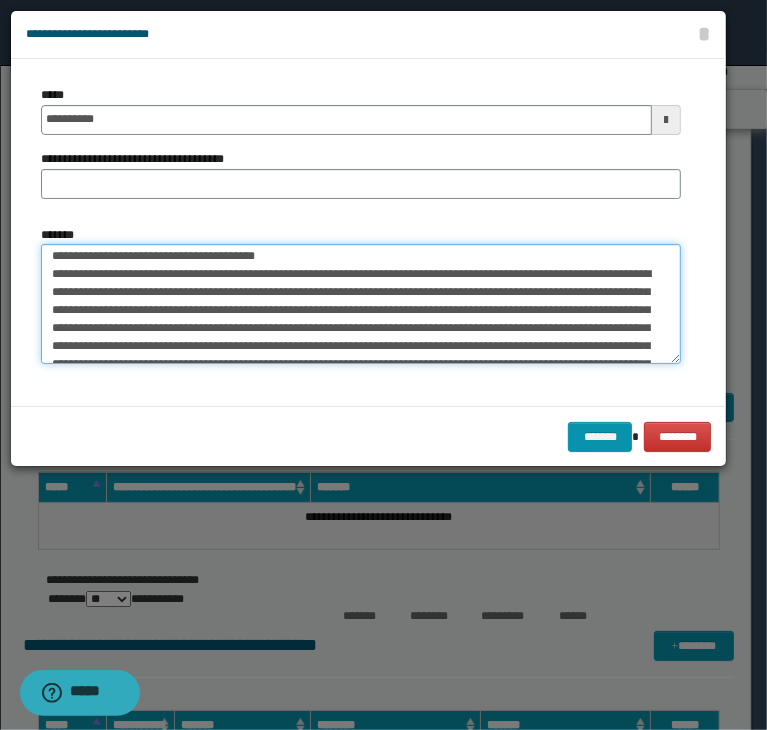 scroll, scrollTop: 0, scrollLeft: 0, axis: both 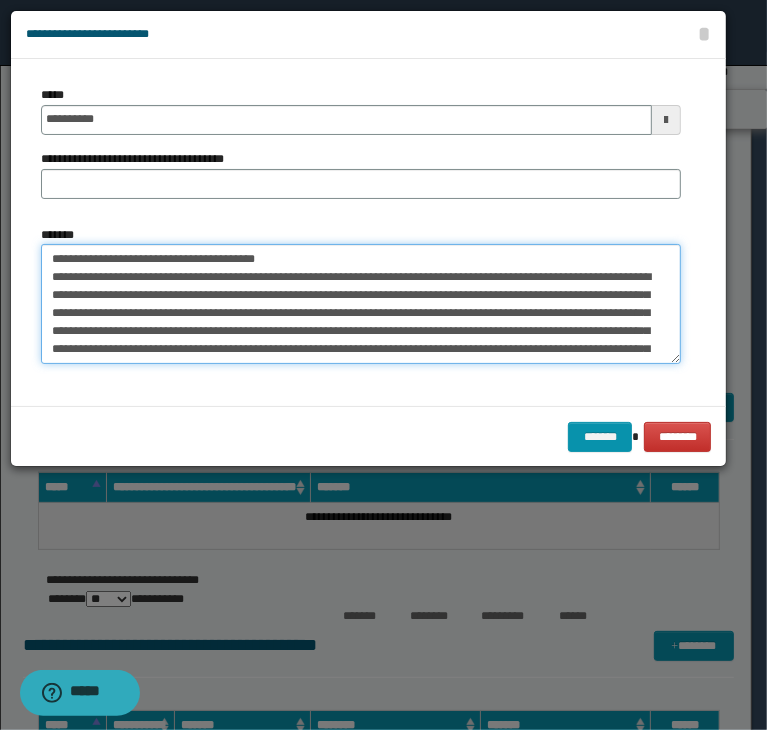 drag, startPoint x: 280, startPoint y: 260, endPoint x: 5, endPoint y: 247, distance: 275.3071 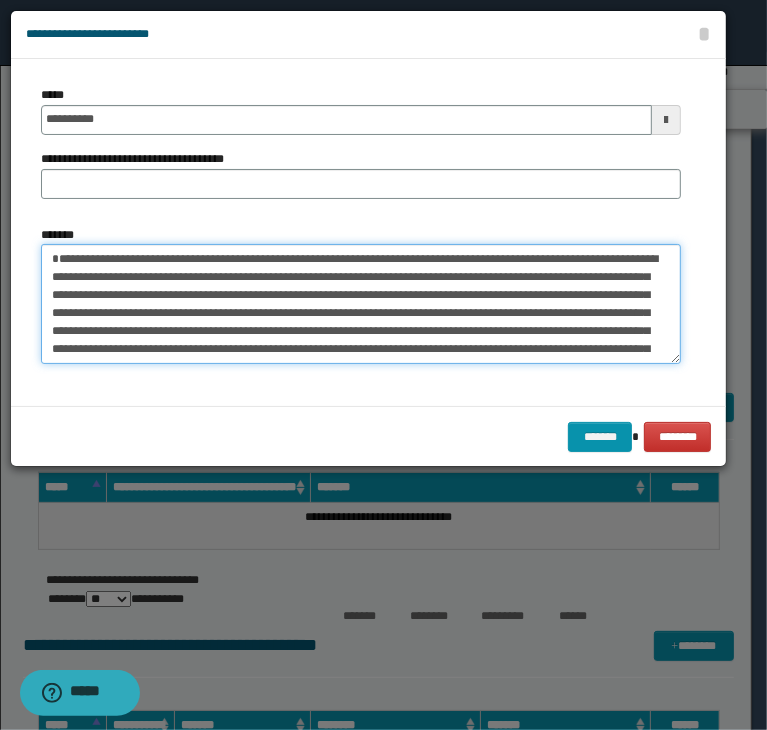 type on "**********" 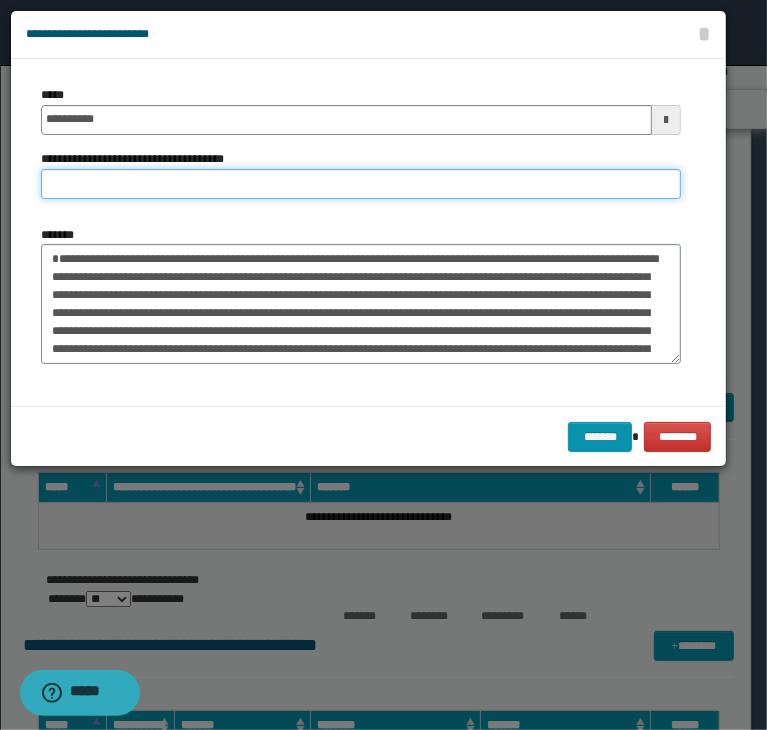 click on "**********" at bounding box center (361, 184) 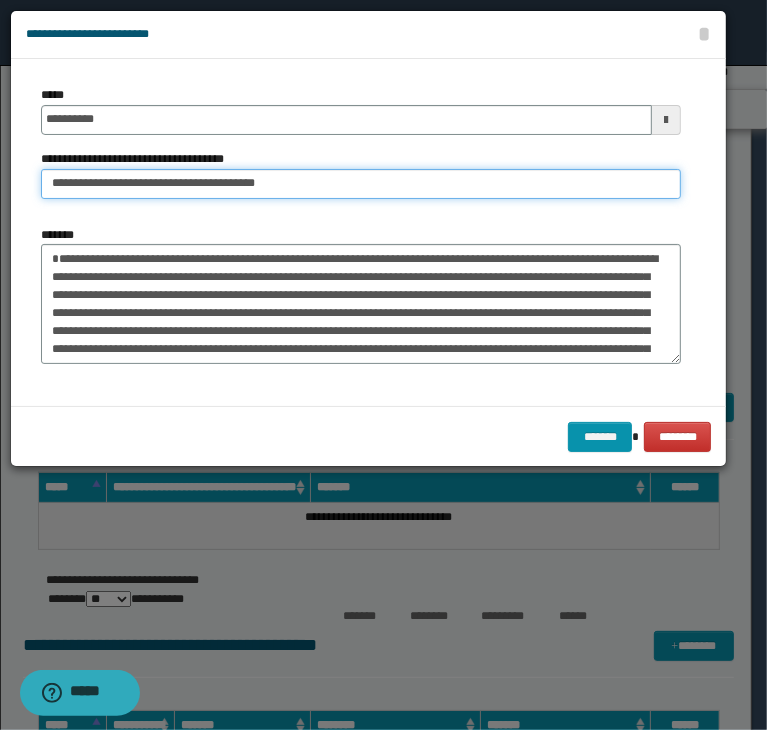 type on "**********" 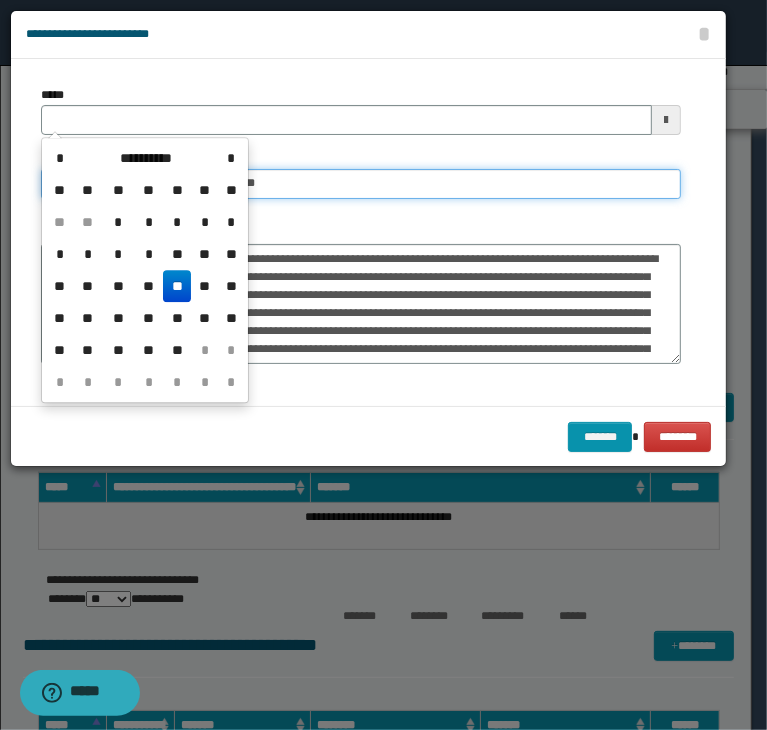 type 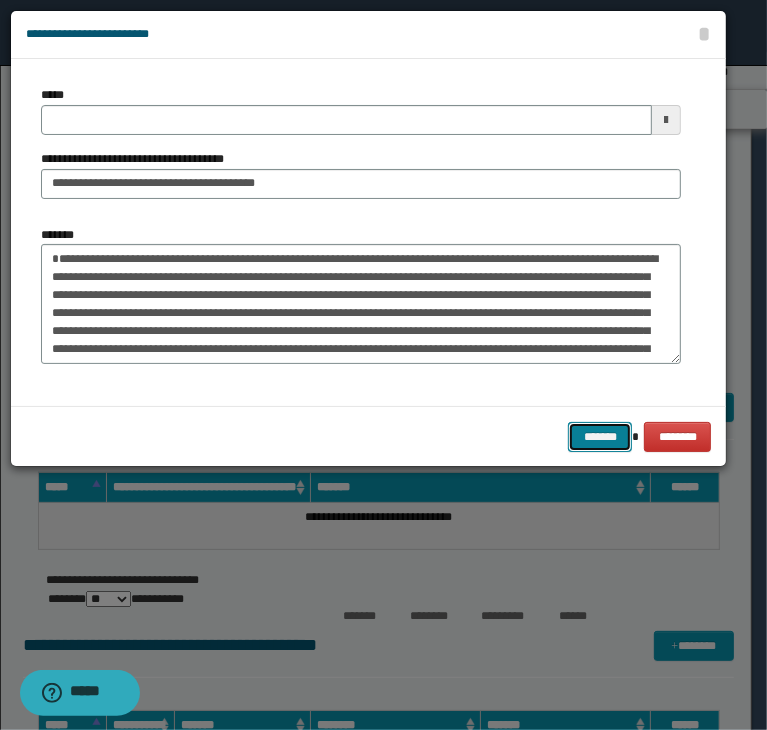type 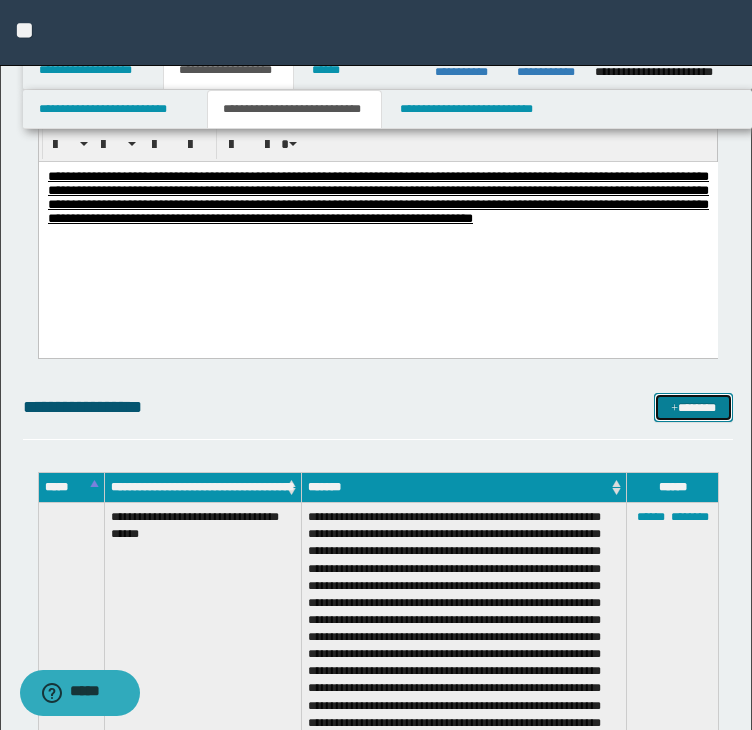 click on "*******" at bounding box center (693, 408) 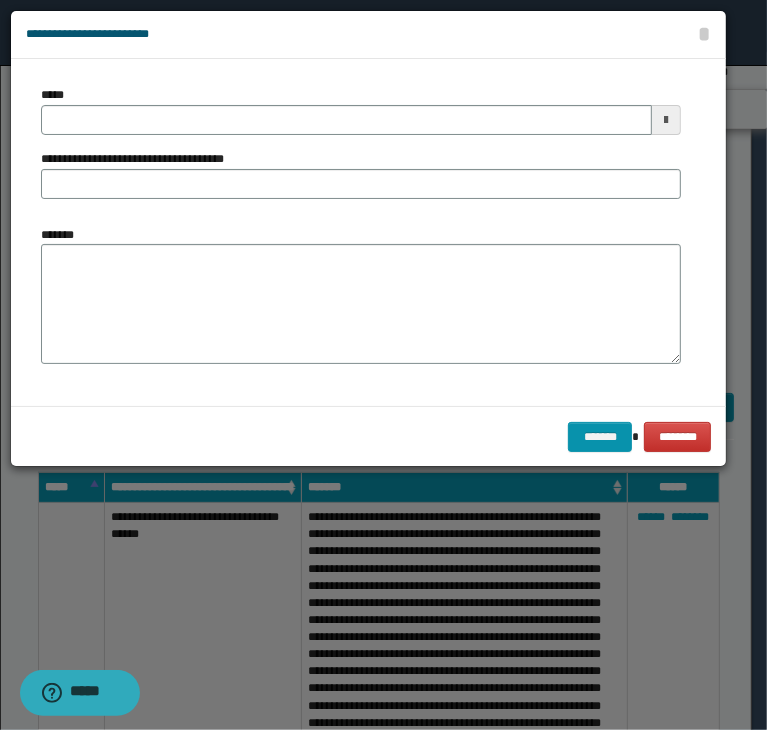 click on "**********" at bounding box center (361, 232) 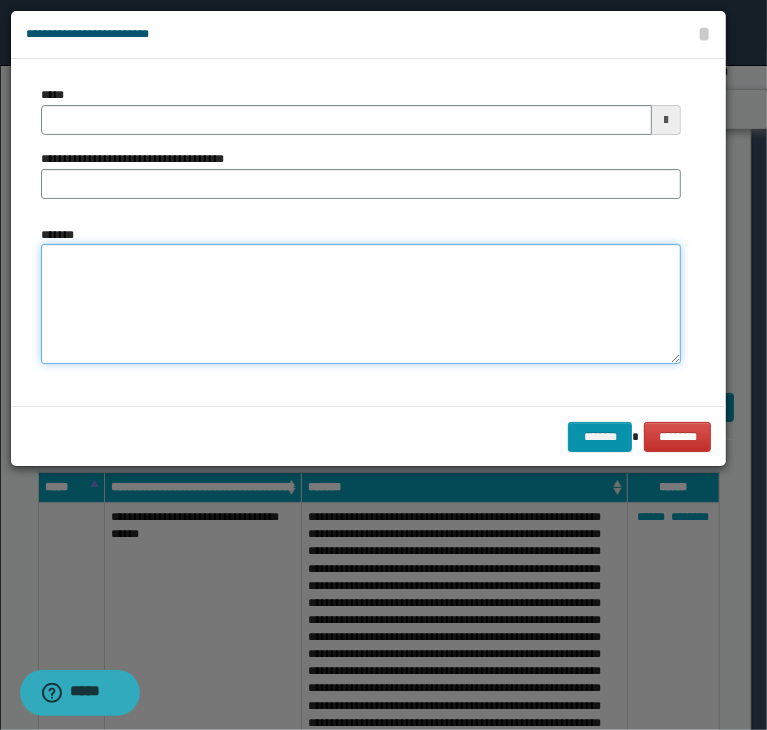 drag, startPoint x: 168, startPoint y: 253, endPoint x: 153, endPoint y: 201, distance: 54.120235 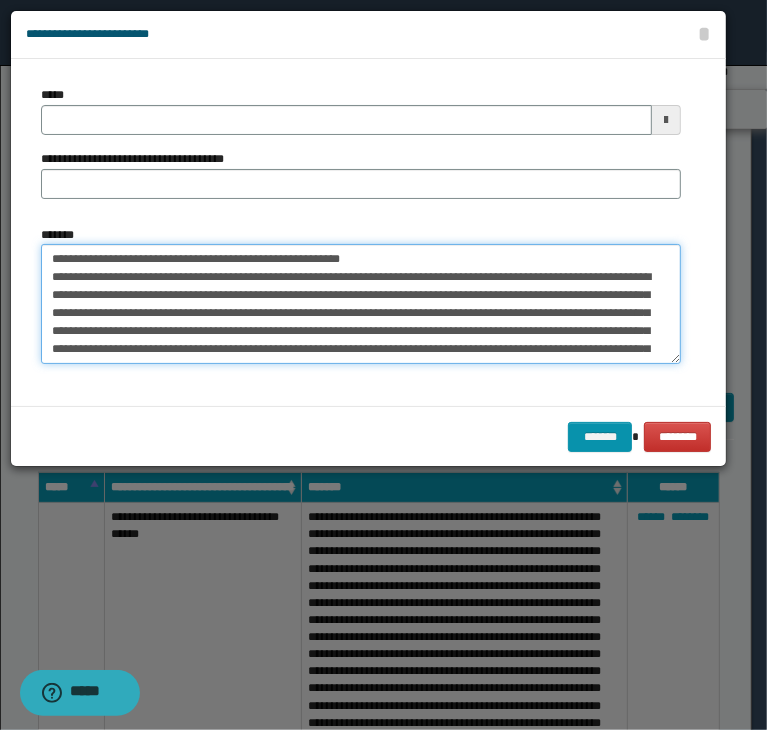 type 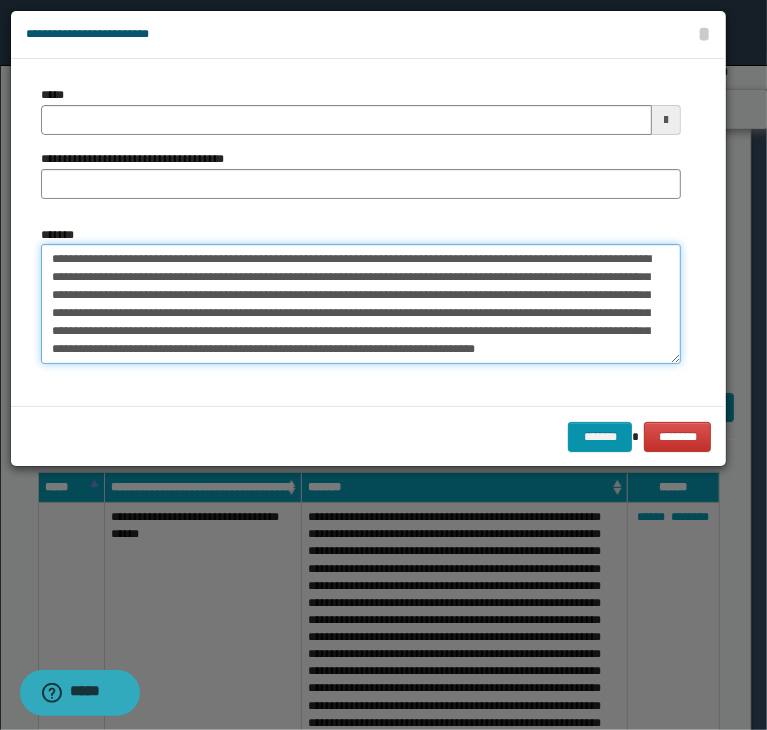 type on "**********" 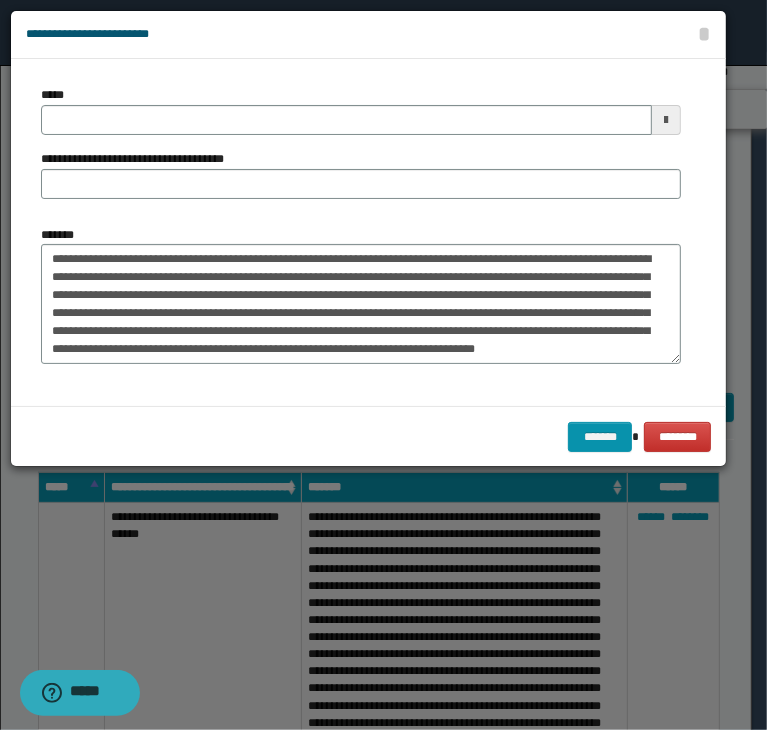 click on "*****" at bounding box center (361, 110) 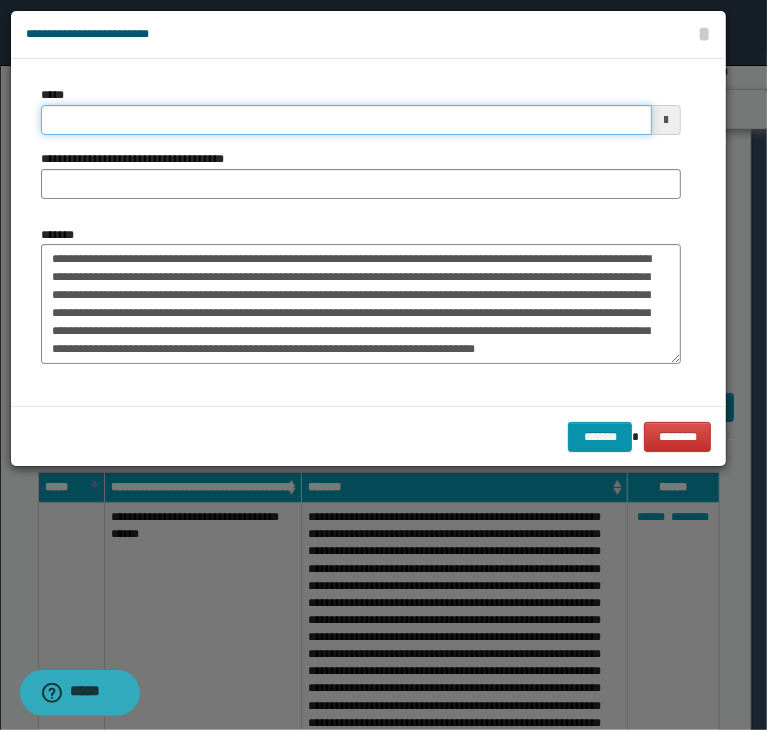 click on "*****" at bounding box center (346, 120) 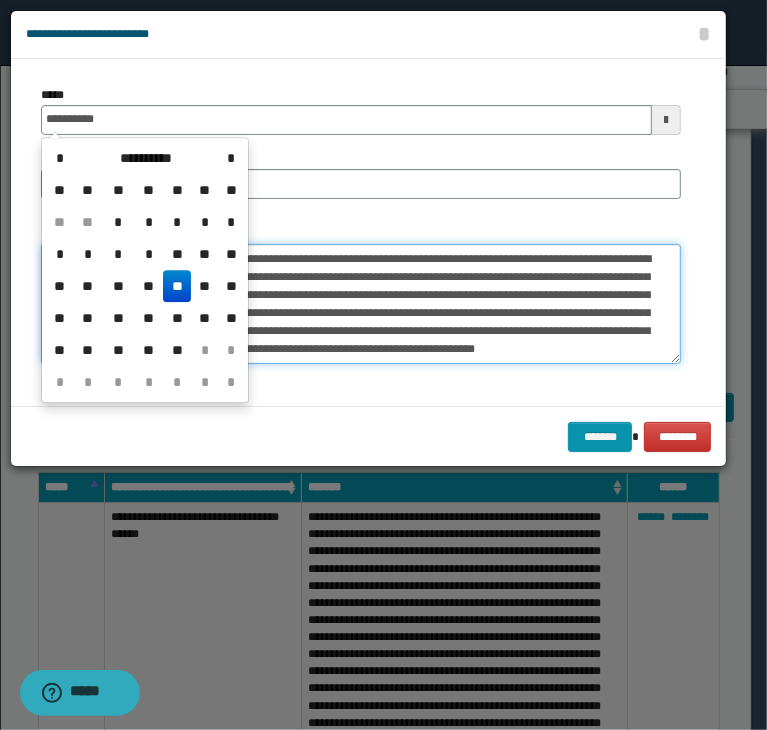 type on "**********" 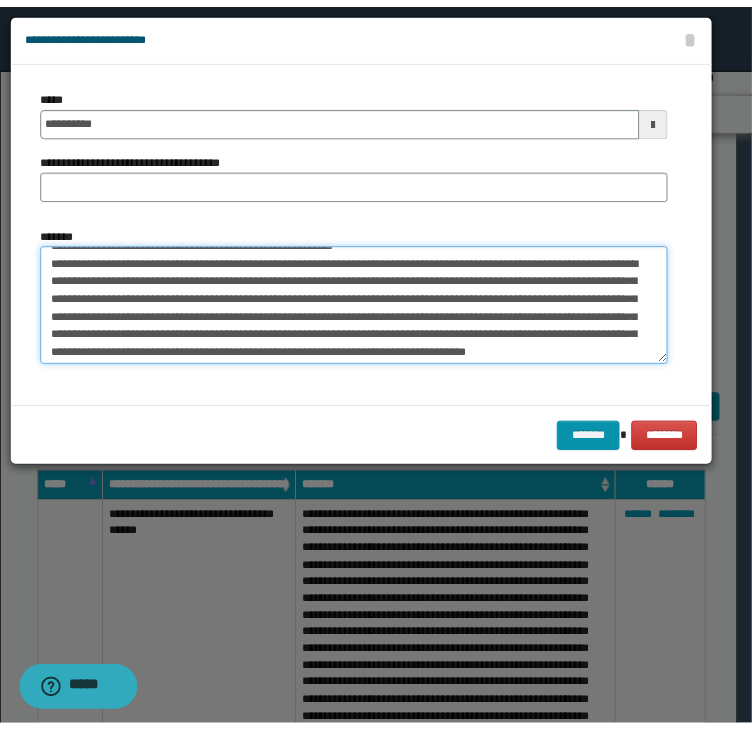 scroll, scrollTop: 0, scrollLeft: 0, axis: both 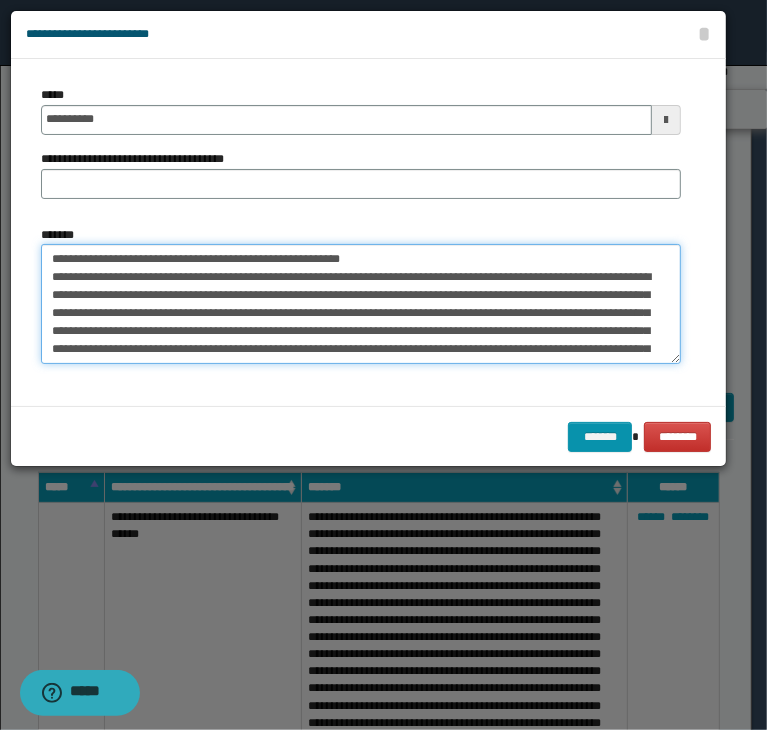 drag, startPoint x: 112, startPoint y: 254, endPoint x: 451, endPoint y: 230, distance: 339.8485 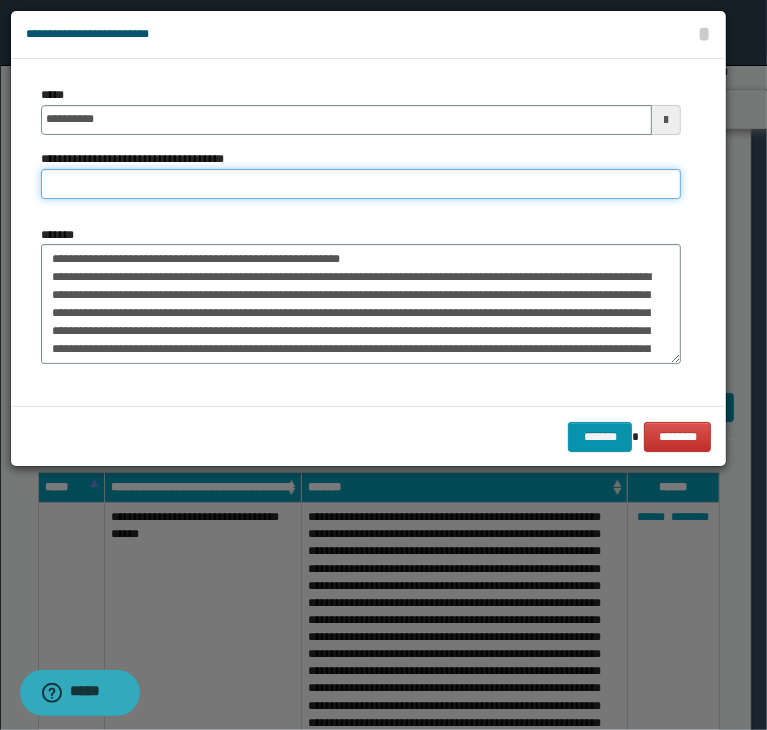 click on "**********" at bounding box center [361, 184] 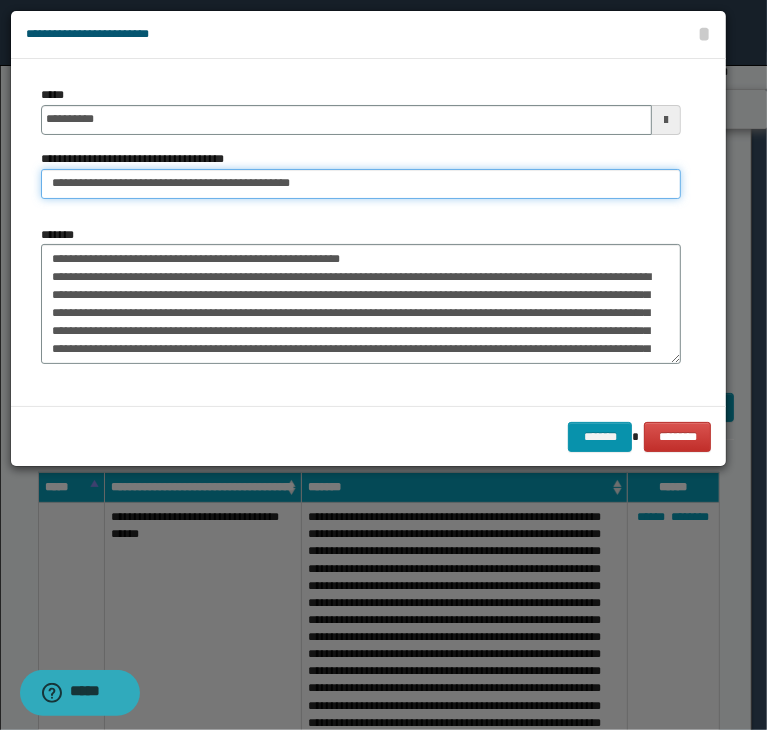 type on "**********" 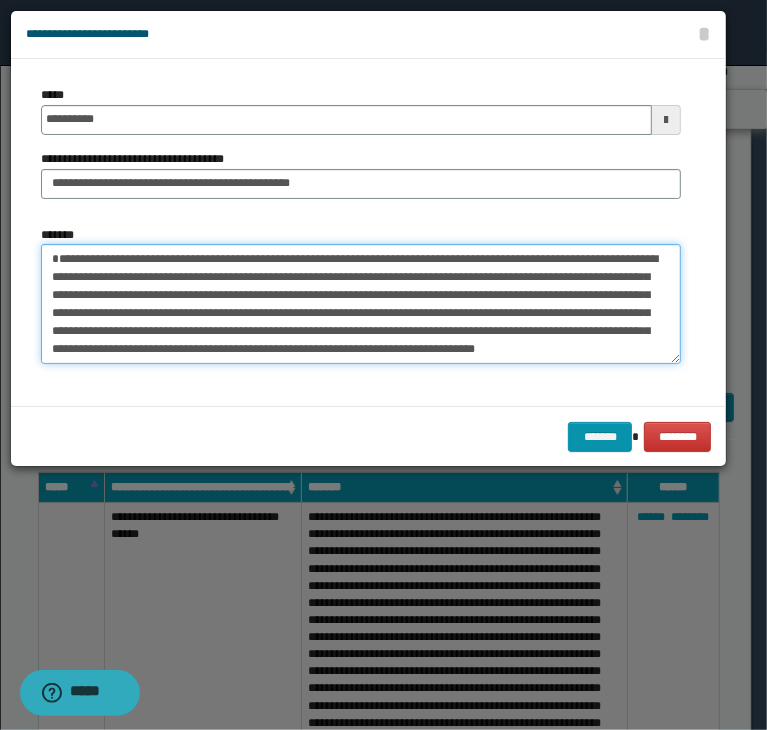type on "**********" 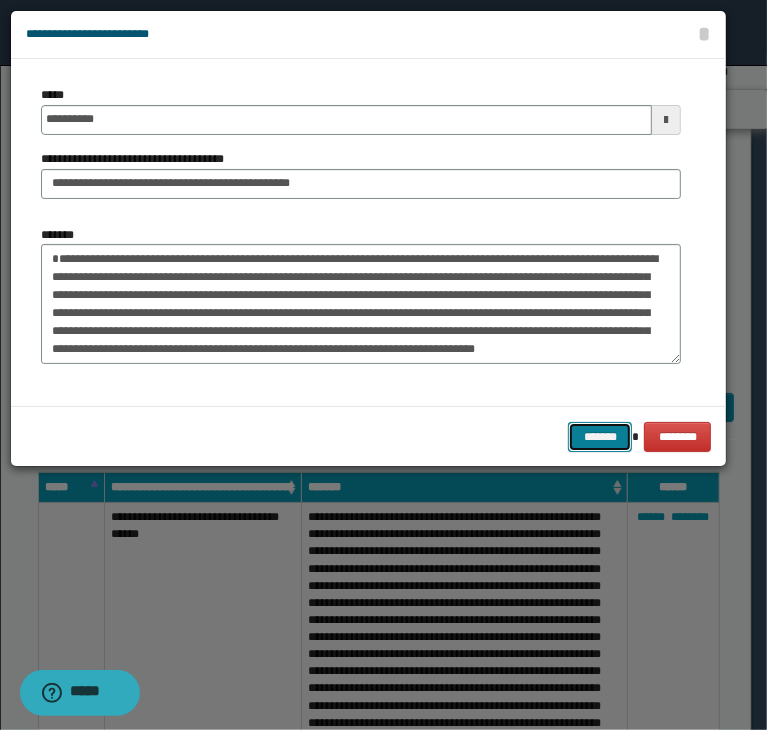 click on "*******" at bounding box center [600, 437] 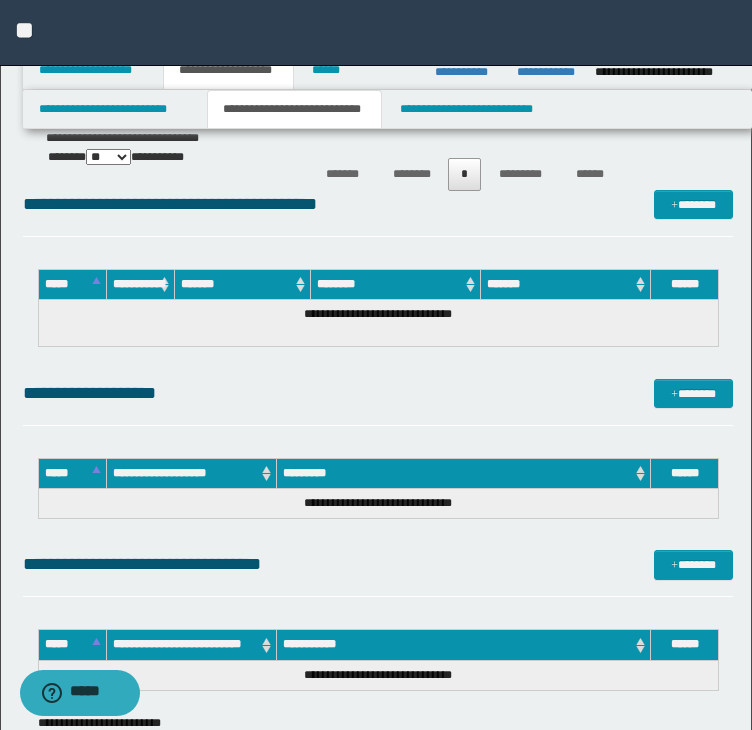 scroll, scrollTop: 3900, scrollLeft: 0, axis: vertical 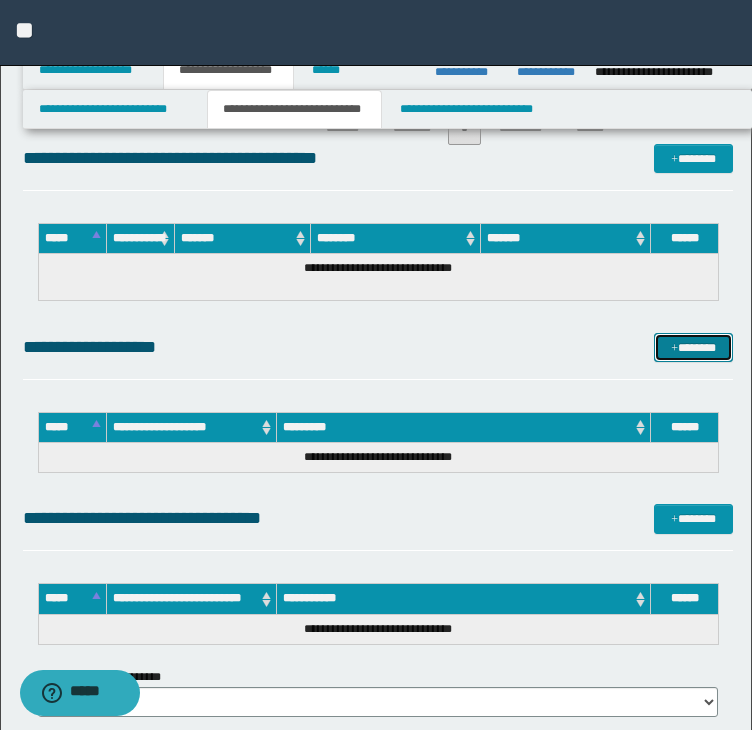 click on "*******" at bounding box center [693, 348] 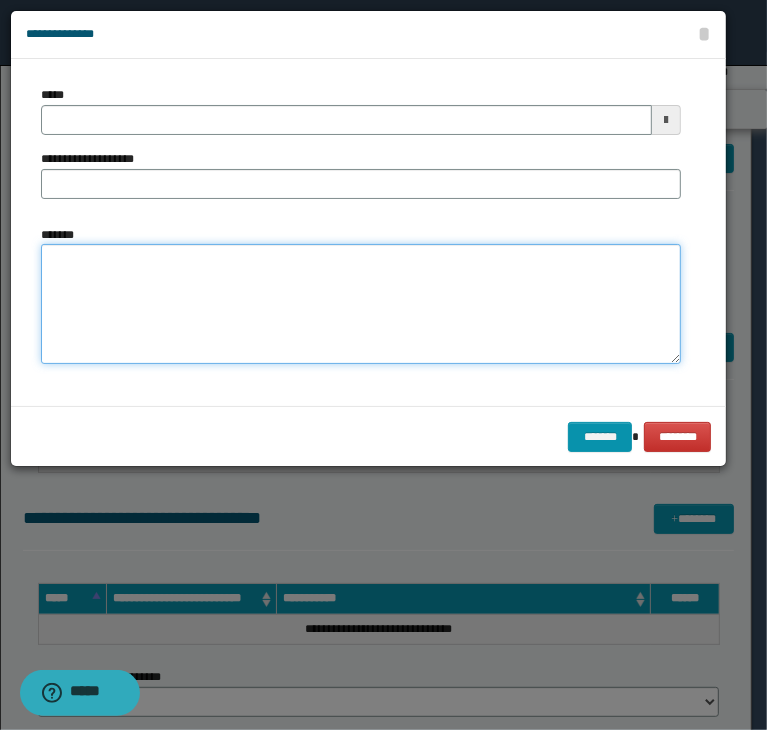 click on "*******" at bounding box center [361, 304] 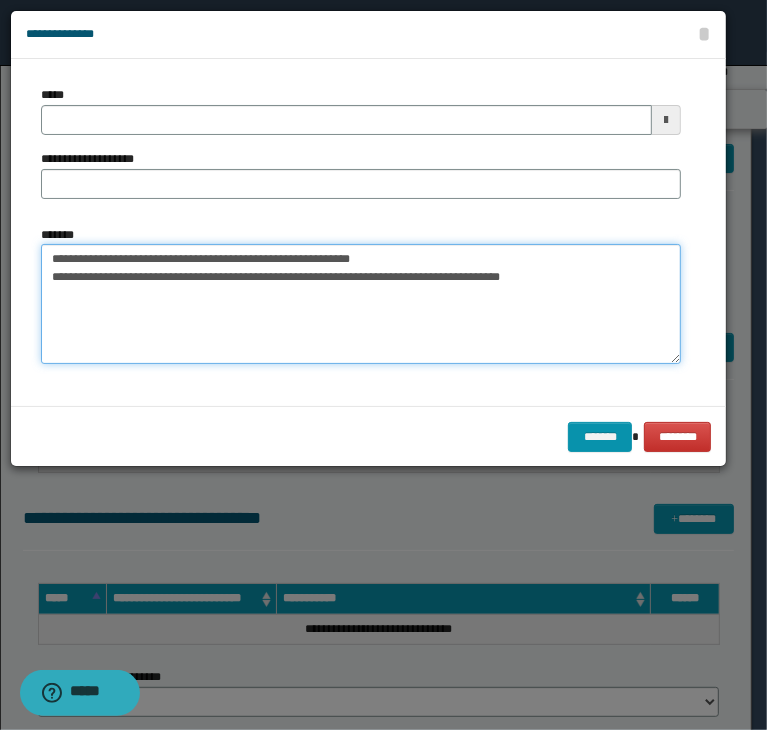 type 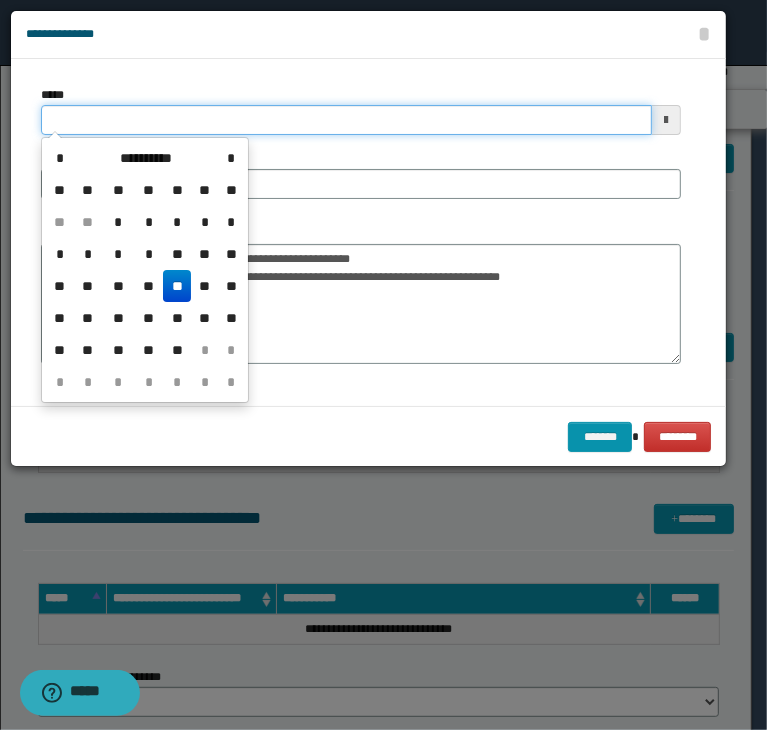 click on "*****" at bounding box center [346, 120] 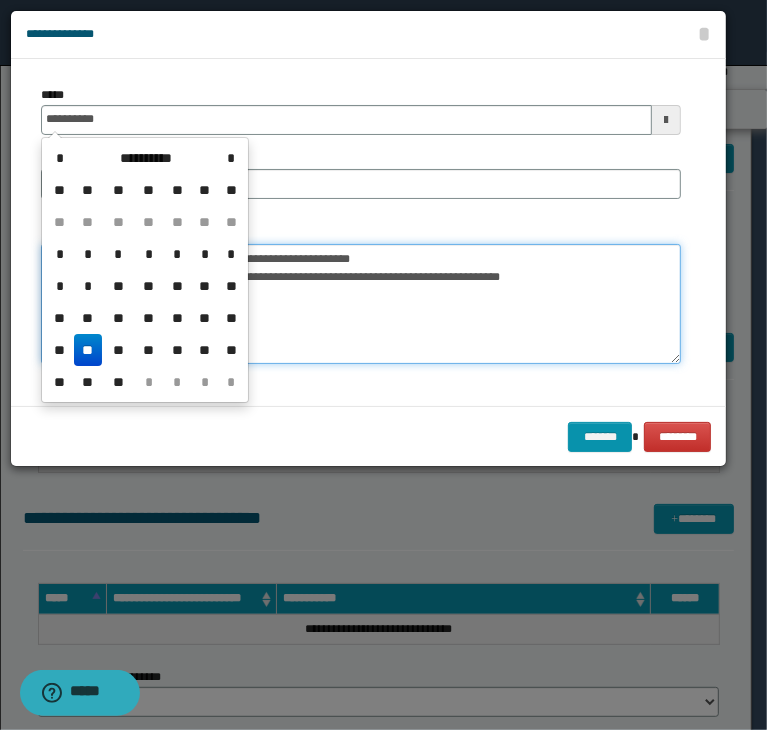type on "**********" 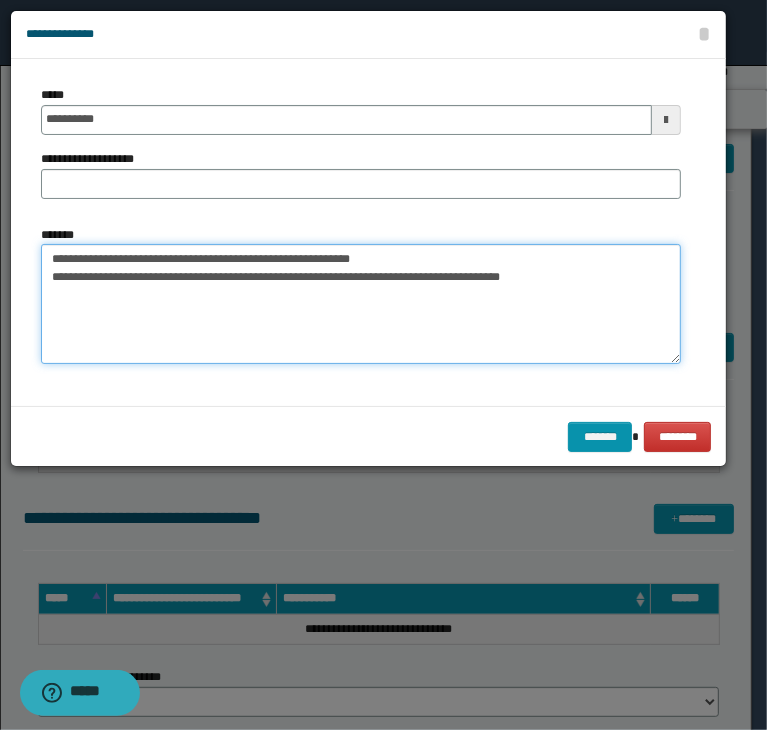 drag, startPoint x: 402, startPoint y: 261, endPoint x: 108, endPoint y: 251, distance: 294.17 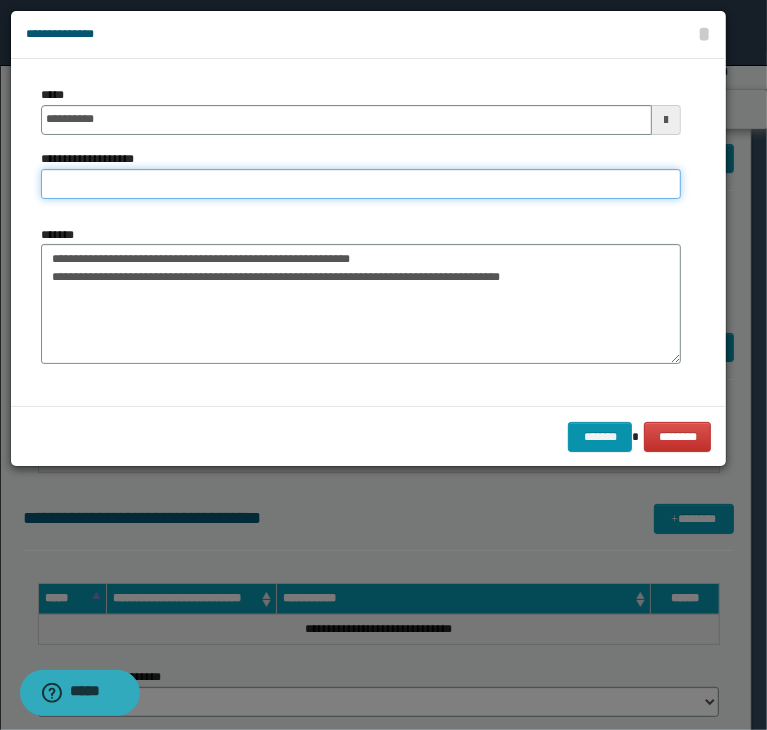 click on "**********" at bounding box center [361, 184] 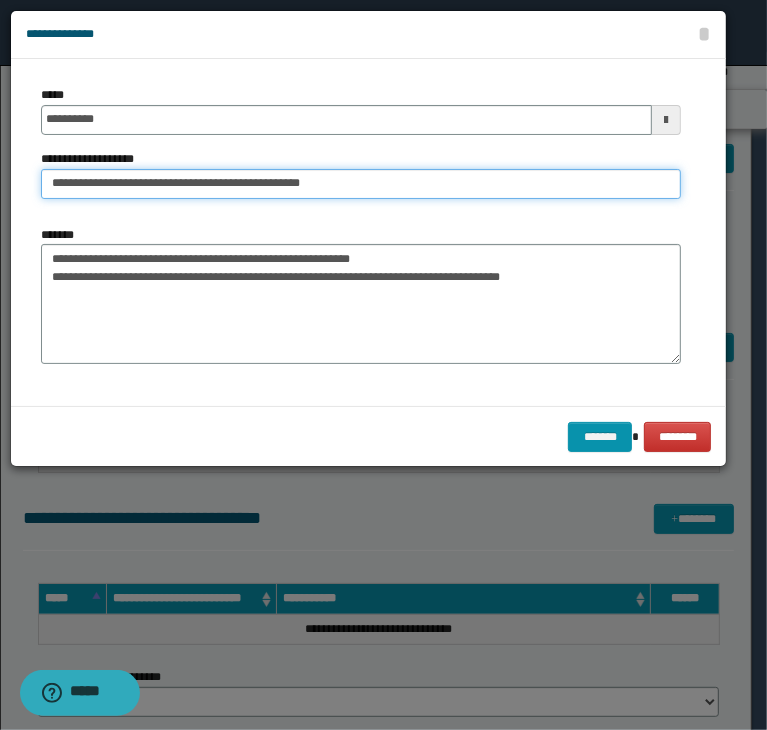 type on "**********" 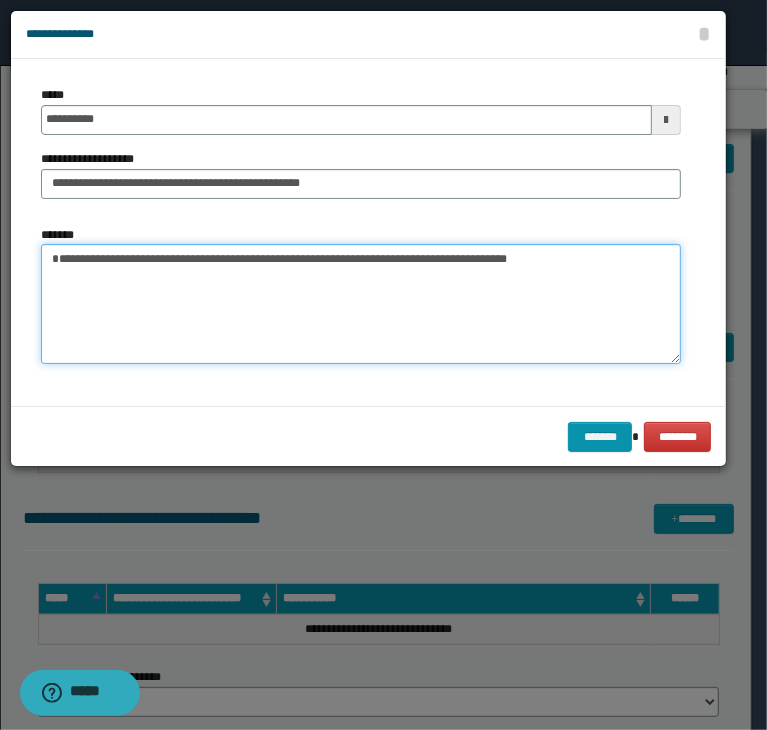 type on "**********" 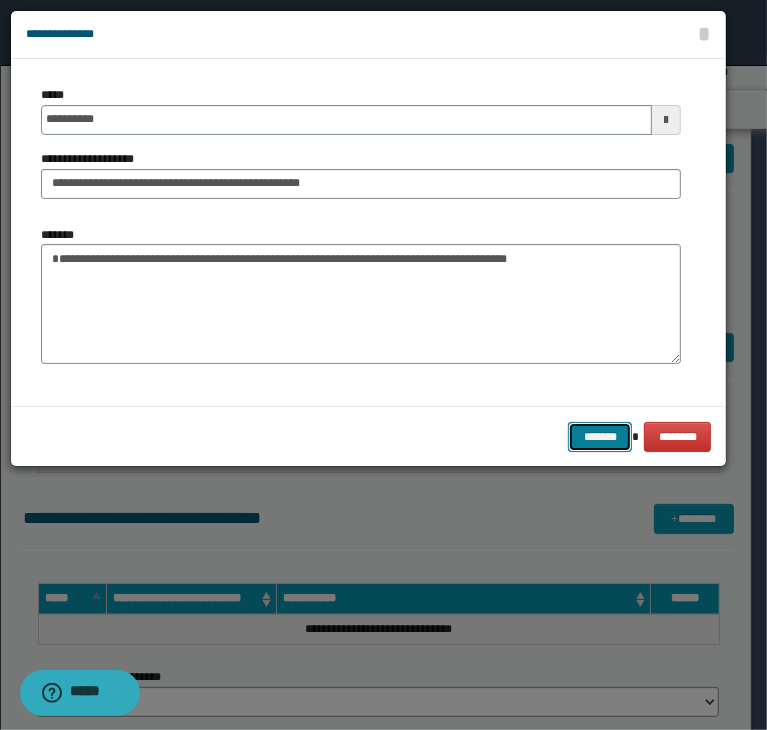 type 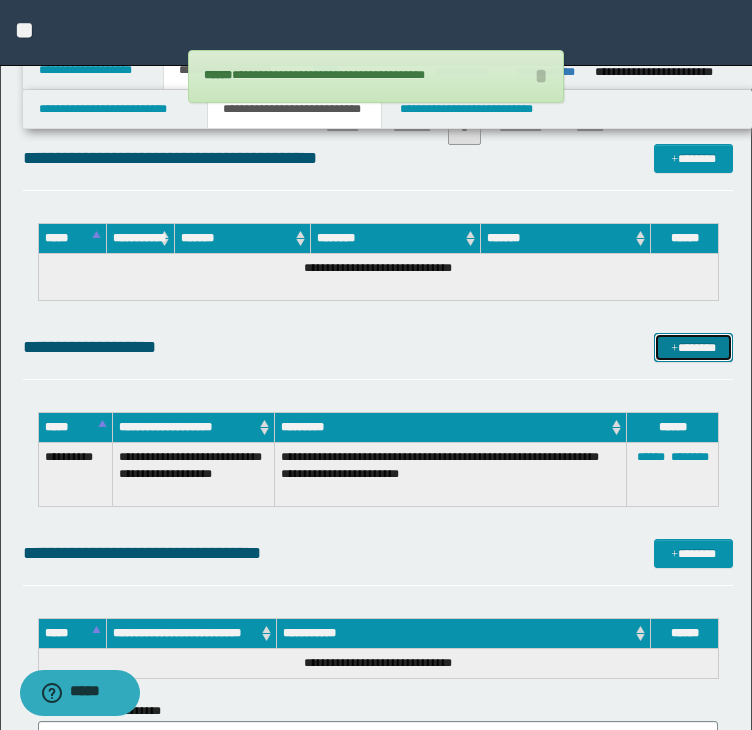 click on "*******" at bounding box center [693, 348] 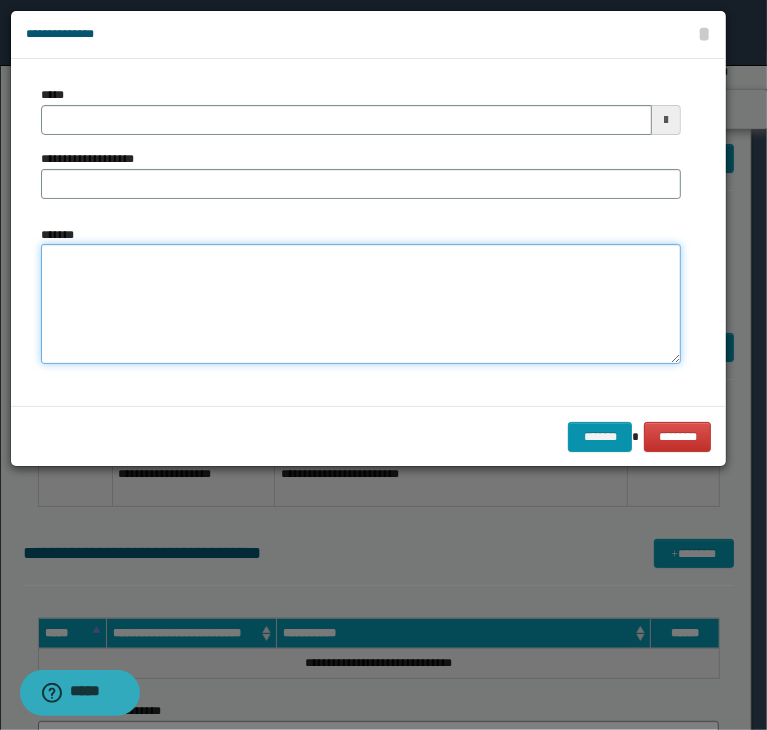 click on "*******" at bounding box center [361, 304] 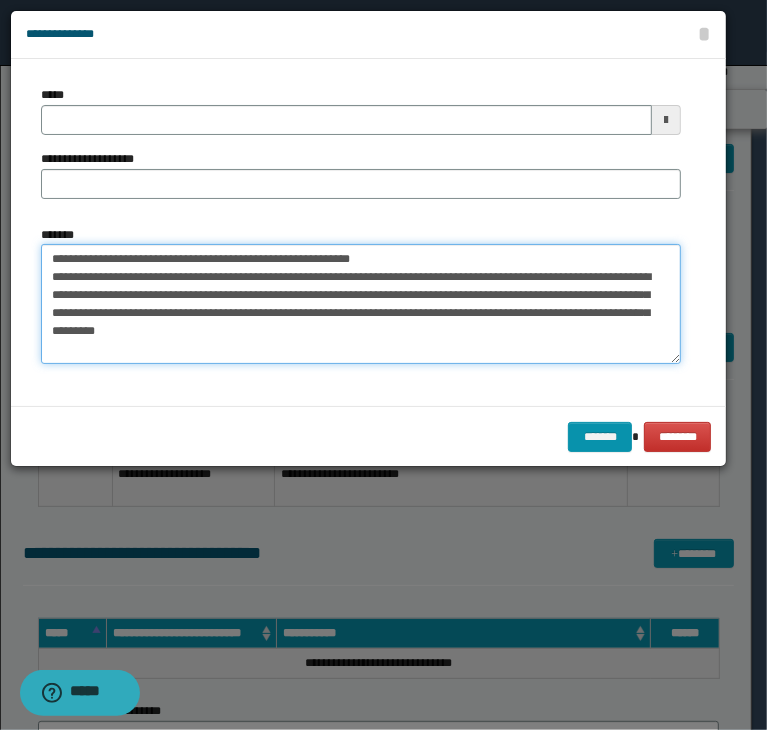 type 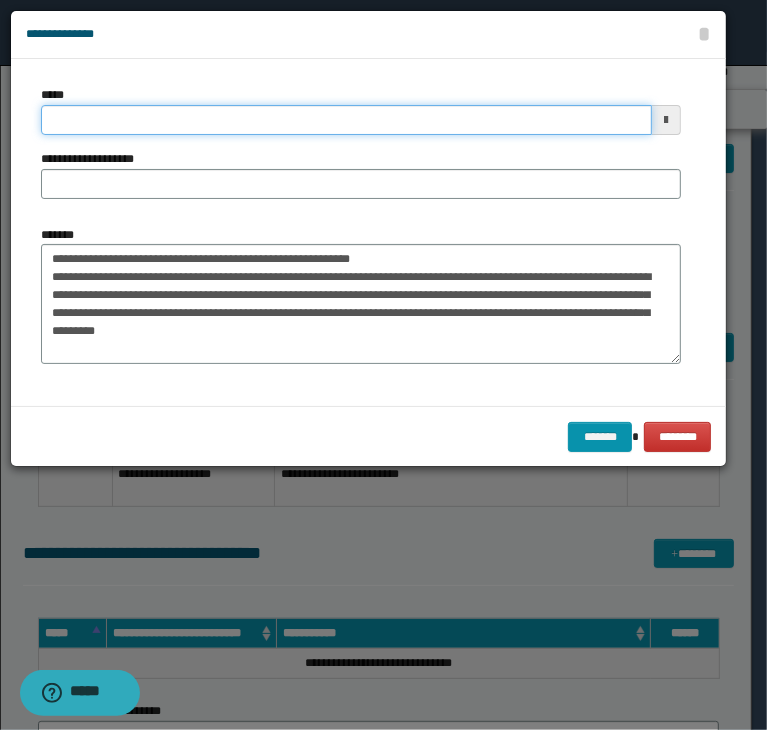 click on "*****" at bounding box center (346, 120) 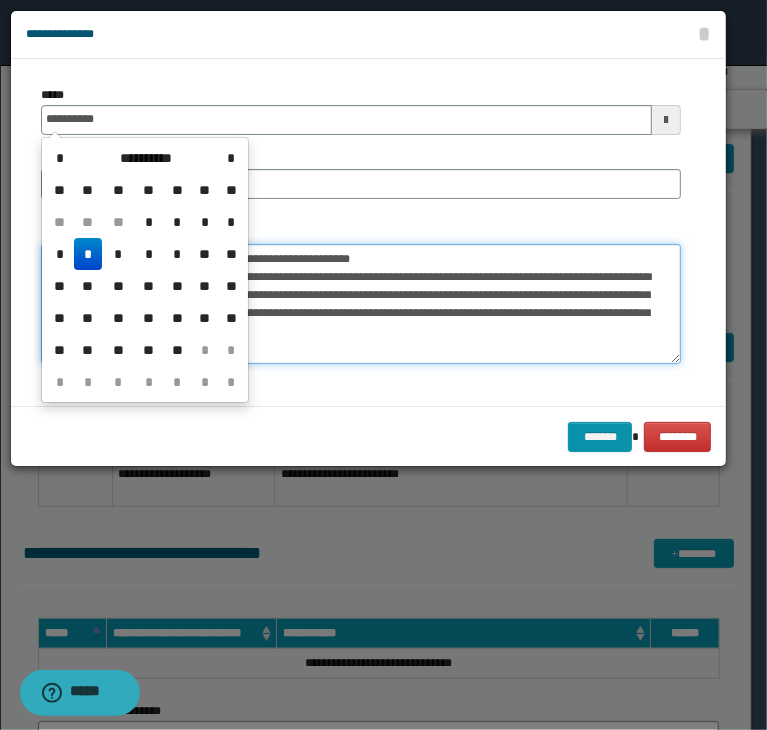 type on "**********" 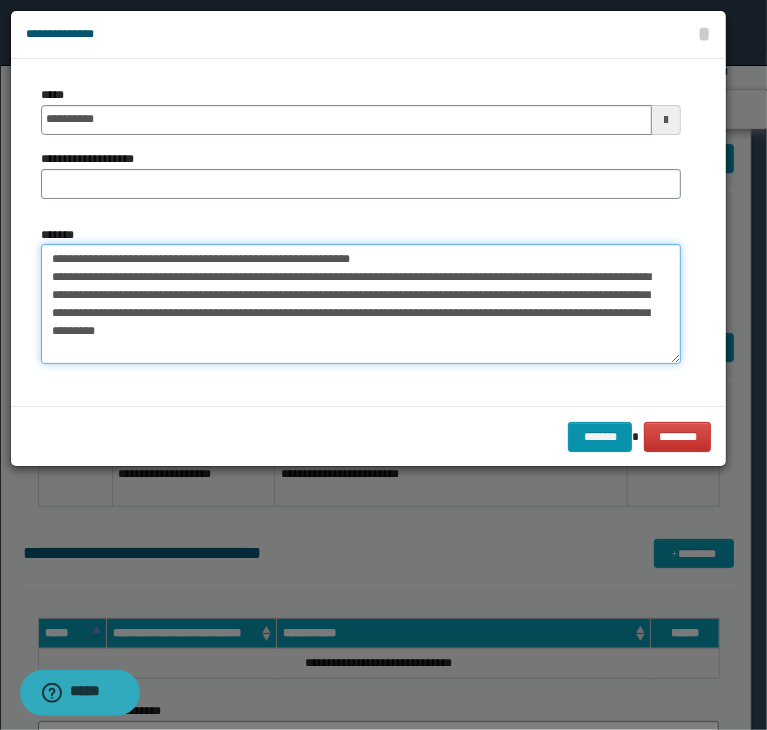 drag, startPoint x: 412, startPoint y: 263, endPoint x: 113, endPoint y: 256, distance: 299.08194 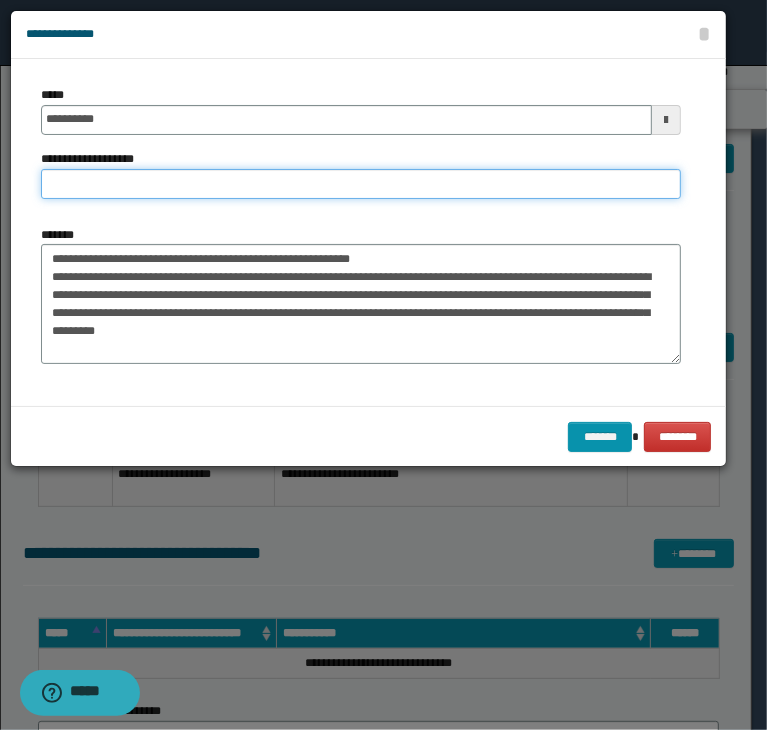 paste on "**********" 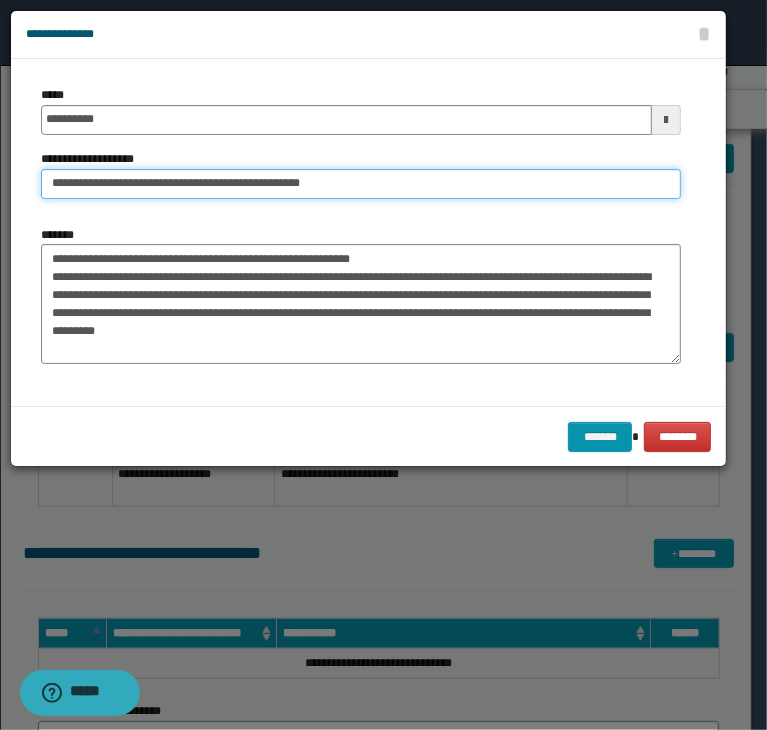 click on "**********" at bounding box center (361, 184) 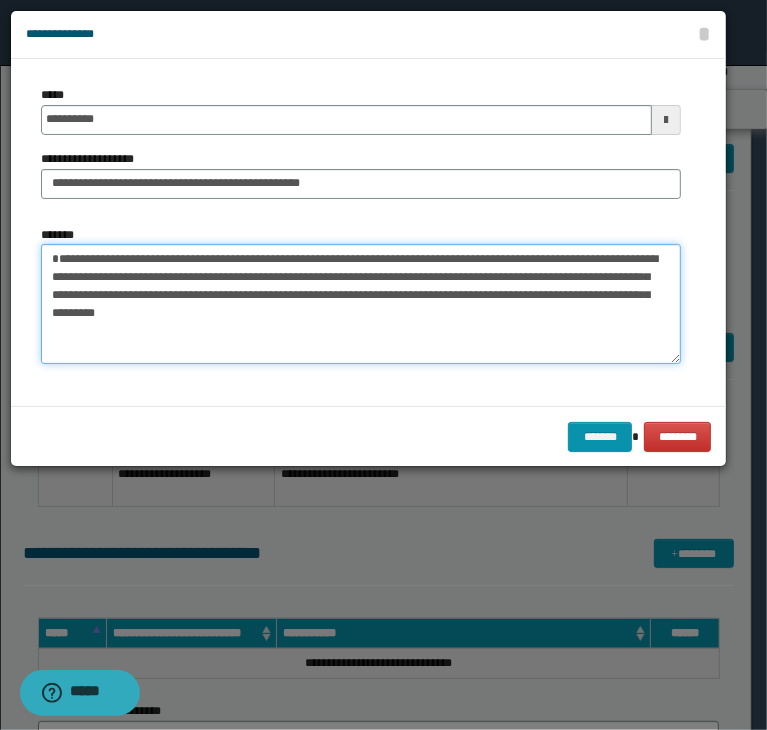 type on "**********" 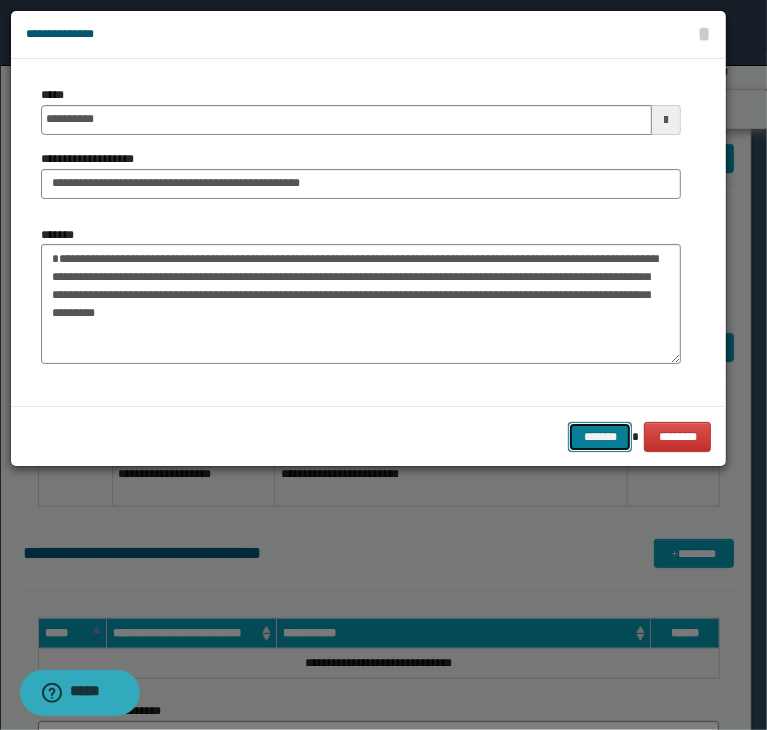 click on "*******" at bounding box center (600, 437) 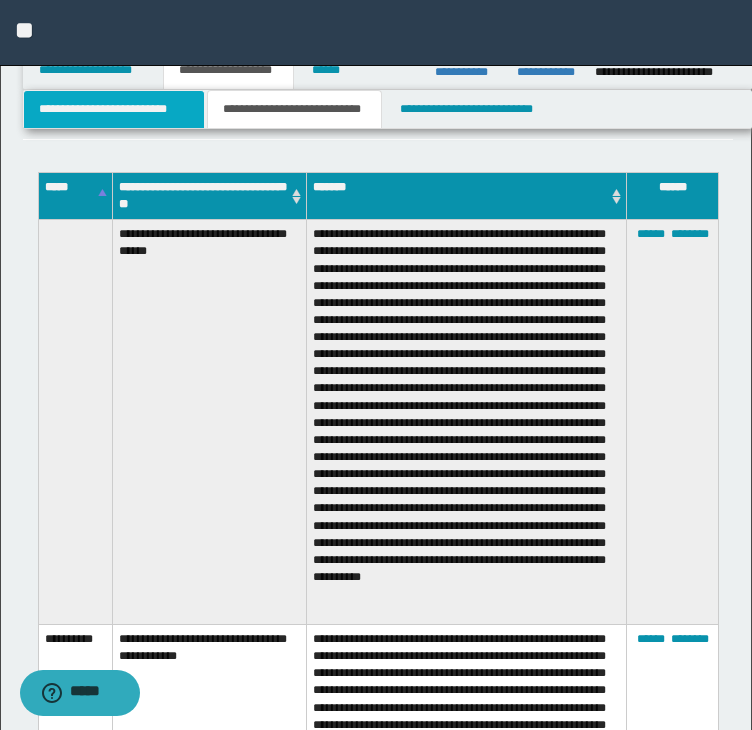 click on "**********" at bounding box center [114, 109] 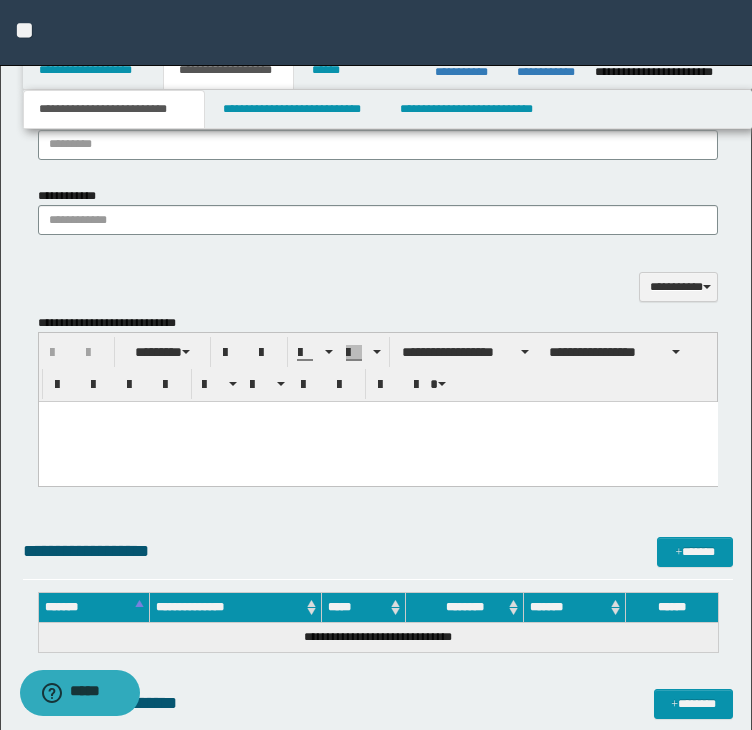 scroll, scrollTop: 1528, scrollLeft: 0, axis: vertical 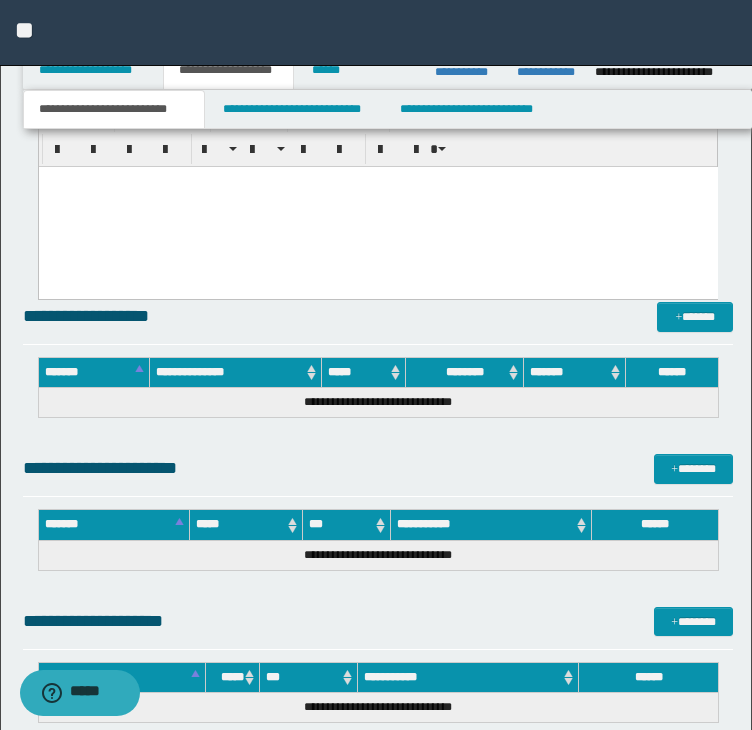 click at bounding box center [377, 207] 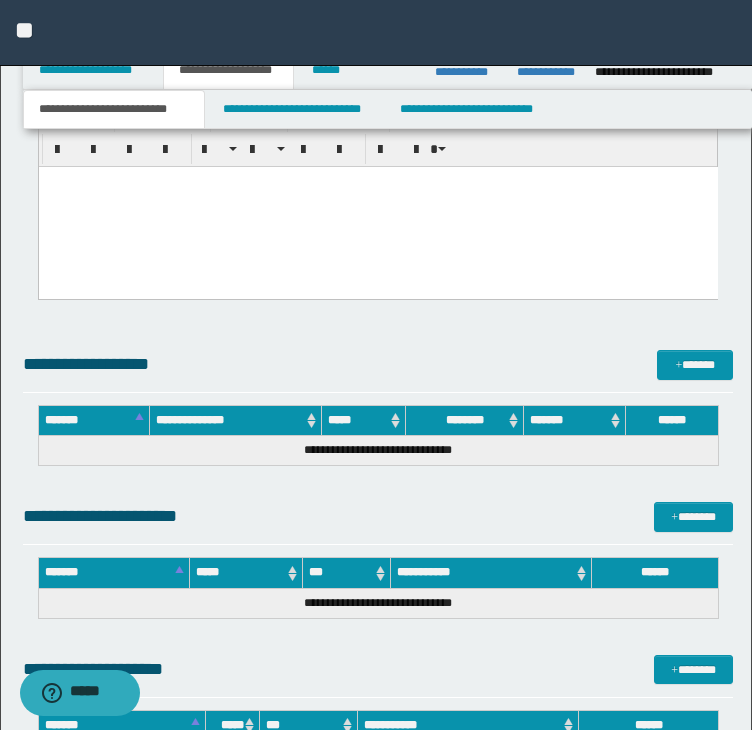 paste 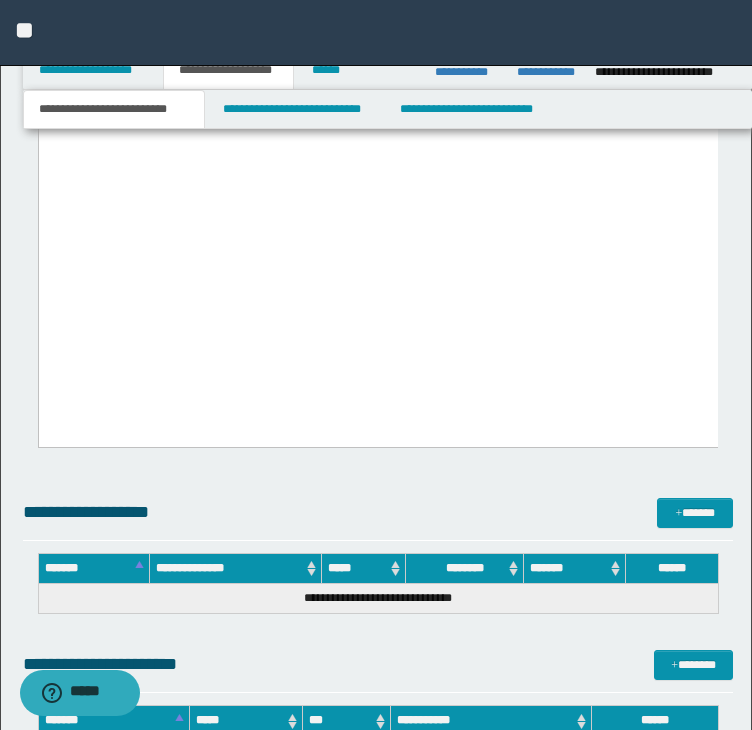 drag, startPoint x: 45, startPoint y: -6421, endPoint x: 266, endPoint y: 407, distance: 6831.5757 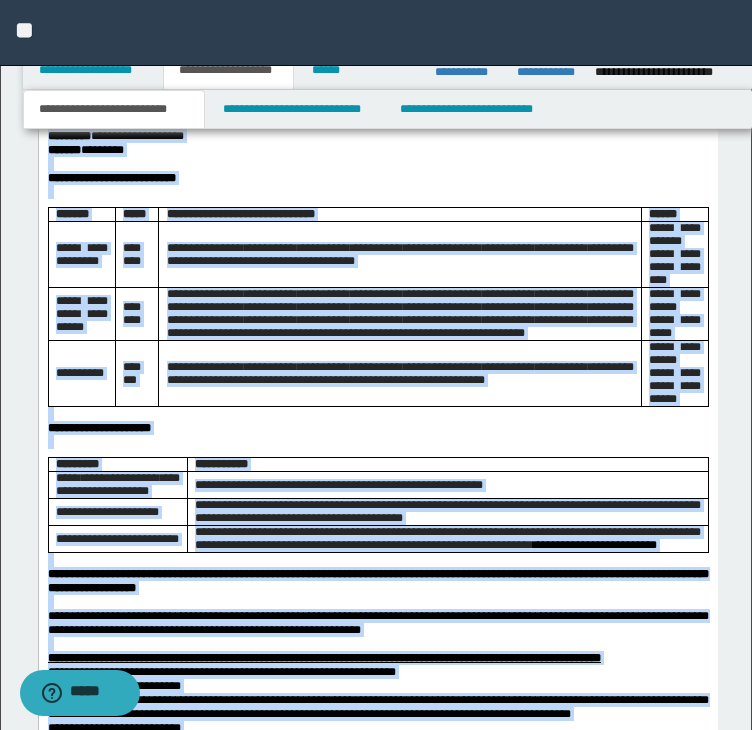 scroll, scrollTop: 1328, scrollLeft: 0, axis: vertical 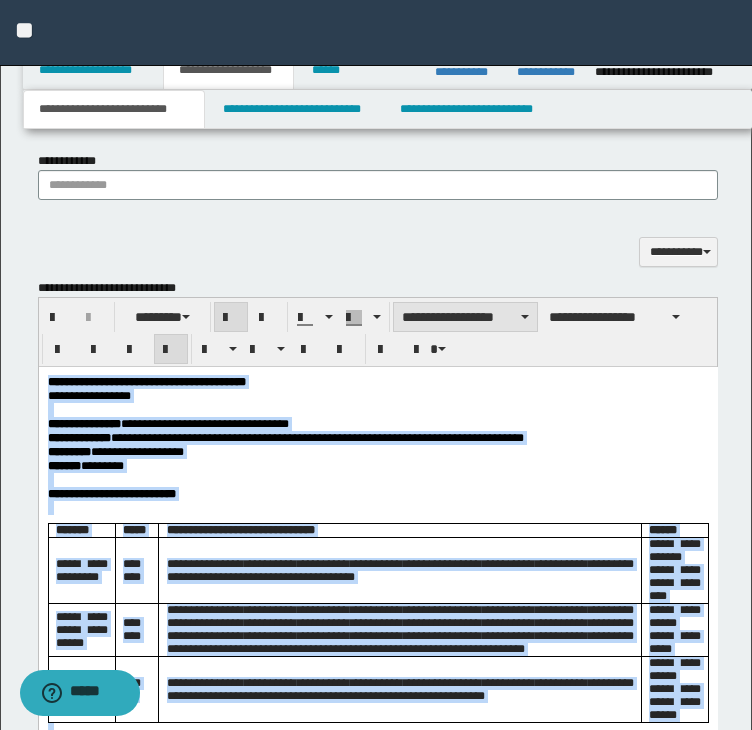 click on "**********" at bounding box center [465, 317] 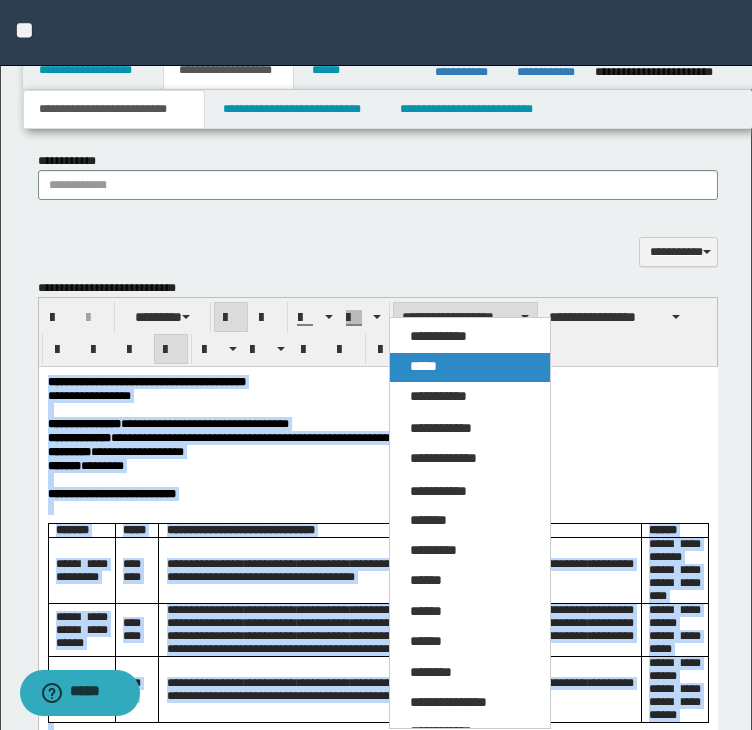 click on "*****" at bounding box center [423, 366] 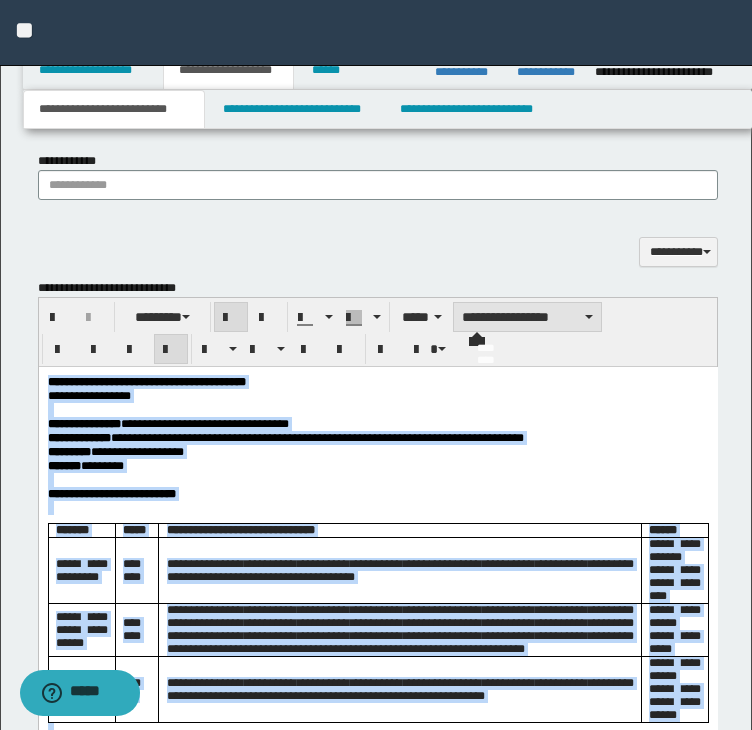 click on "**********" at bounding box center (527, 317) 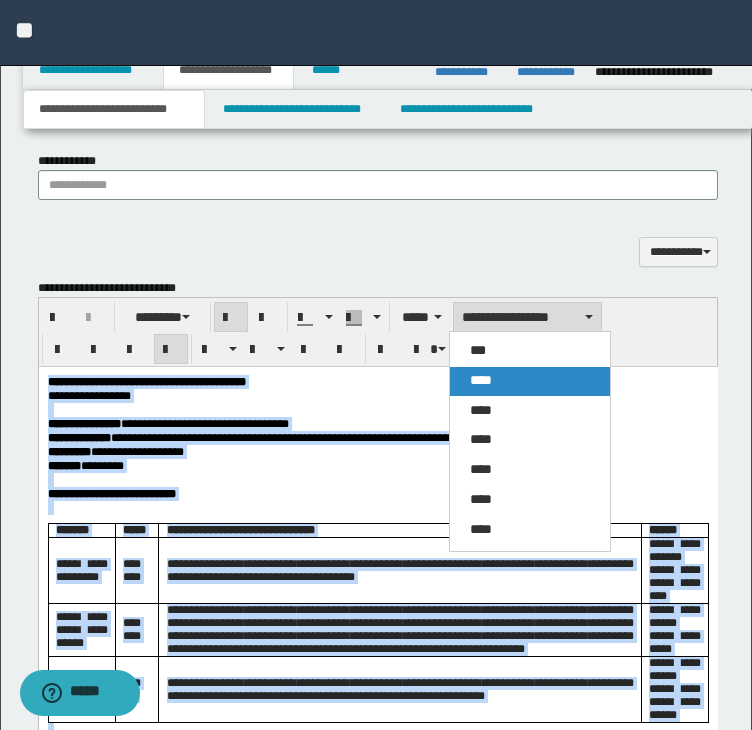 click on "****" at bounding box center (530, 381) 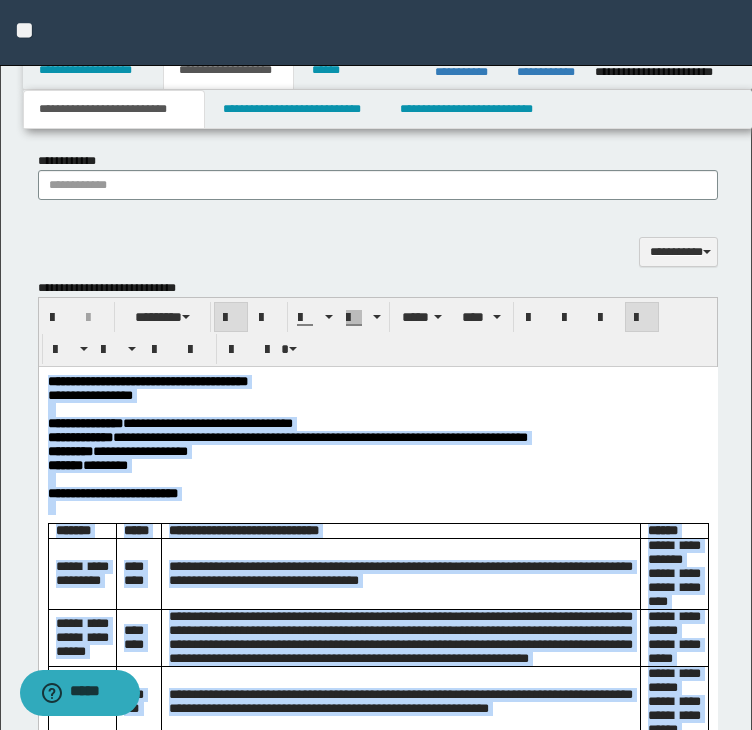 click at bounding box center (642, 318) 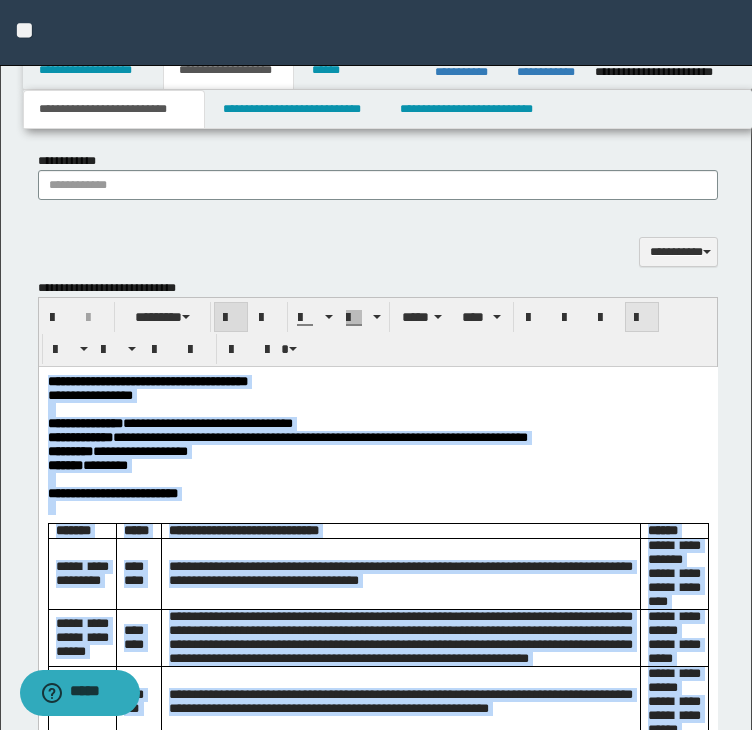 click at bounding box center [642, 318] 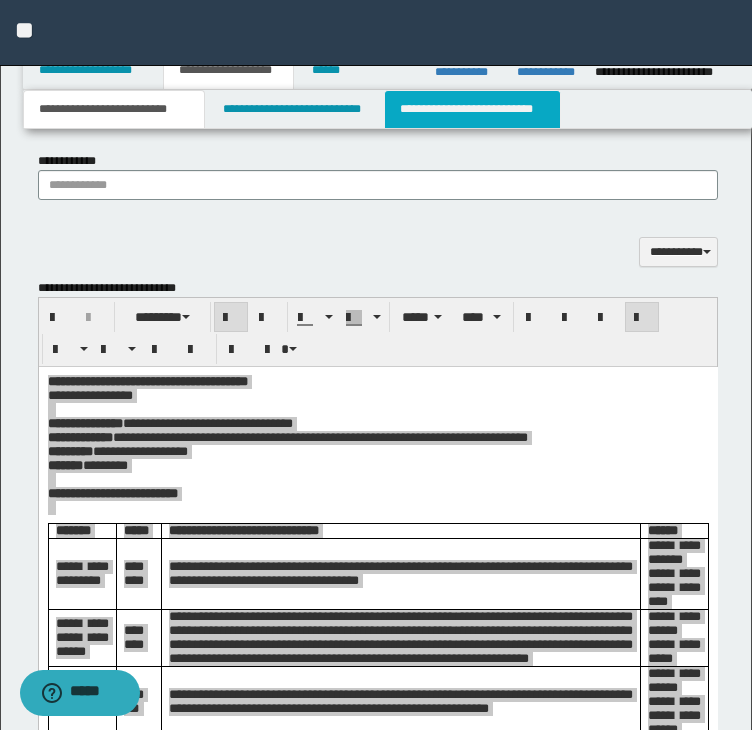 click on "**********" at bounding box center (472, 109) 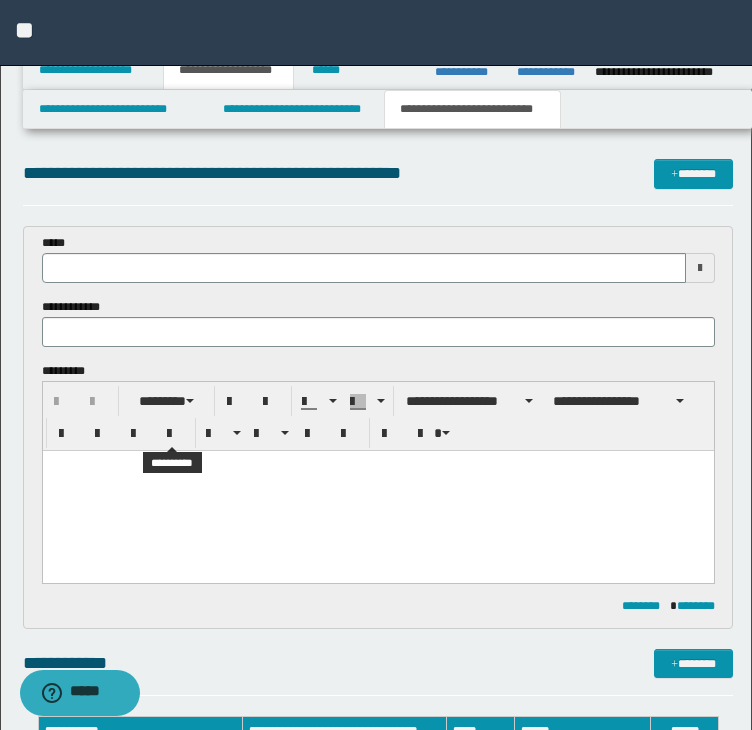 scroll, scrollTop: 0, scrollLeft: 0, axis: both 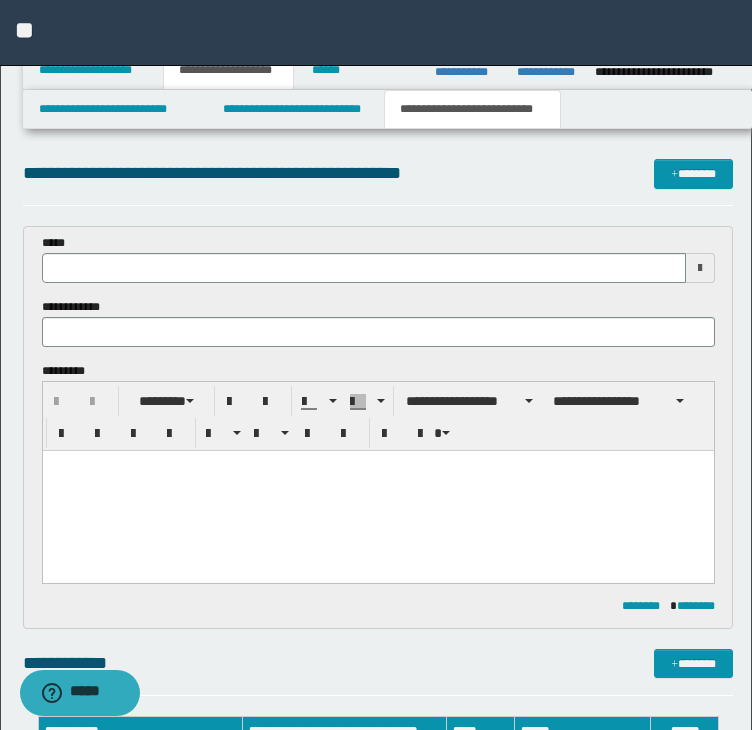click at bounding box center (377, 490) 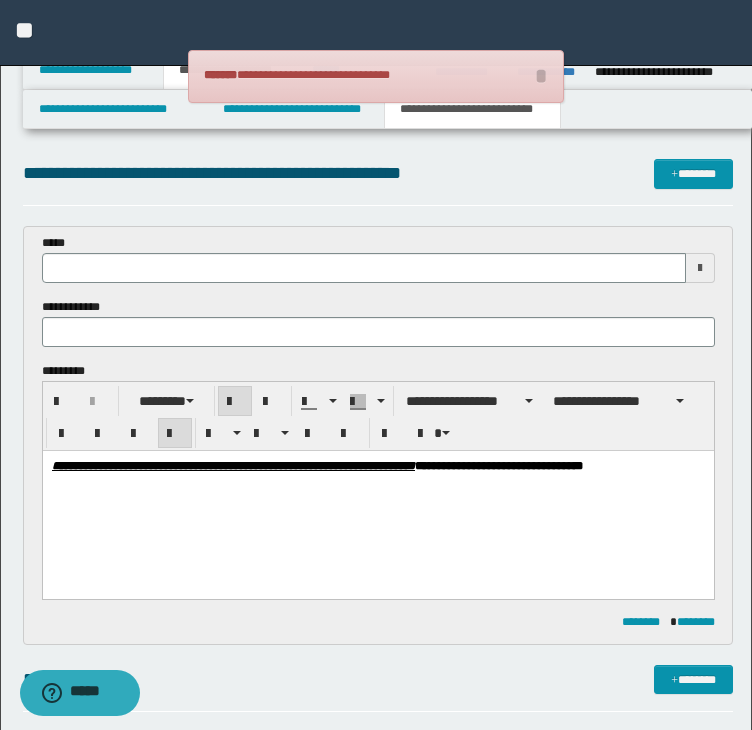 click on "**********" at bounding box center [498, 465] 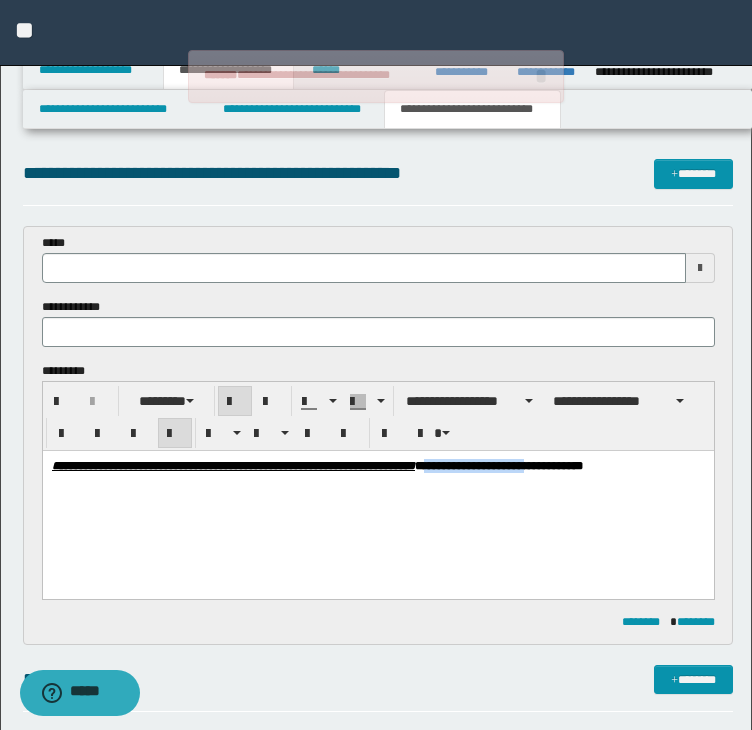 copy on "**********" 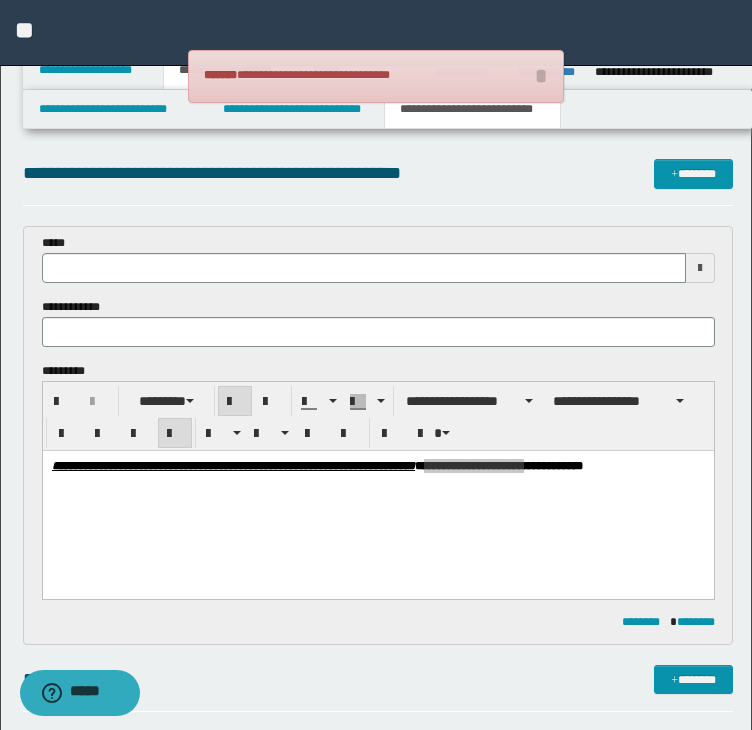 click on "**********" at bounding box center [378, 322] 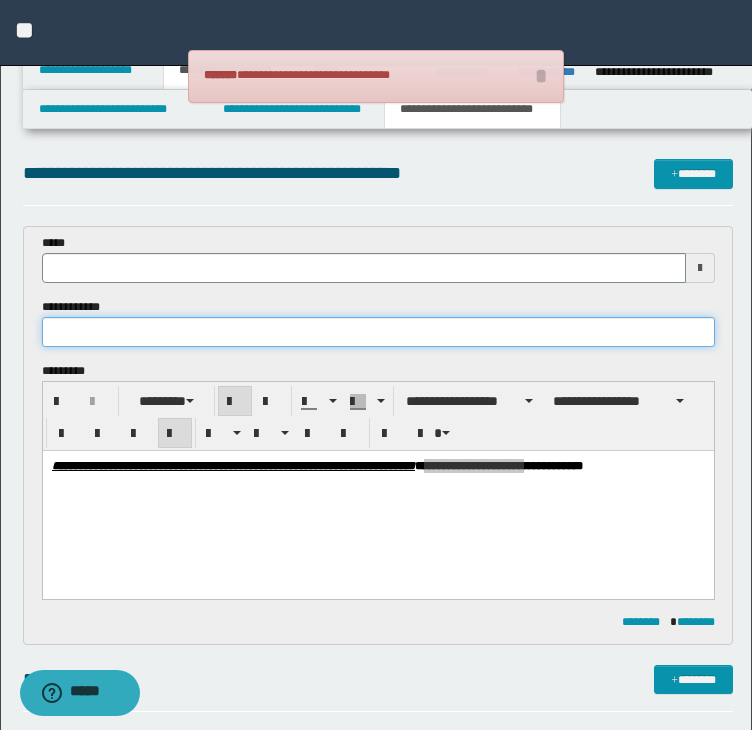 click at bounding box center (378, 332) 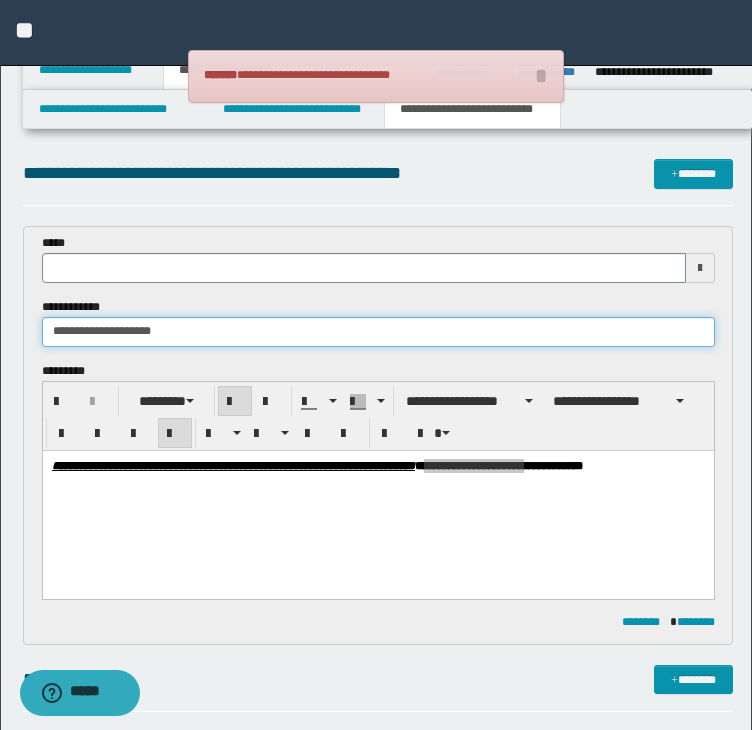 type on "**********" 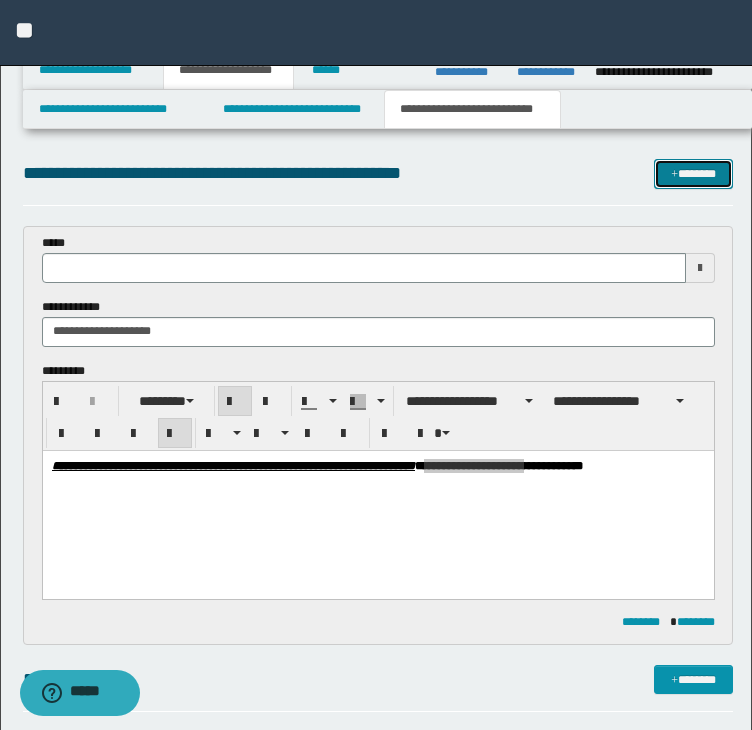 click on "*******" at bounding box center [693, 174] 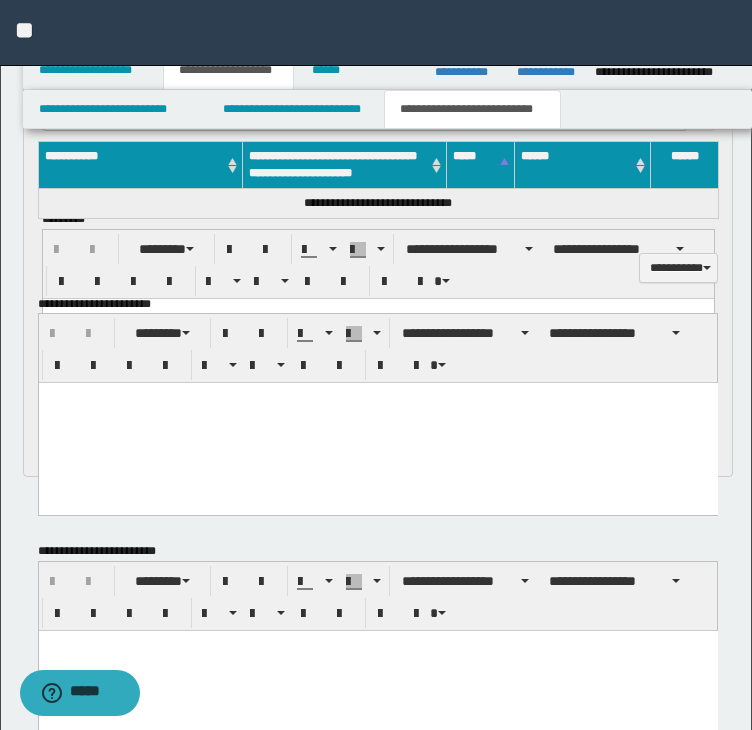 scroll, scrollTop: 0, scrollLeft: 0, axis: both 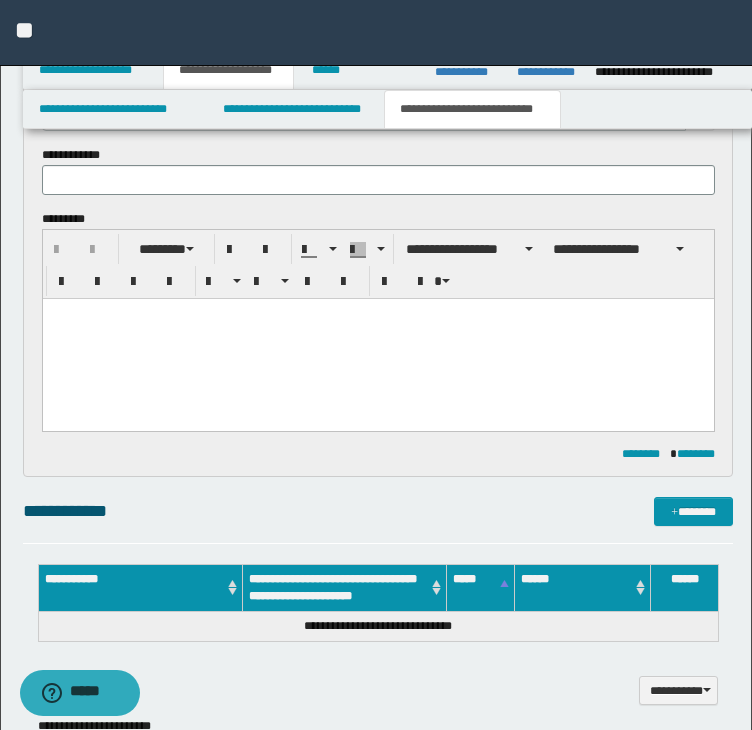 click at bounding box center [377, 338] 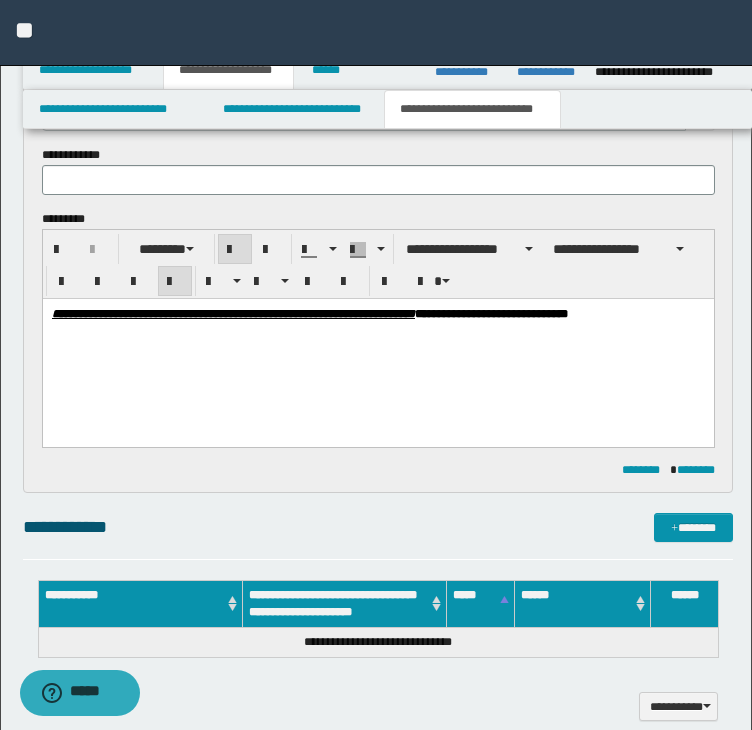 click on "**********" at bounding box center [490, 313] 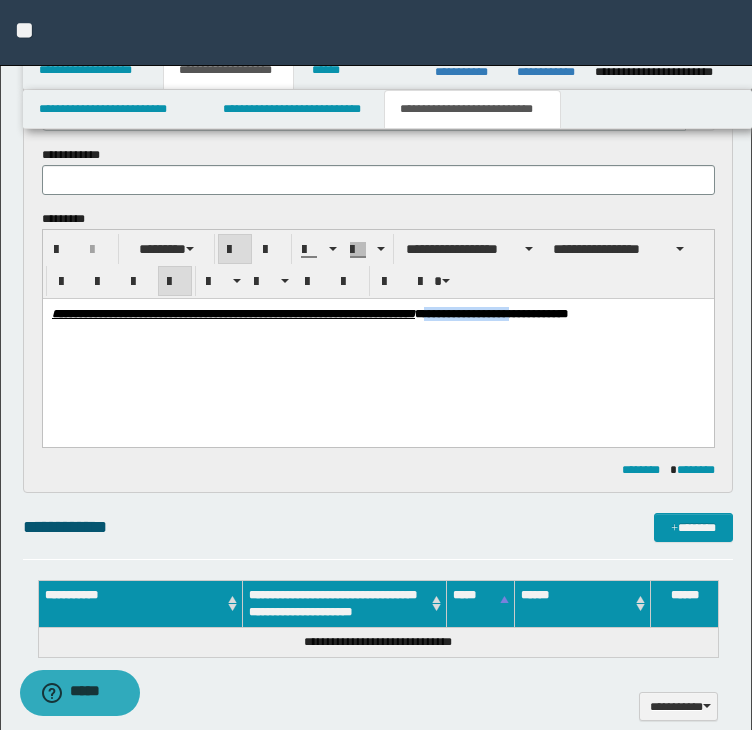 copy on "**********" 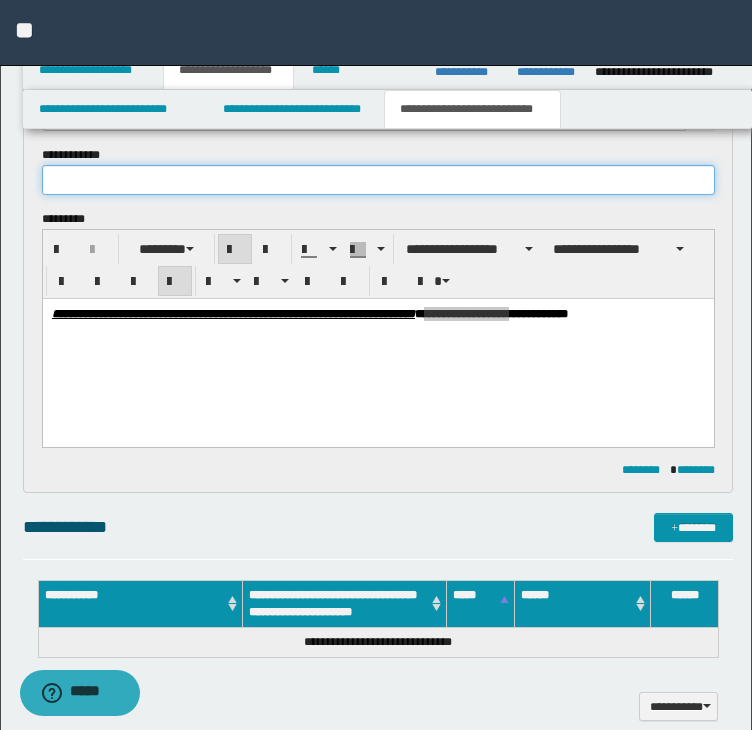 click at bounding box center (378, 180) 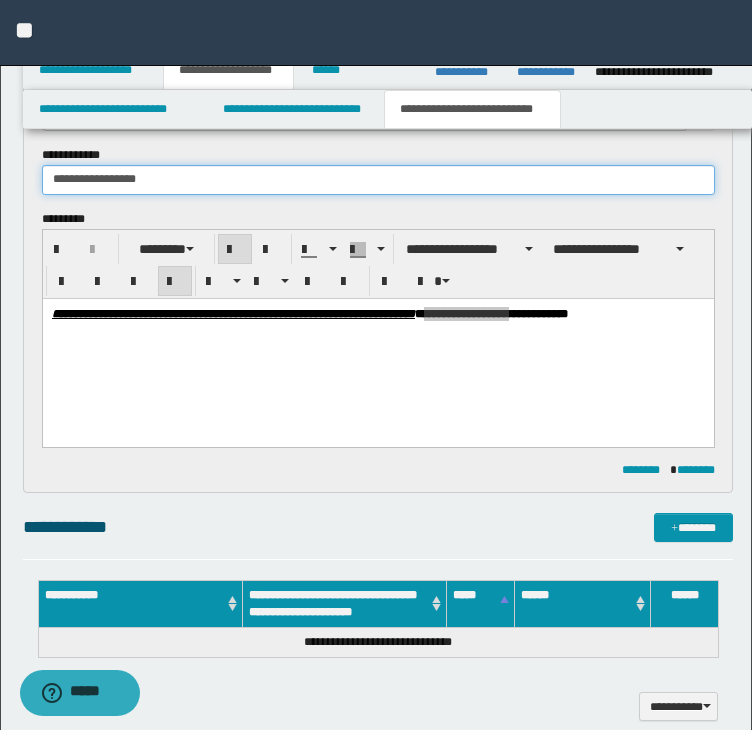 type on "**********" 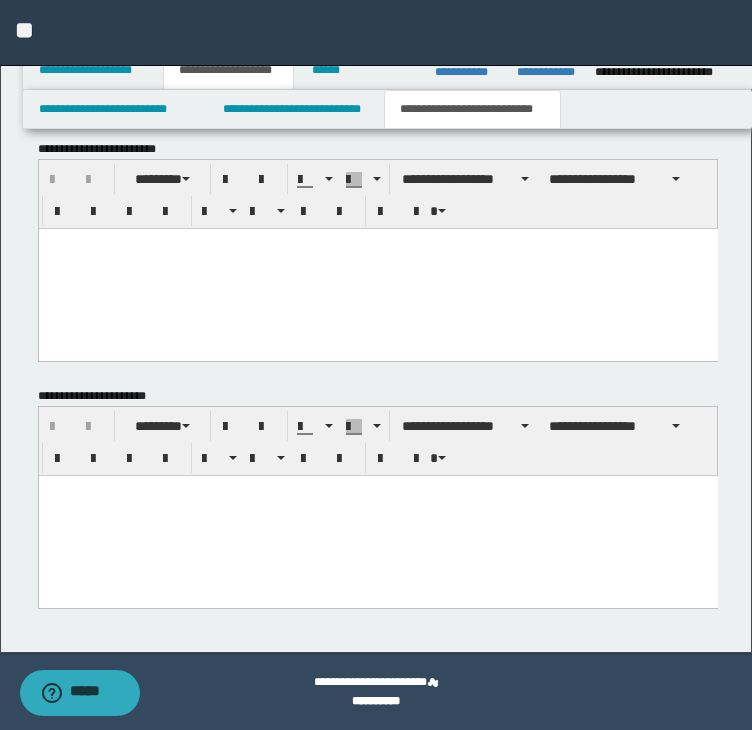 click at bounding box center (377, 516) 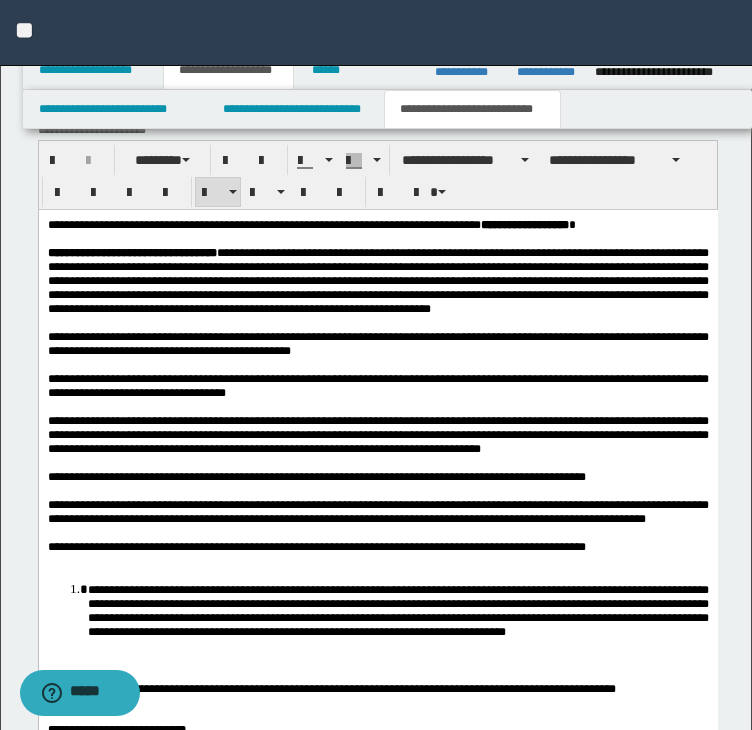 scroll, scrollTop: 1932, scrollLeft: 0, axis: vertical 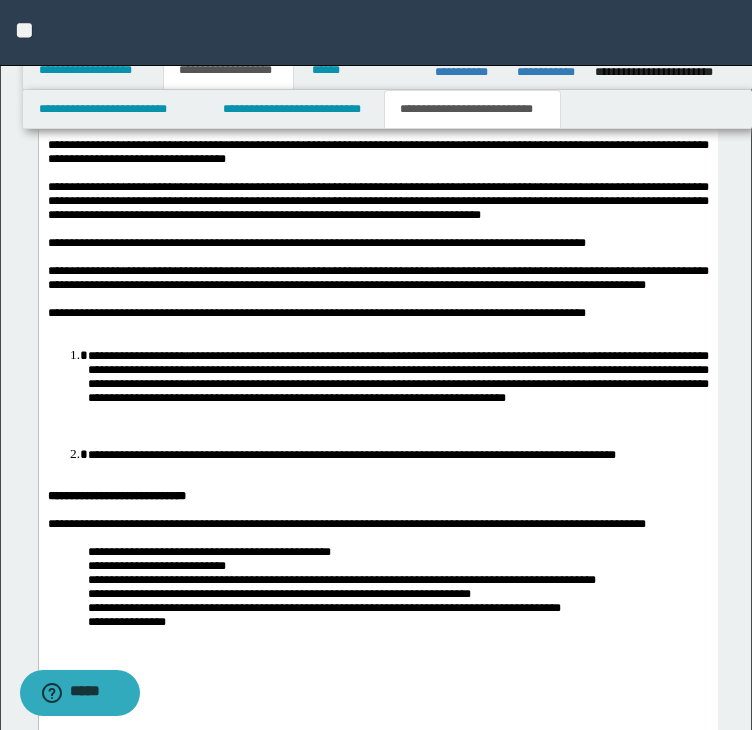click on "**********" at bounding box center (377, 314) 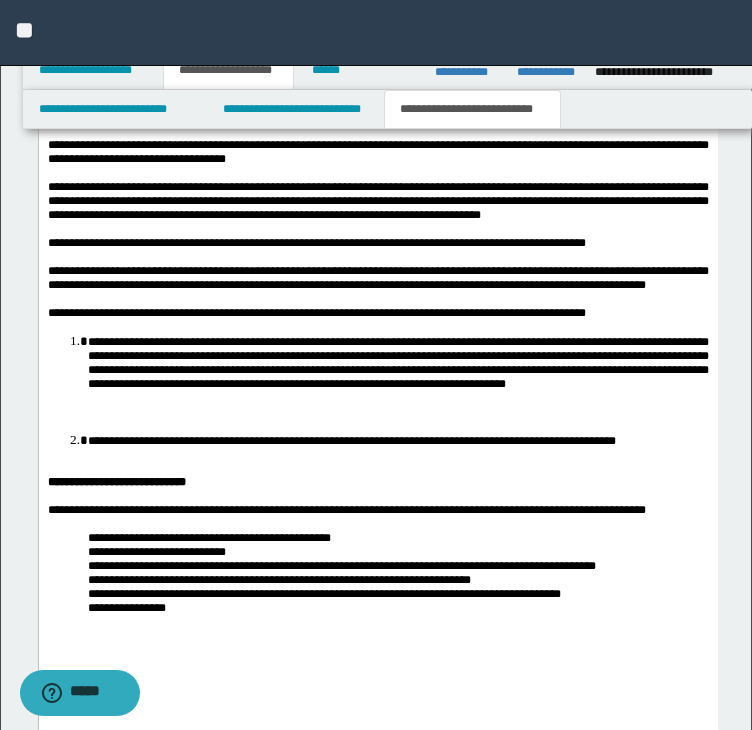 click on "**********" at bounding box center [397, 363] 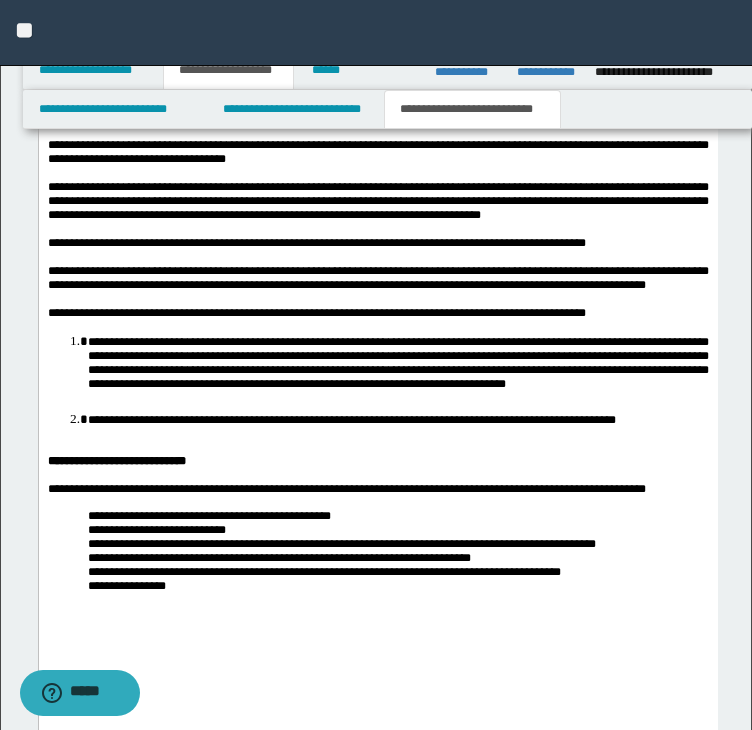 click on "**********" at bounding box center [397, 420] 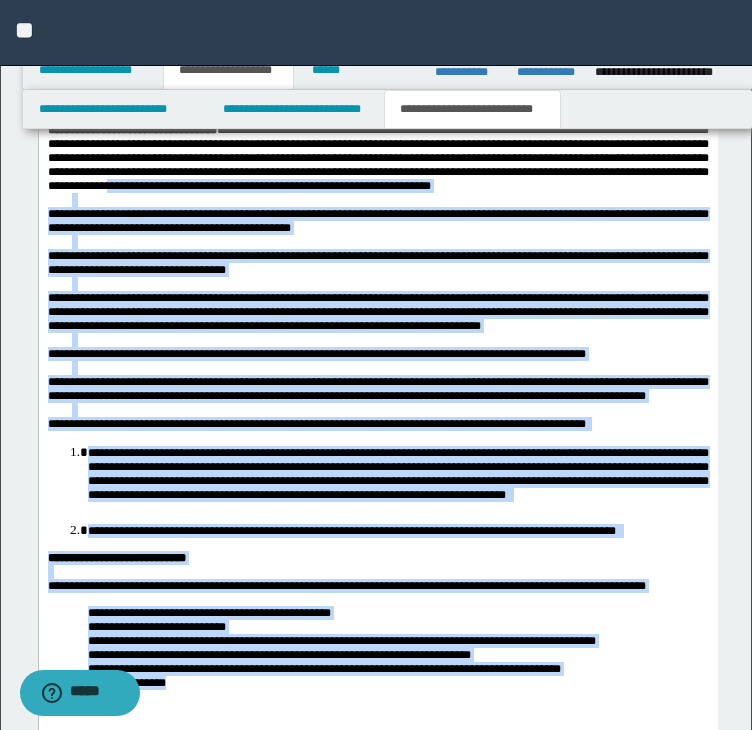 scroll, scrollTop: 1532, scrollLeft: 0, axis: vertical 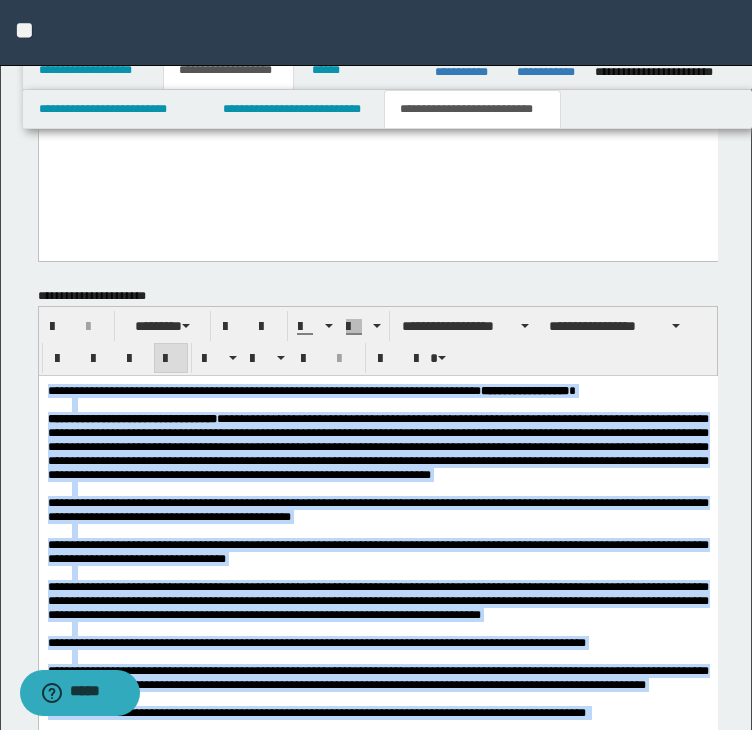 drag, startPoint x: 199, startPoint y: 1042, endPoint x: 208, endPoint y: 651, distance: 391.10358 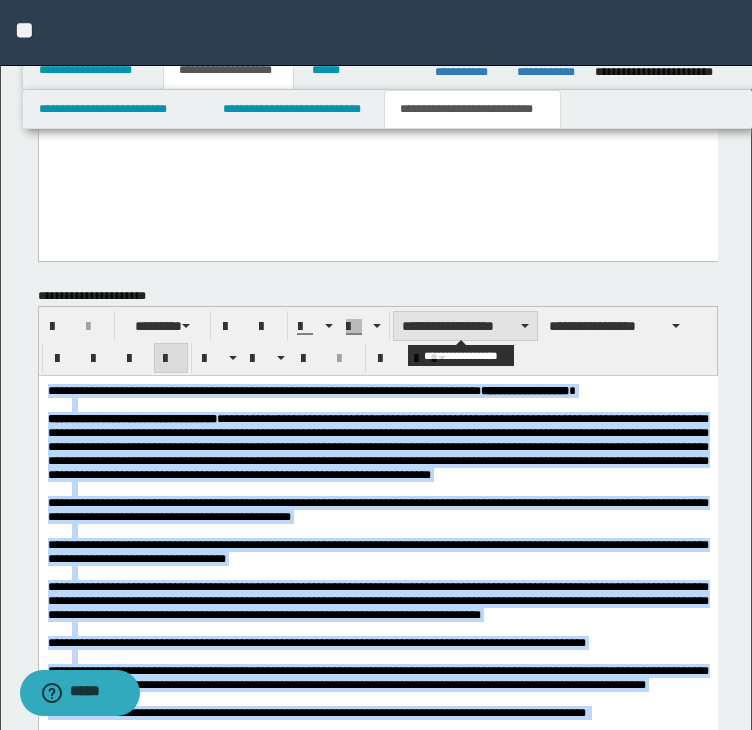 click on "**********" at bounding box center (465, 326) 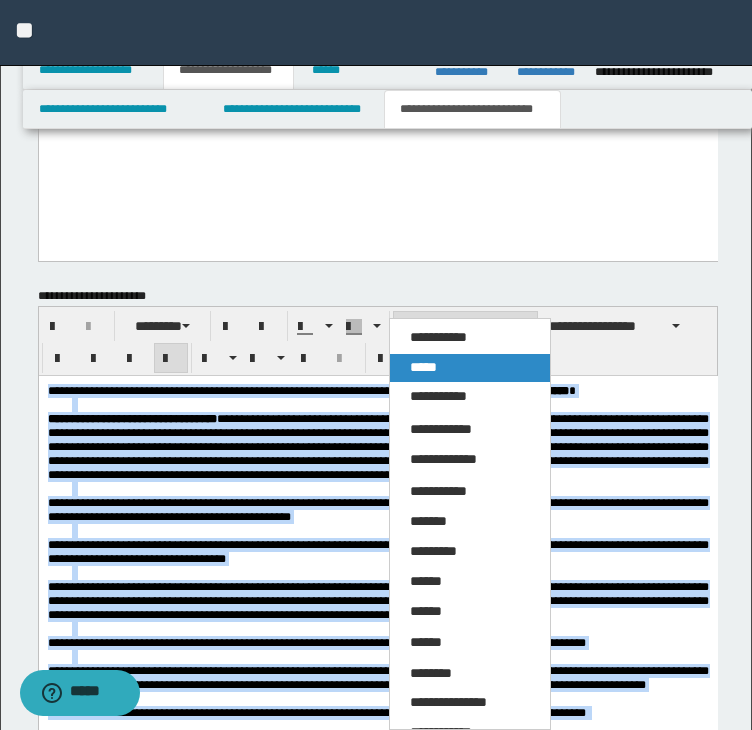 click on "*****" at bounding box center (470, 368) 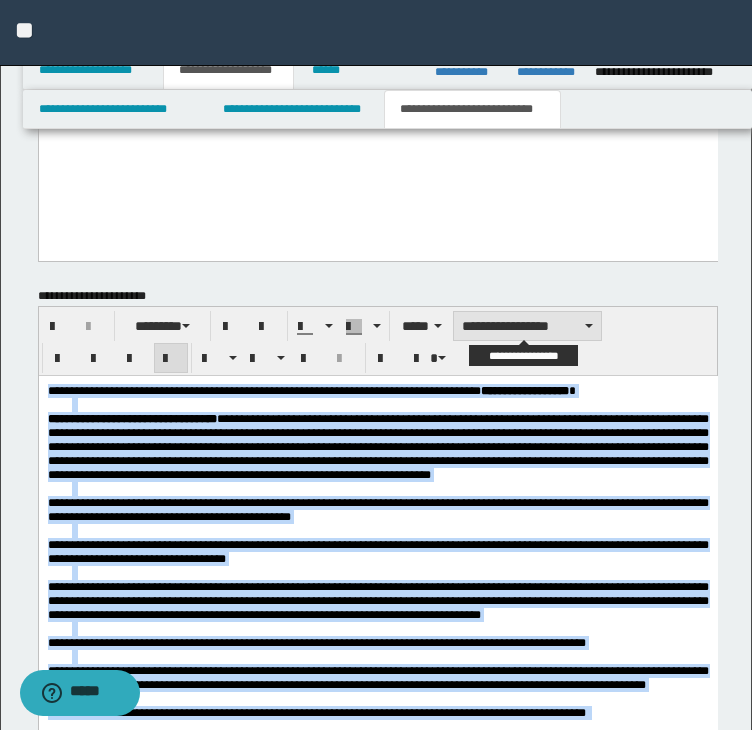 drag, startPoint x: 516, startPoint y: 320, endPoint x: 516, endPoint y: 331, distance: 11 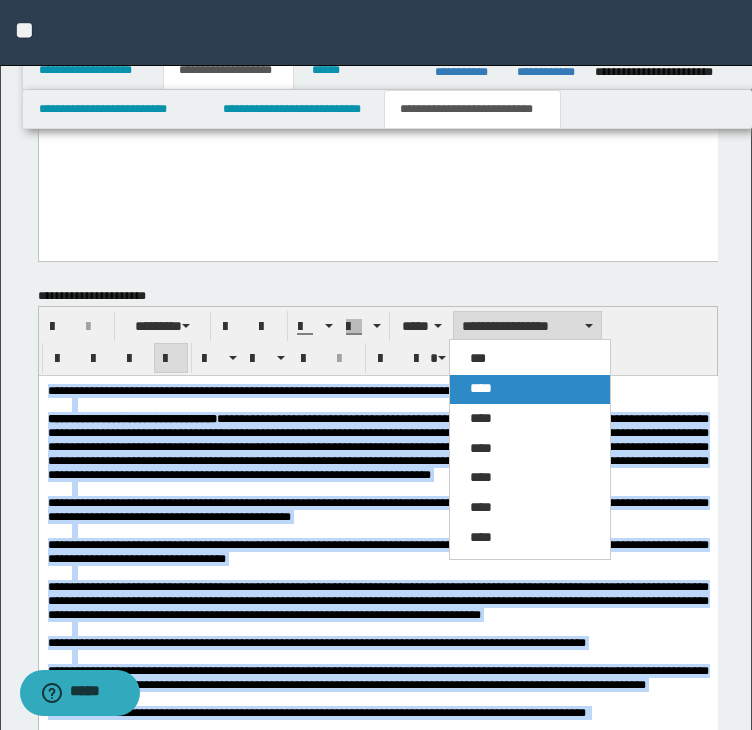 click on "****" at bounding box center (530, 389) 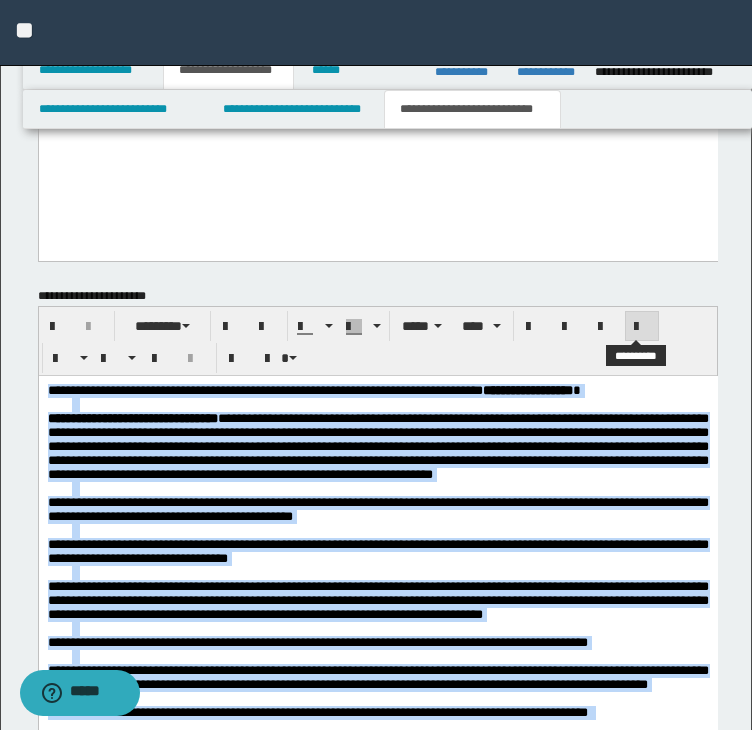 click at bounding box center (642, 326) 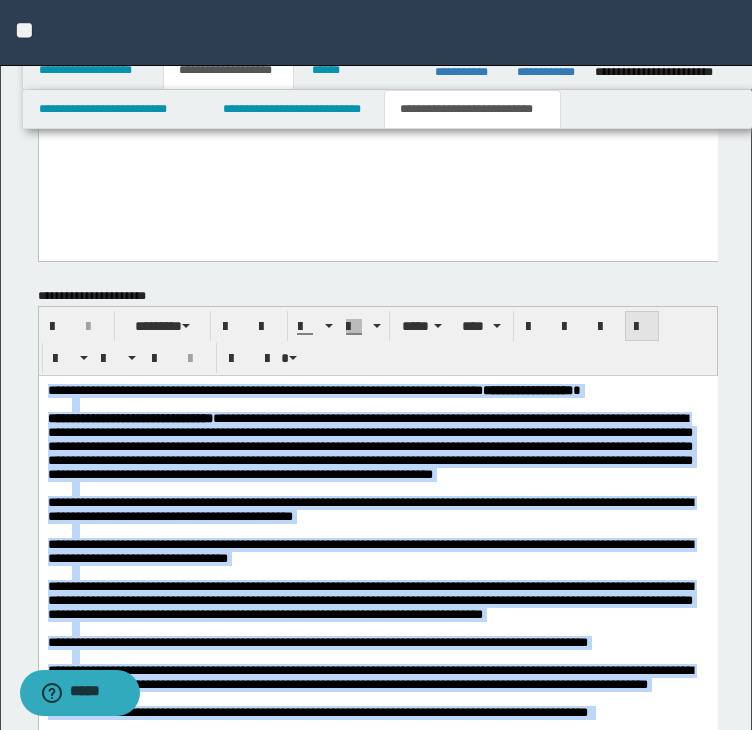 click at bounding box center [642, 326] 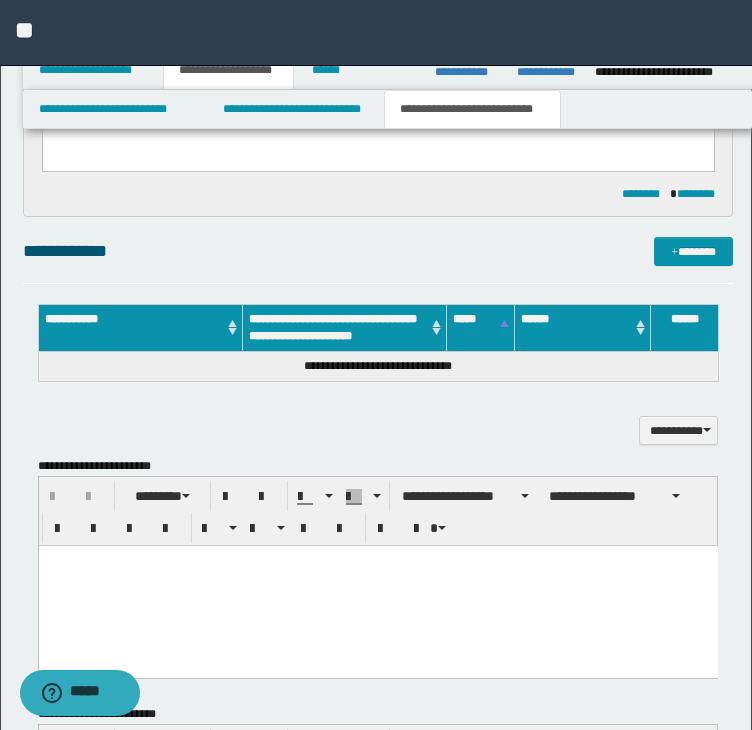 scroll, scrollTop: 832, scrollLeft: 0, axis: vertical 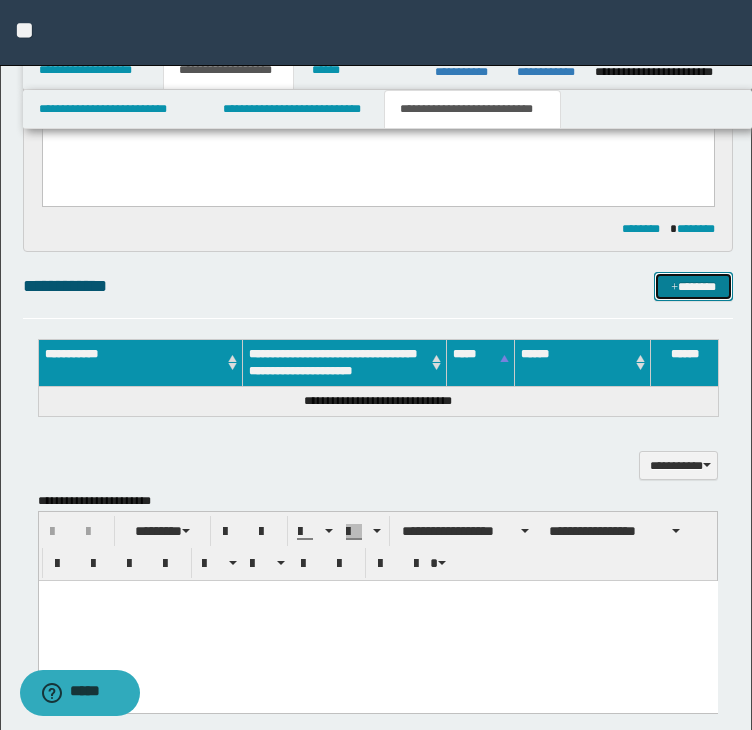click on "*******" at bounding box center (693, 287) 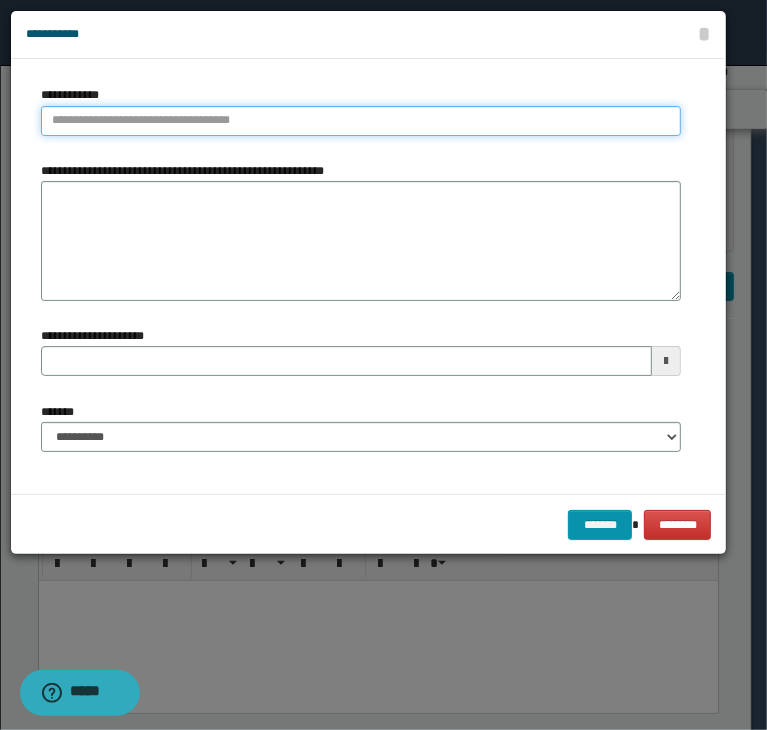 click on "**********" at bounding box center [361, 121] 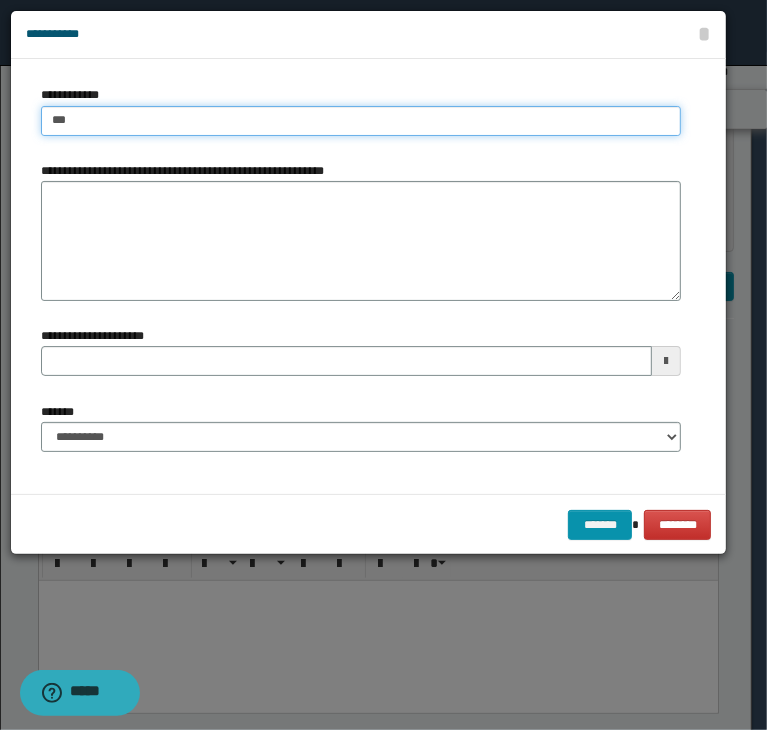 type on "****" 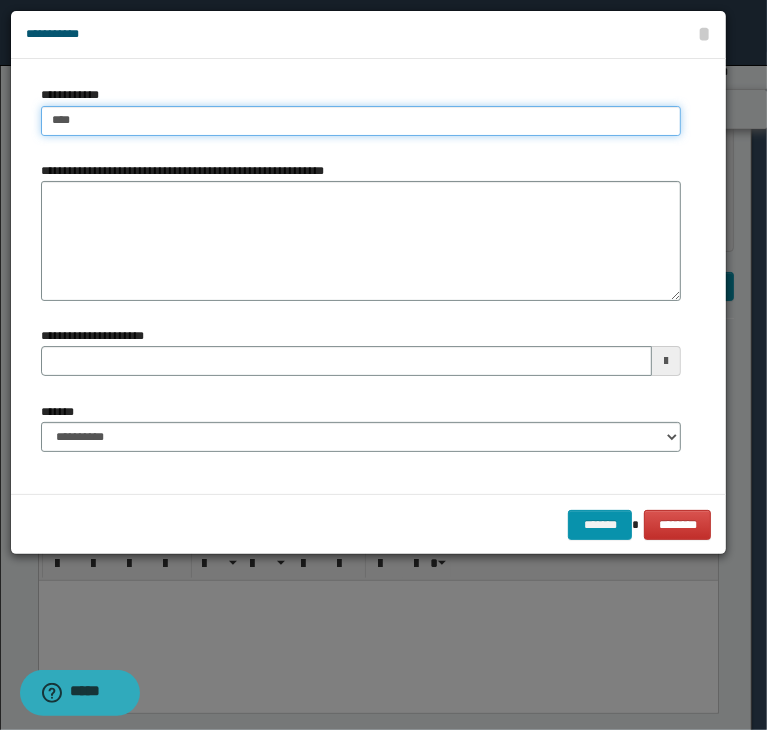 type on "****" 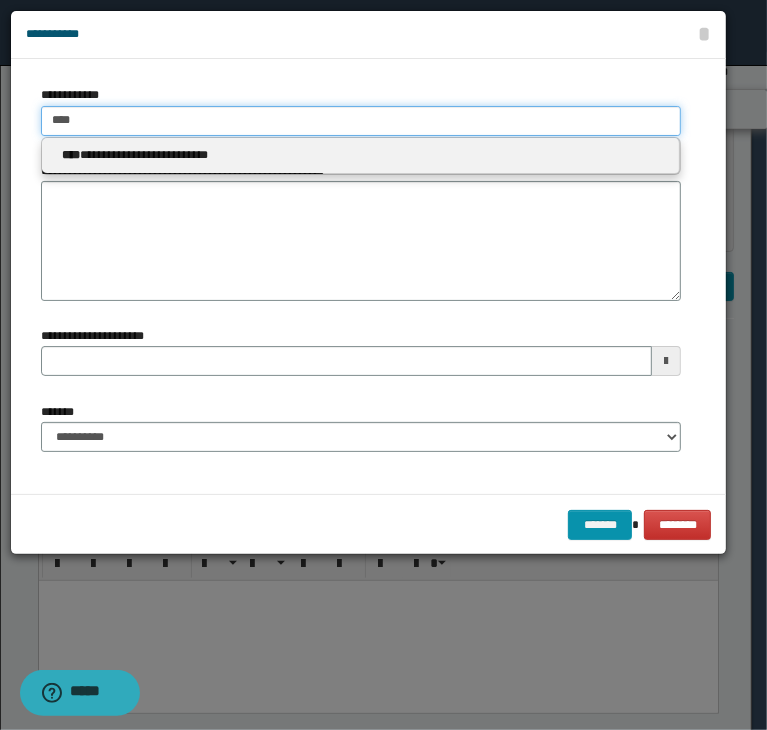 type 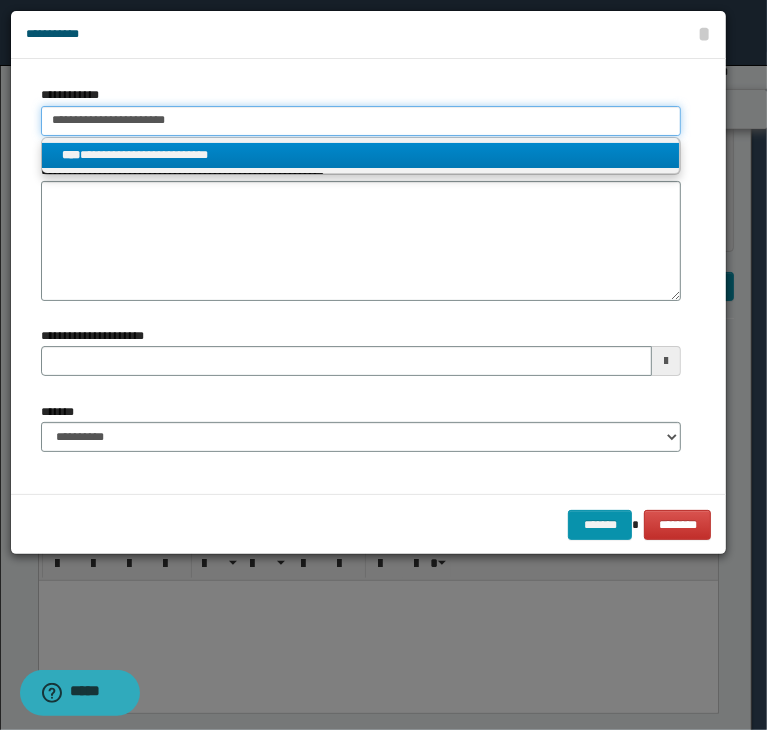 type on "**********" 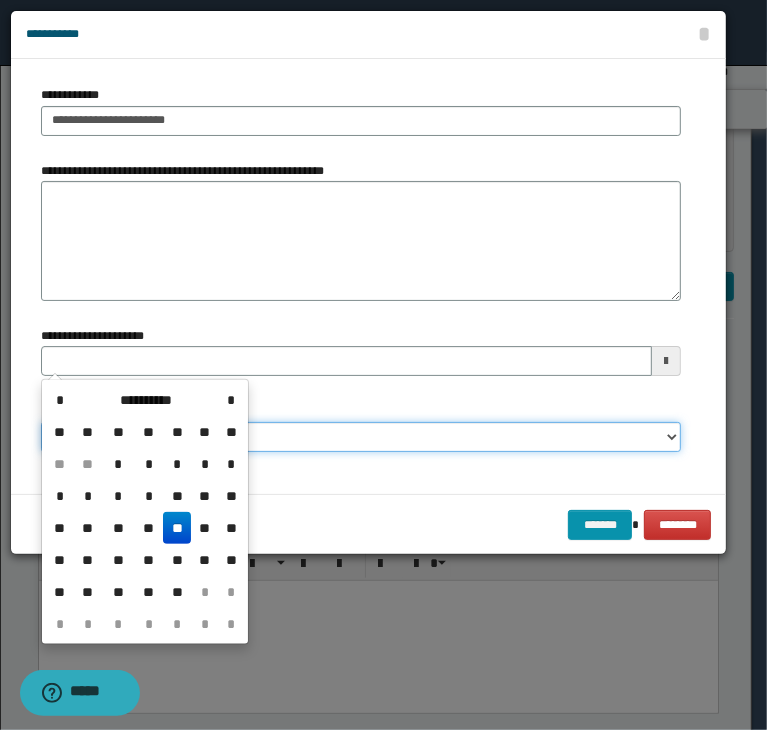 type 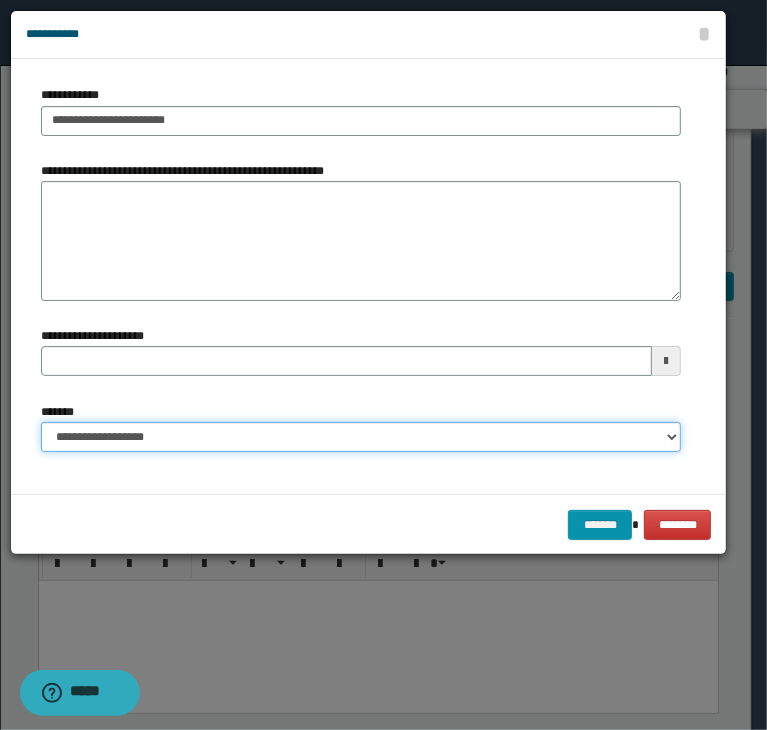 select on "*" 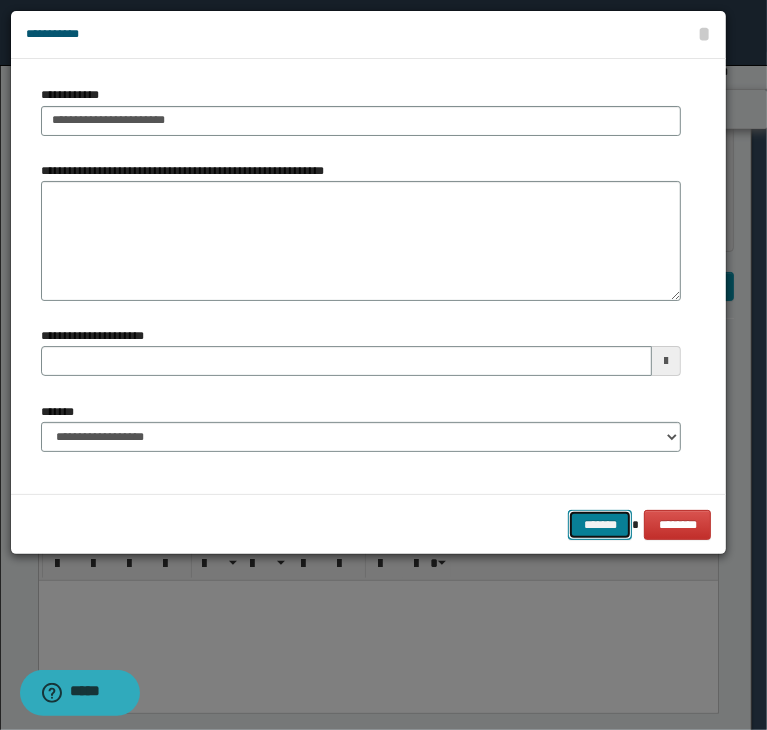 type 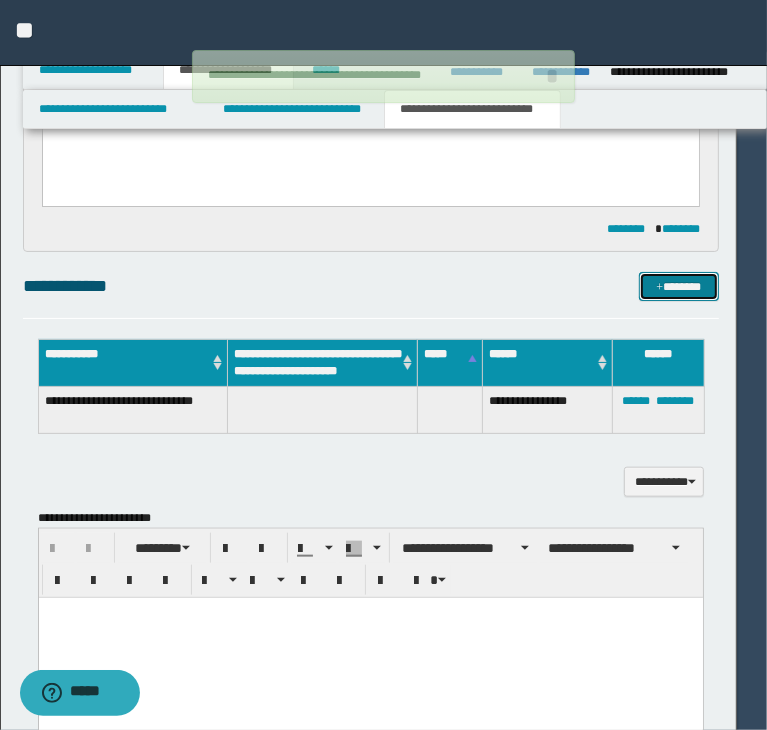 type 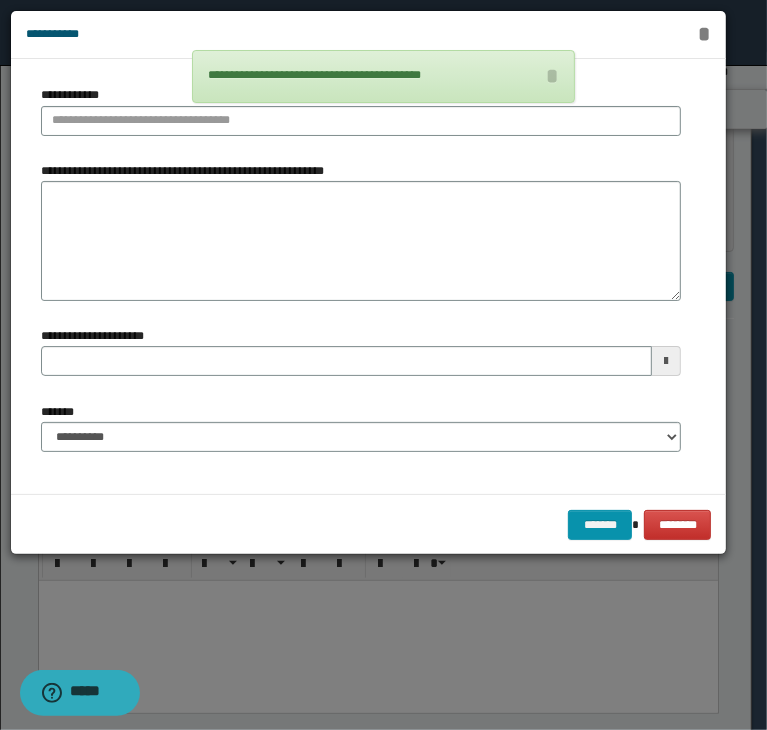 type 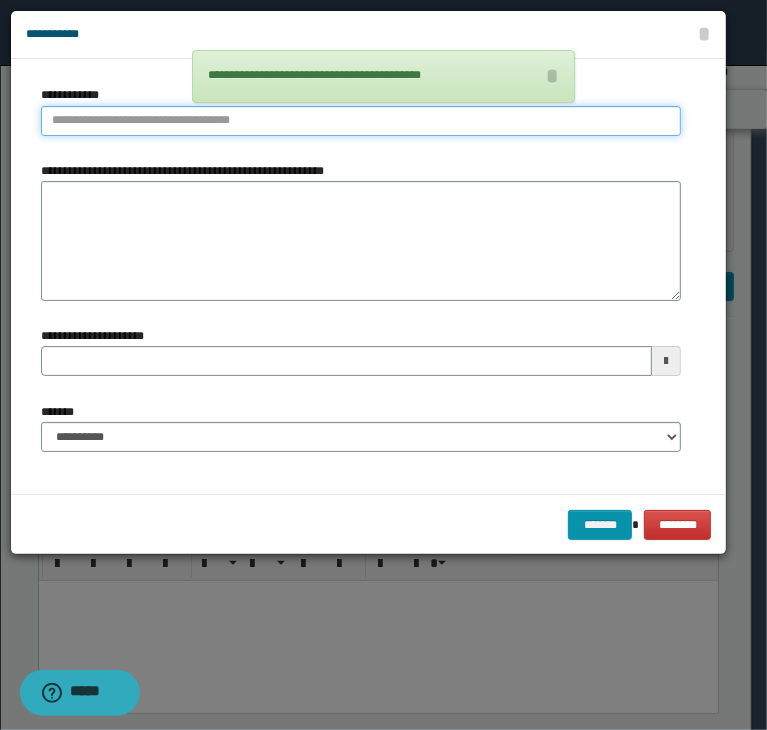 type on "**********" 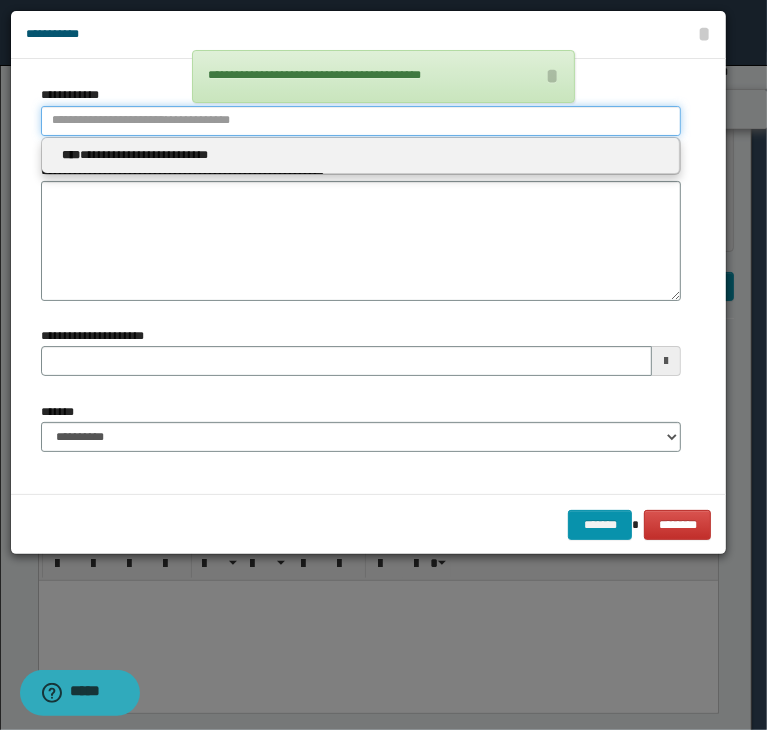 type 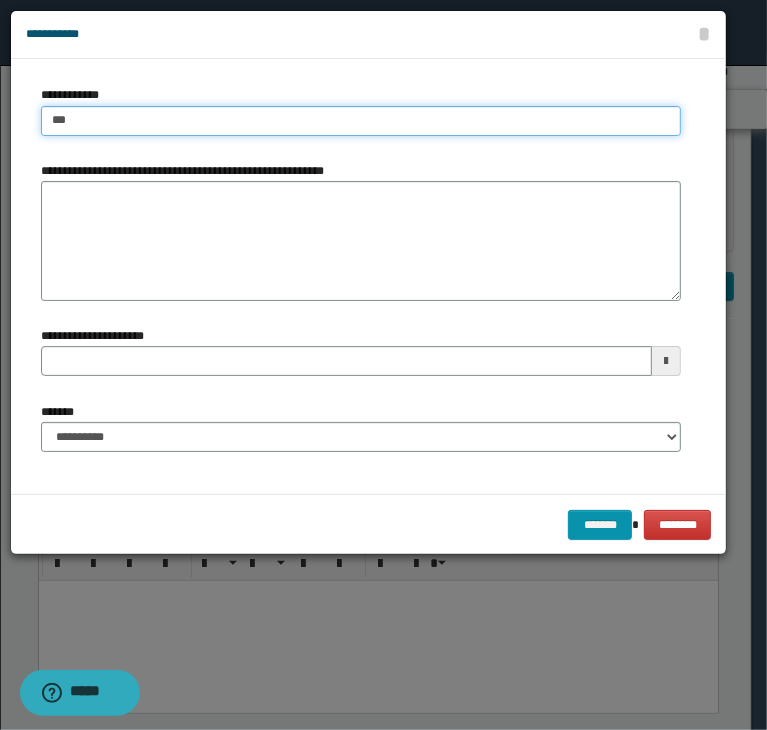 type on "****" 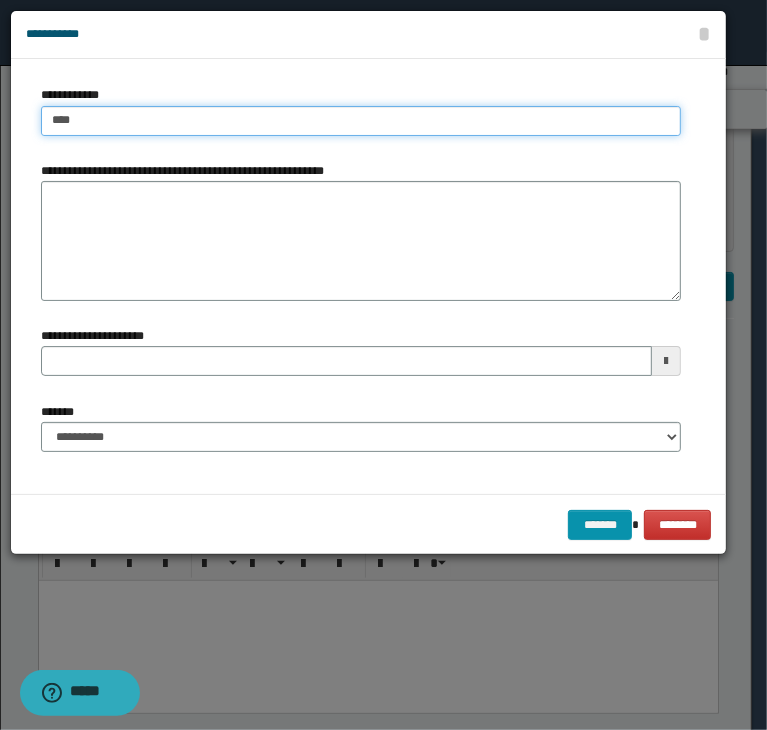 type on "****" 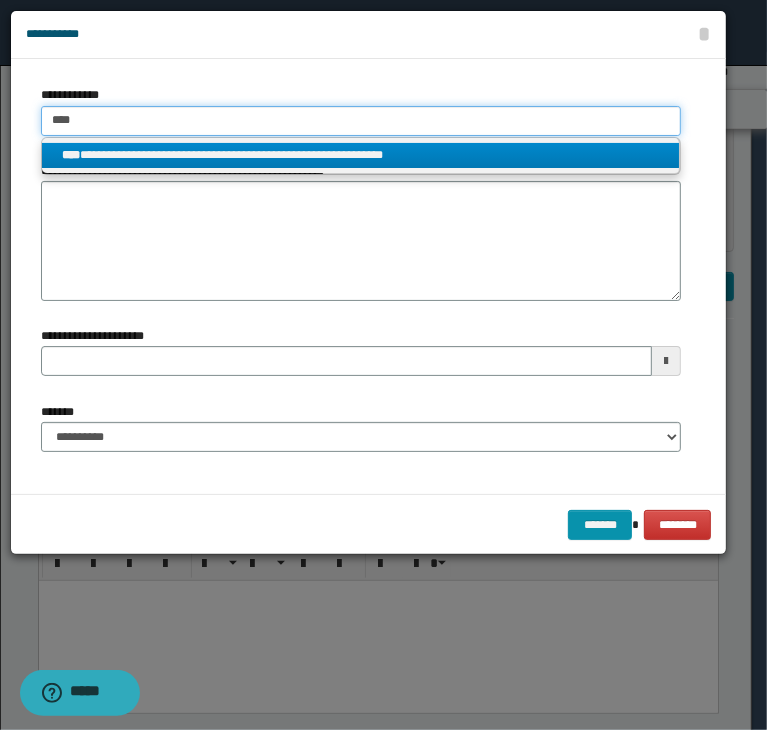 type on "****" 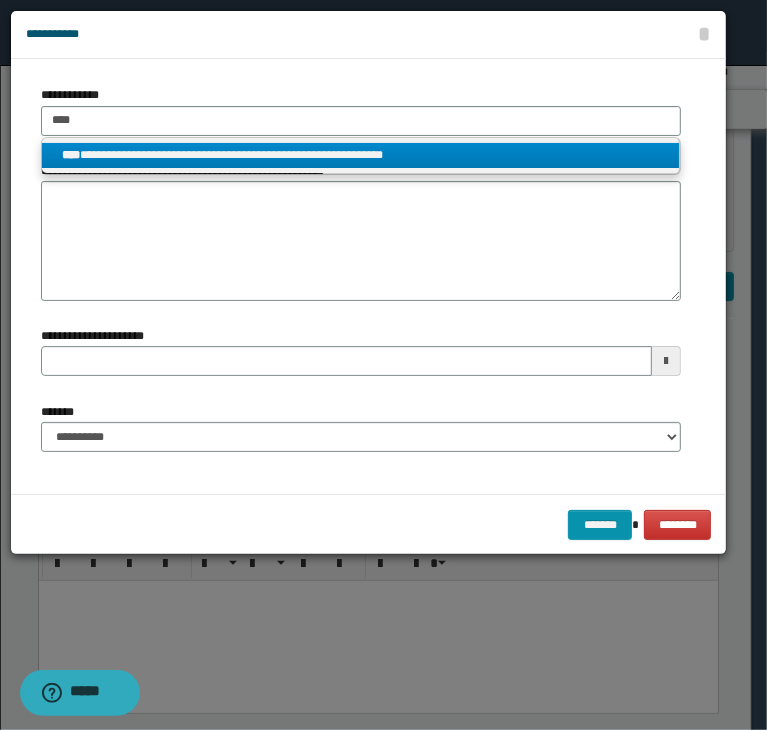 click on "**********" at bounding box center [361, 155] 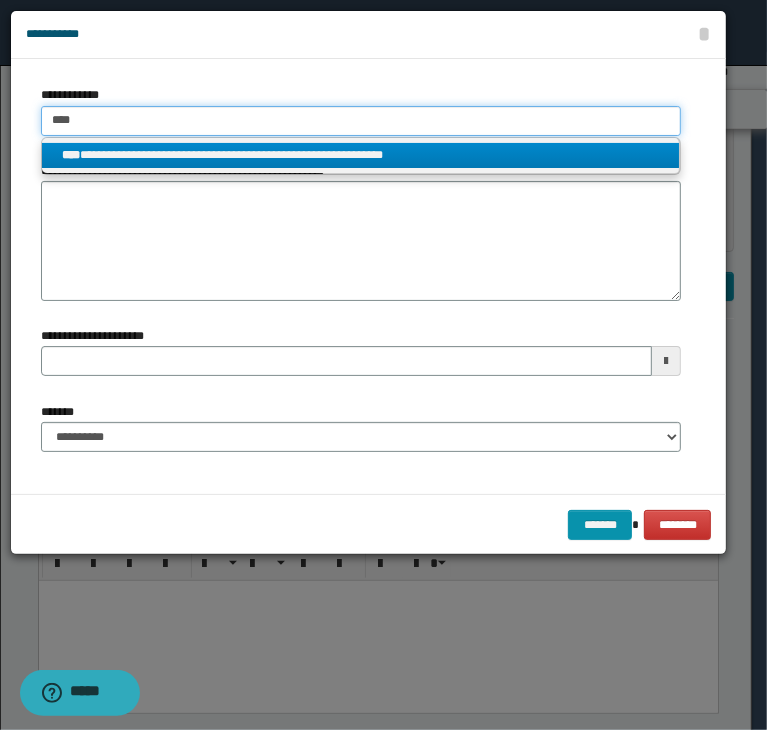 type 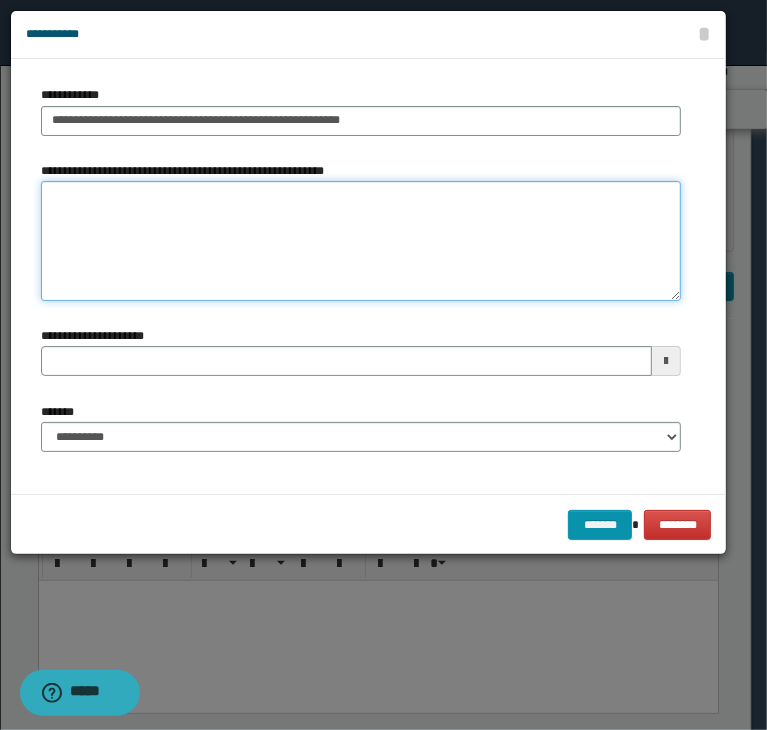 type 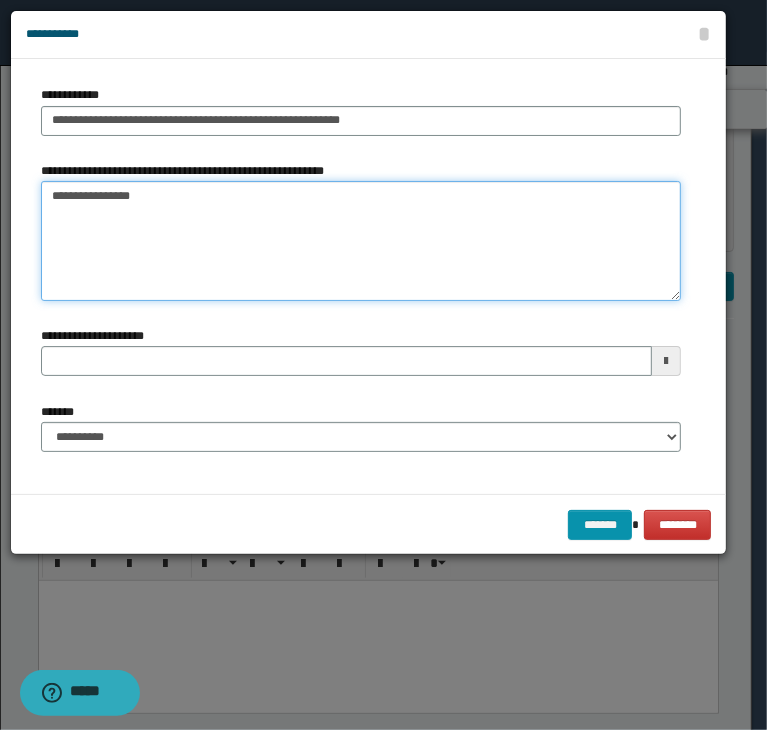 type on "**********" 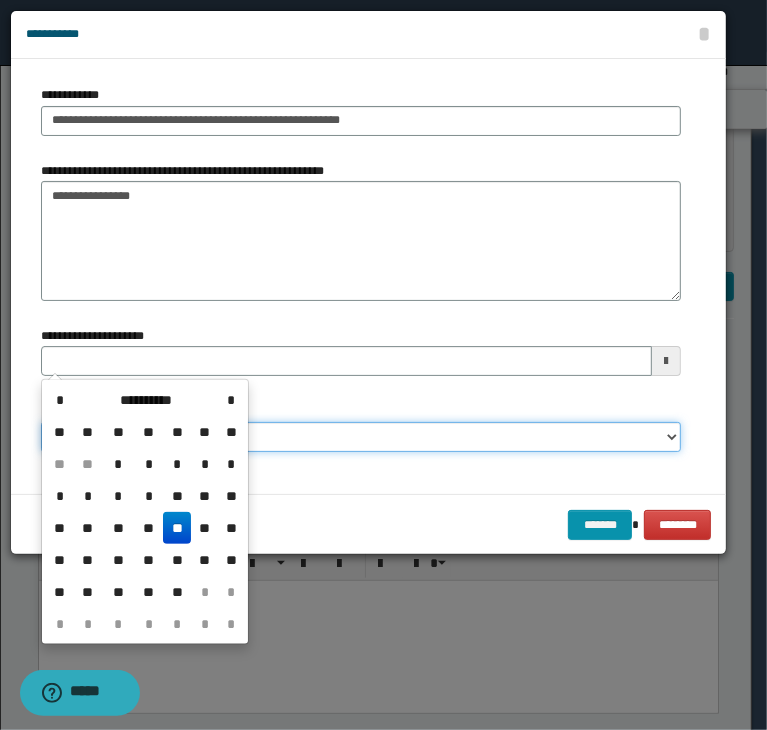 type 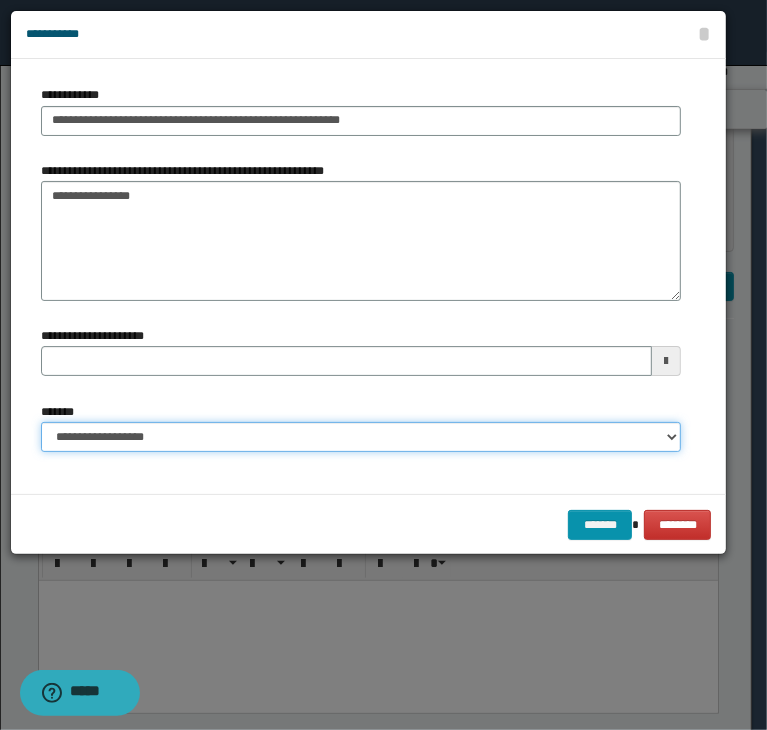 select on "*" 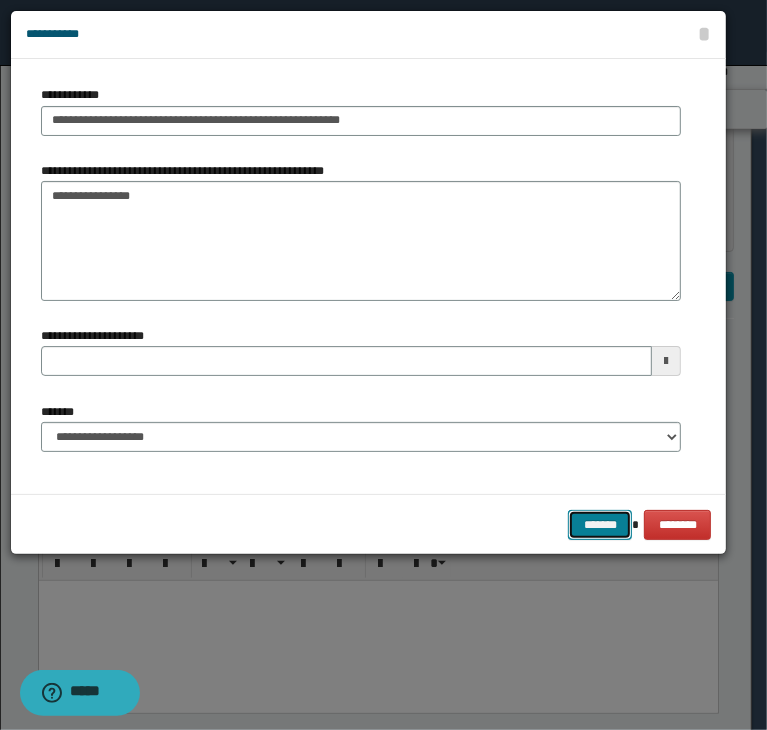 click on "*******" at bounding box center [600, 525] 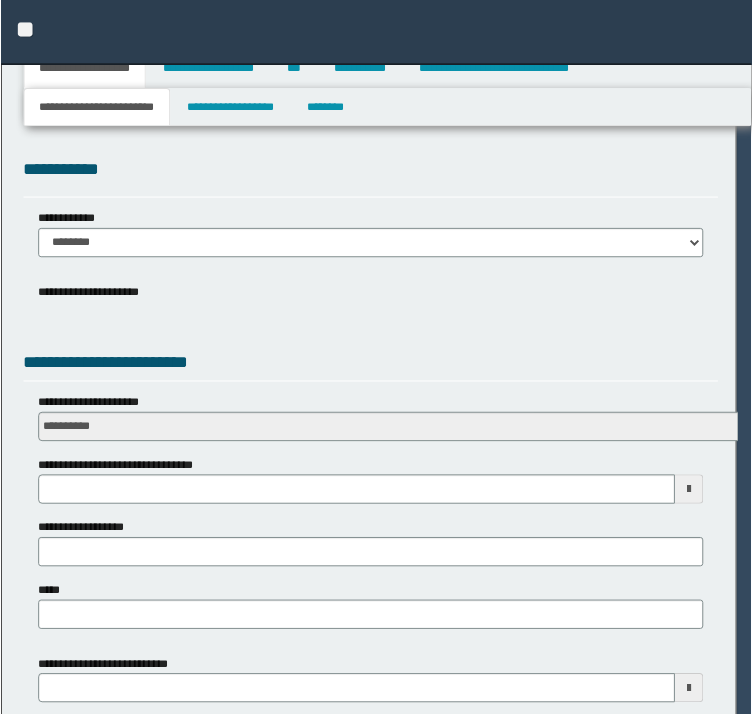 scroll, scrollTop: 0, scrollLeft: 0, axis: both 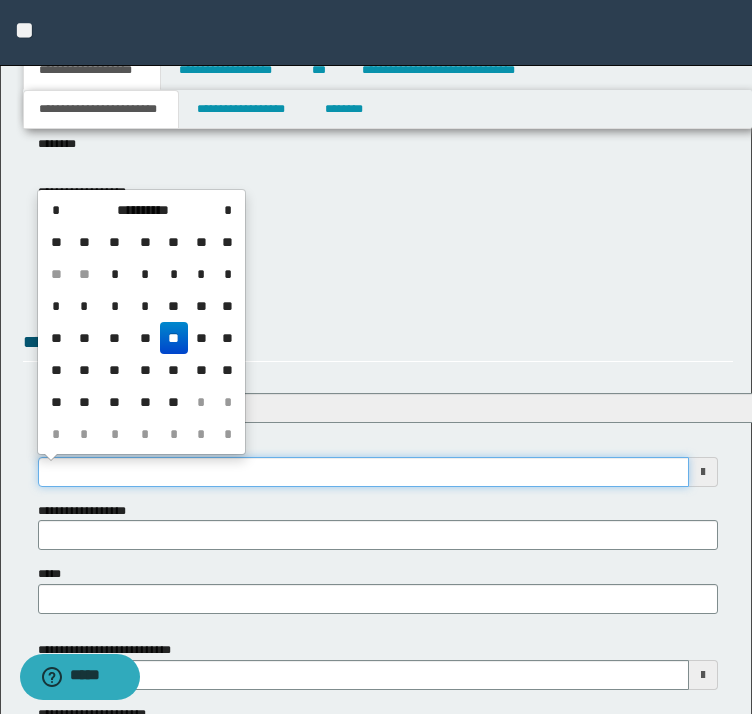 click on "**********" at bounding box center [364, 472] 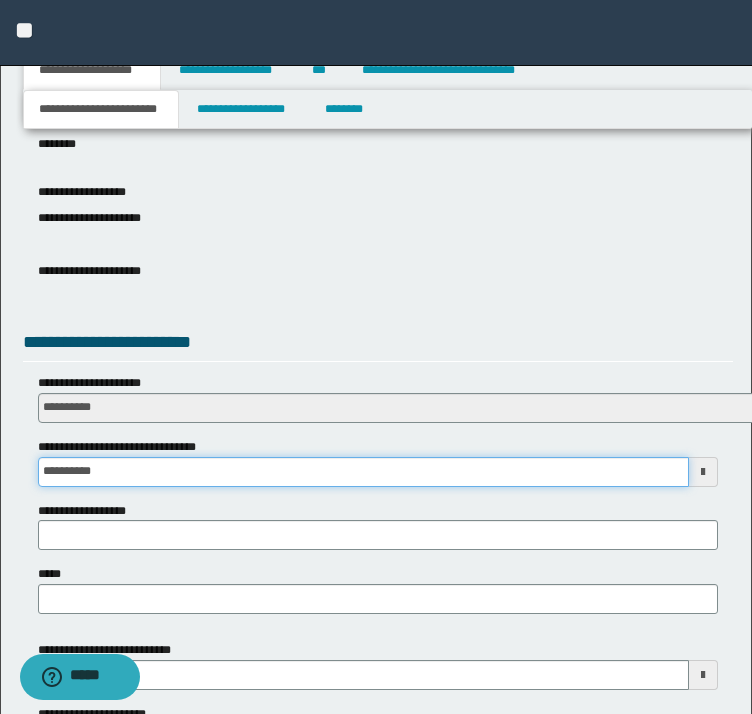 type on "**********" 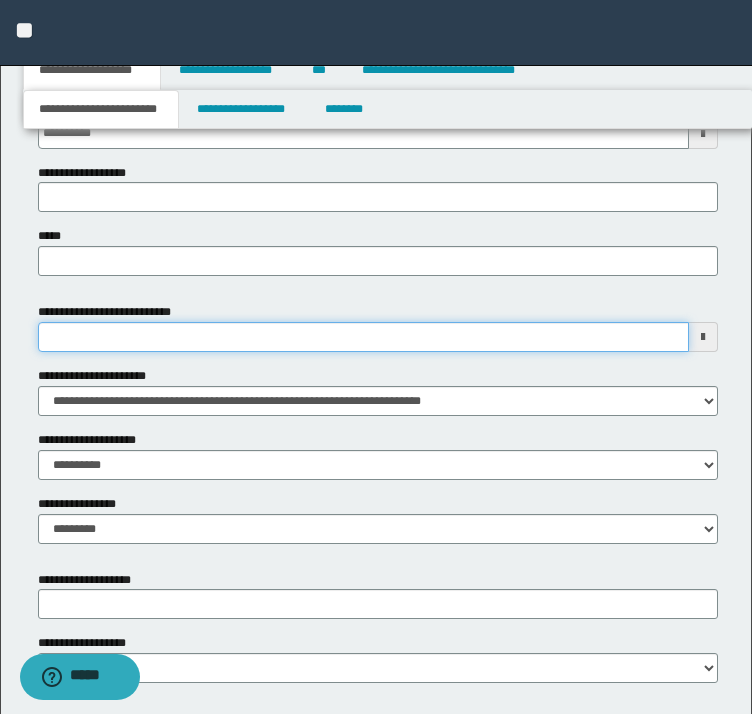 scroll, scrollTop: 900, scrollLeft: 0, axis: vertical 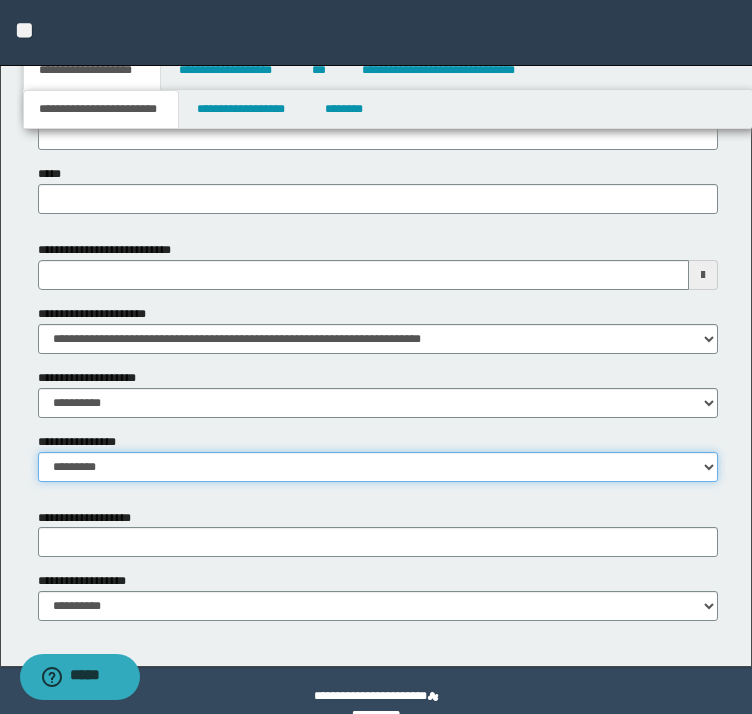 select on "*" 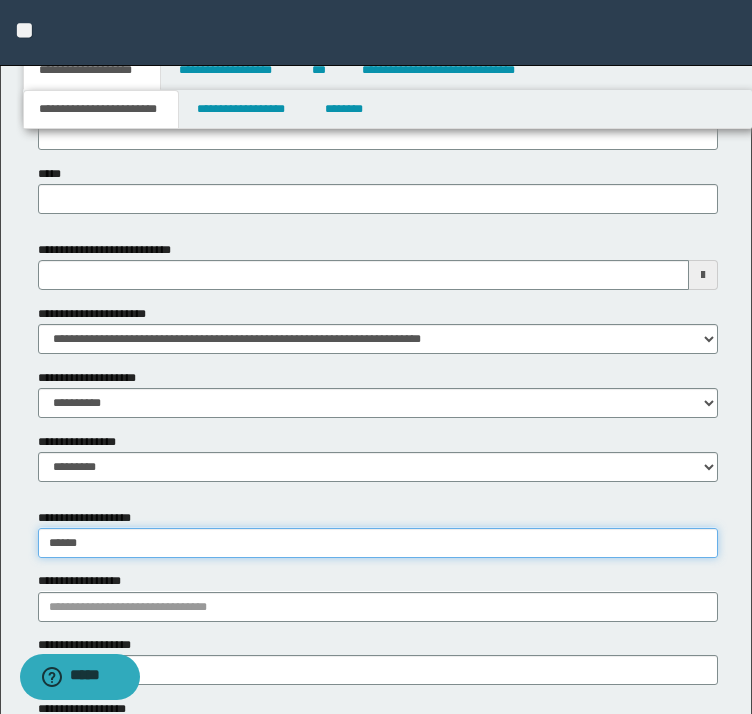 type on "*******" 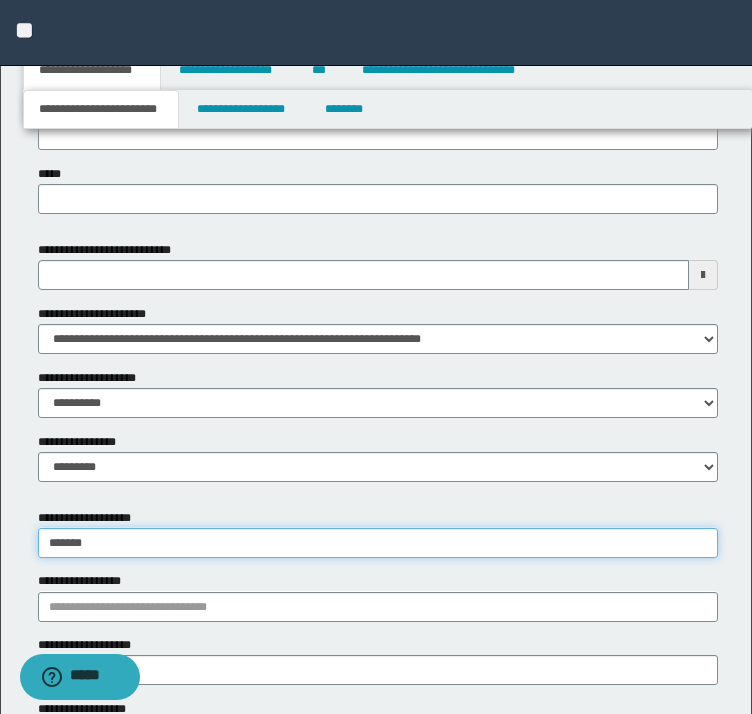 type on "********" 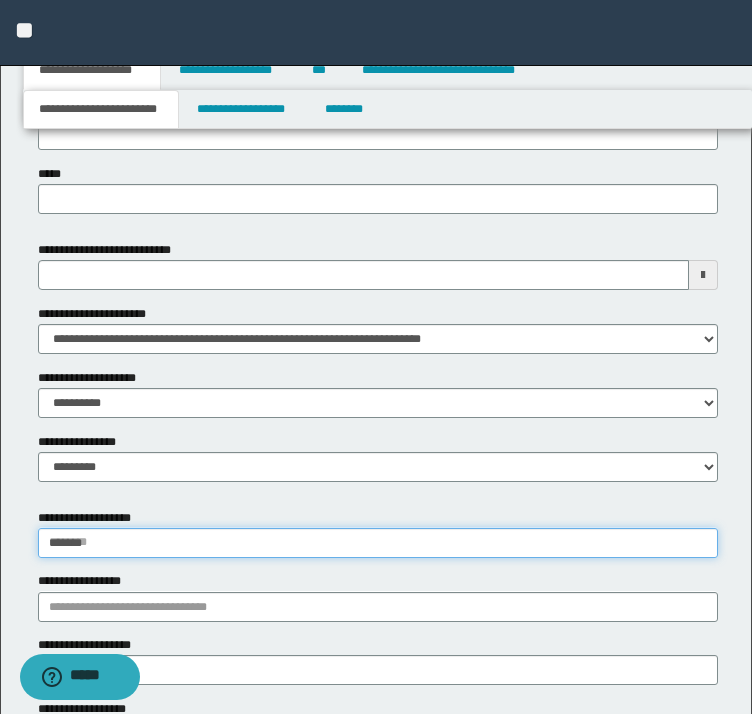type 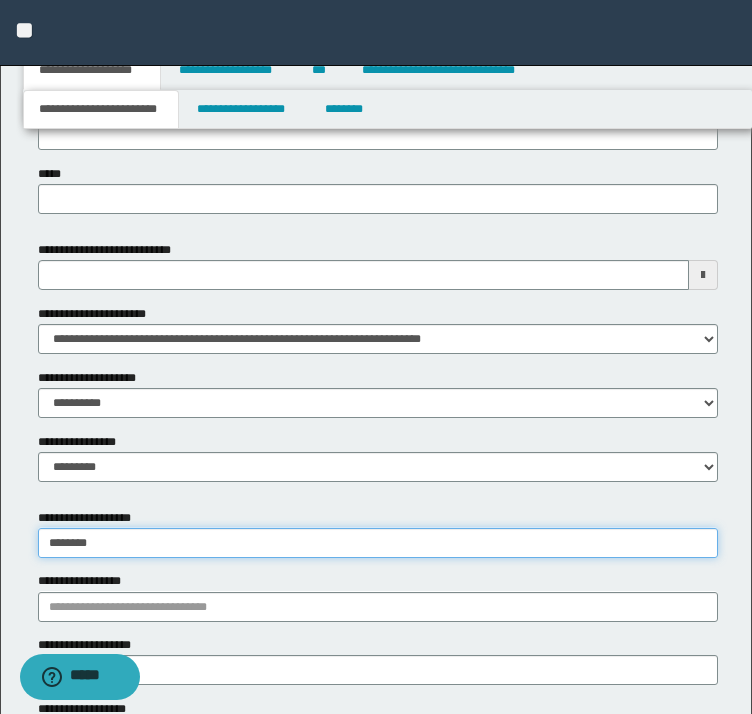 type on "********" 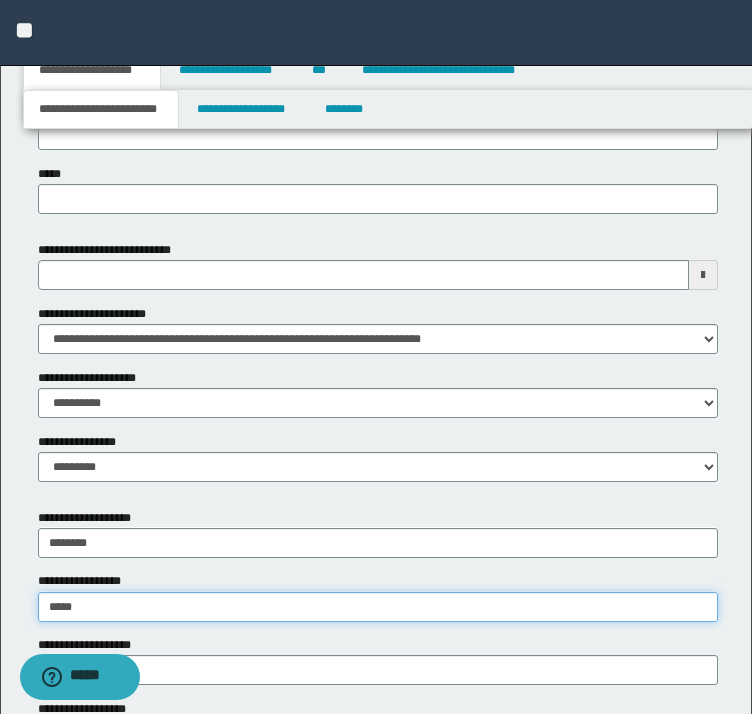 type on "*****" 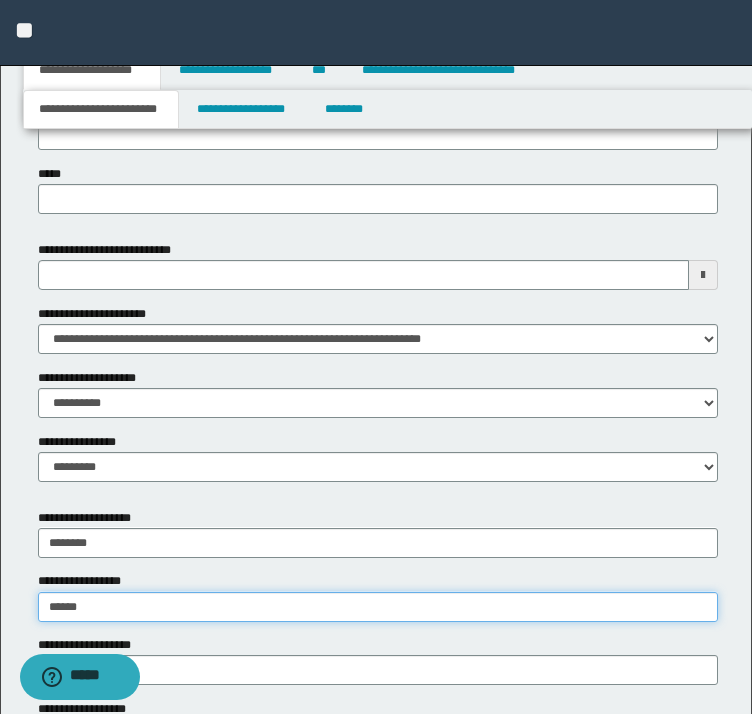 type on "**********" 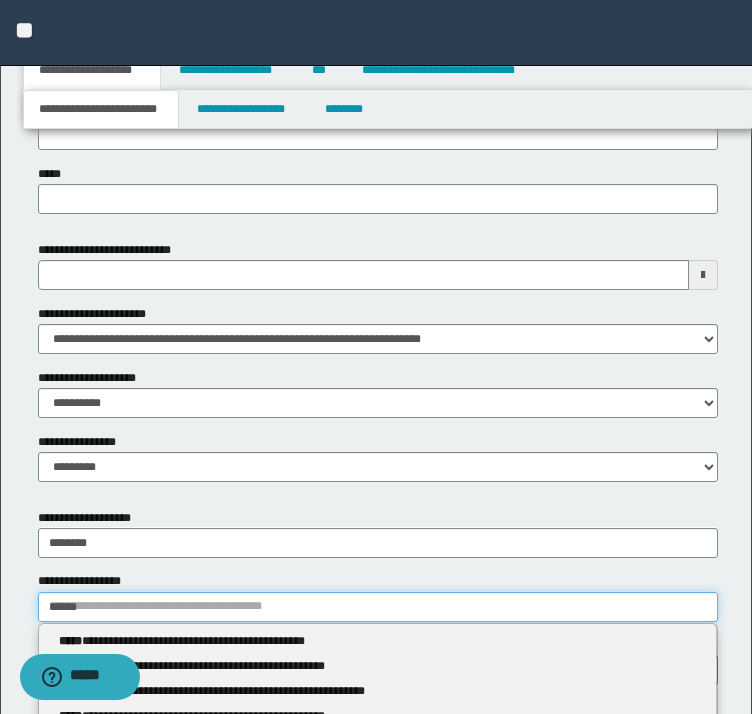 type 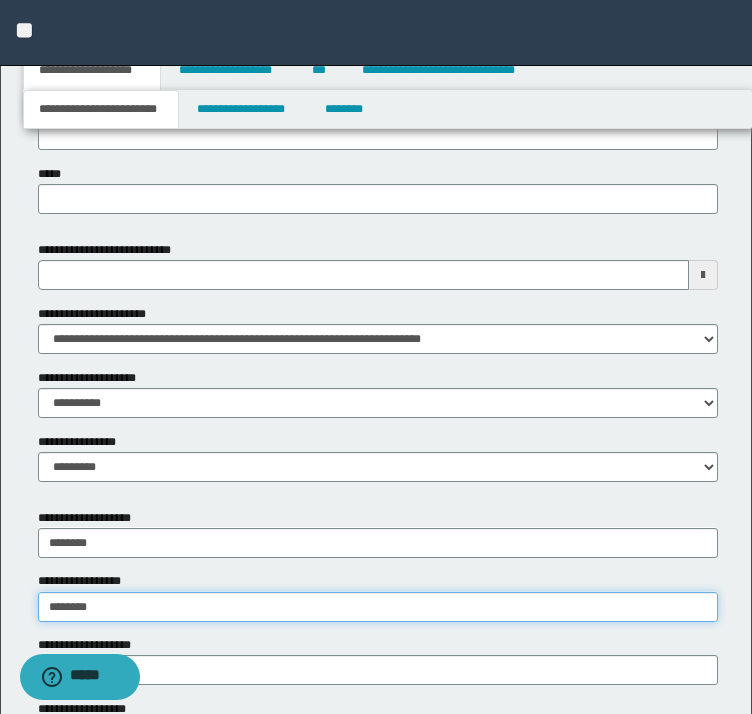 type on "*********" 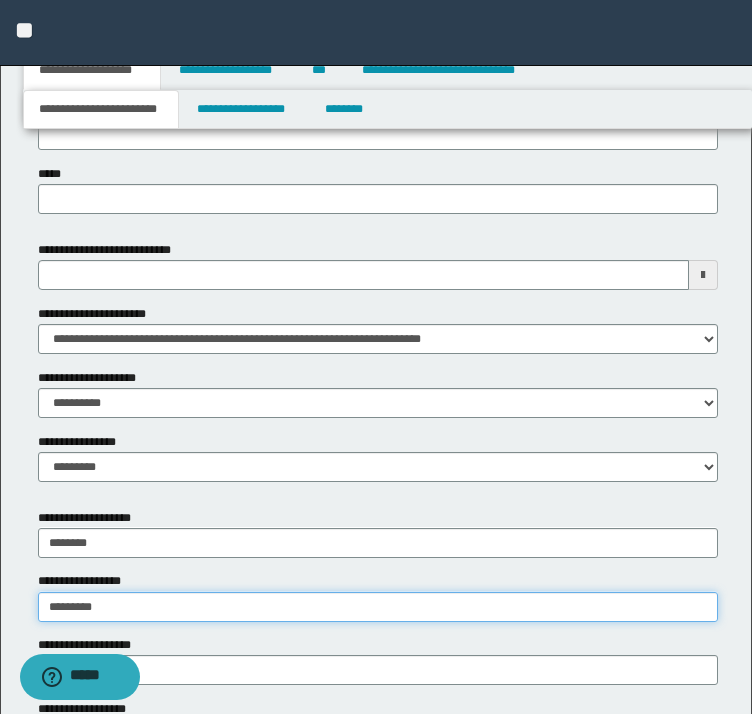 type on "*********" 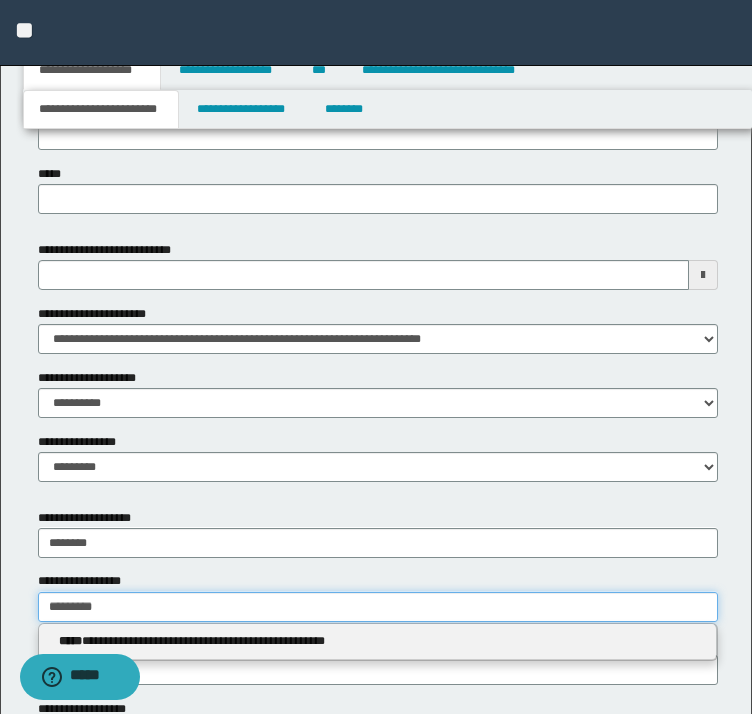 type 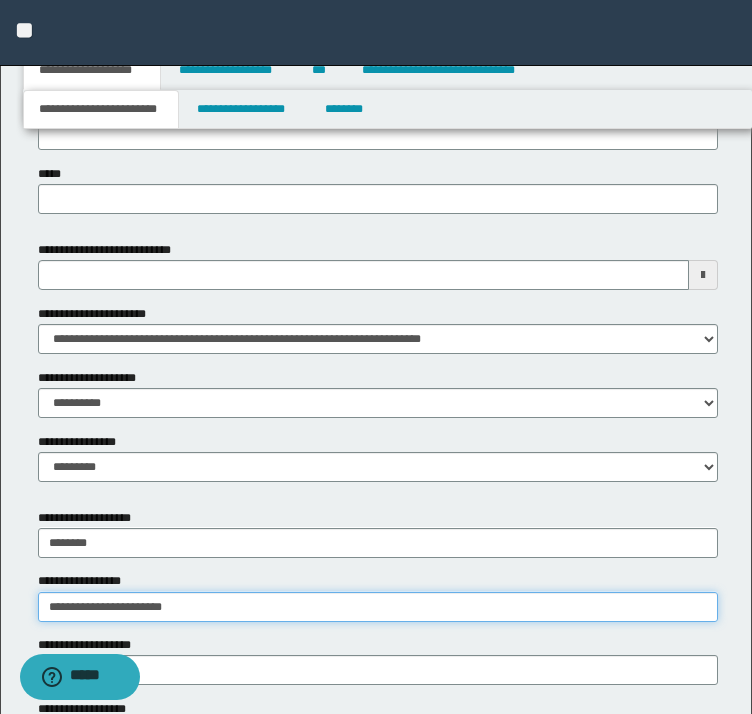 type on "**********" 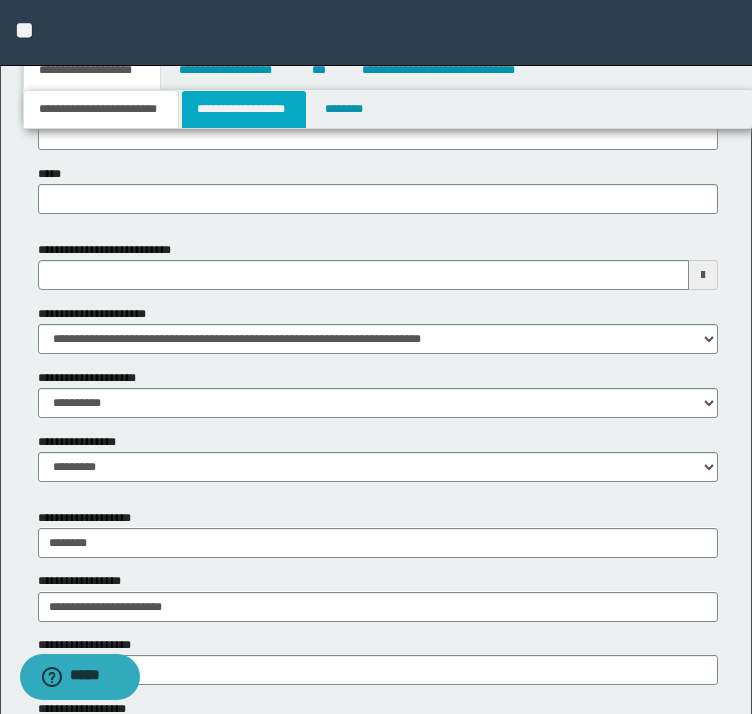 click on "**********" at bounding box center (244, 109) 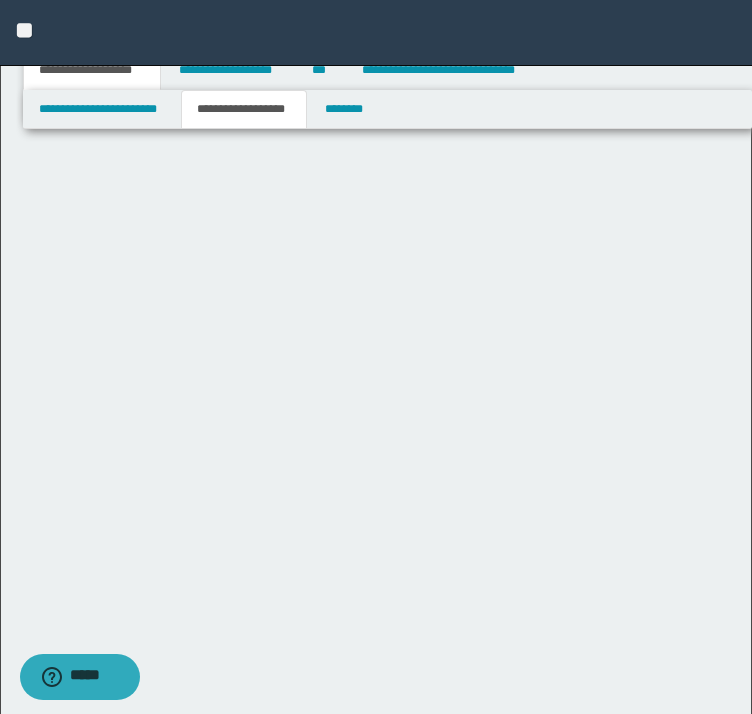 scroll, scrollTop: 0, scrollLeft: 0, axis: both 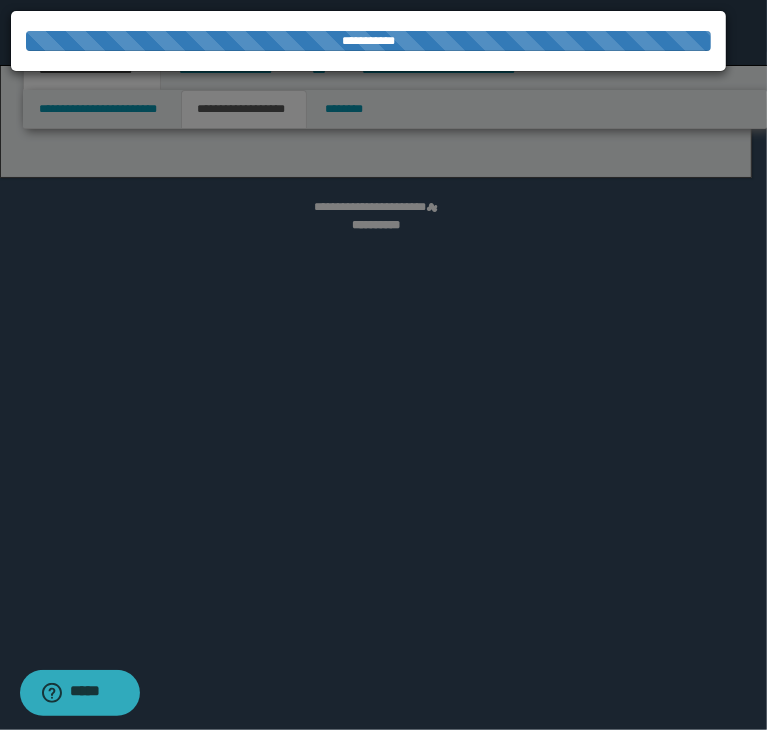 select on "*" 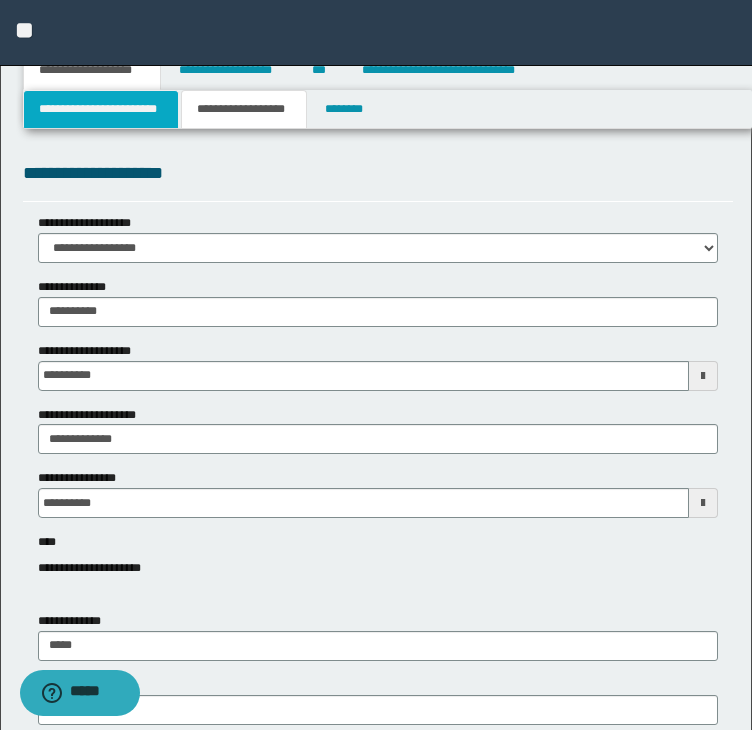click on "**********" at bounding box center [101, 109] 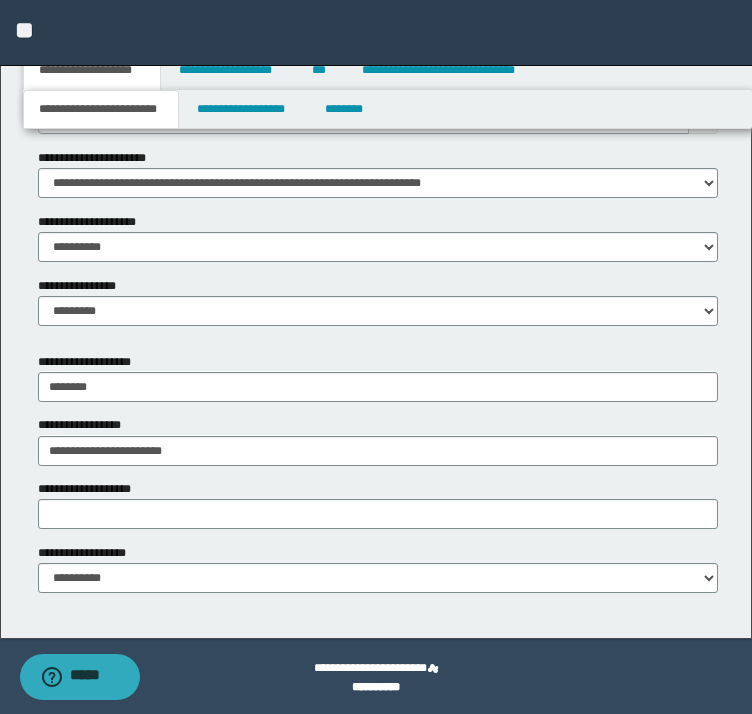 scroll, scrollTop: 1058, scrollLeft: 0, axis: vertical 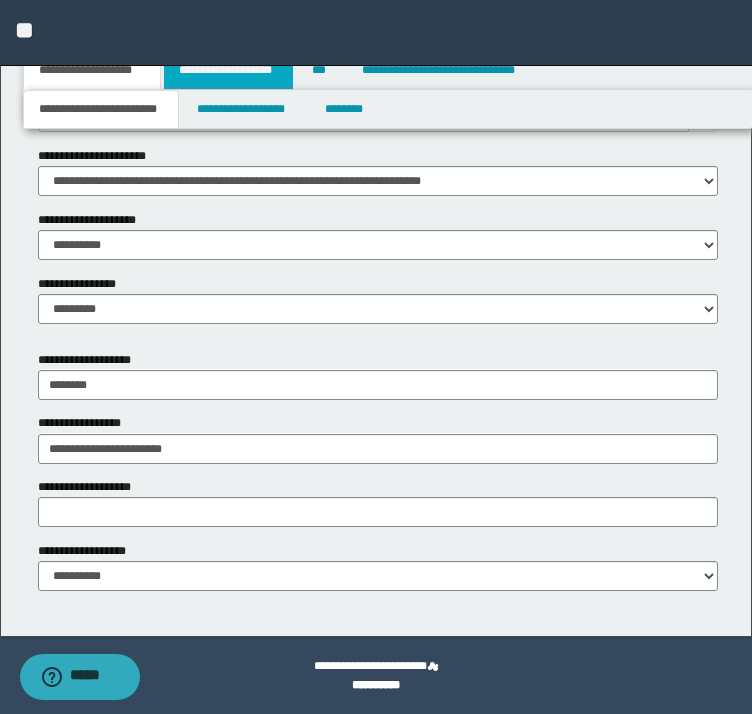 click on "**********" at bounding box center [228, 70] 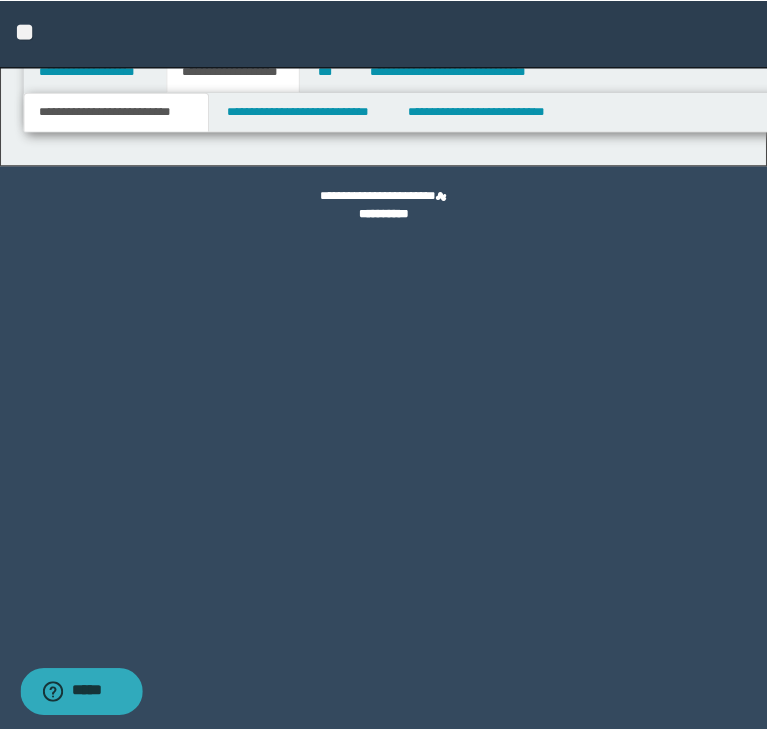 scroll, scrollTop: 0, scrollLeft: 0, axis: both 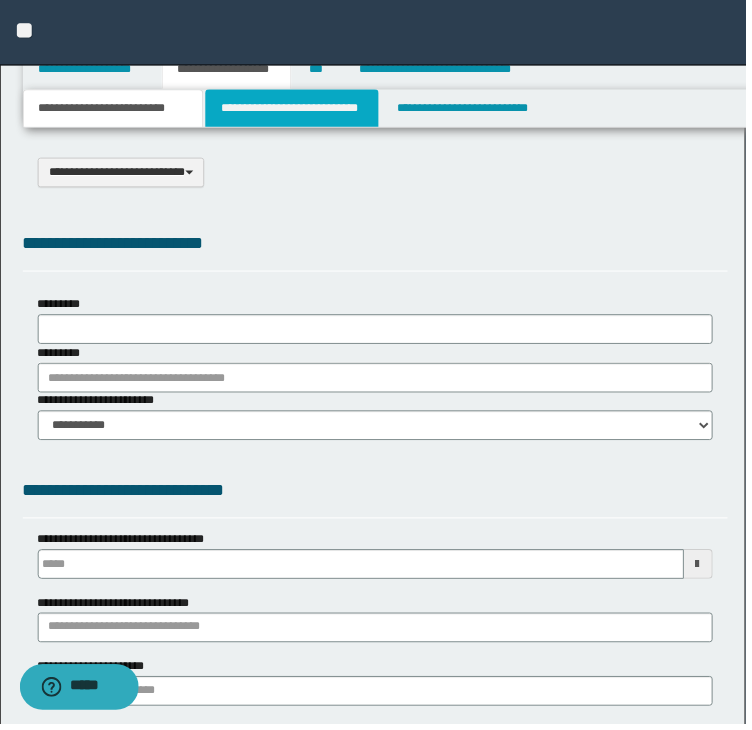 click on "**********" at bounding box center [294, 109] 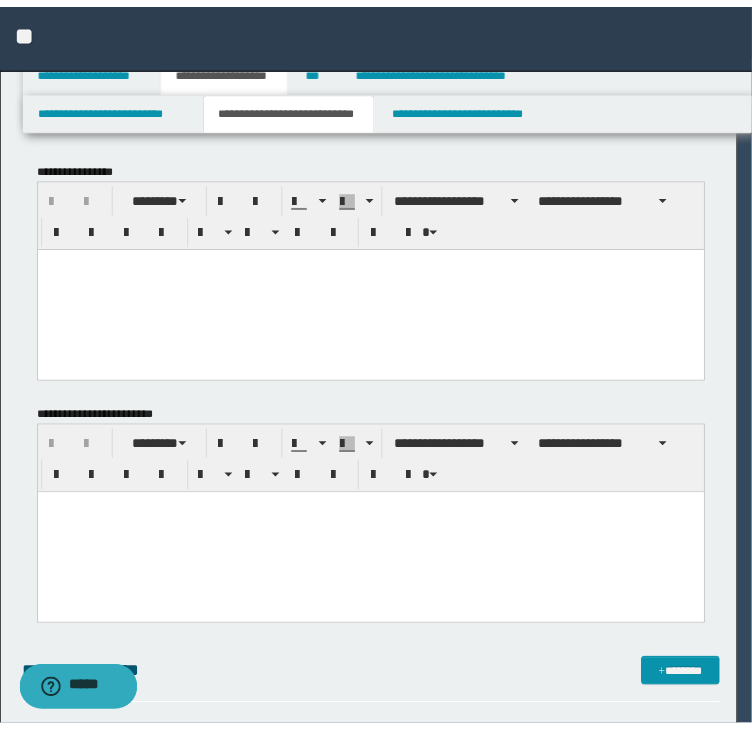 scroll, scrollTop: 0, scrollLeft: 0, axis: both 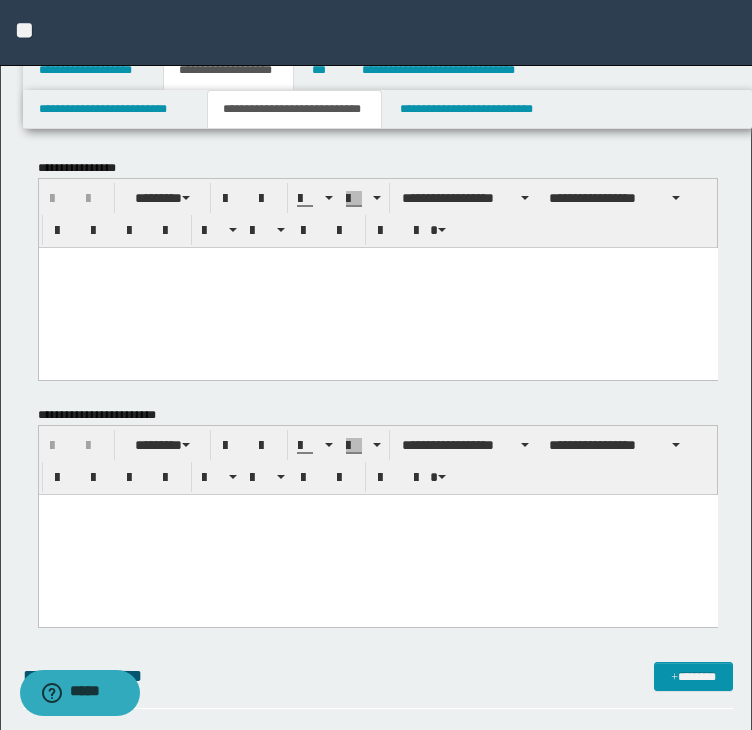 click at bounding box center [377, 287] 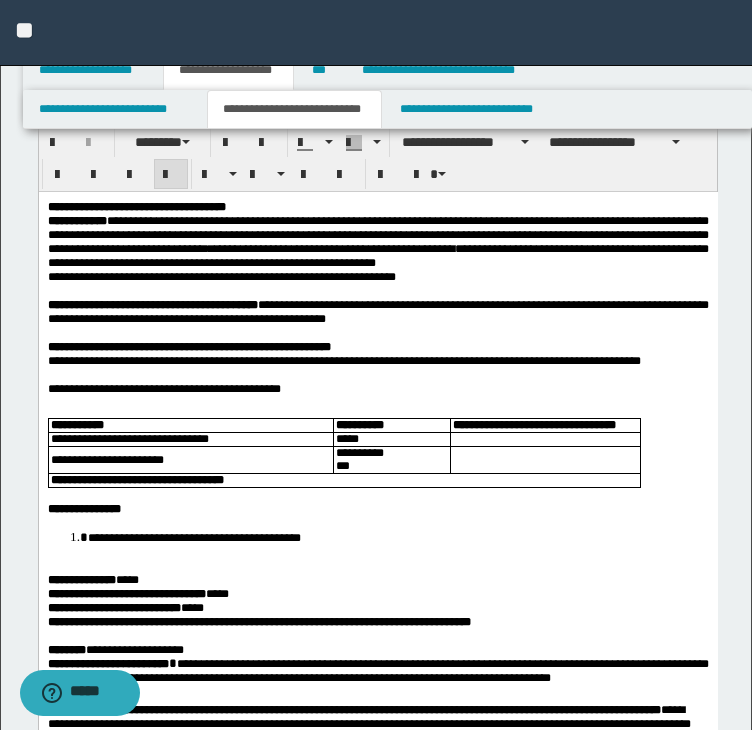 scroll, scrollTop: 100, scrollLeft: 0, axis: vertical 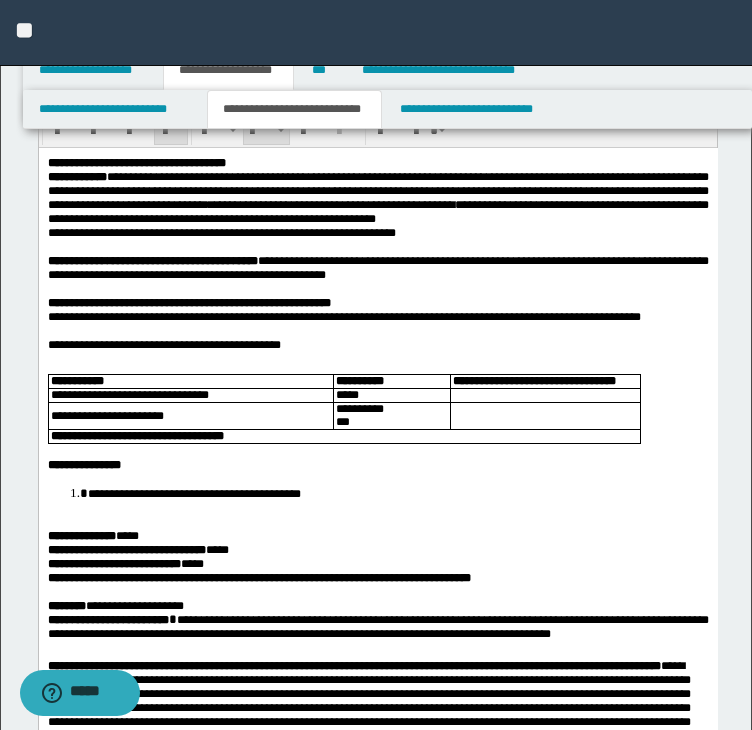 click on "**********" at bounding box center [397, 492] 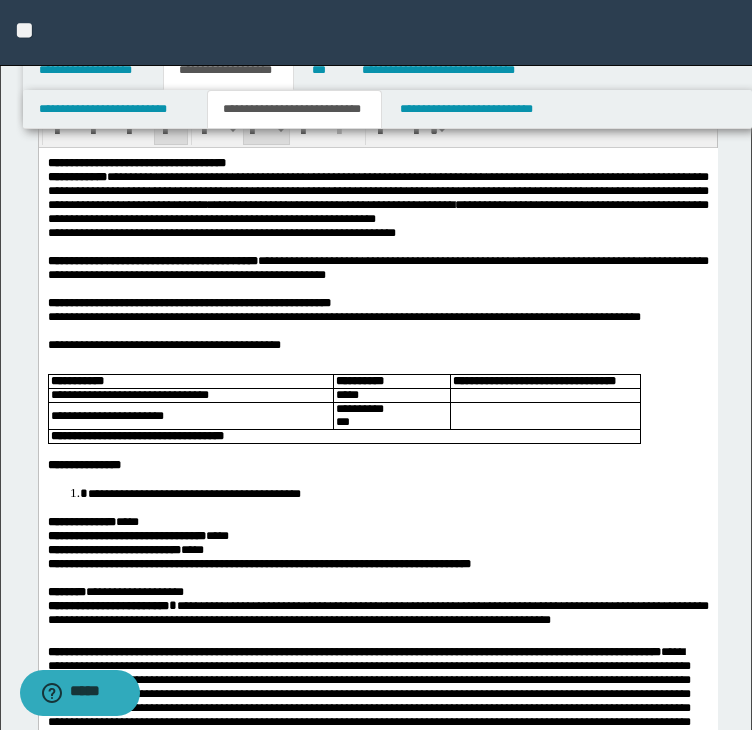 scroll, scrollTop: 0, scrollLeft: 0, axis: both 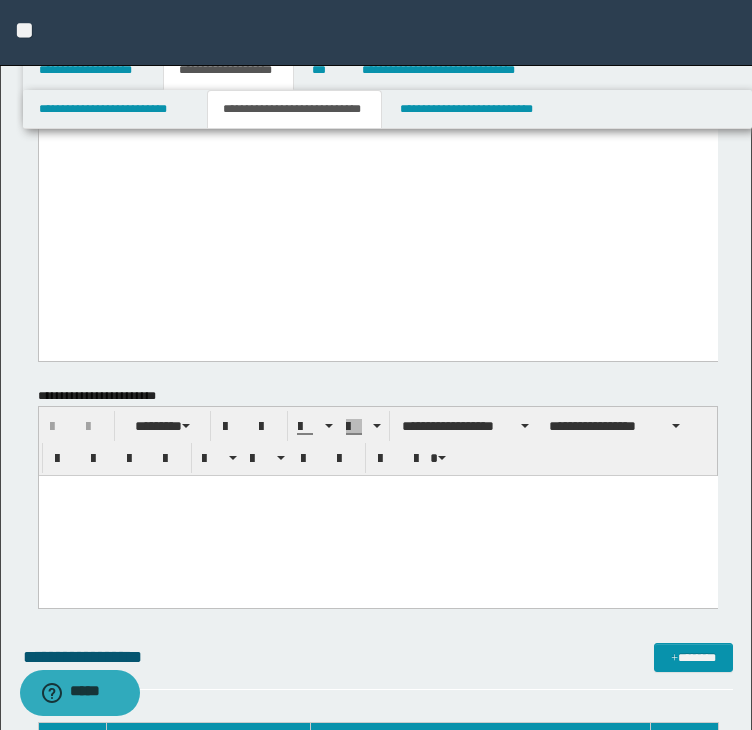 drag, startPoint x: 46, startPoint y: -935, endPoint x: 580, endPoint y: 372, distance: 1411.88 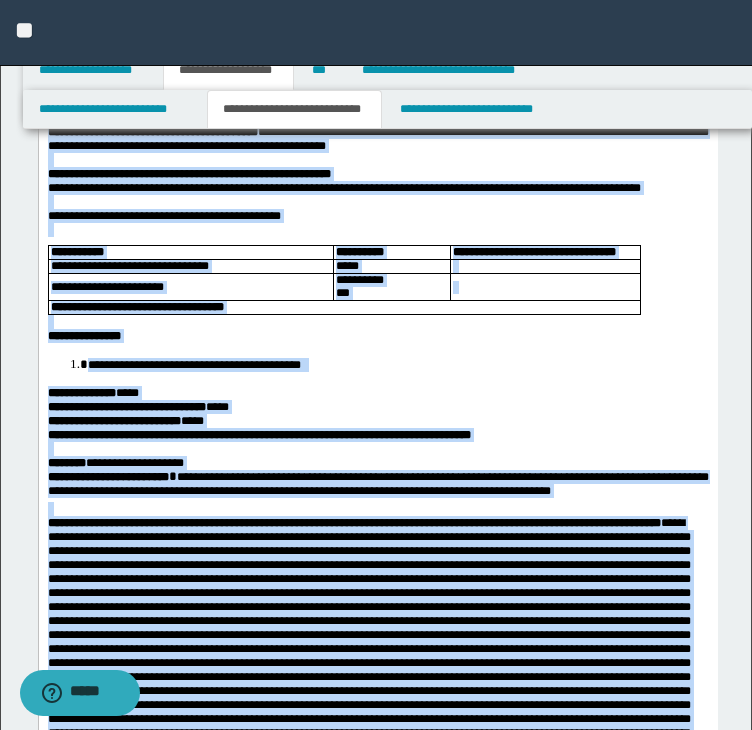 scroll, scrollTop: 0, scrollLeft: 0, axis: both 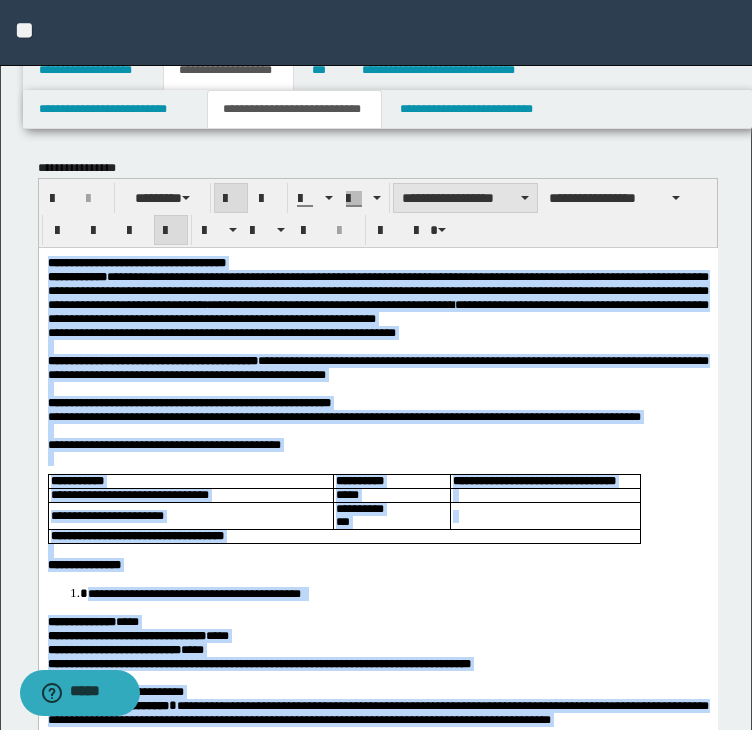 click on "**********" at bounding box center (465, 198) 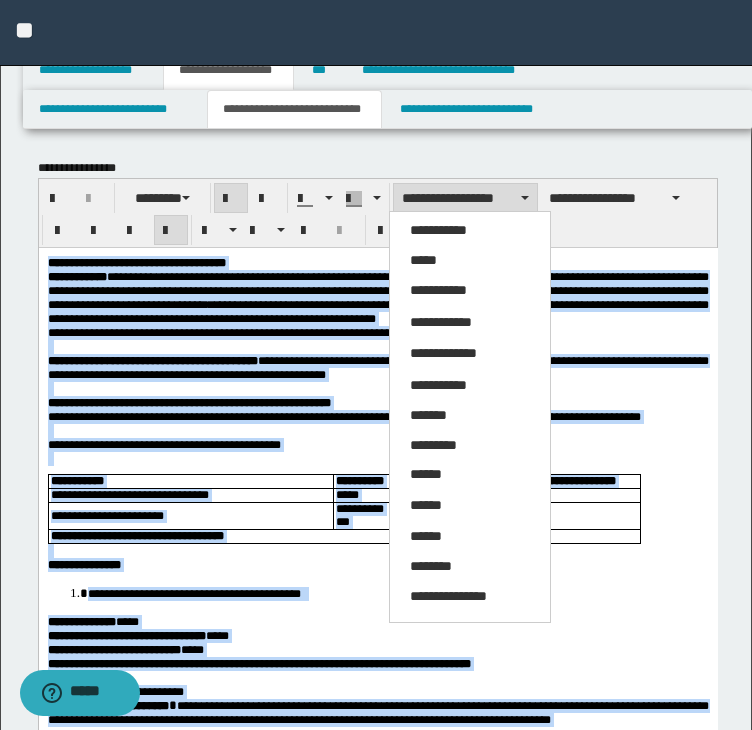 click on "*****" at bounding box center (423, 260) 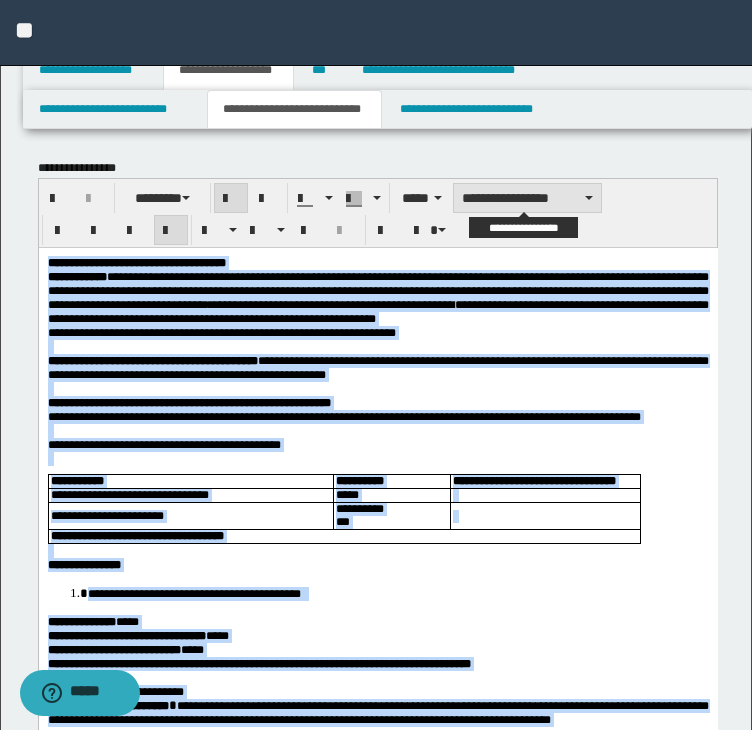click on "**********" at bounding box center [527, 198] 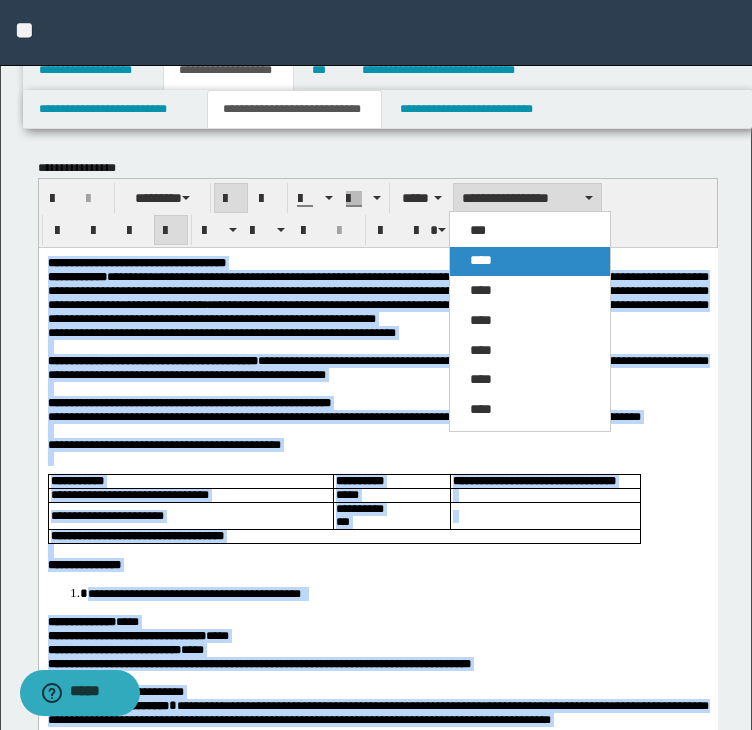 click on "****" at bounding box center [530, 261] 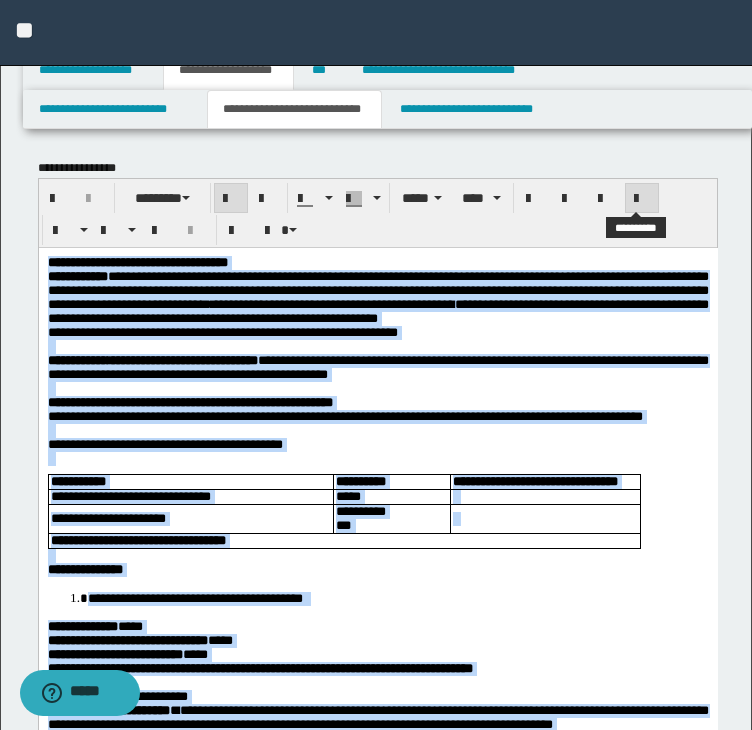 click at bounding box center (642, 199) 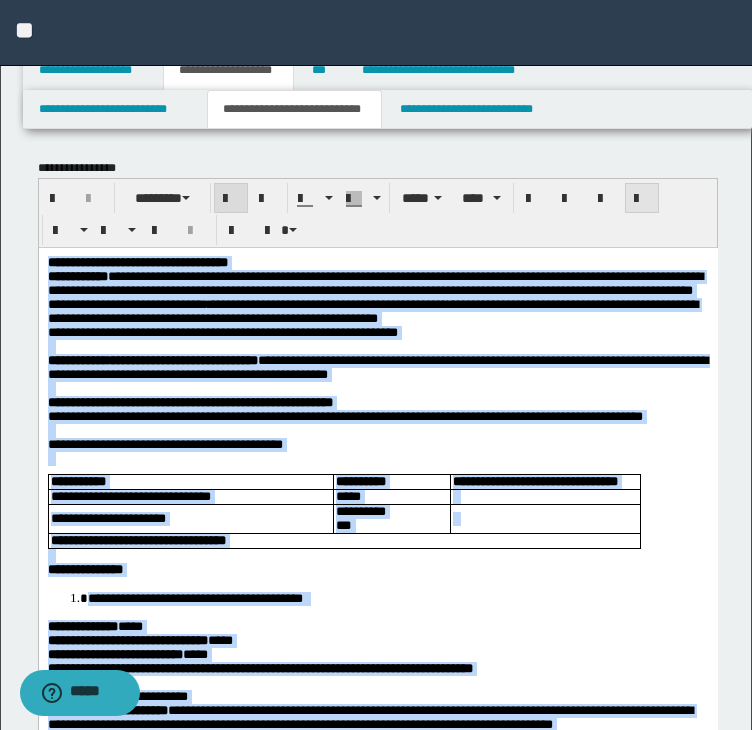 click at bounding box center [642, 199] 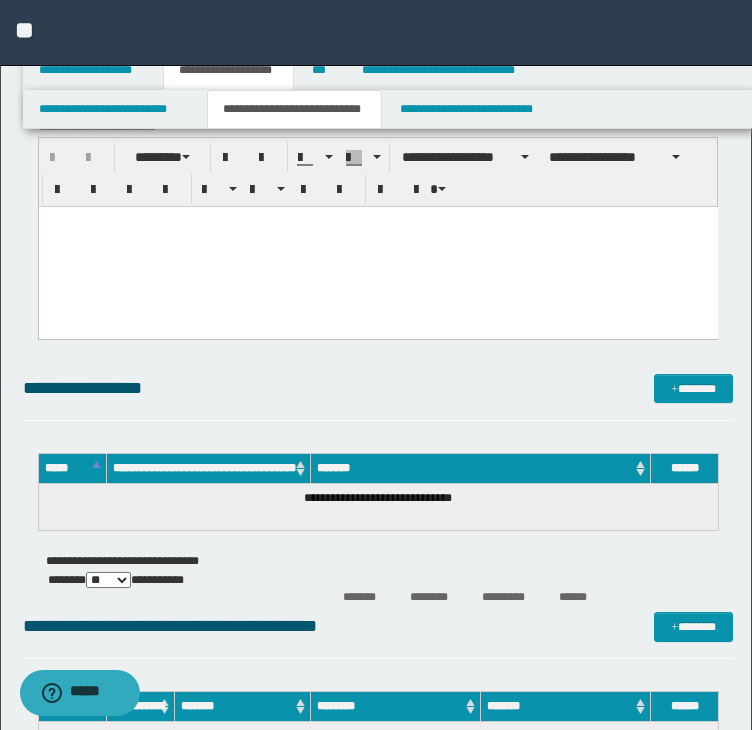 scroll, scrollTop: 1500, scrollLeft: 0, axis: vertical 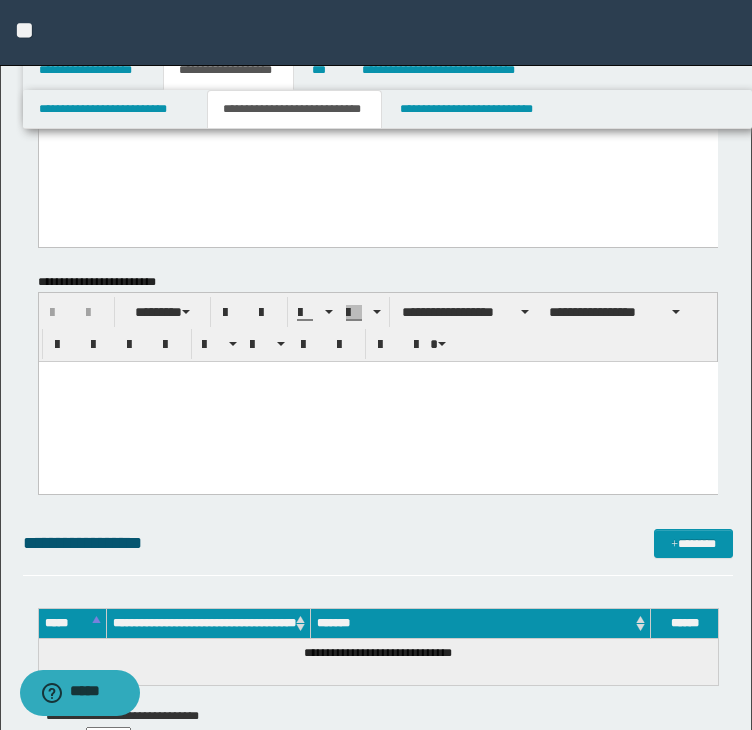 click at bounding box center (377, 402) 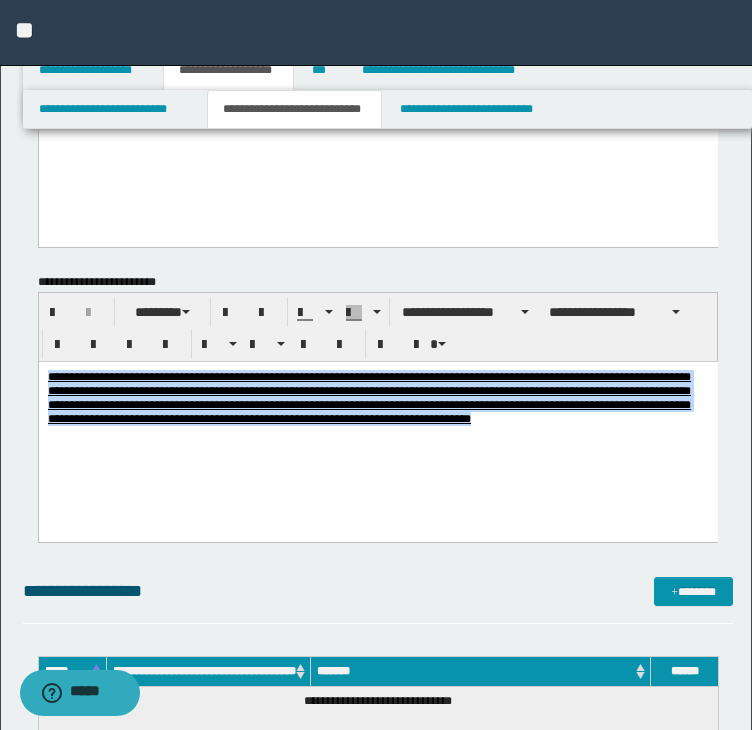 drag, startPoint x: 564, startPoint y: 447, endPoint x: -125, endPoint y: 310, distance: 702.48846 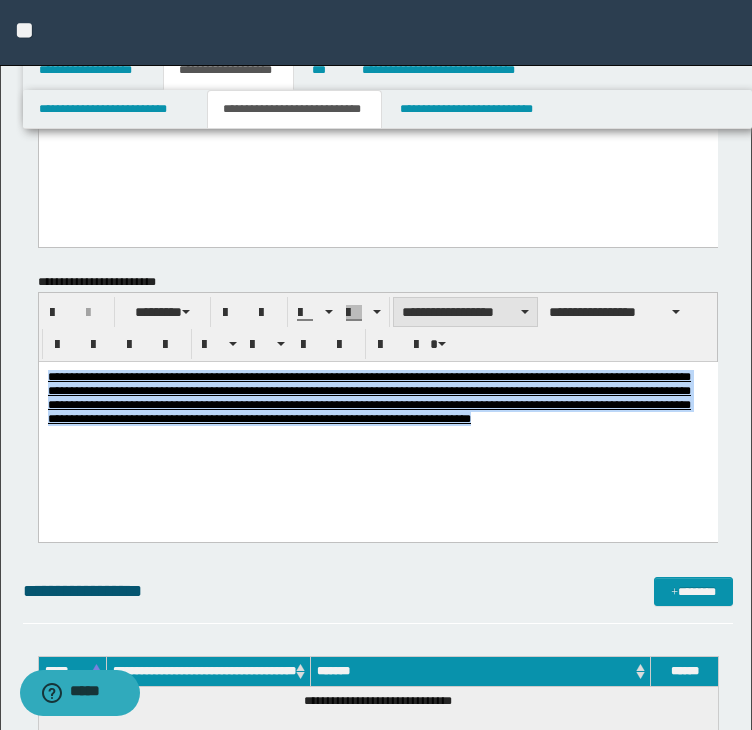 click on "**********" at bounding box center [465, 312] 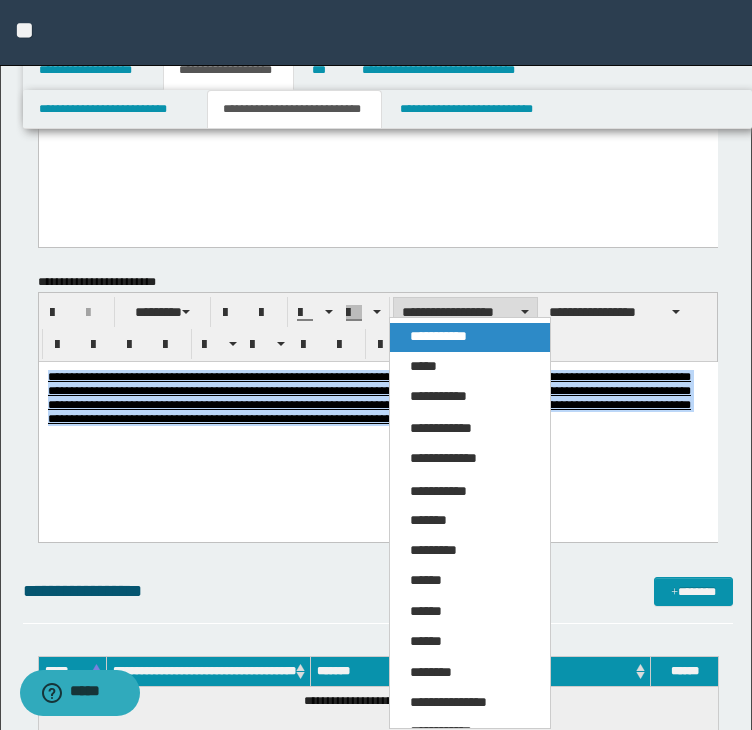 click on "**********" at bounding box center (470, 337) 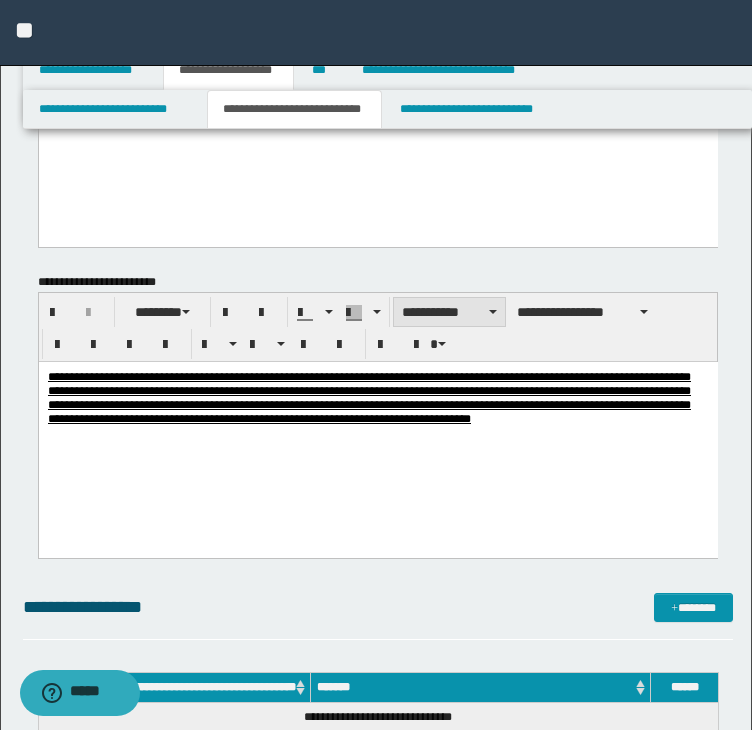 click on "**********" at bounding box center (449, 312) 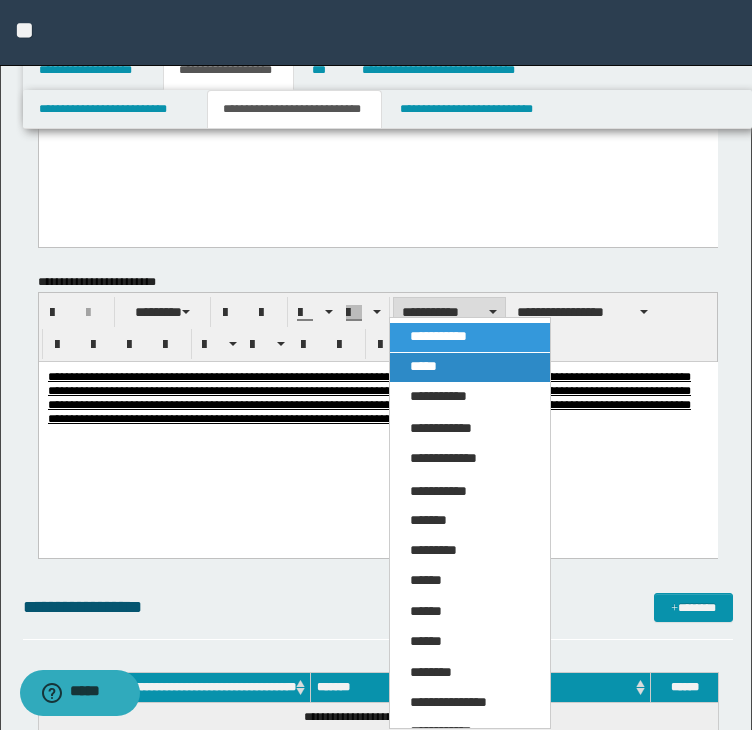 click on "*****" at bounding box center [470, 367] 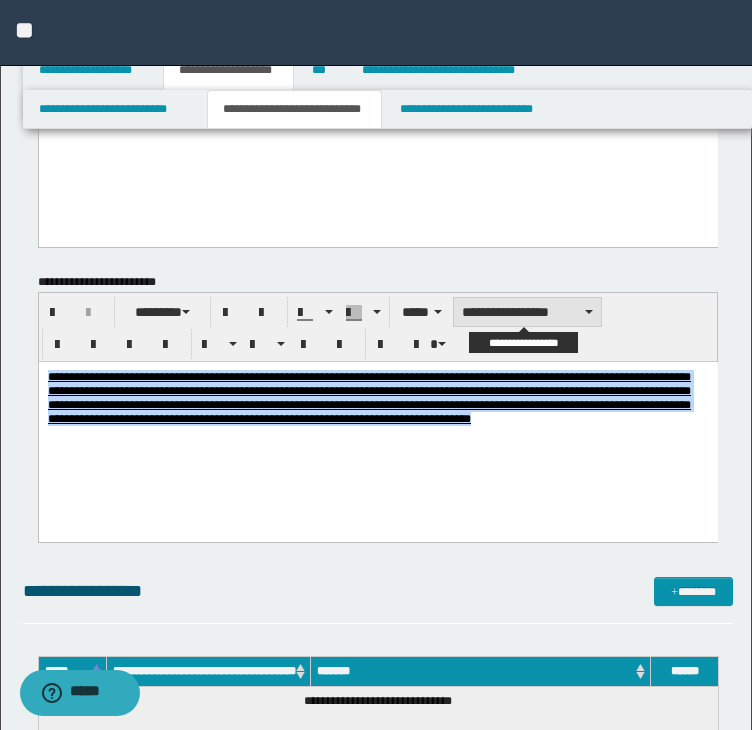 click on "**********" at bounding box center (527, 312) 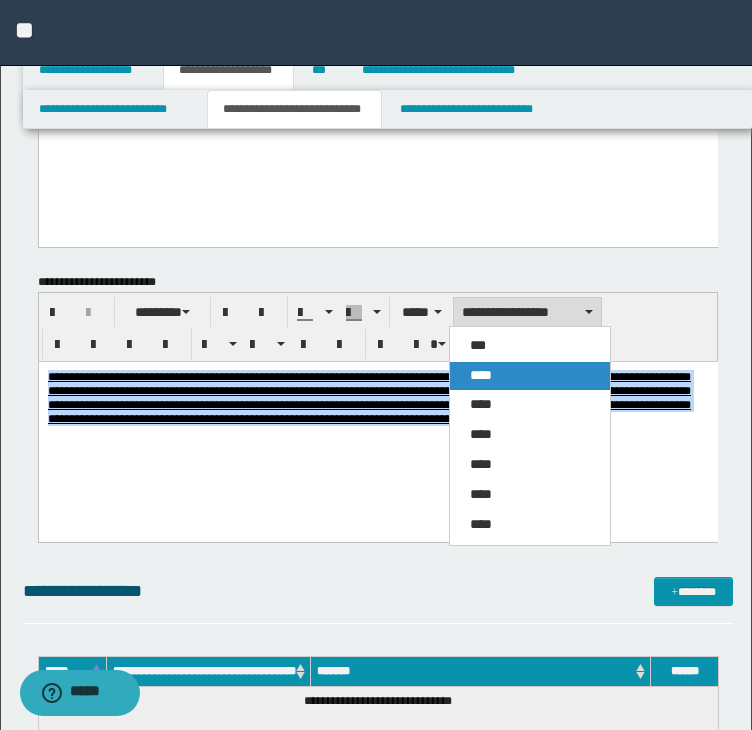 drag, startPoint x: 492, startPoint y: 374, endPoint x: 465, endPoint y: 7, distance: 367.99185 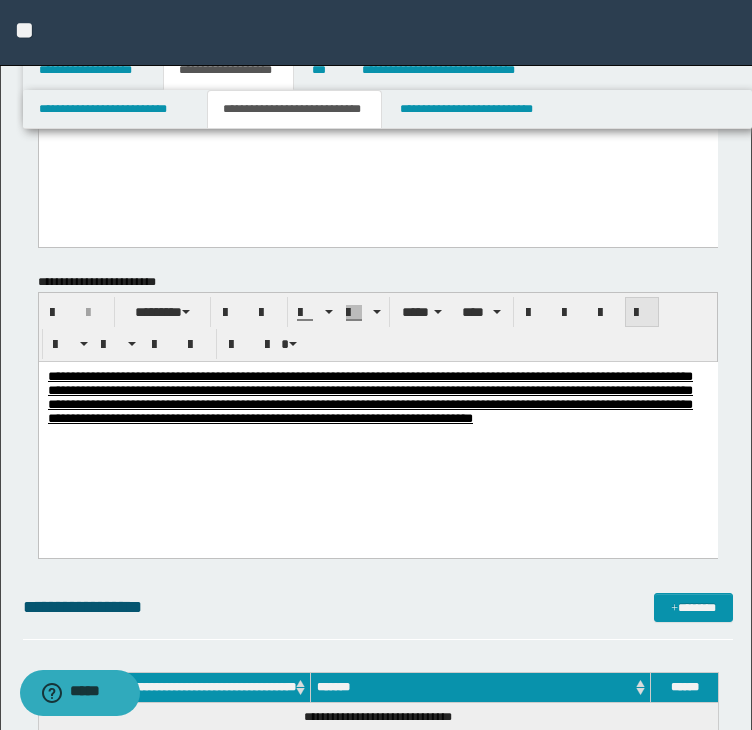click at bounding box center [642, 313] 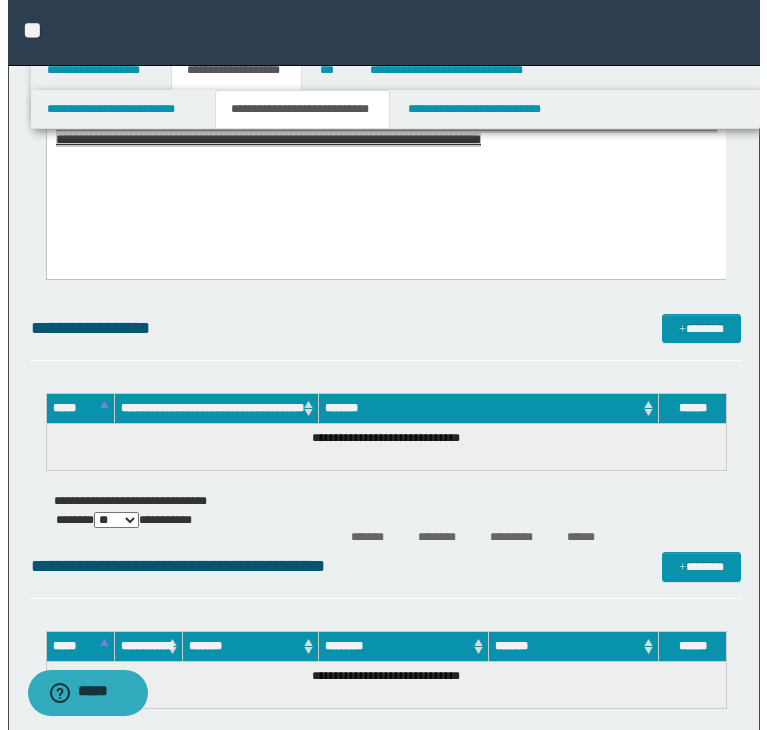 scroll, scrollTop: 1800, scrollLeft: 0, axis: vertical 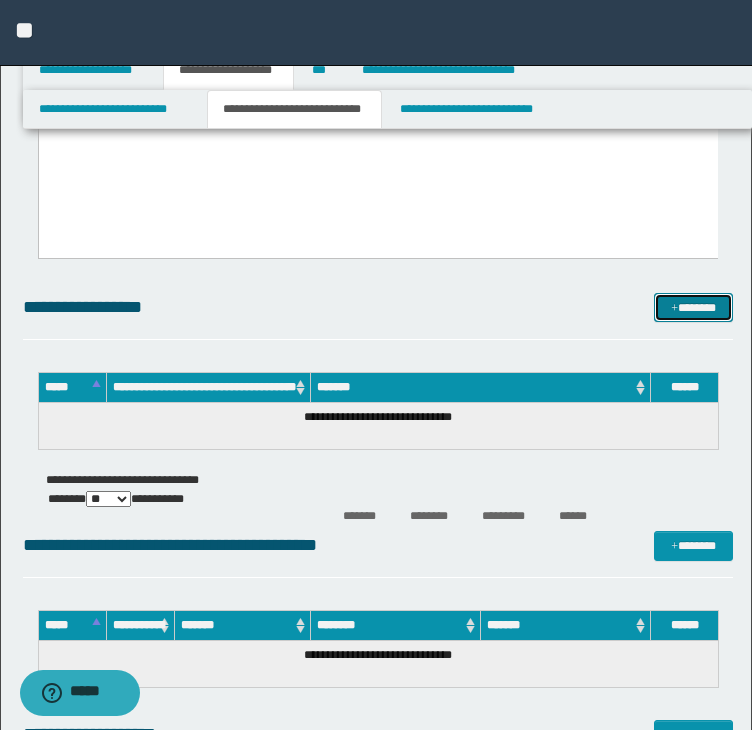 click at bounding box center [674, 309] 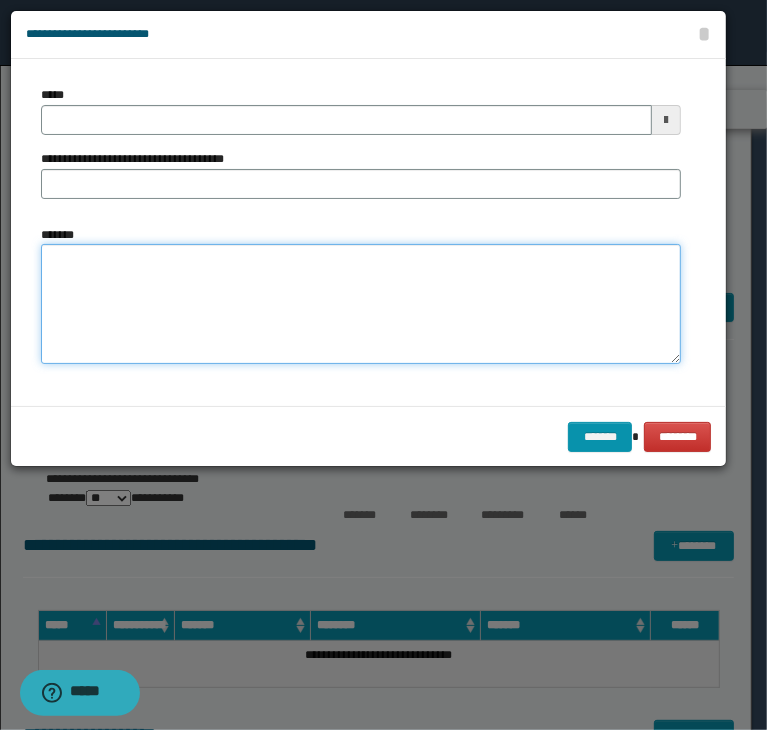 click on "*******" at bounding box center [361, 304] 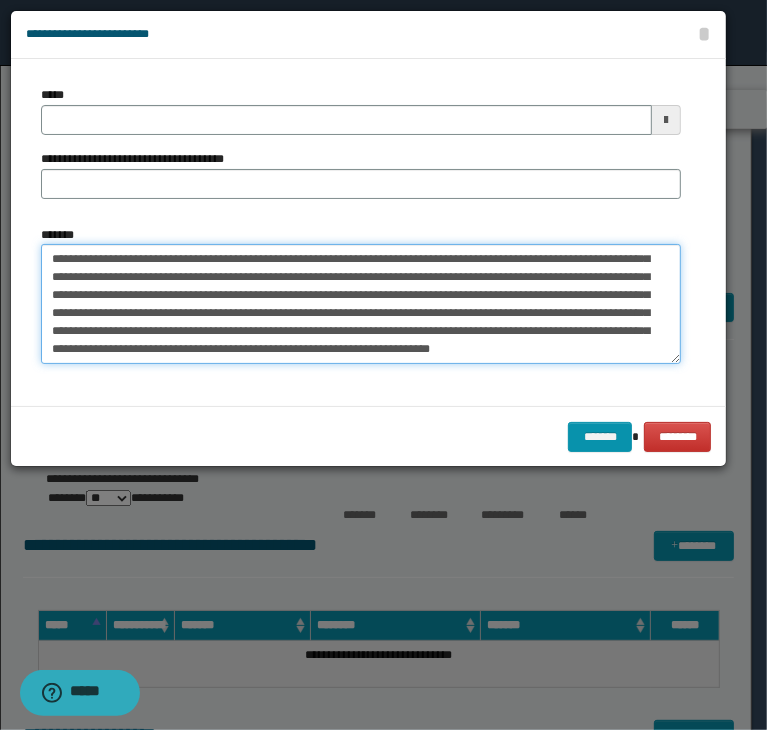 type on "**********" 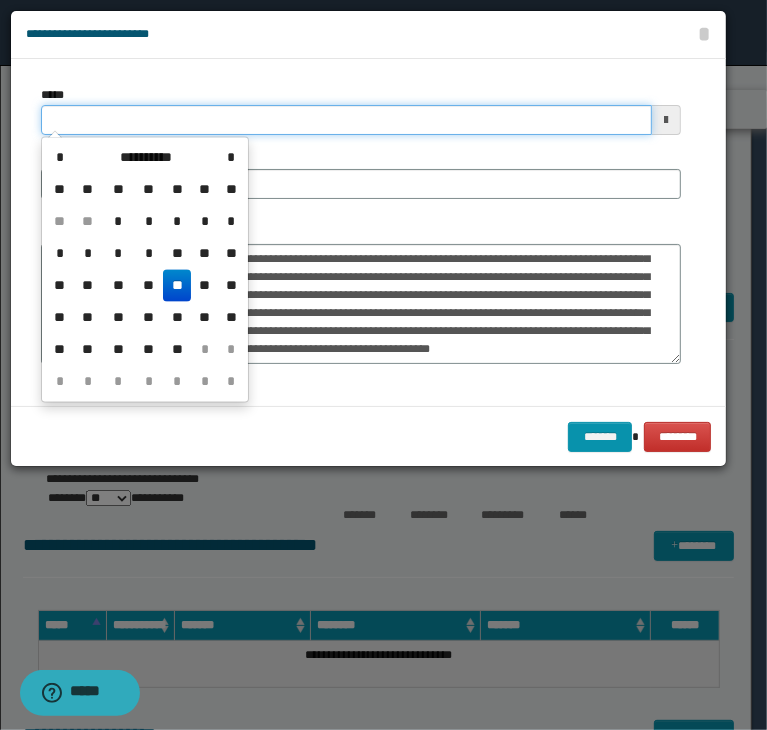 click on "*****" at bounding box center [346, 120] 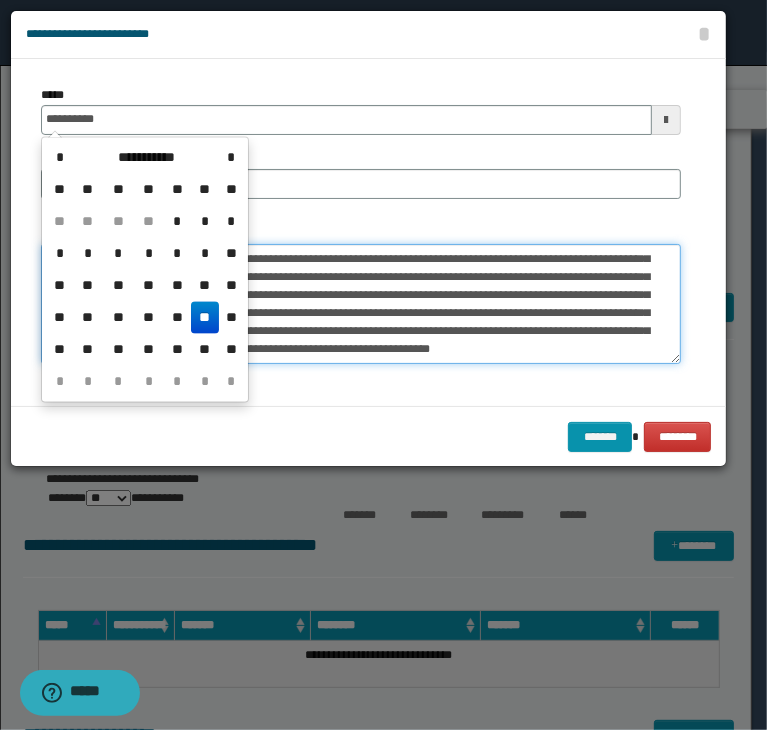 type on "**********" 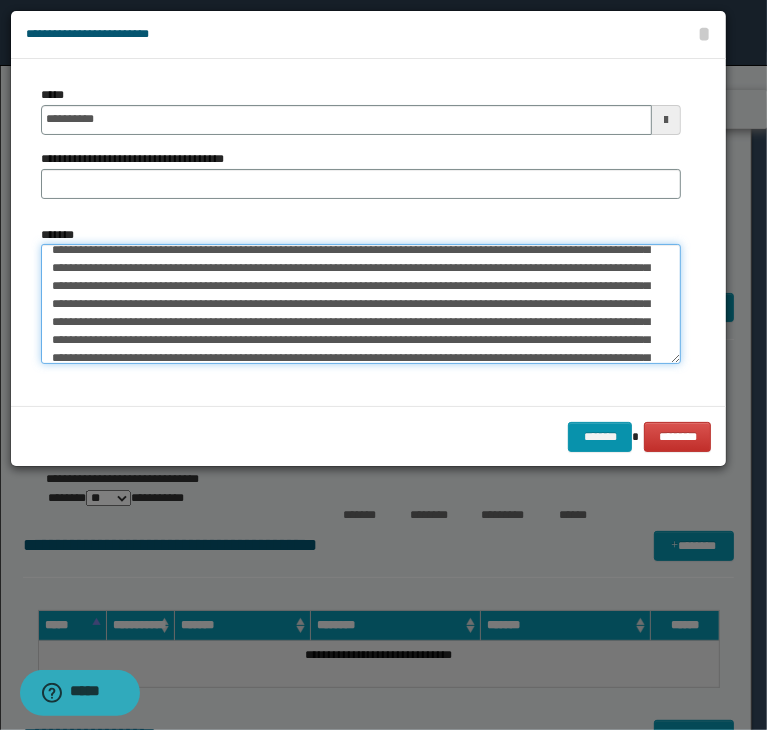 scroll, scrollTop: 0, scrollLeft: 0, axis: both 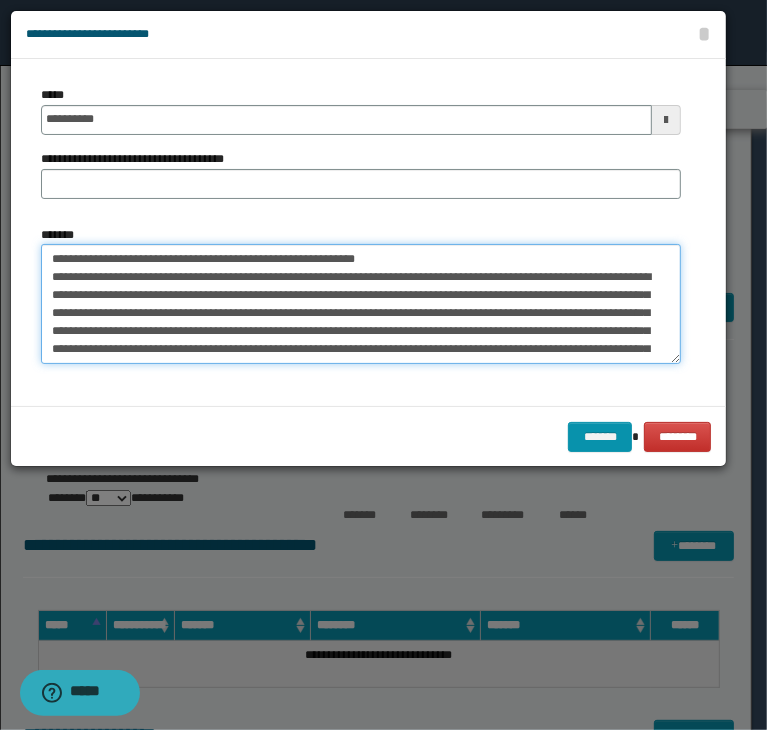 drag, startPoint x: 111, startPoint y: 261, endPoint x: 458, endPoint y: 229, distance: 348.47238 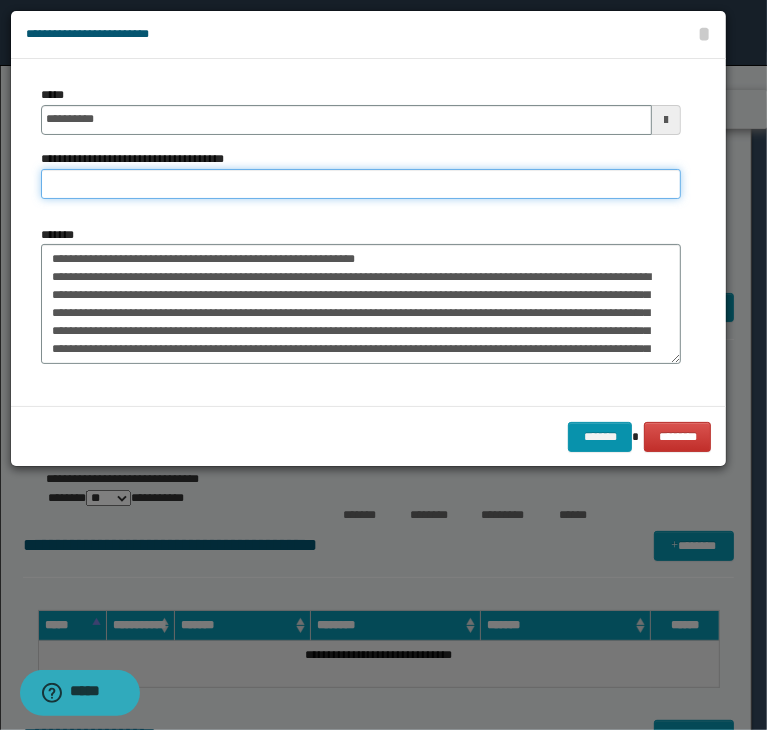 click on "**********" at bounding box center [361, 150] 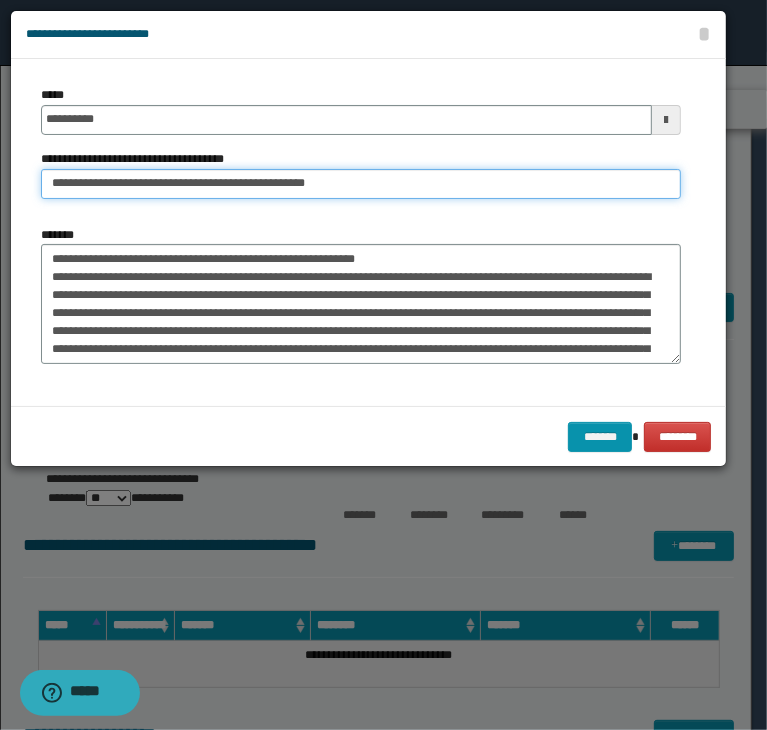 click on "**********" at bounding box center [361, 184] 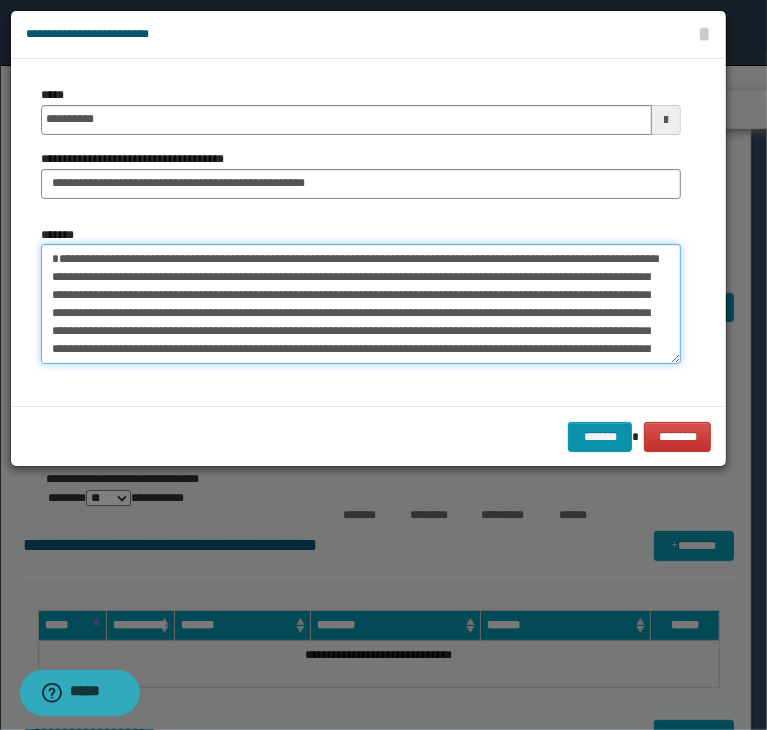 type on "**********" 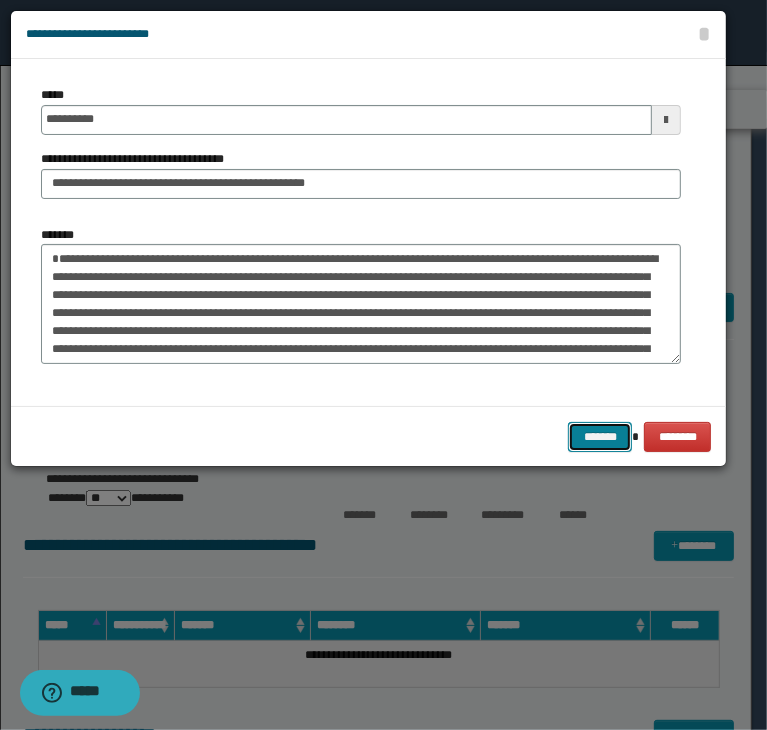 type 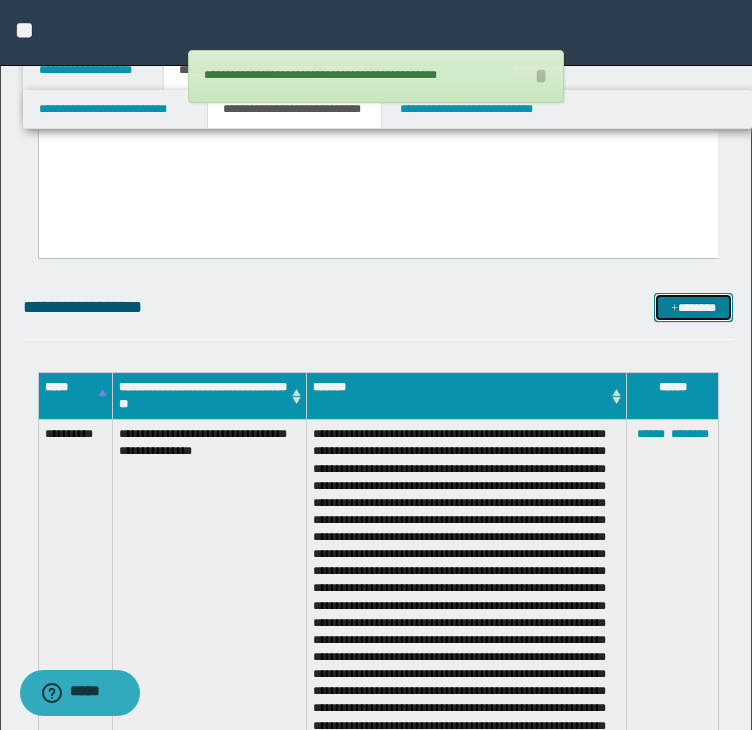 click on "*******" at bounding box center (693, 308) 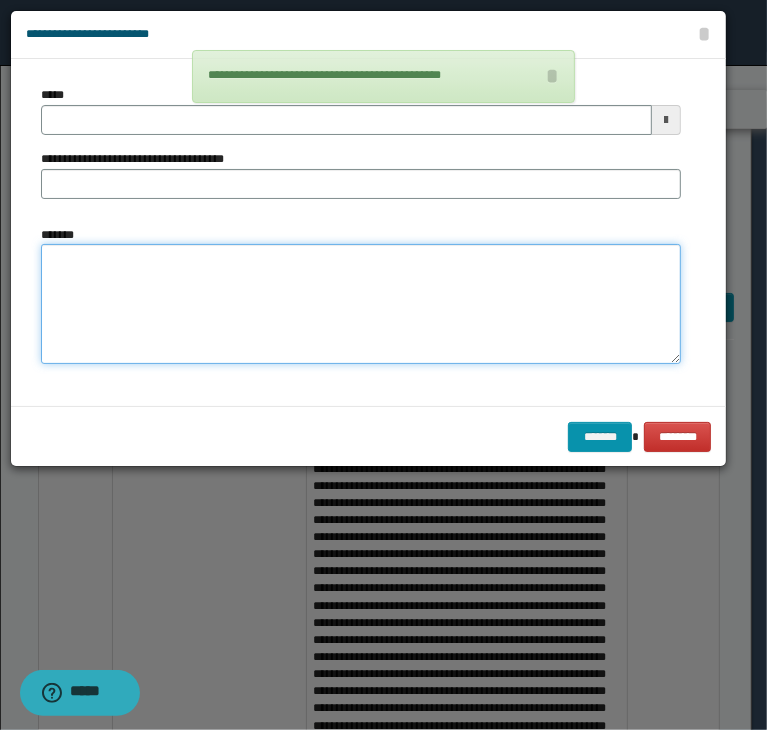 click on "*******" at bounding box center (361, 304) 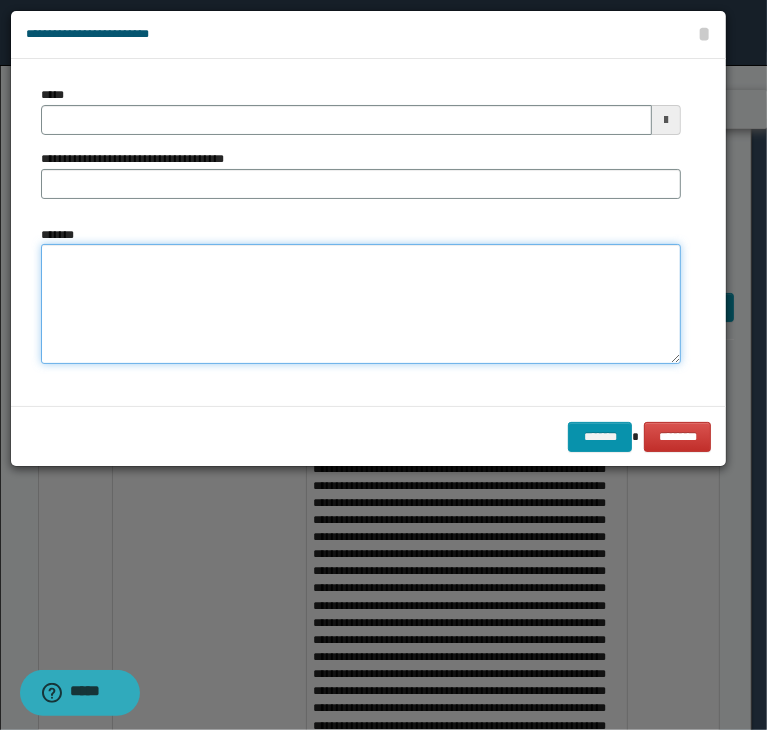 paste on "**********" 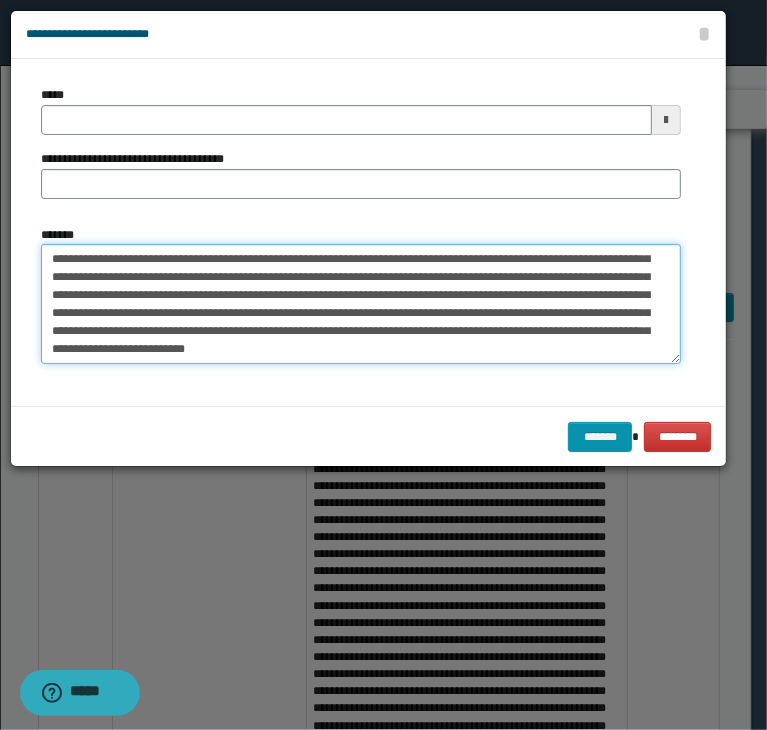 type 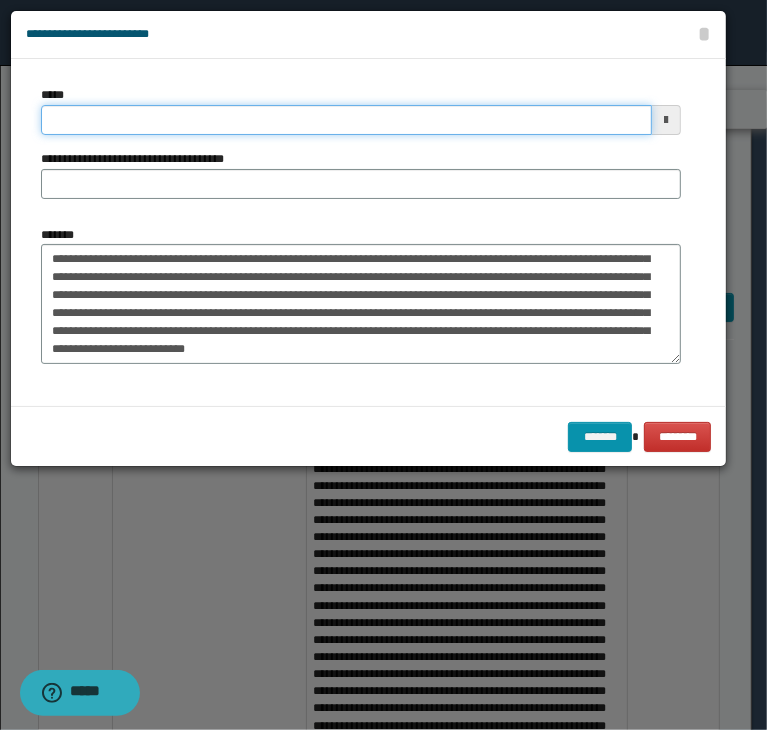 click on "*****" at bounding box center (346, 120) 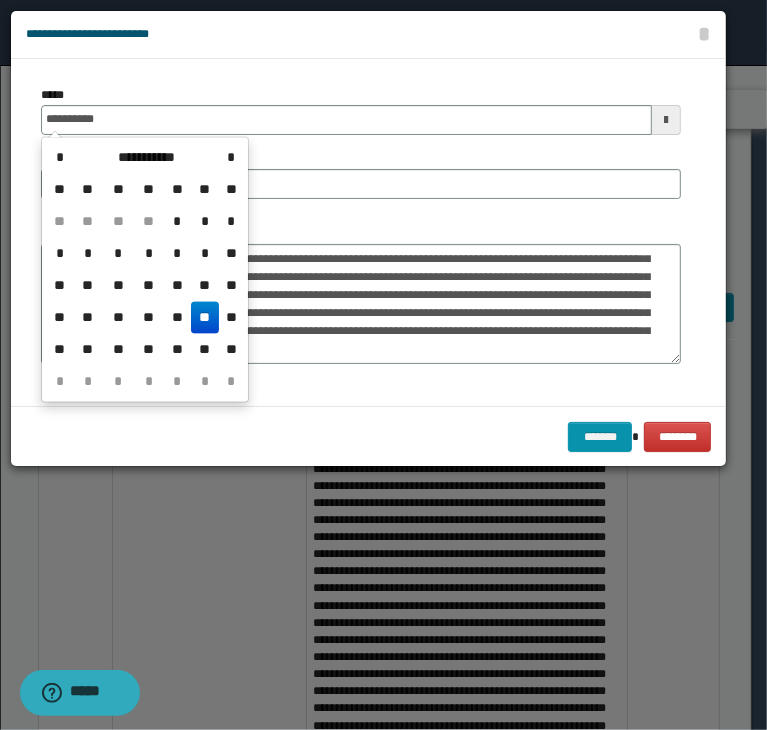 type on "**********" 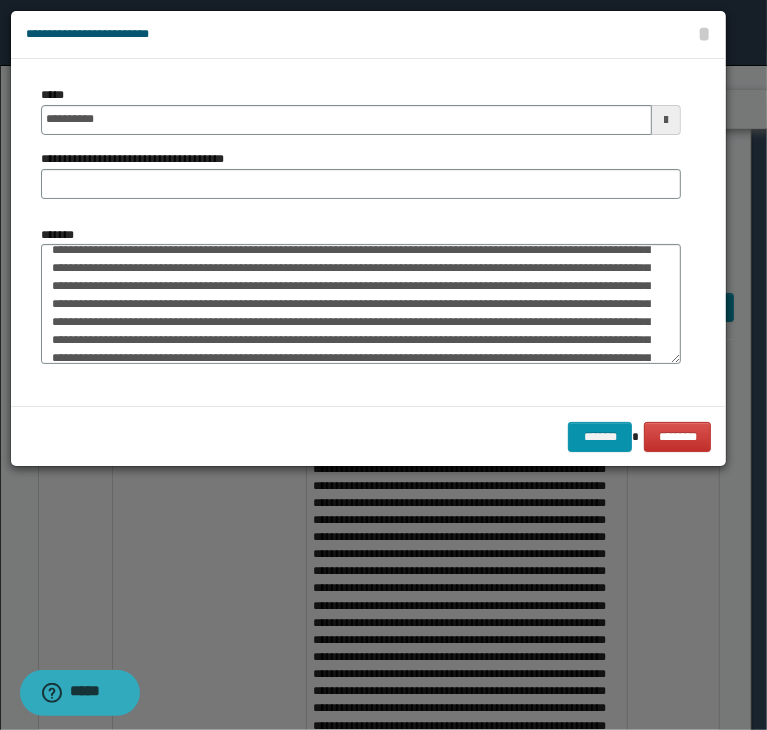 scroll, scrollTop: 0, scrollLeft: 0, axis: both 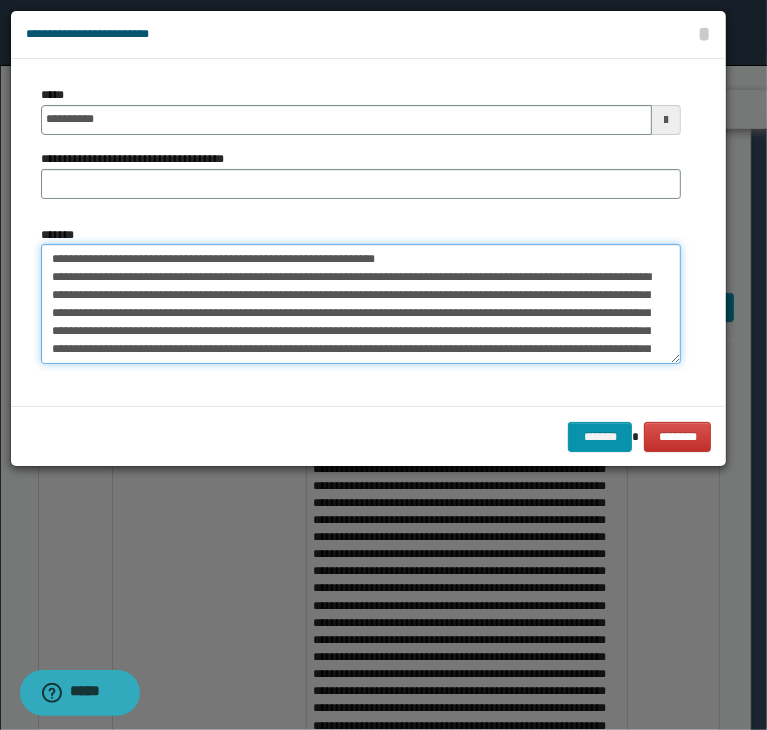 drag, startPoint x: 115, startPoint y: 259, endPoint x: 496, endPoint y: 224, distance: 382.60425 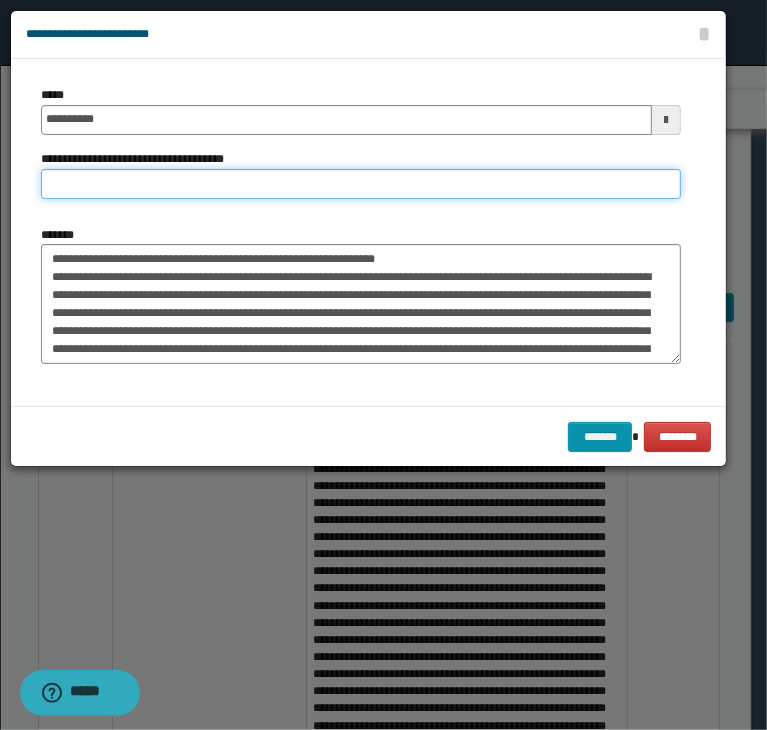 click on "**********" at bounding box center [361, 184] 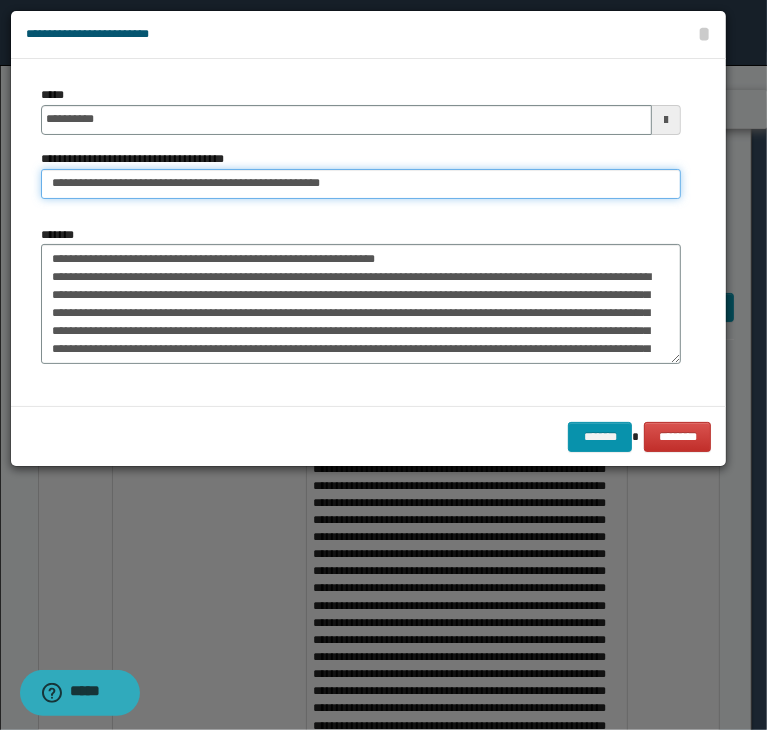 type on "**********" 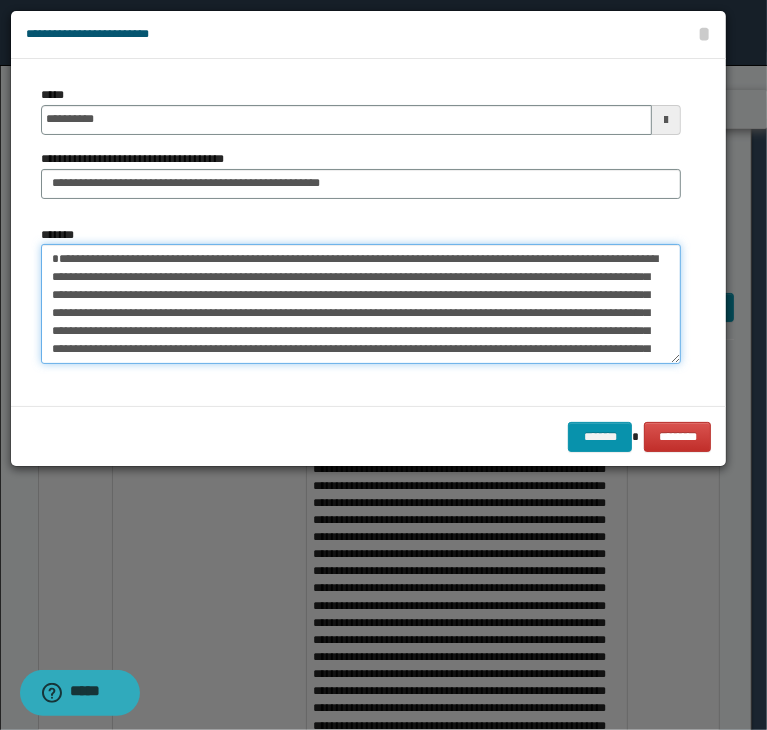 type on "**********" 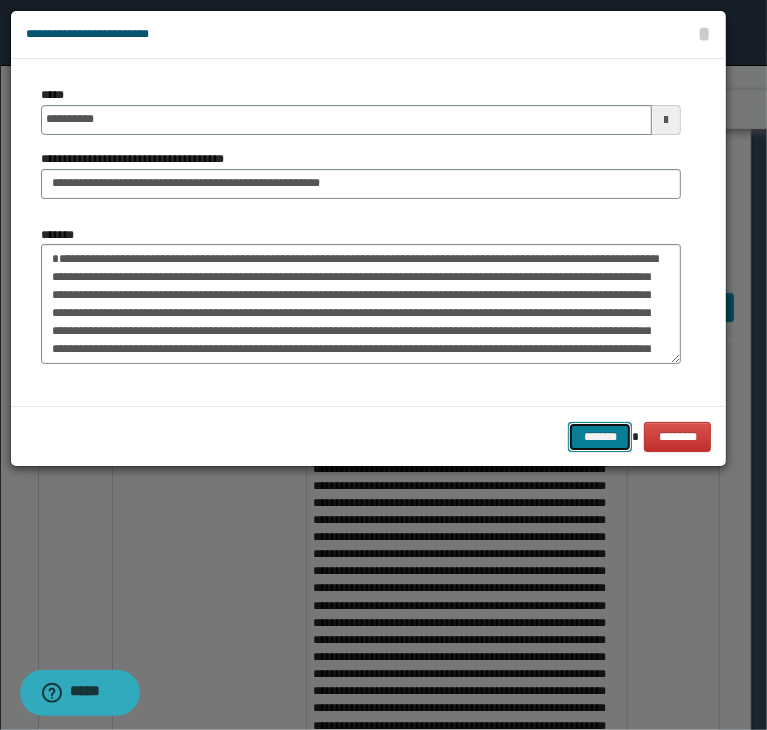 click on "*******" at bounding box center (600, 437) 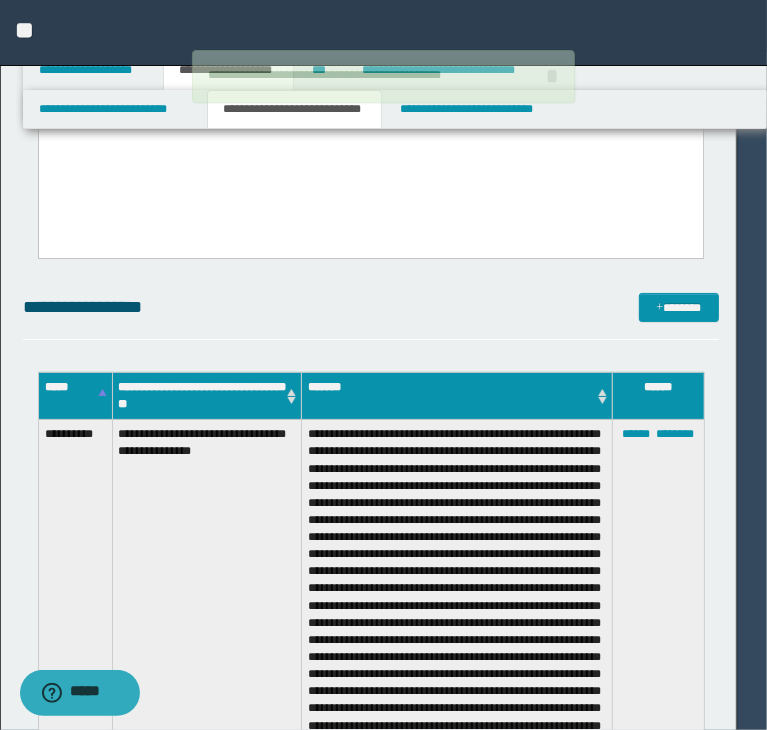 type 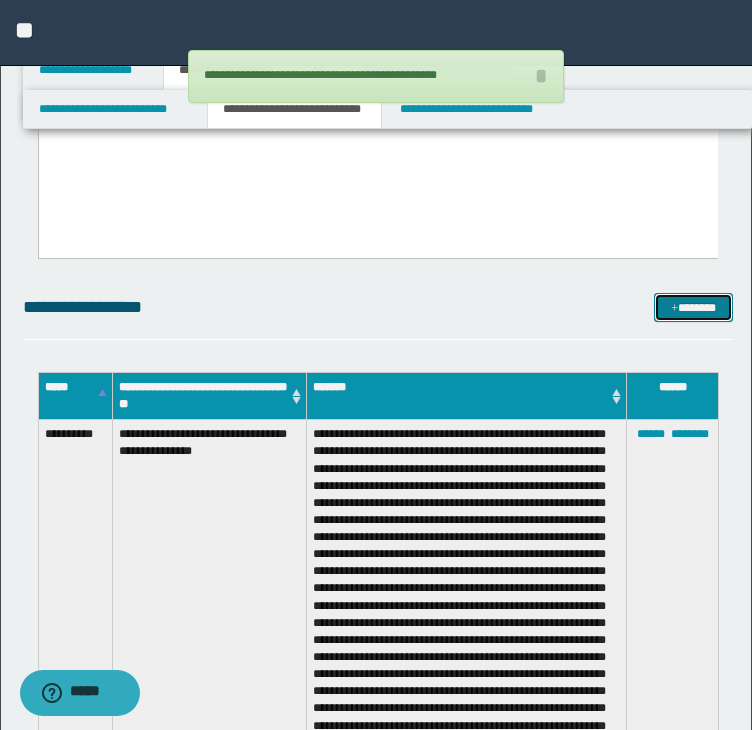 click on "*******" at bounding box center [693, 308] 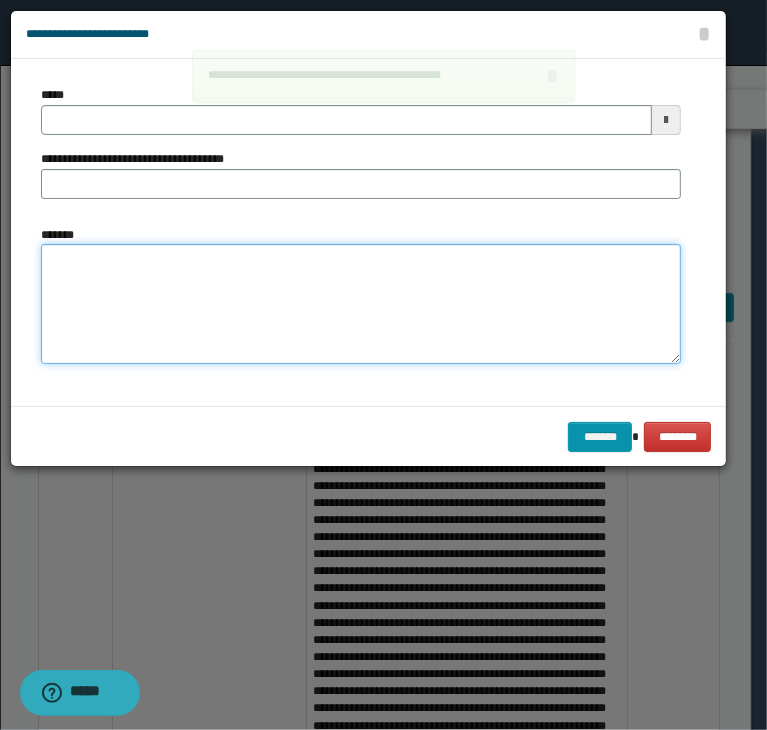 click on "*******" at bounding box center [361, 304] 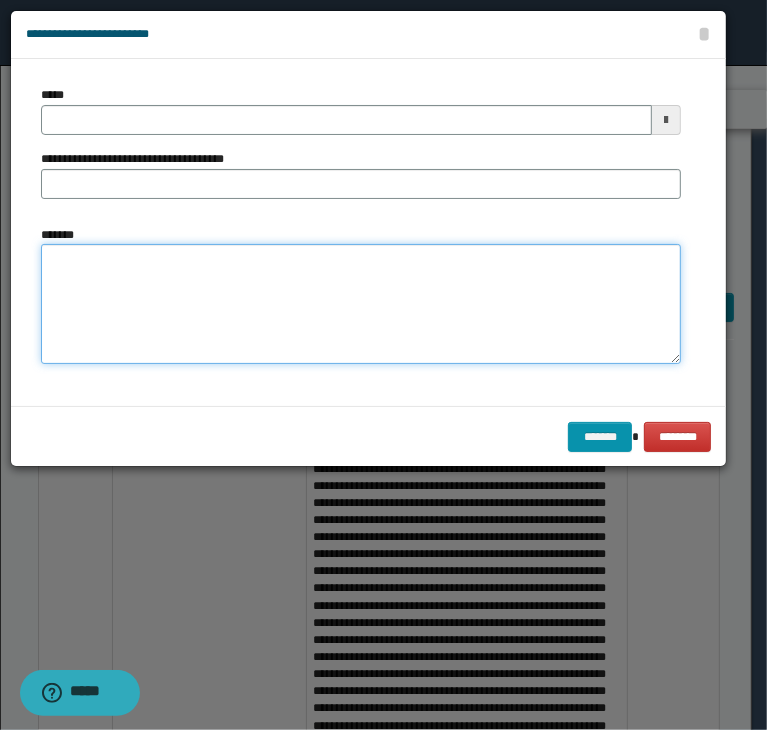 paste on "**********" 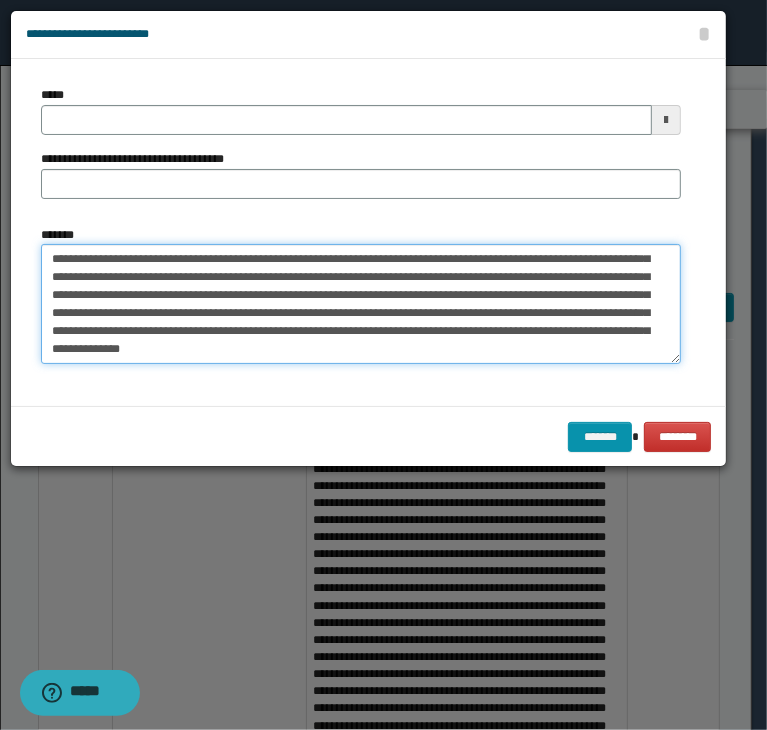 type 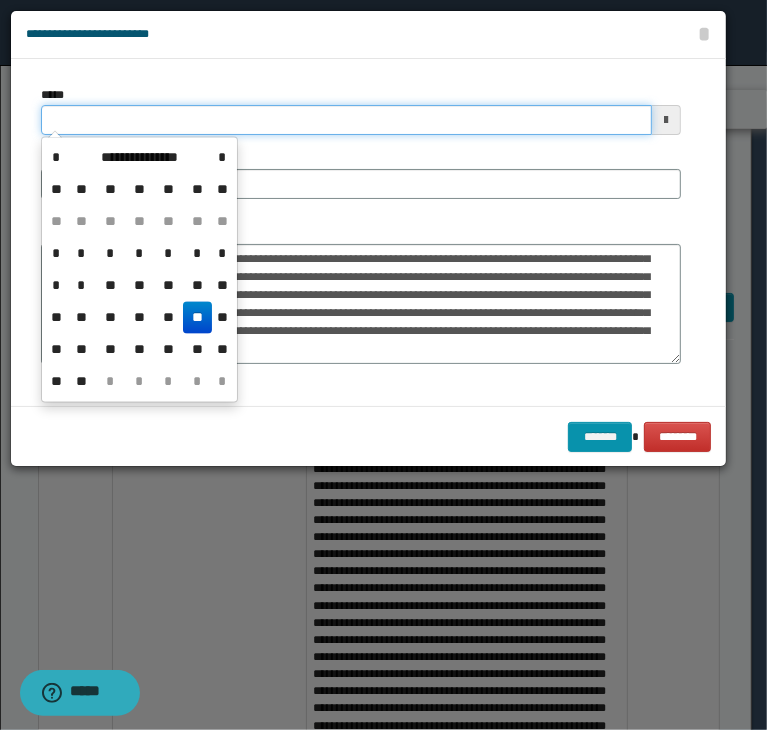 click on "*****" at bounding box center (346, 120) 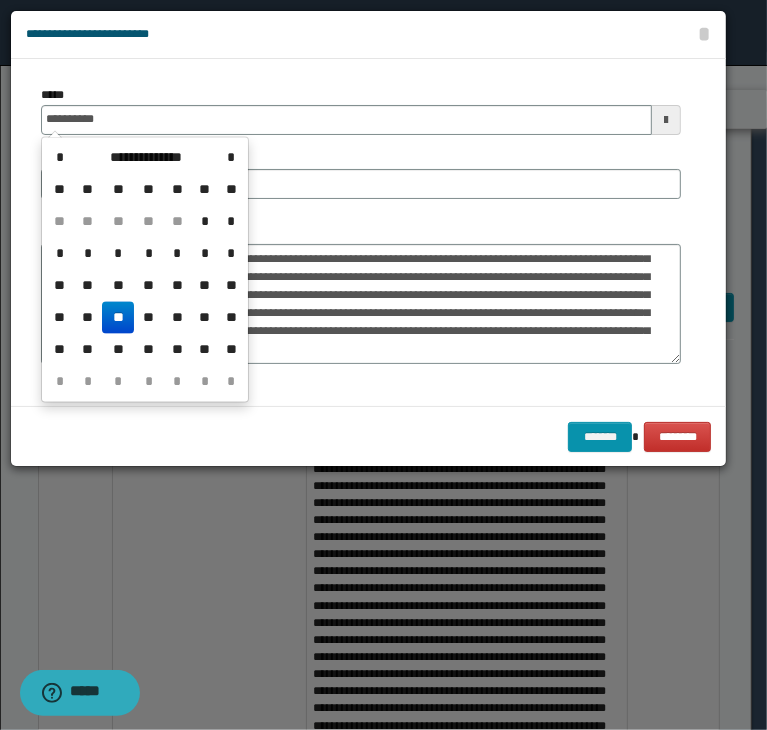 type on "**********" 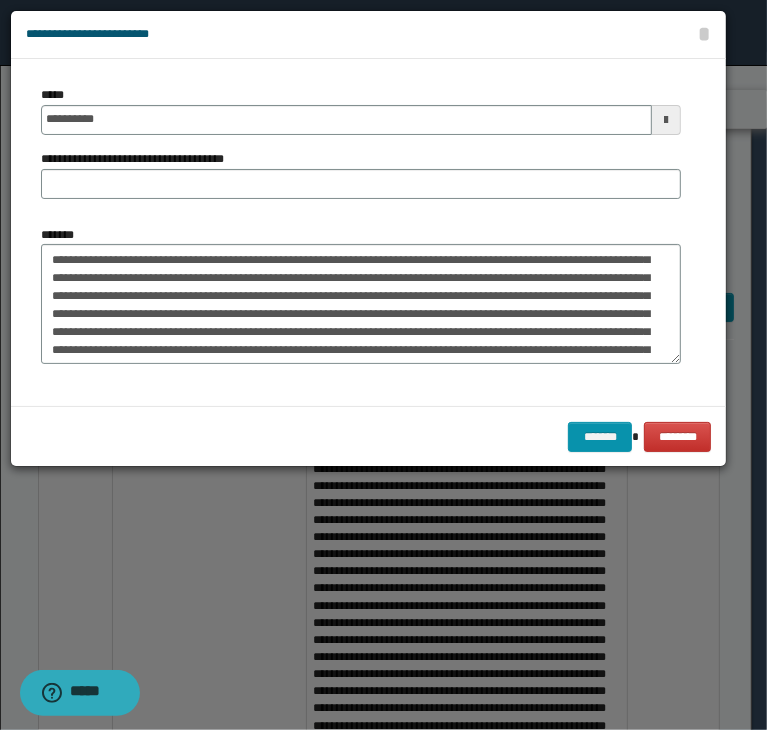 scroll, scrollTop: 0, scrollLeft: 0, axis: both 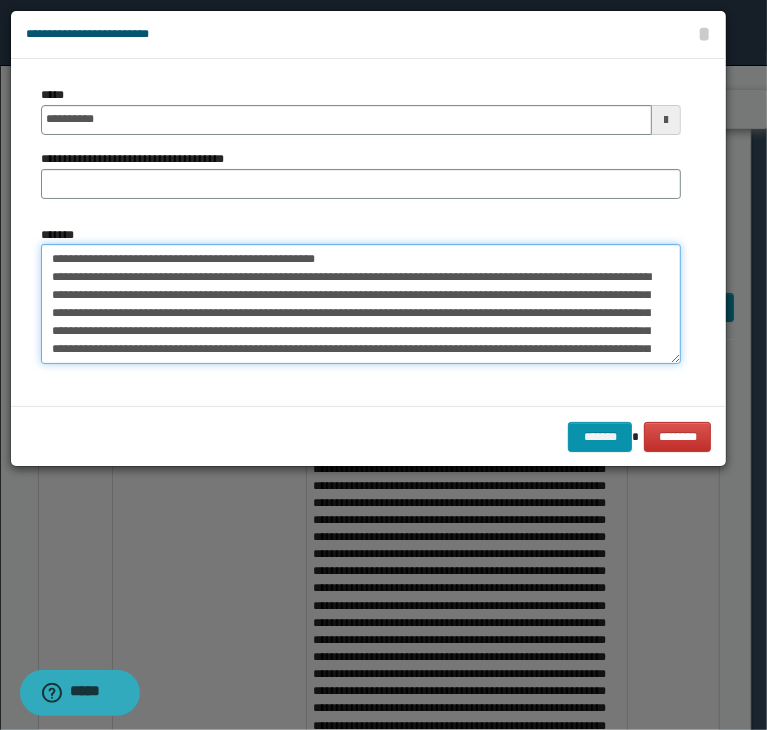 drag, startPoint x: 113, startPoint y: 253, endPoint x: 479, endPoint y: 215, distance: 367.96738 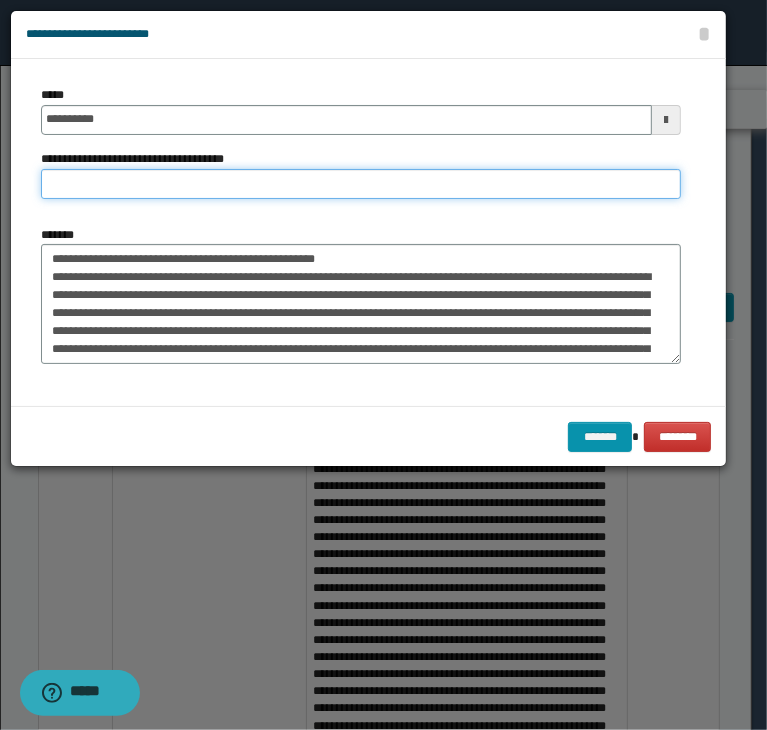 paste on "**********" 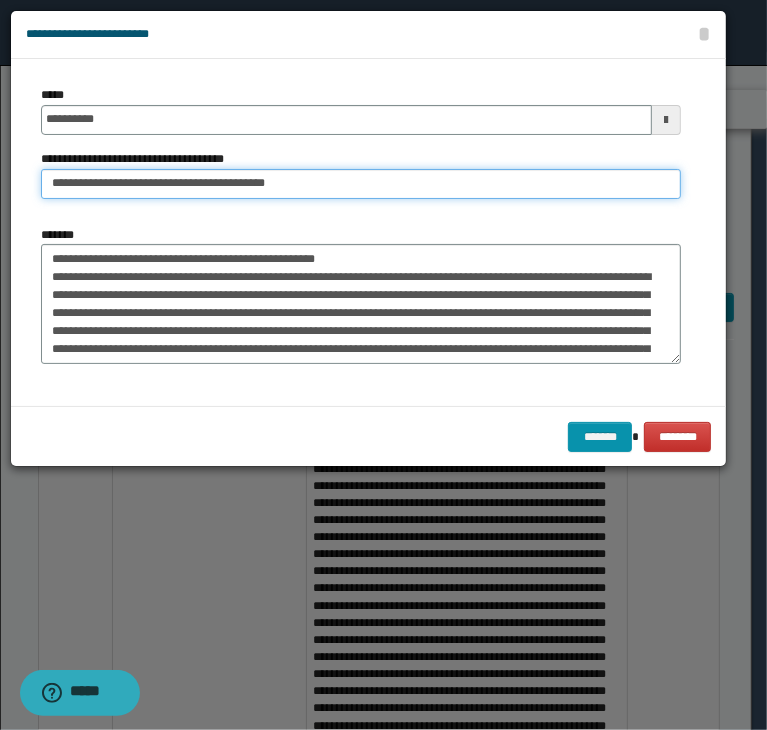type on "**********" 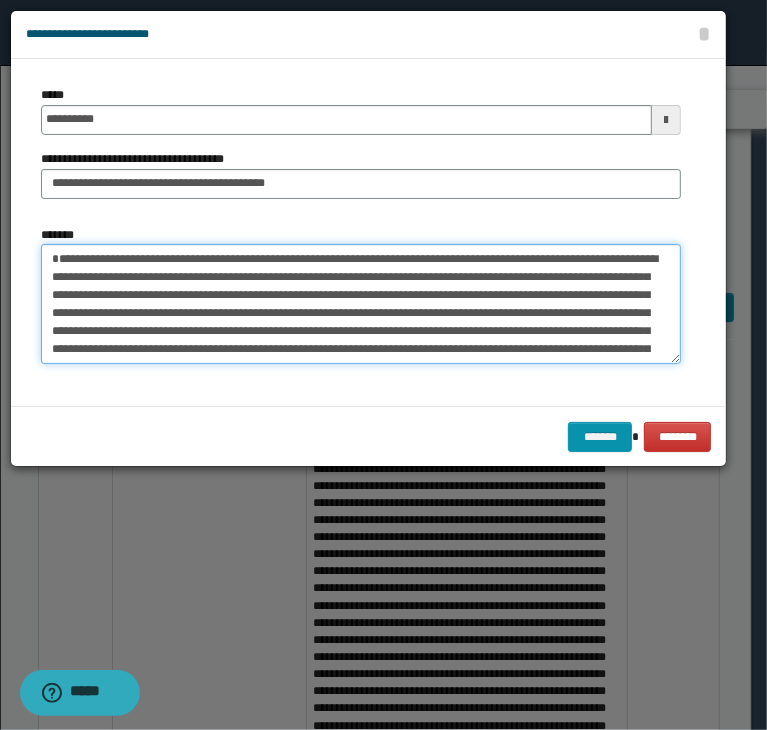 type on "**********" 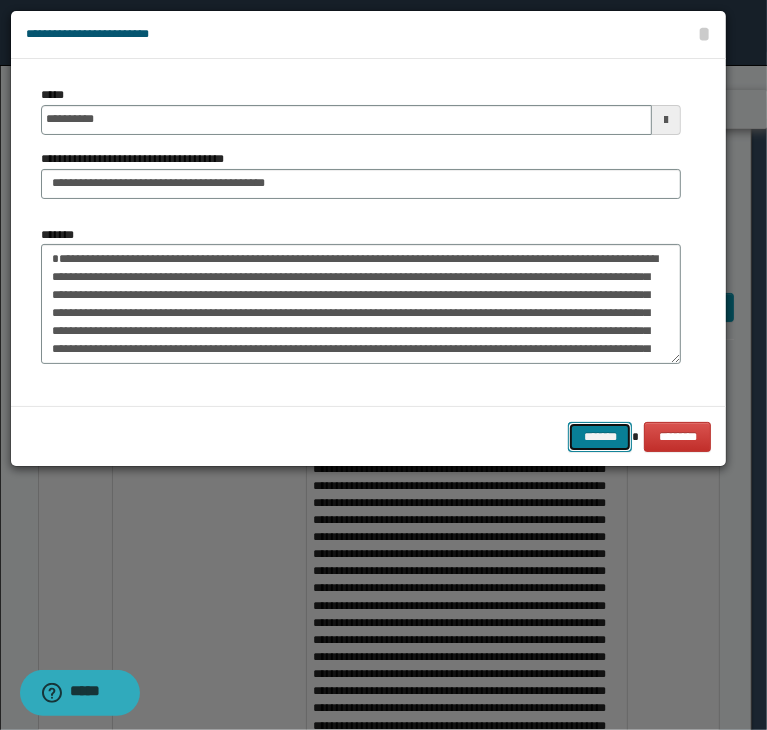 click on "*******" at bounding box center (600, 437) 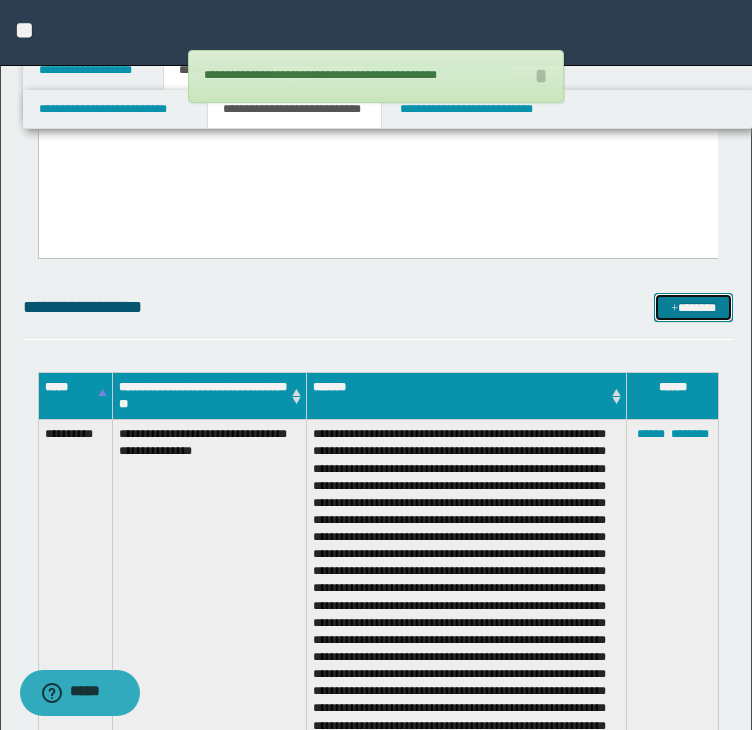 click on "*******" at bounding box center [693, 308] 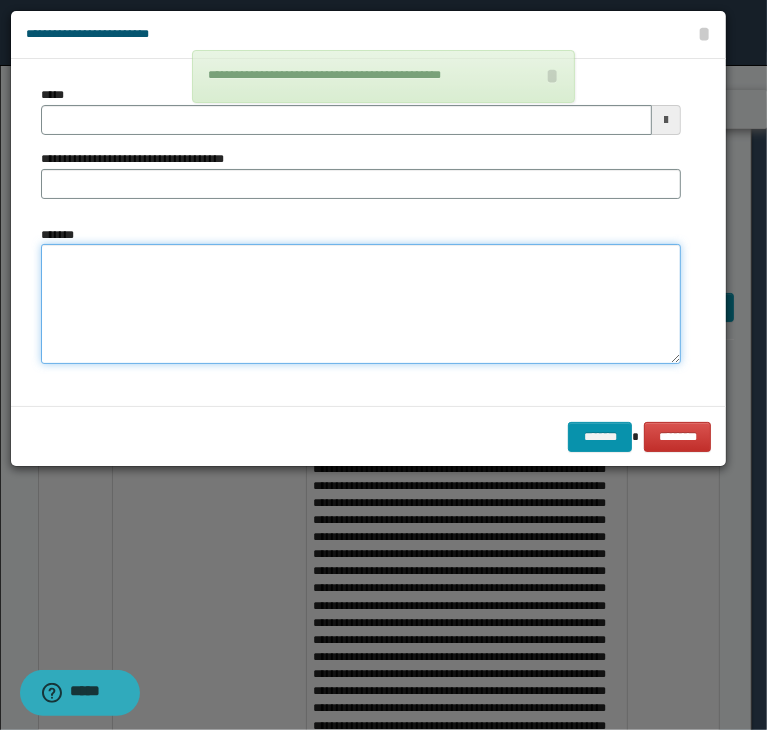 click on "*******" at bounding box center [361, 304] 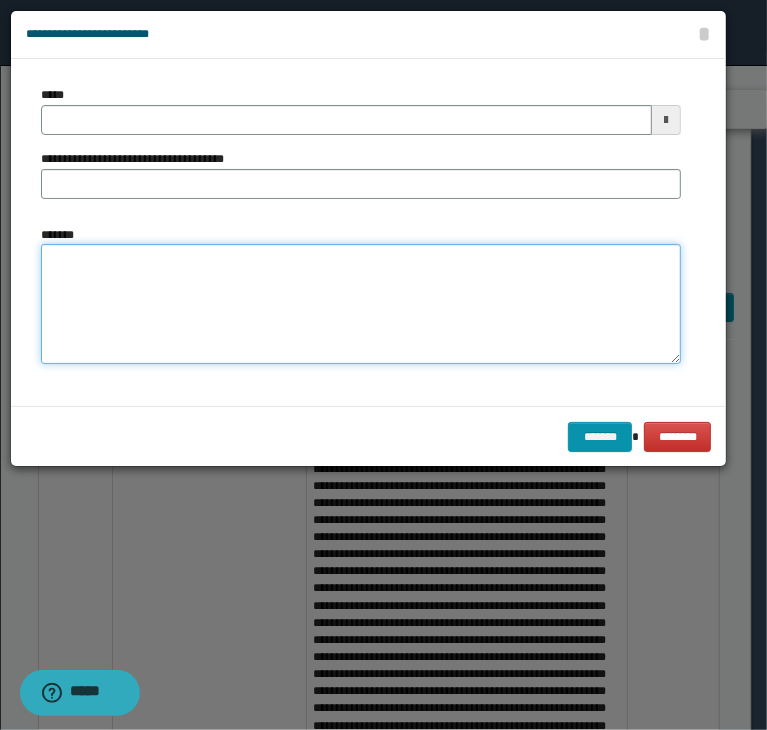 type 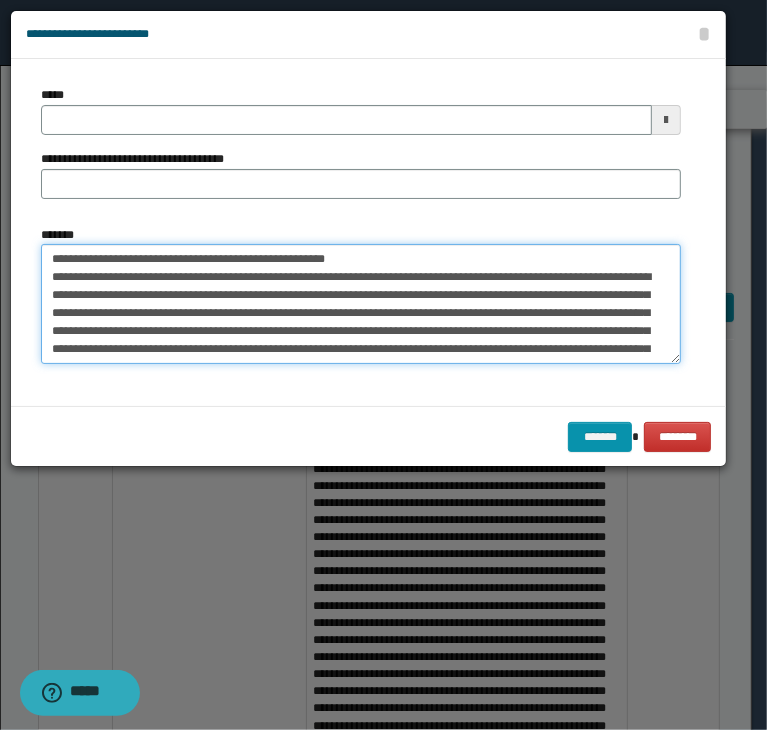 scroll, scrollTop: 480, scrollLeft: 0, axis: vertical 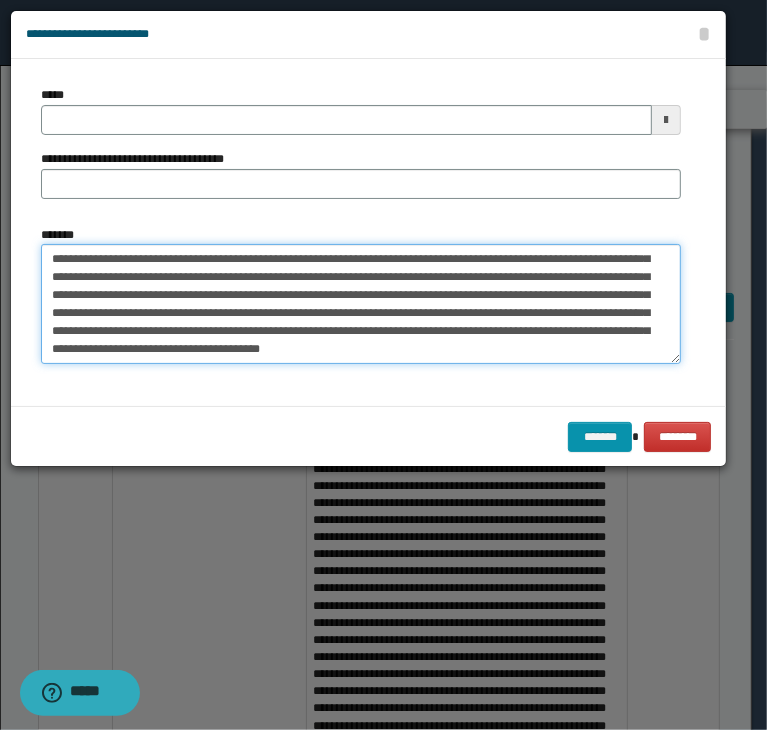 type 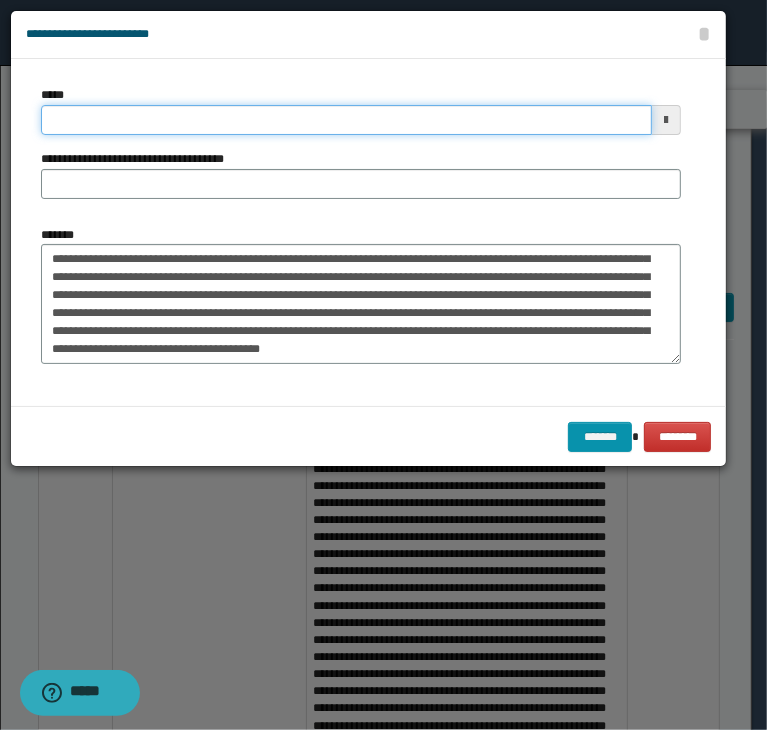 click on "*****" at bounding box center [346, 120] 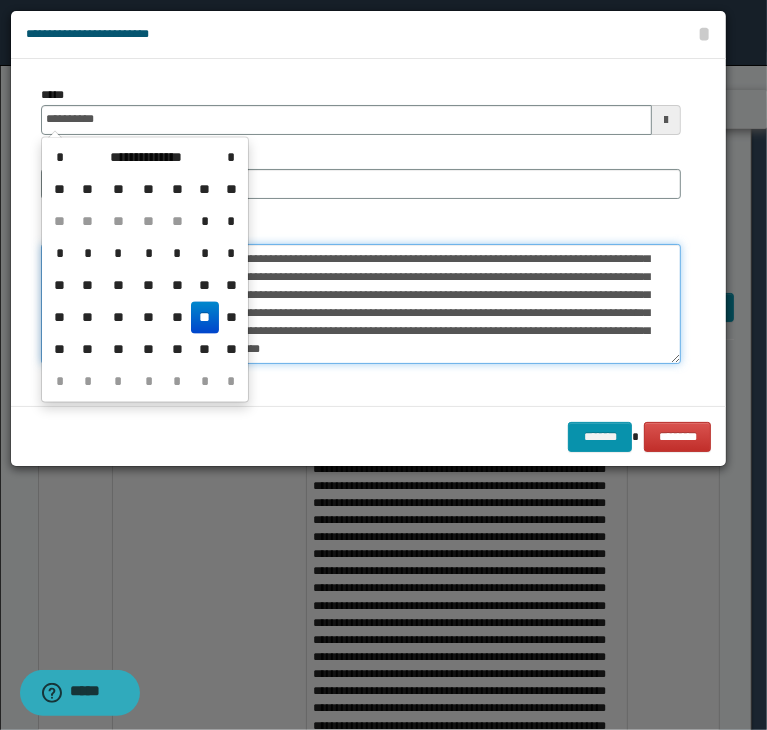 type on "**********" 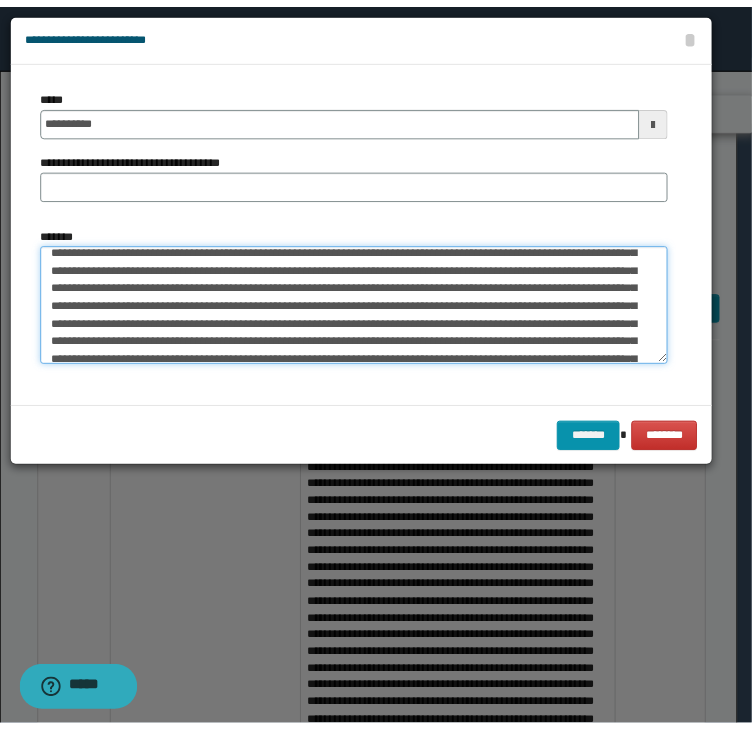 scroll, scrollTop: 0, scrollLeft: 0, axis: both 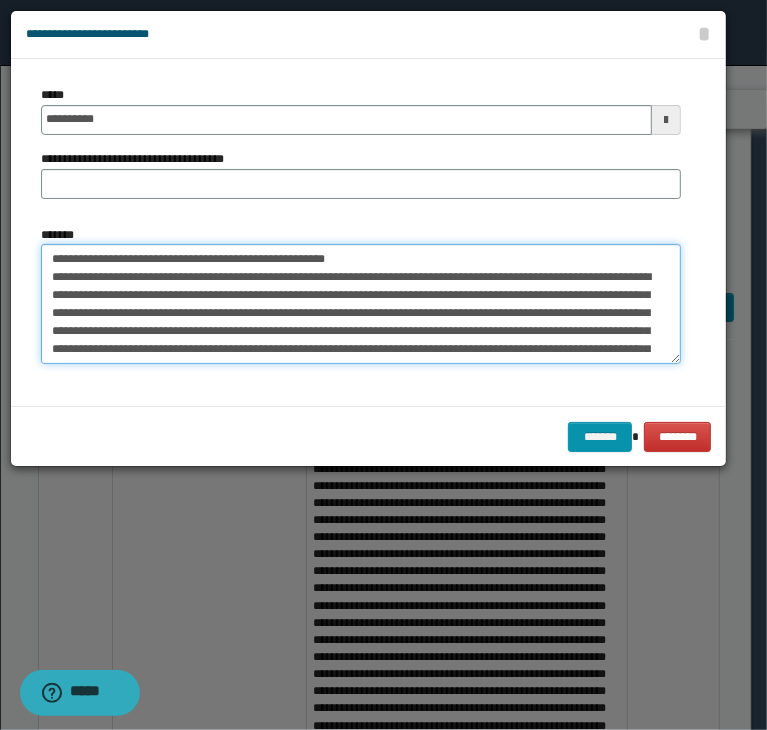 drag, startPoint x: 112, startPoint y: 256, endPoint x: 461, endPoint y: 184, distance: 356.34955 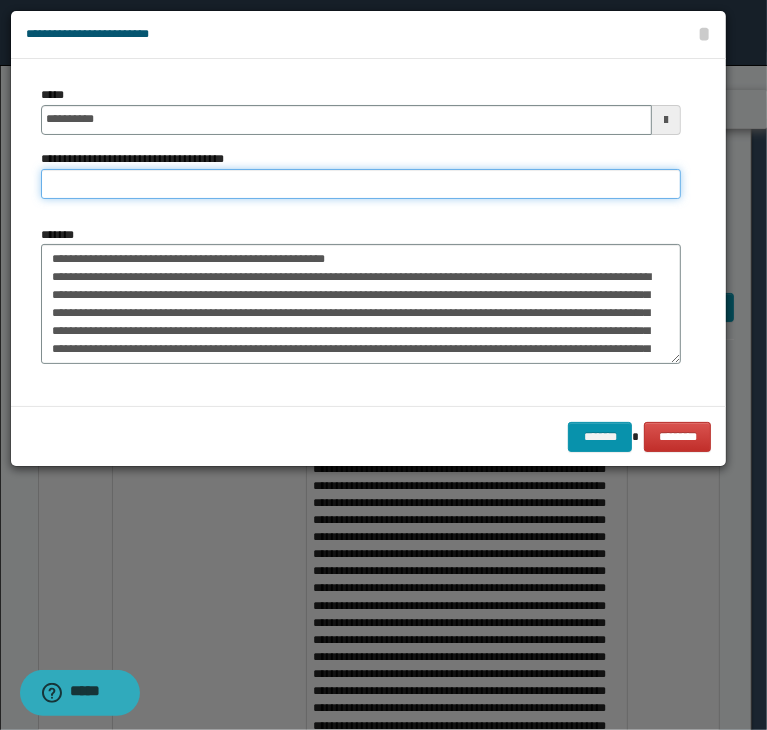 paste on "**********" 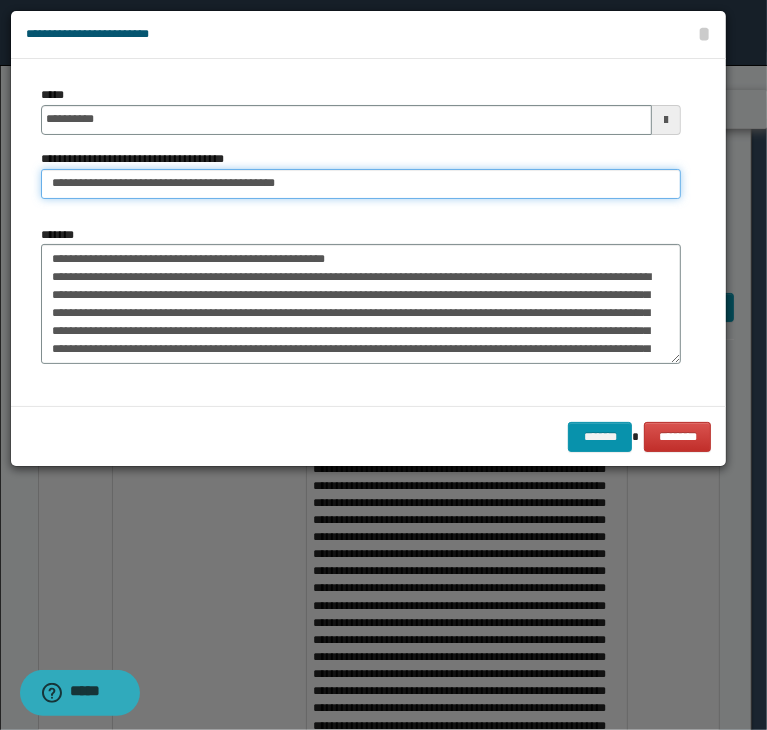 click on "**********" at bounding box center (361, 184) 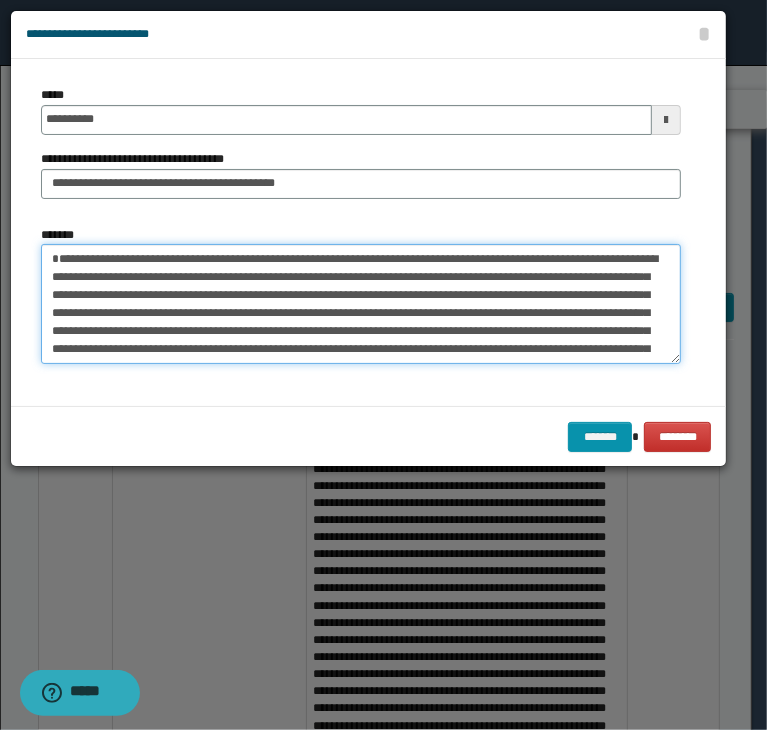type on "**********" 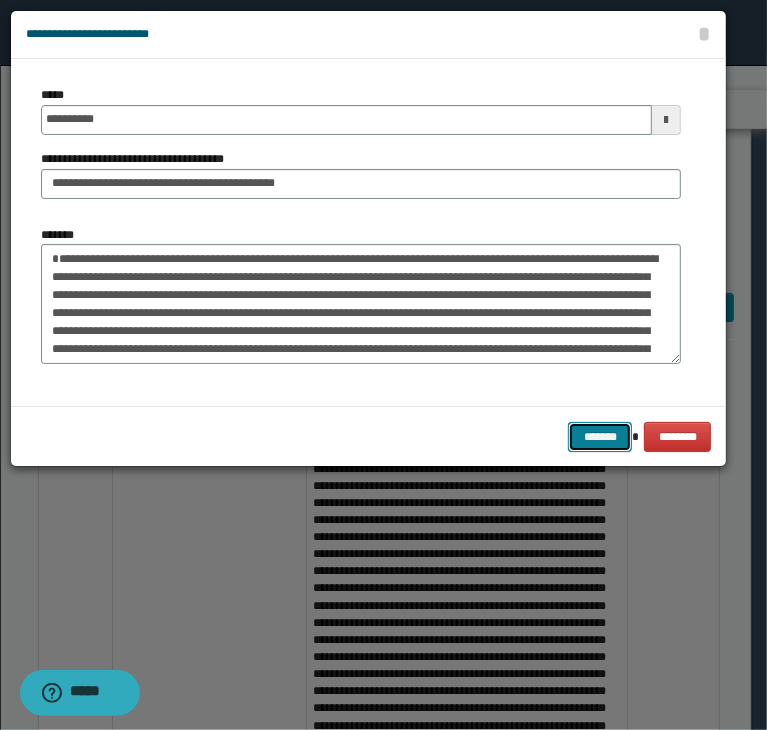 click on "*******" at bounding box center [600, 437] 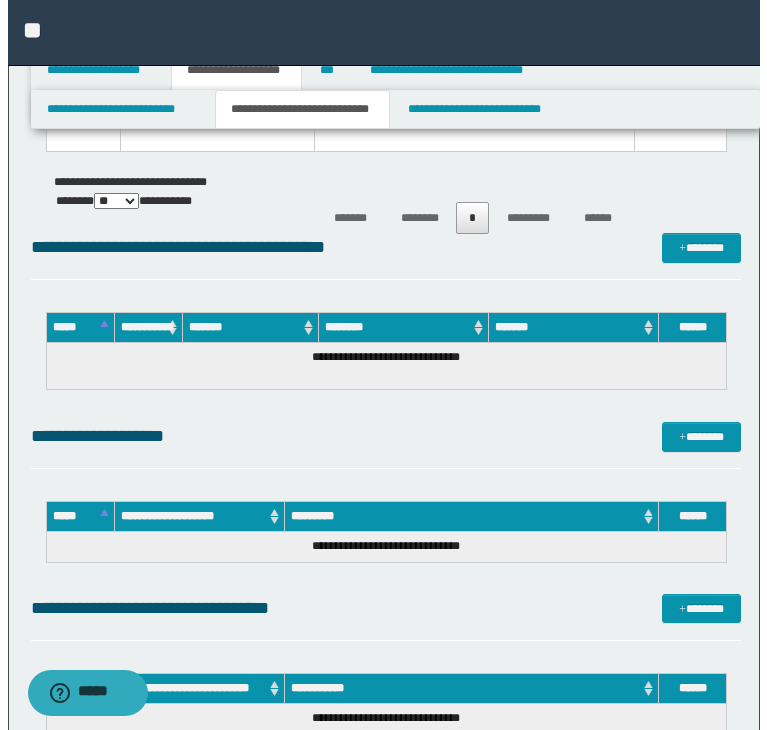scroll, scrollTop: 5000, scrollLeft: 0, axis: vertical 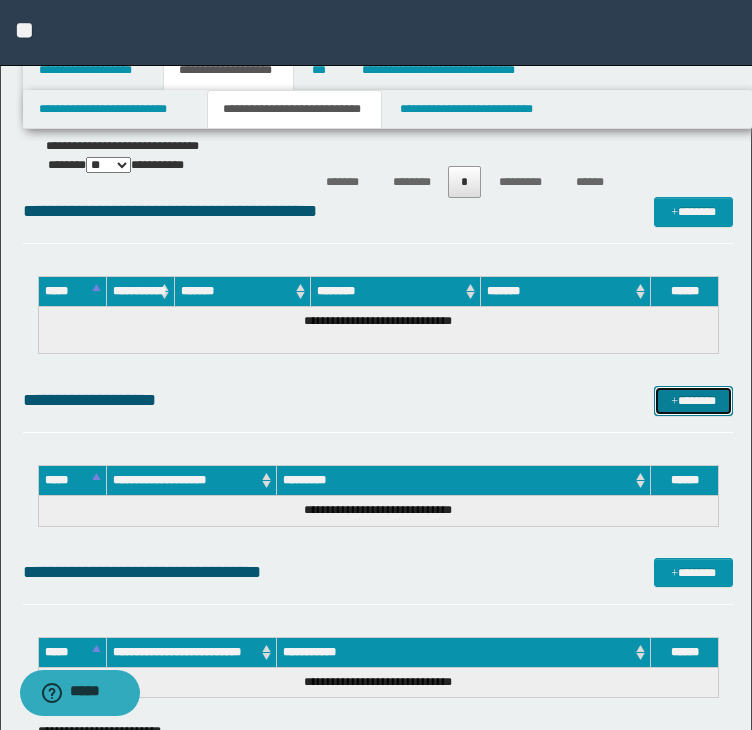 drag, startPoint x: 672, startPoint y: 400, endPoint x: 636, endPoint y: 392, distance: 36.878178 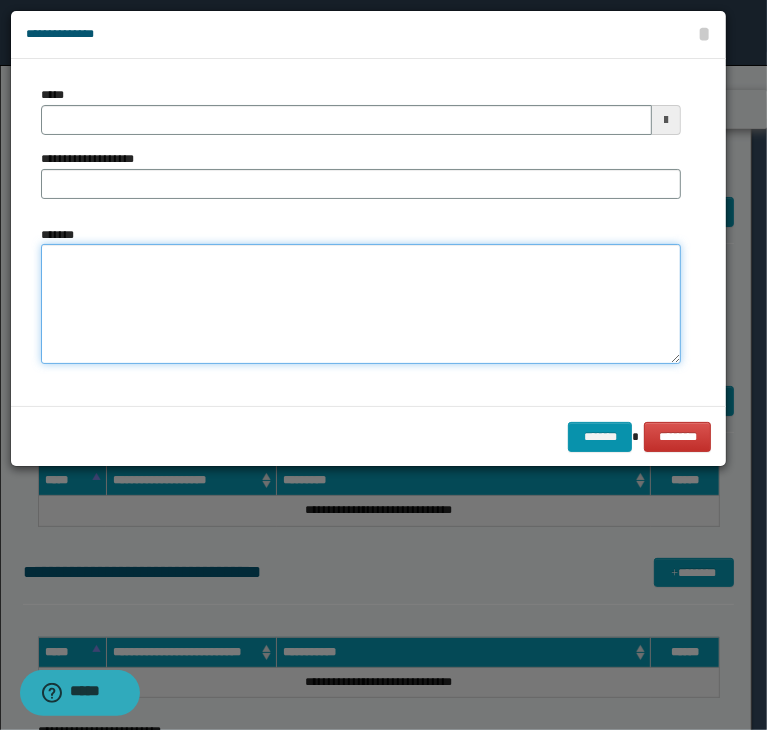 click on "*******" at bounding box center [361, 304] 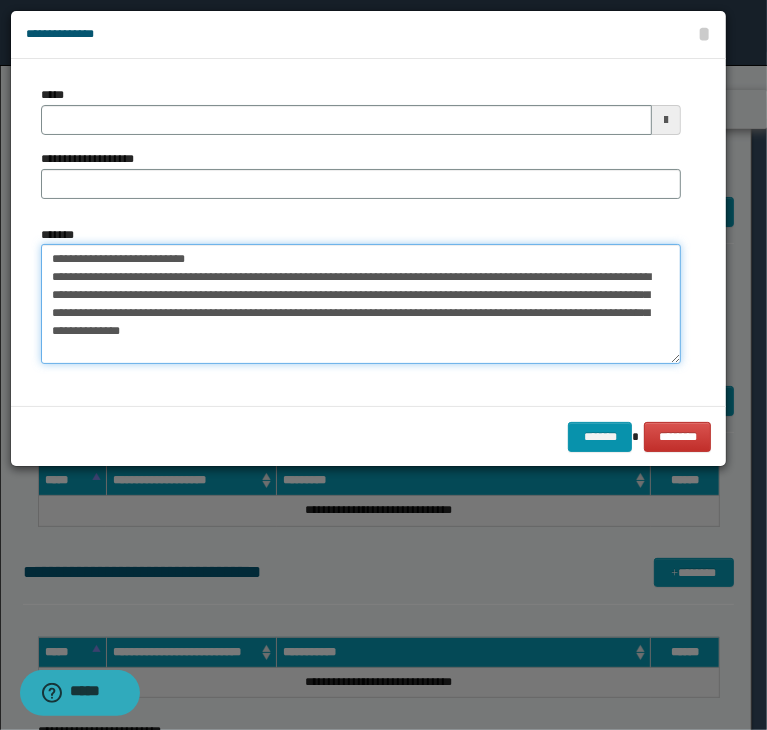 type on "**********" 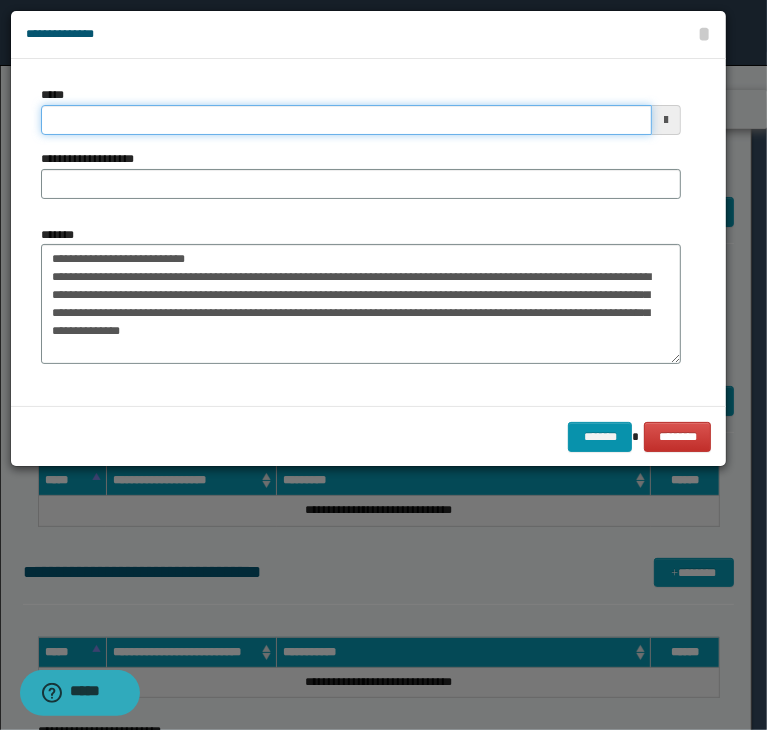 click on "*****" at bounding box center (346, 120) 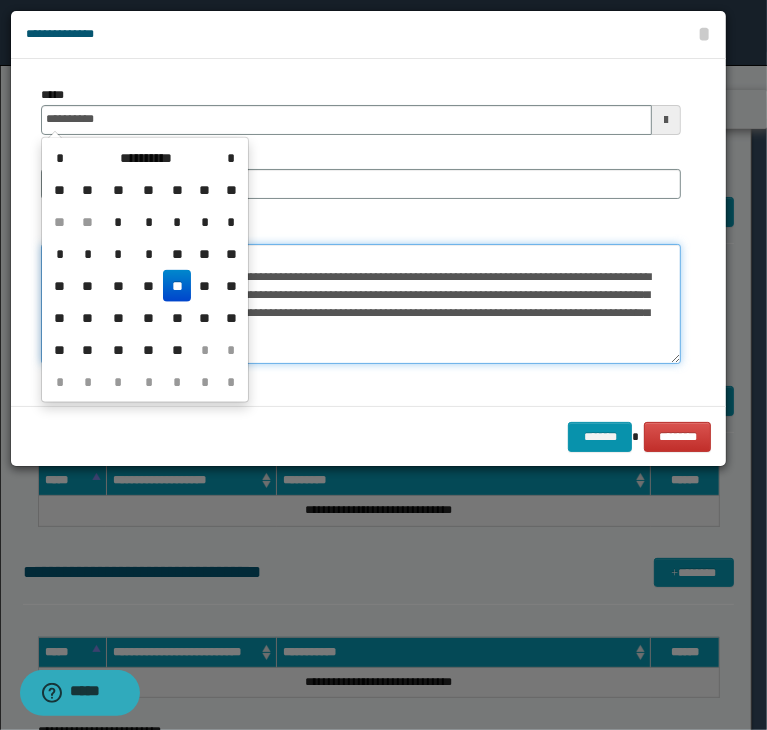 type on "**********" 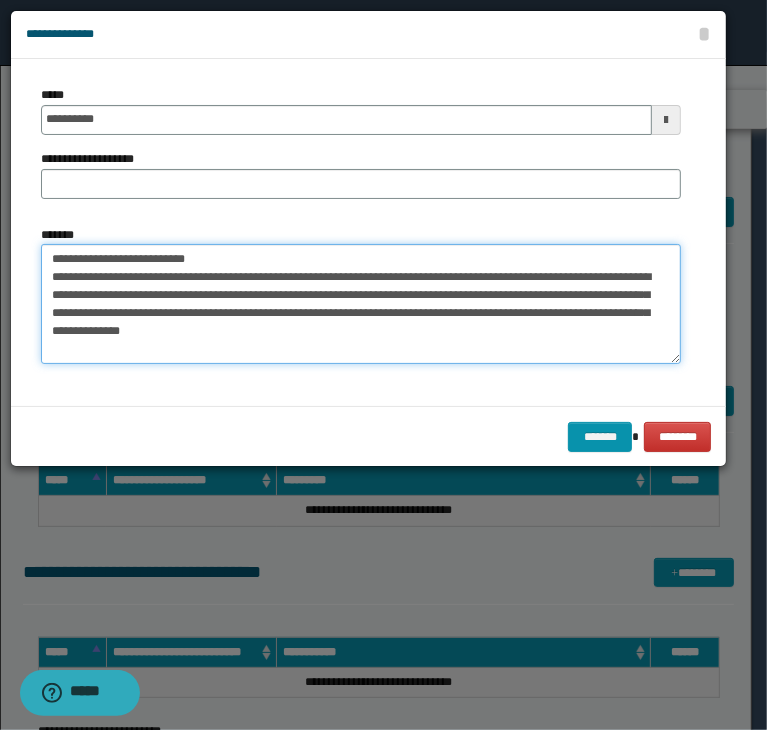 click on "**********" at bounding box center [361, 304] 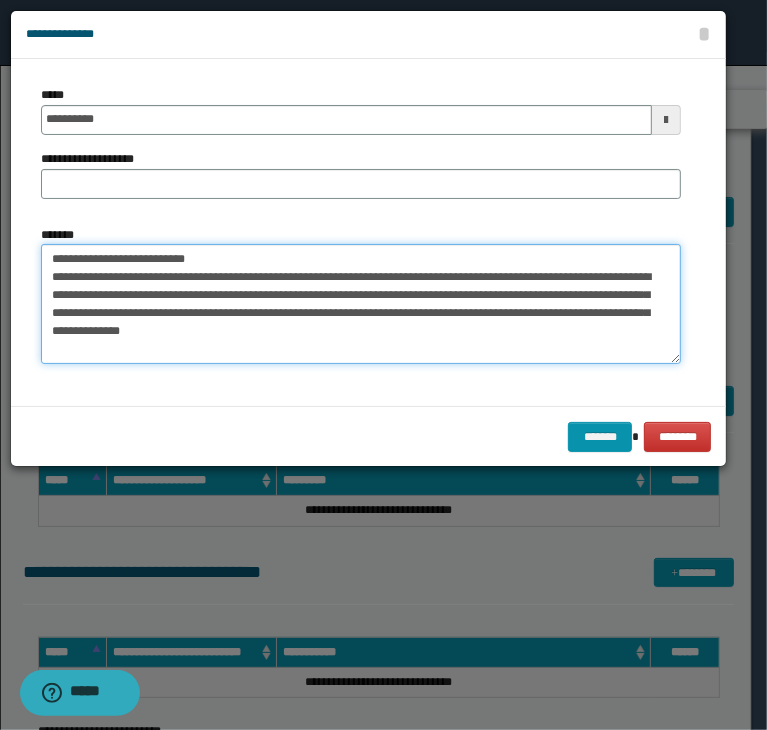 drag, startPoint x: 113, startPoint y: 253, endPoint x: 324, endPoint y: 201, distance: 217.31314 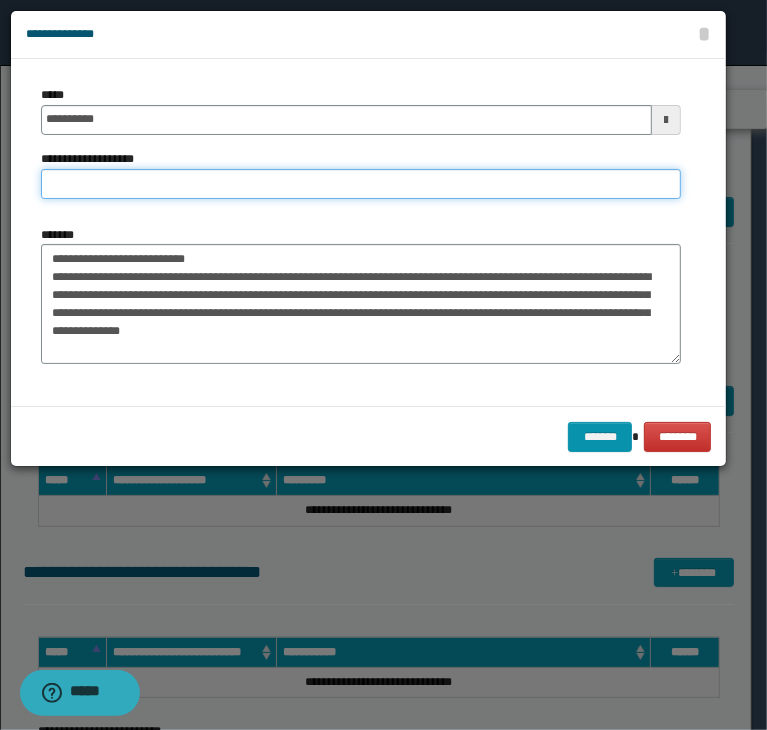 paste on "**********" 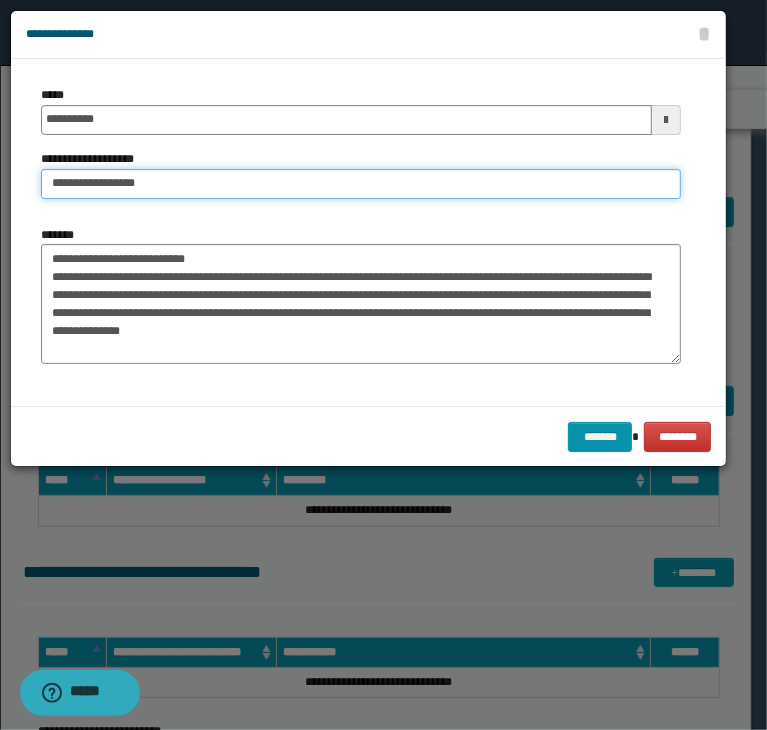 click on "**********" at bounding box center (361, 184) 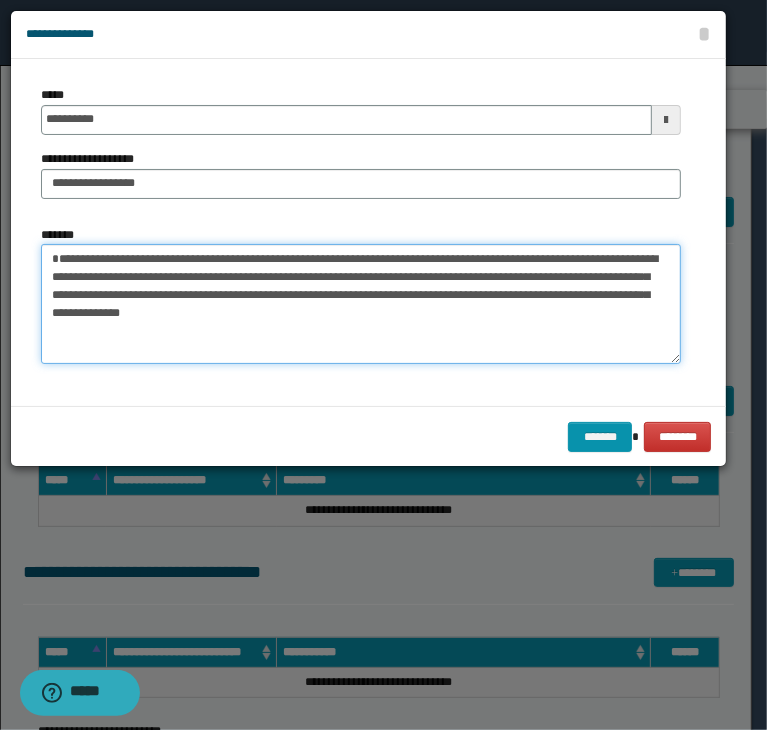 type on "**********" 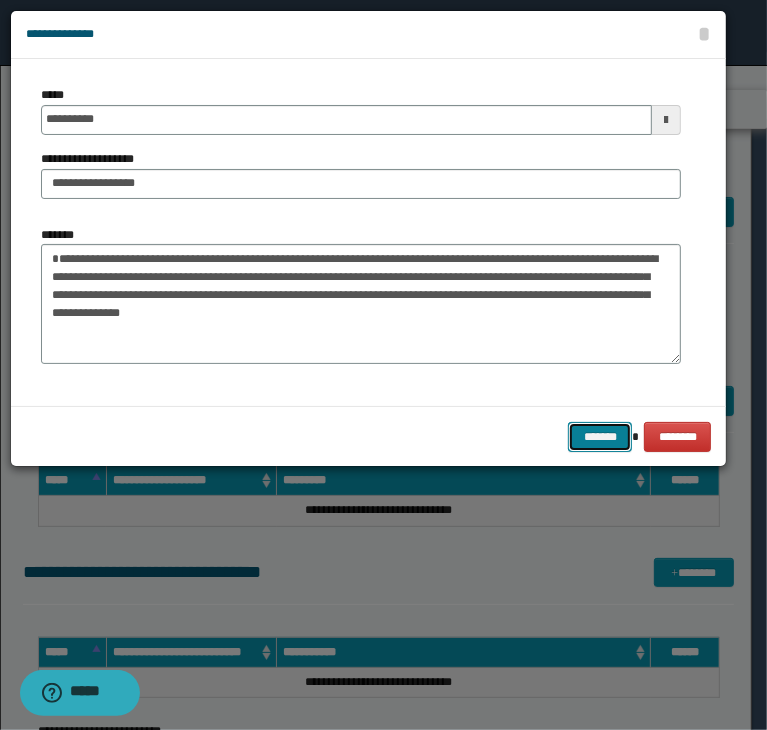 type 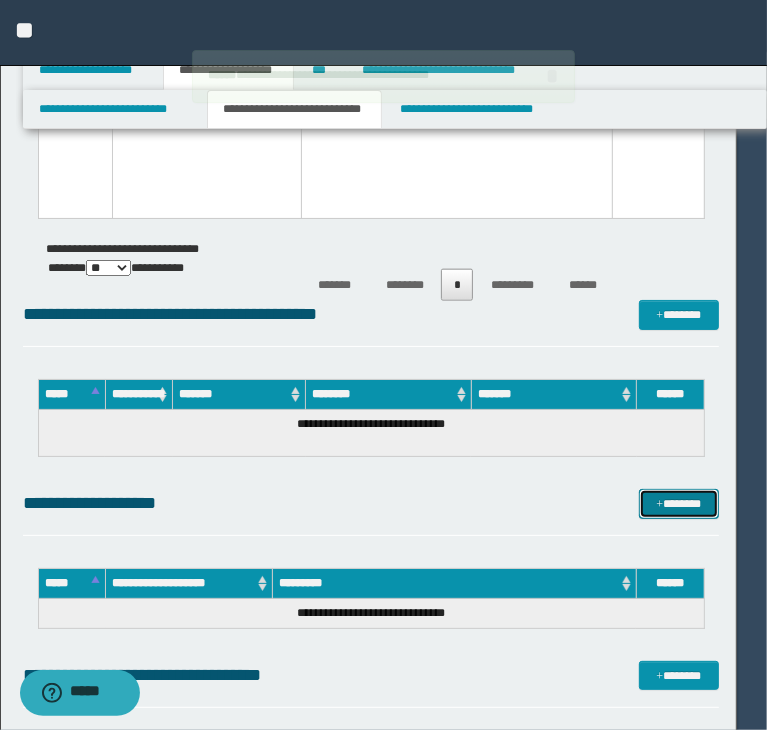 type 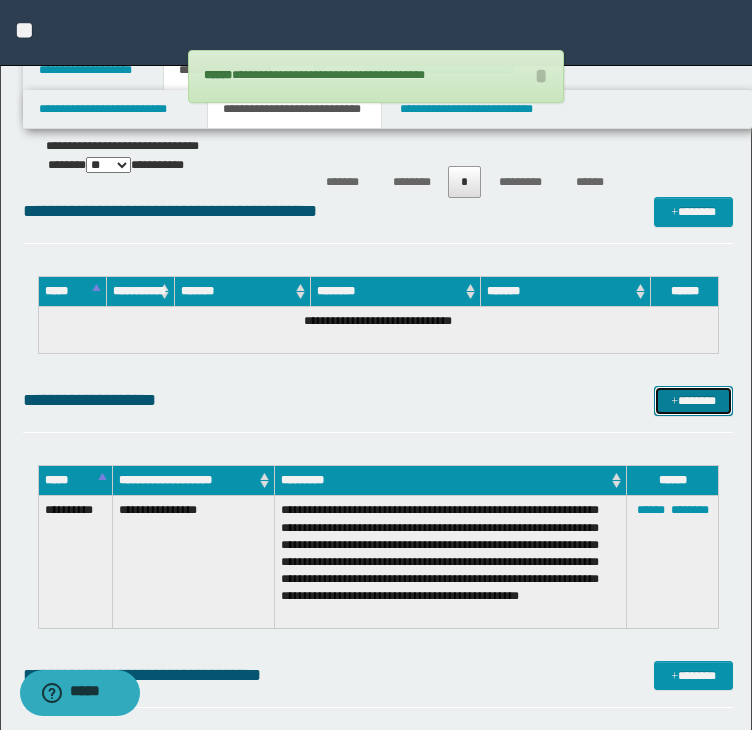 click on "*******" at bounding box center [693, 401] 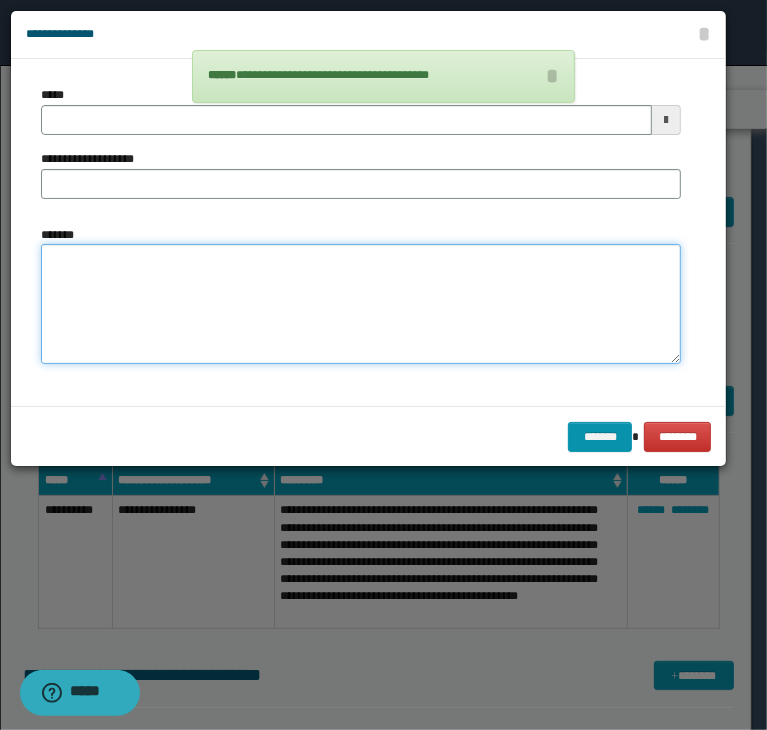 click on "*******" at bounding box center [361, 304] 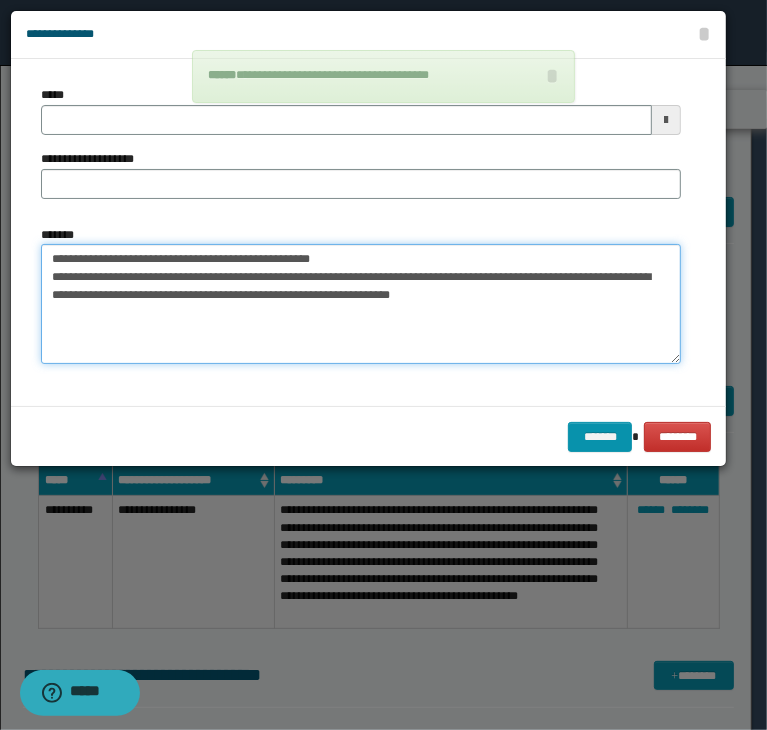 type 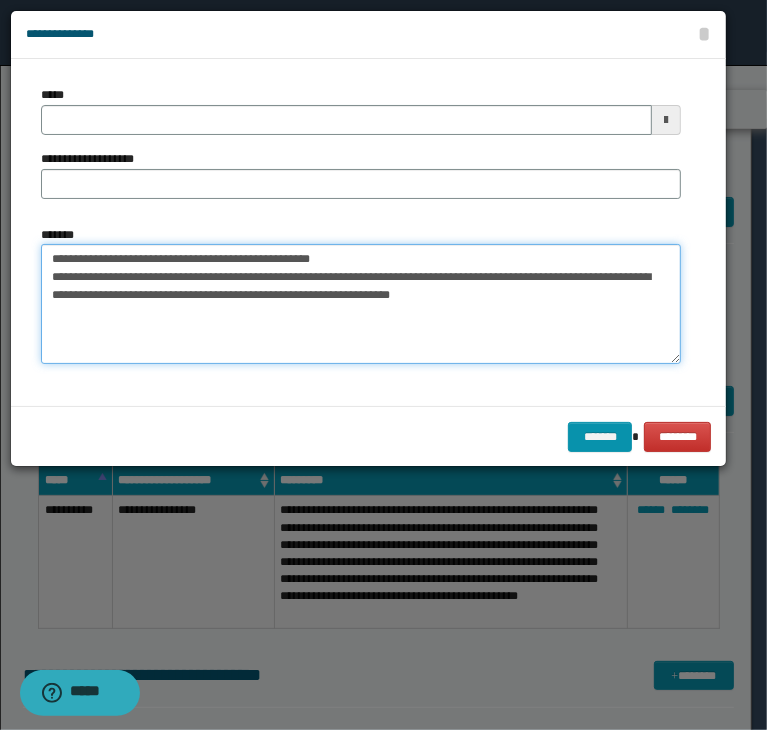 type on "**********" 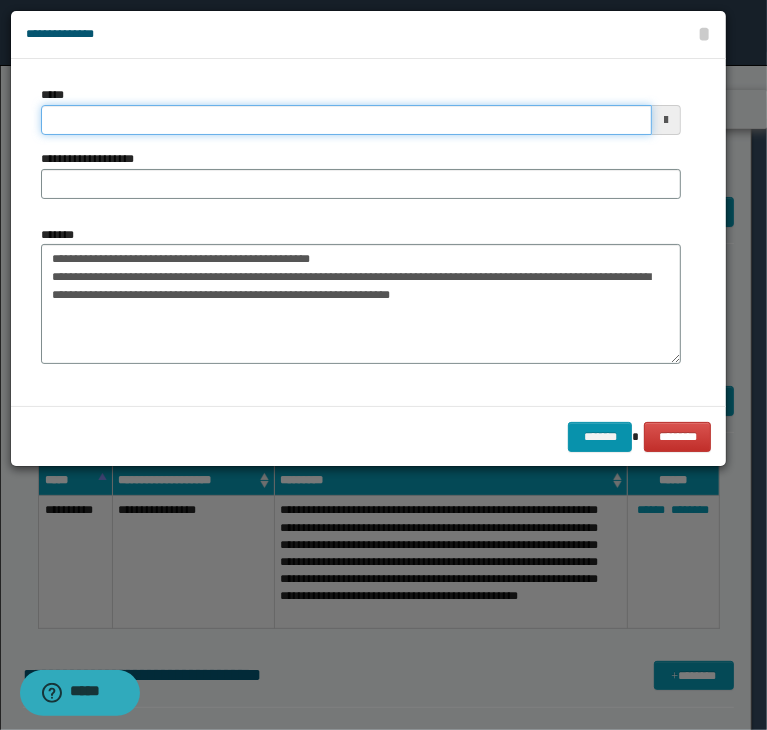 click on "*****" at bounding box center [346, 120] 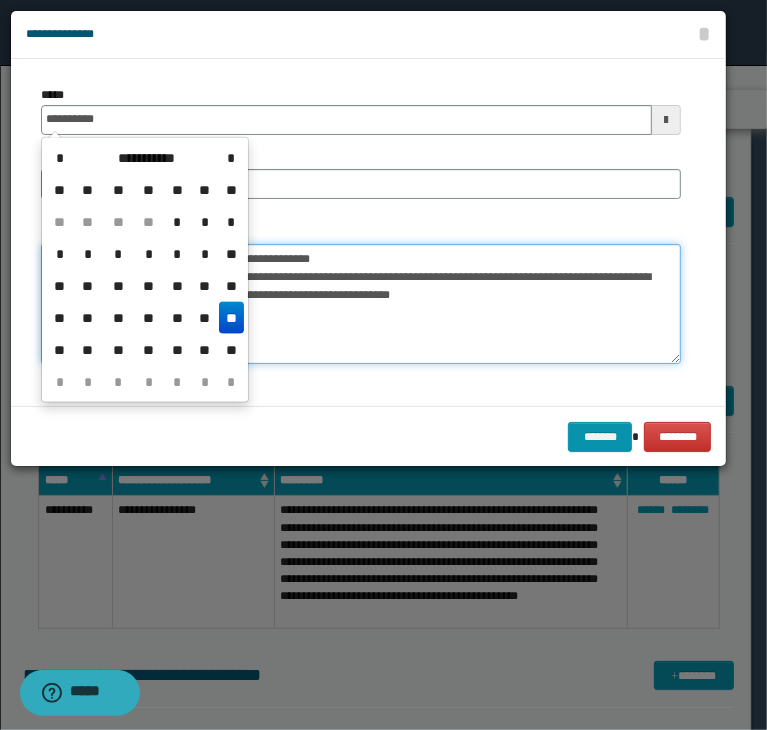 type on "**********" 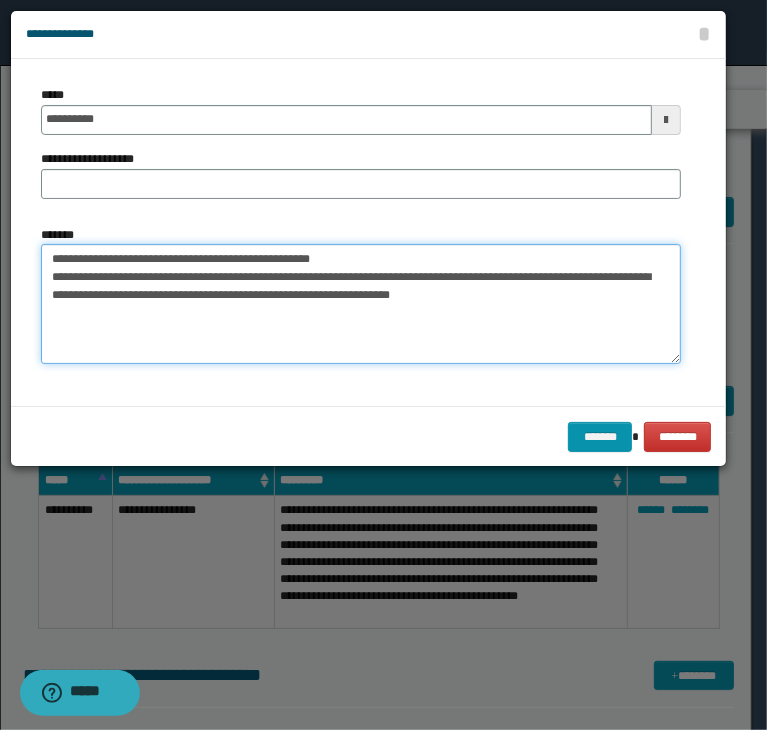 drag, startPoint x: 393, startPoint y: 256, endPoint x: 122, endPoint y: 254, distance: 271.0074 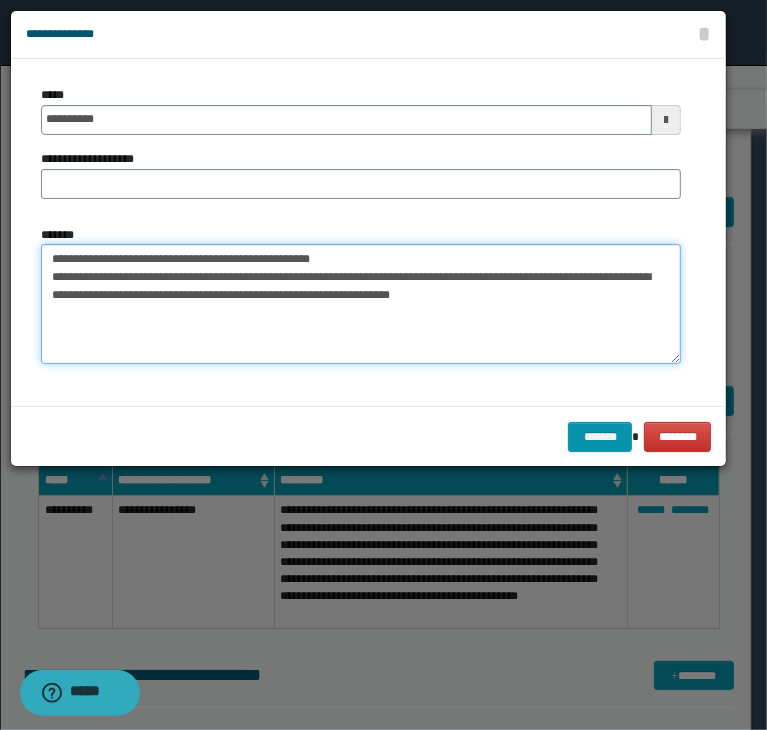drag, startPoint x: 116, startPoint y: 255, endPoint x: 435, endPoint y: 217, distance: 321.25534 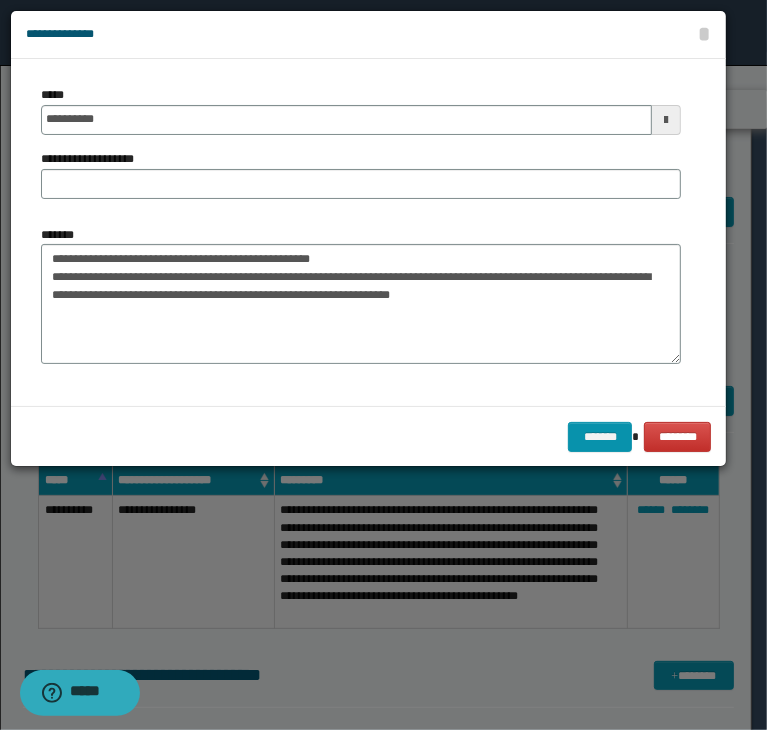 drag, startPoint x: 418, startPoint y: 203, endPoint x: 409, endPoint y: 185, distance: 20.12461 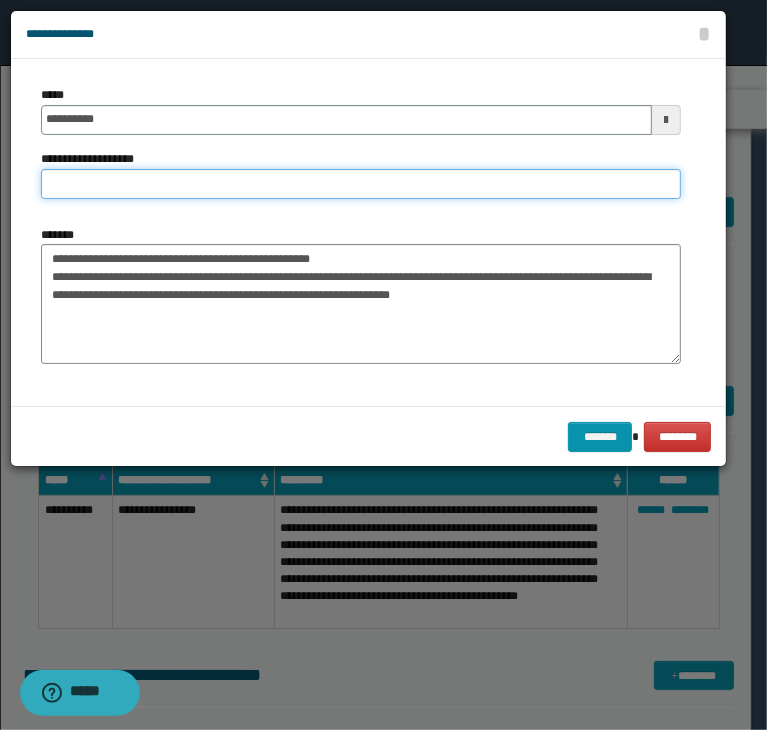 paste on "**********" 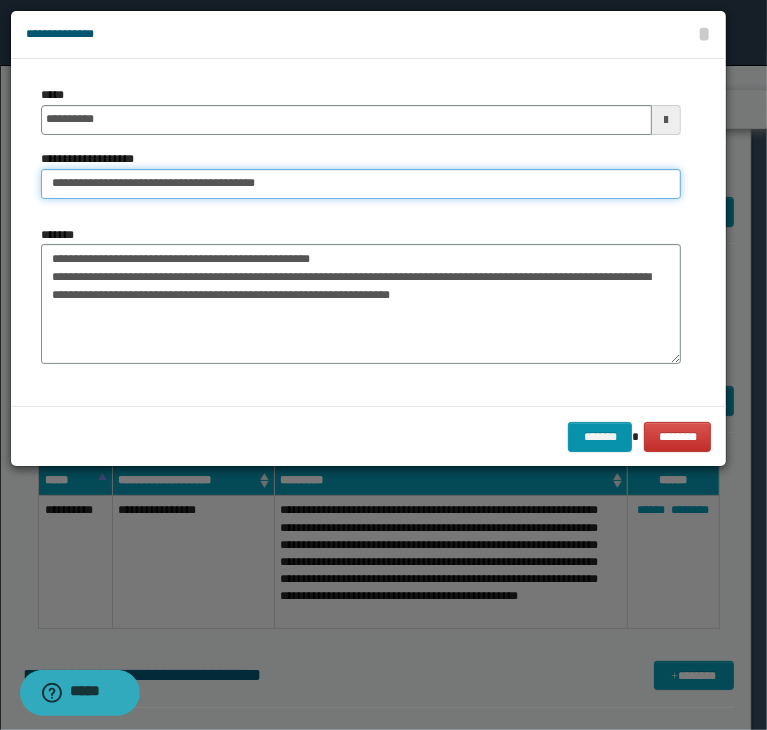 type on "**********" 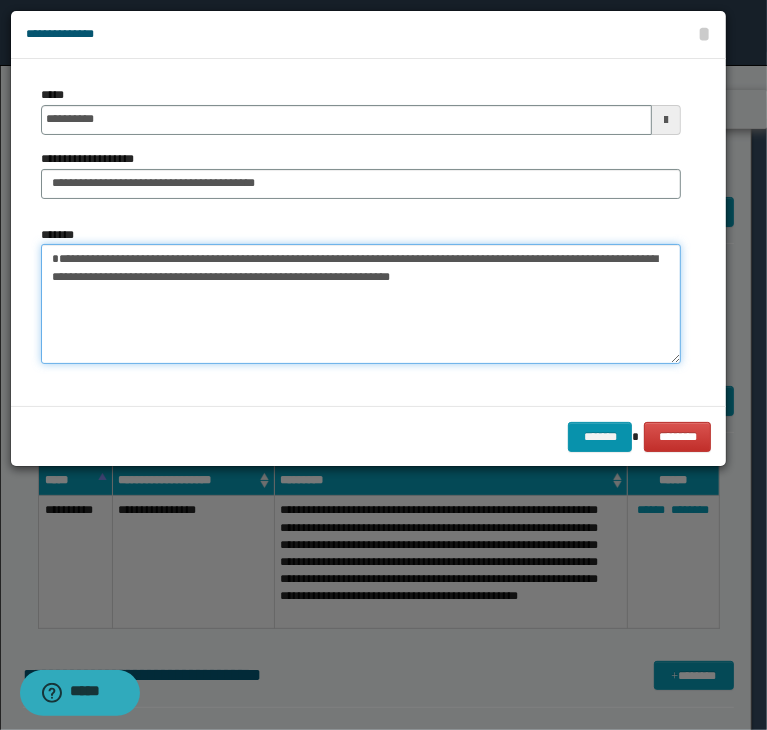 type on "**********" 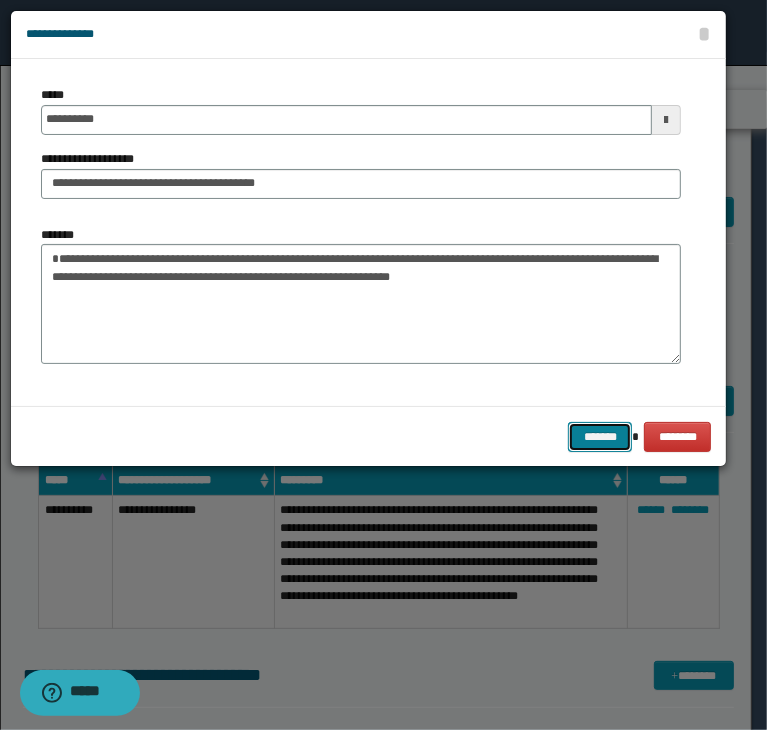 click on "*******" at bounding box center (600, 437) 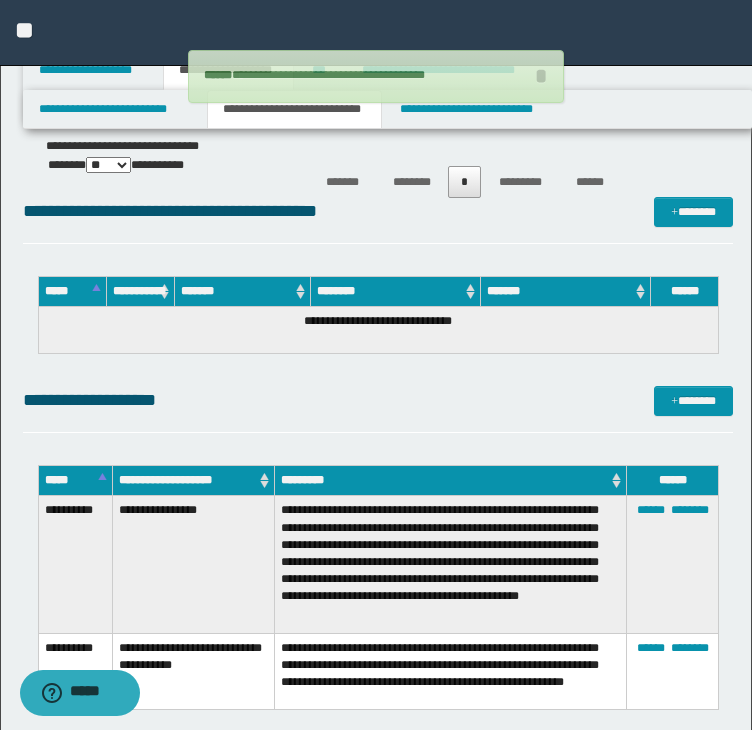 type 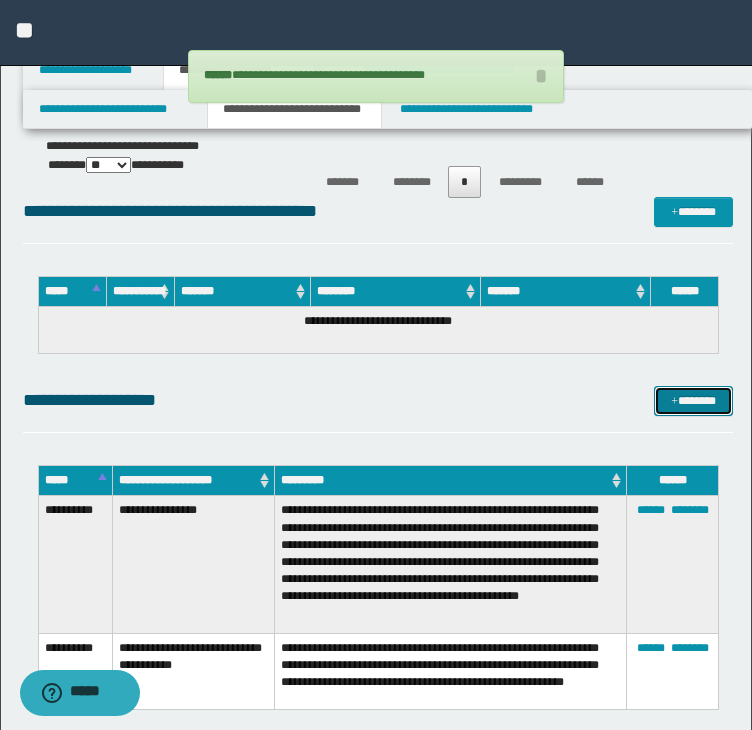 click on "*******" at bounding box center (693, 401) 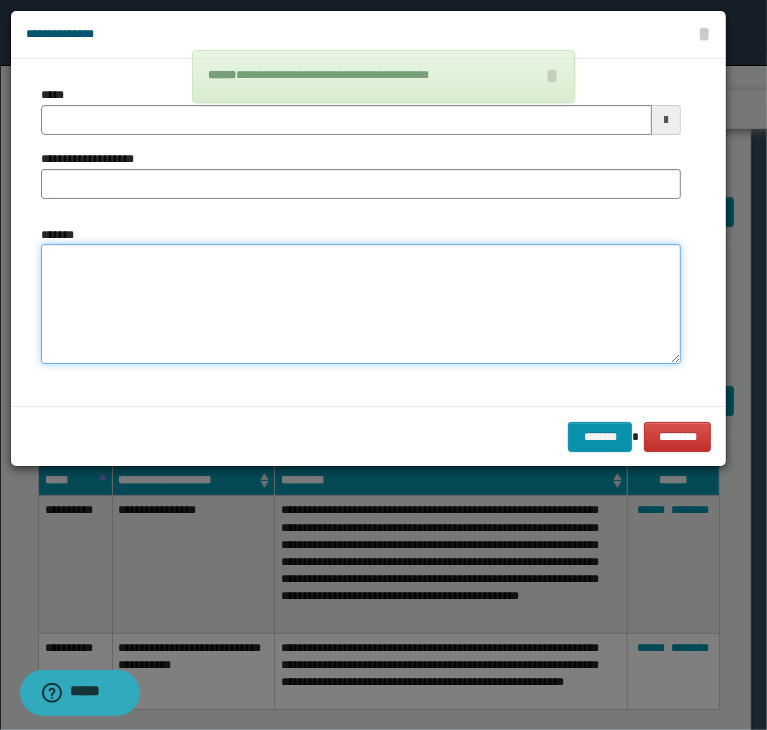 drag, startPoint x: 296, startPoint y: 262, endPoint x: 276, endPoint y: 243, distance: 27.58623 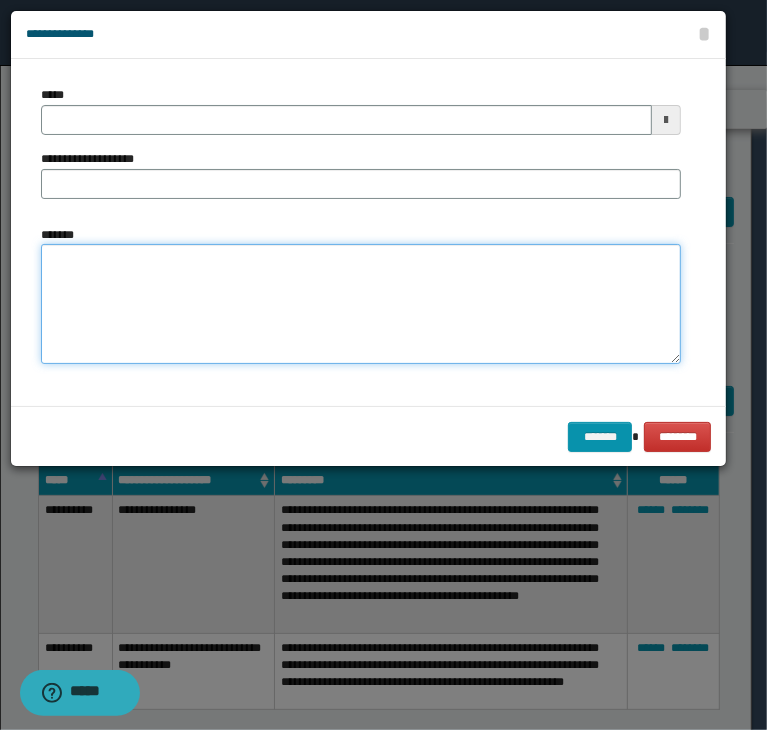 paste on "**********" 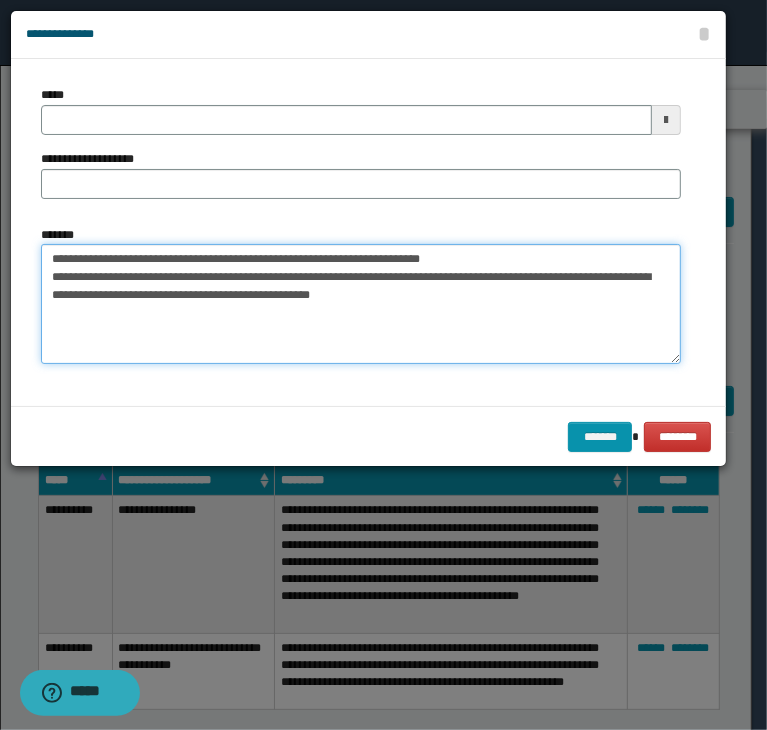 type 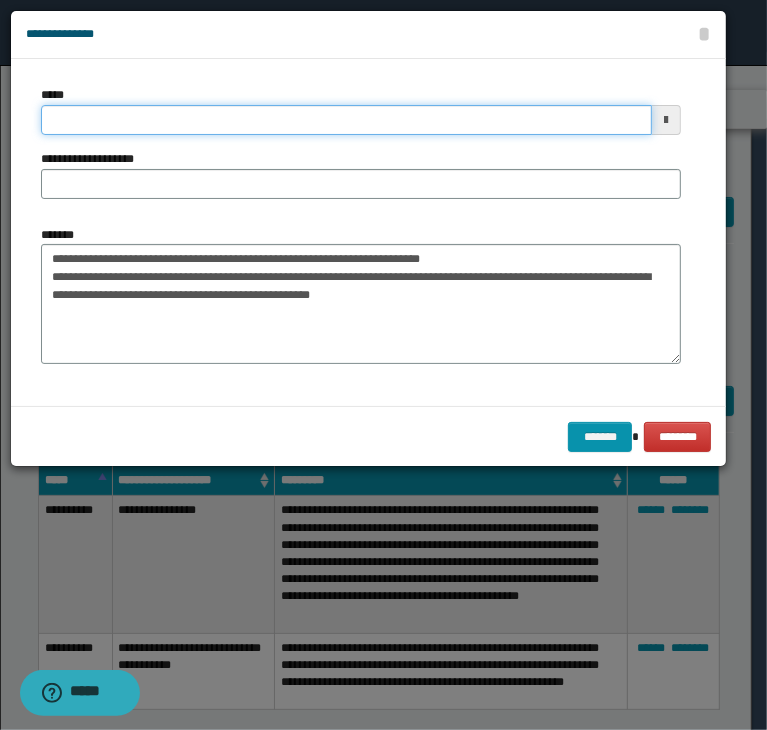 click on "*****" at bounding box center (346, 120) 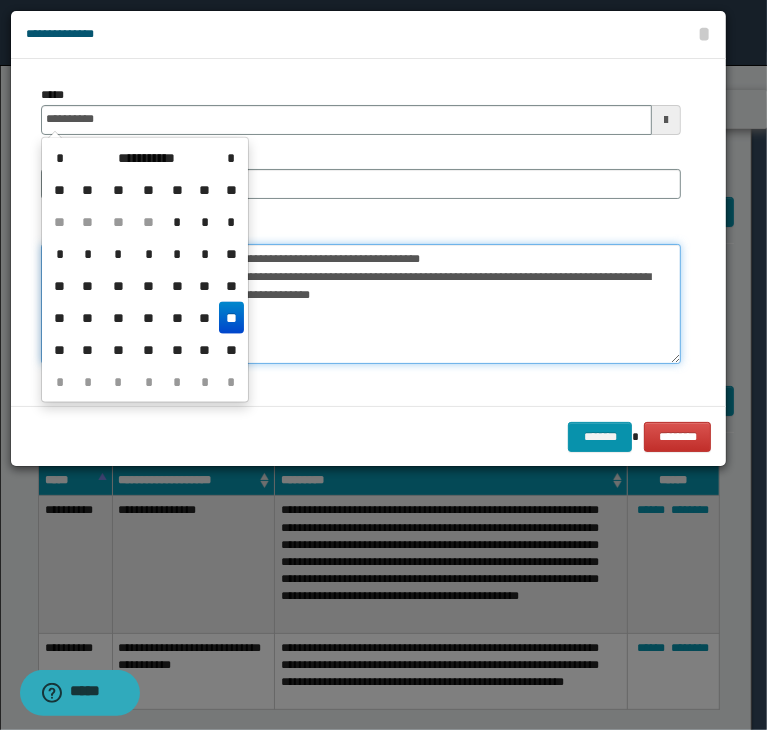 type on "**********" 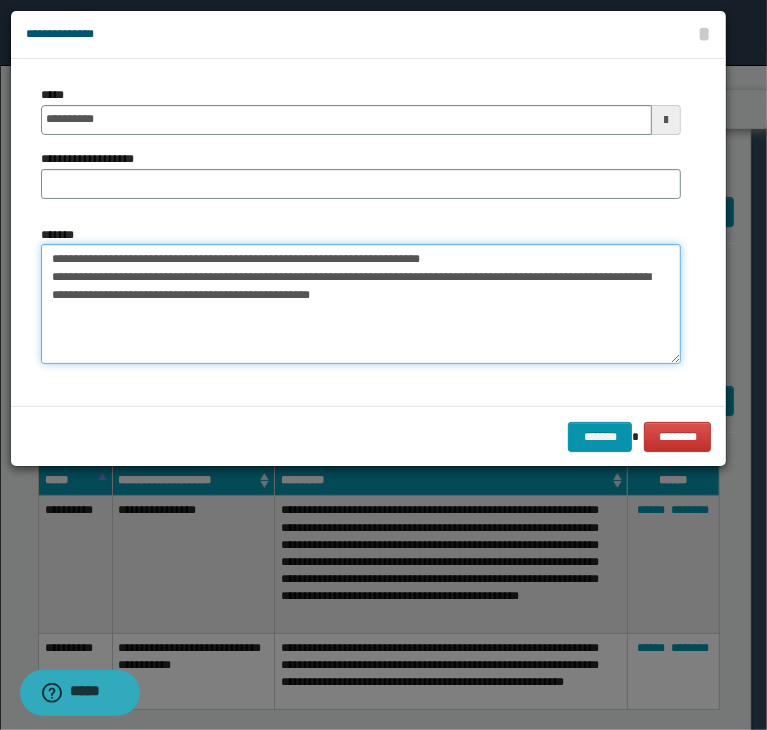 drag, startPoint x: 479, startPoint y: 260, endPoint x: 116, endPoint y: 261, distance: 363.00137 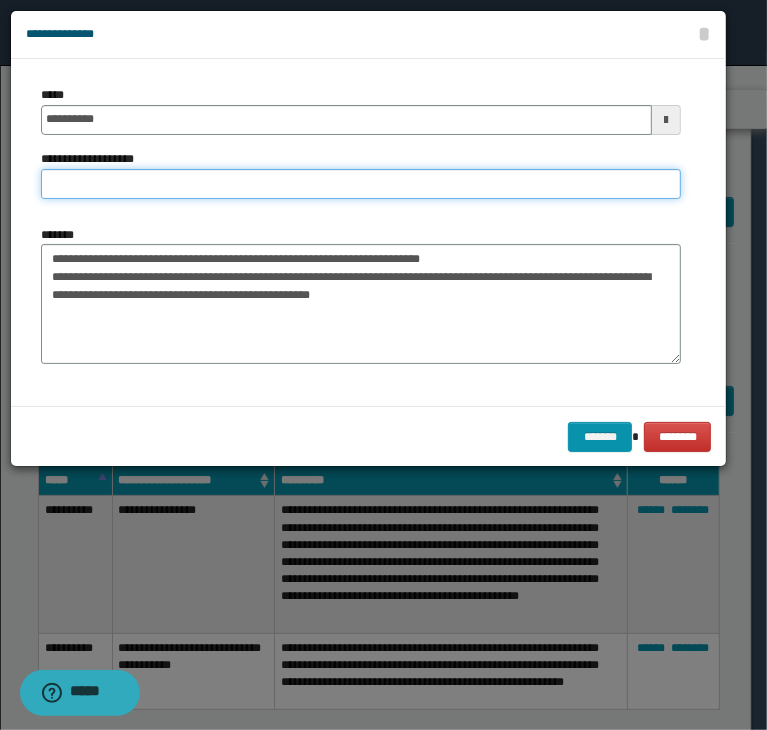 paste on "**********" 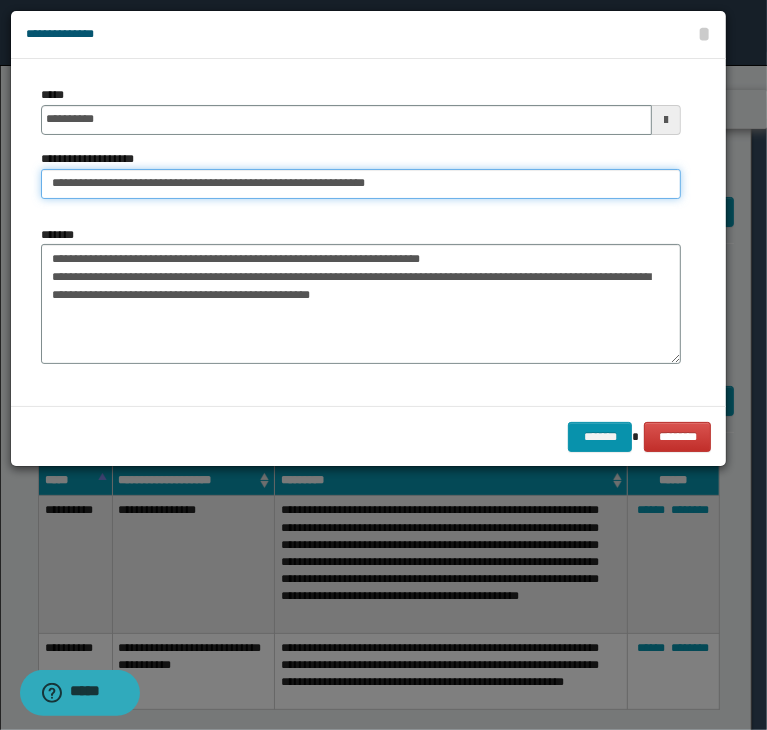 click on "**********" at bounding box center (361, 184) 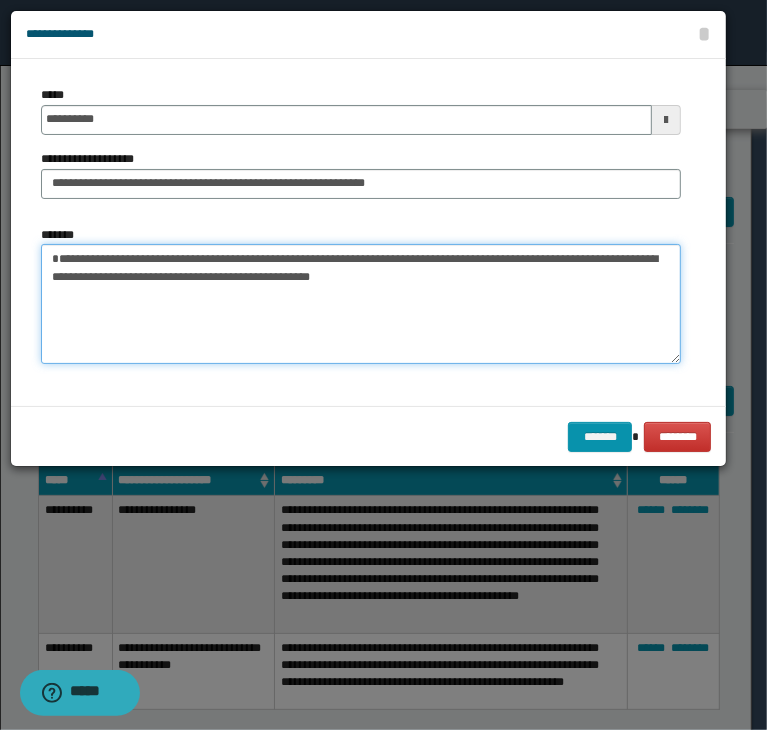 type on "**********" 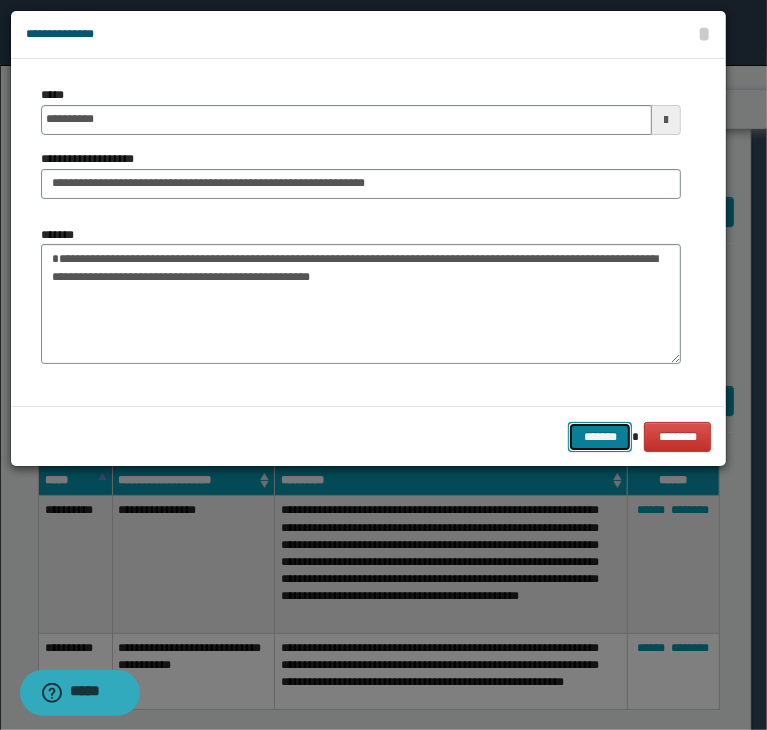 click on "*******" at bounding box center (600, 437) 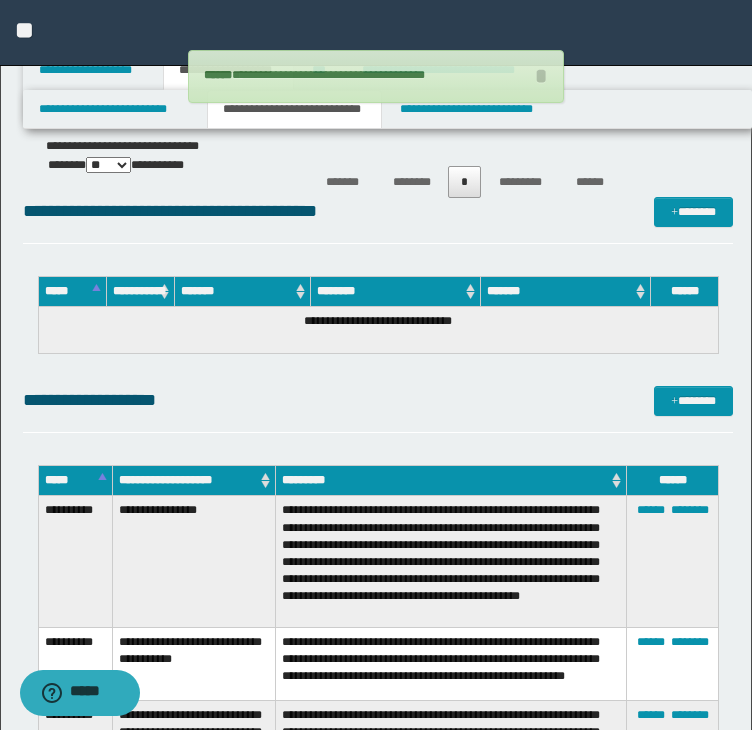 type 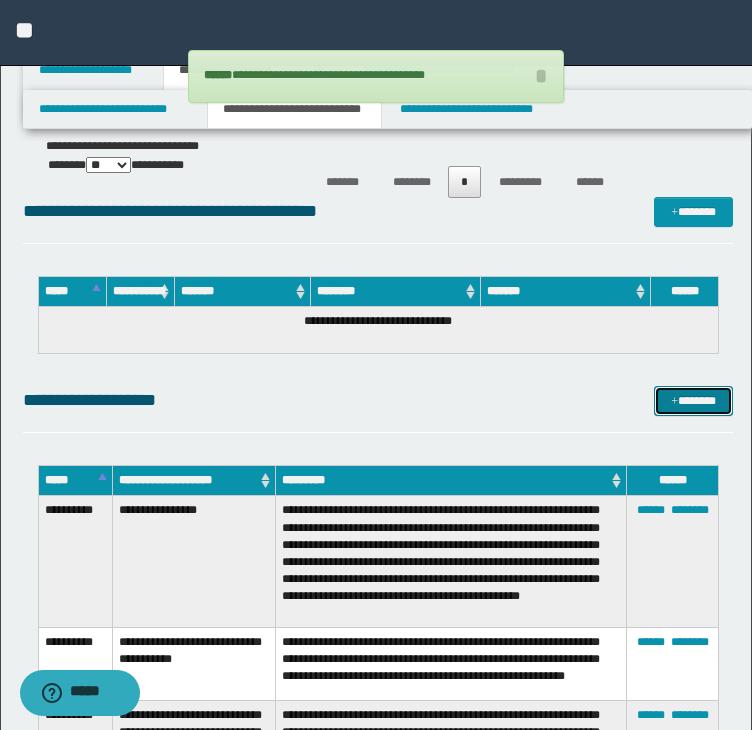 click on "*******" at bounding box center [693, 401] 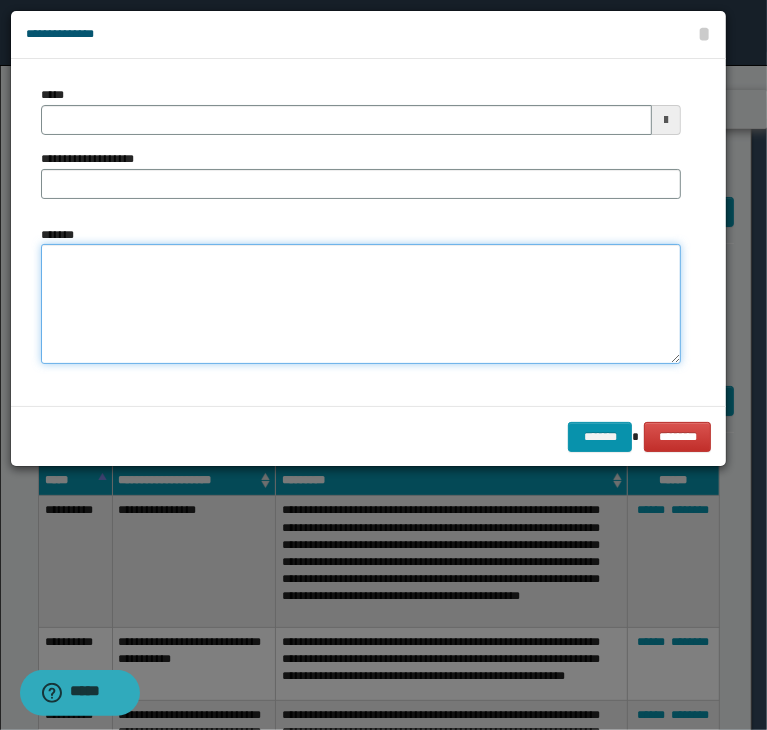 click on "*******" at bounding box center [361, 304] 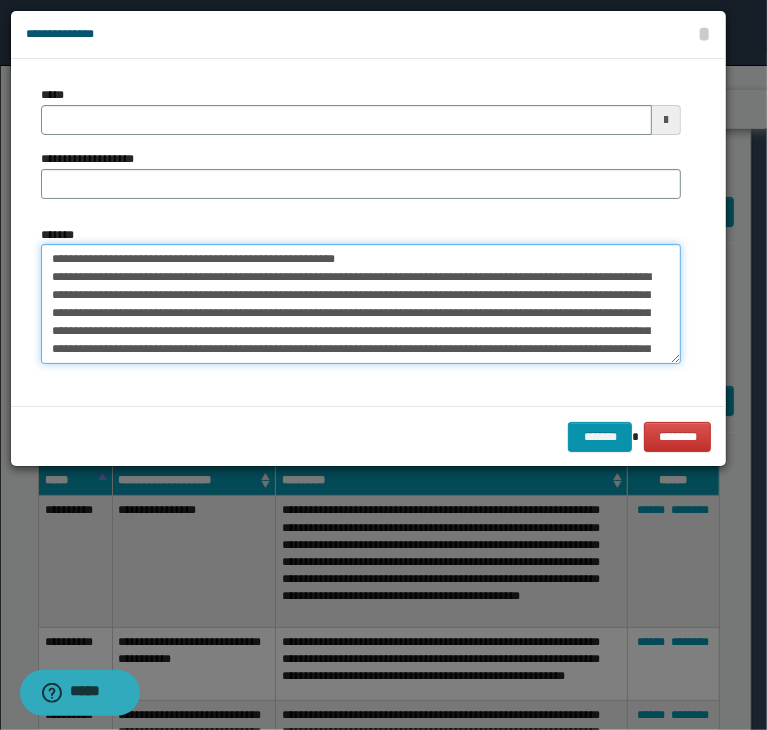 type 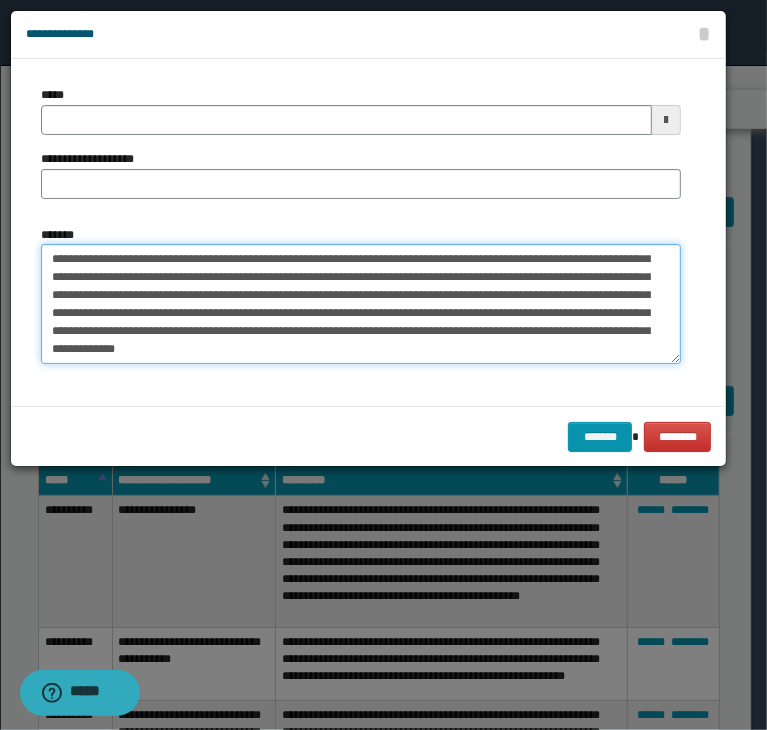 type on "**********" 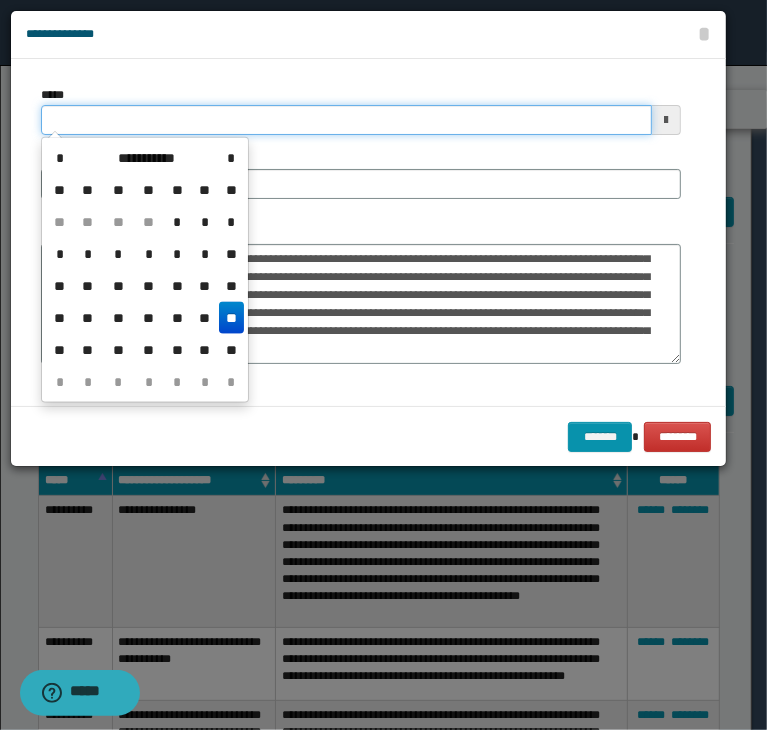 click on "*****" at bounding box center [346, 120] 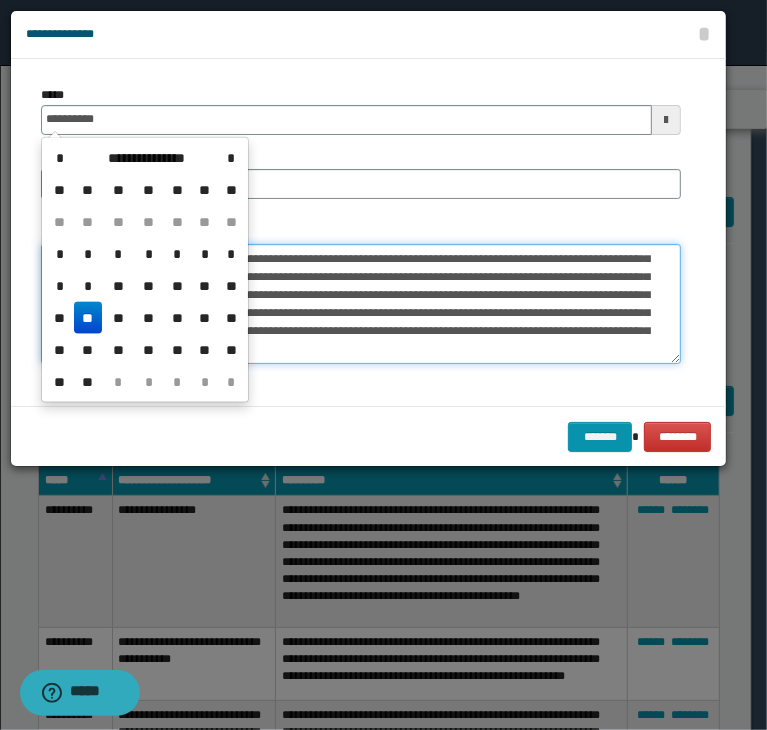 type on "**********" 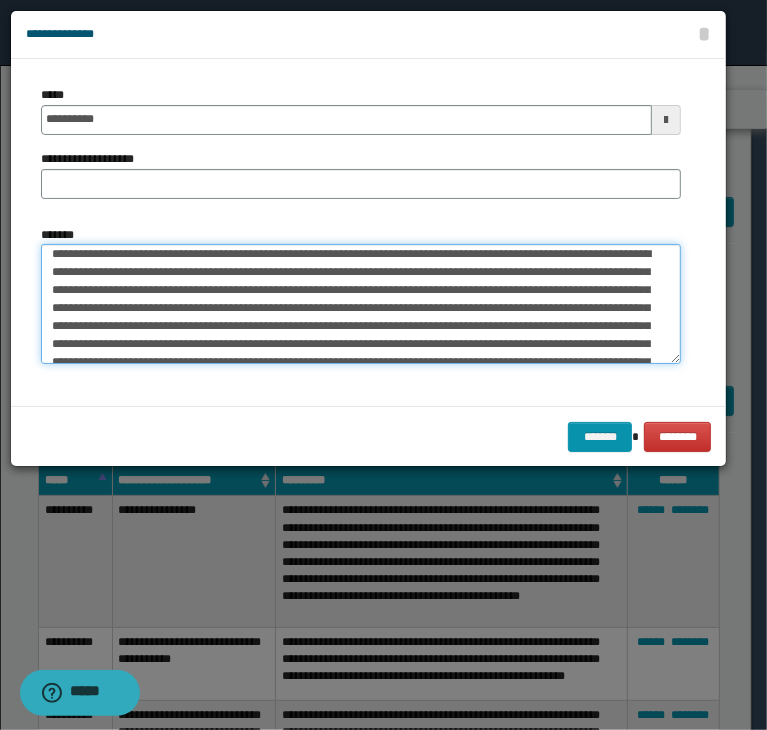 scroll, scrollTop: 0, scrollLeft: 0, axis: both 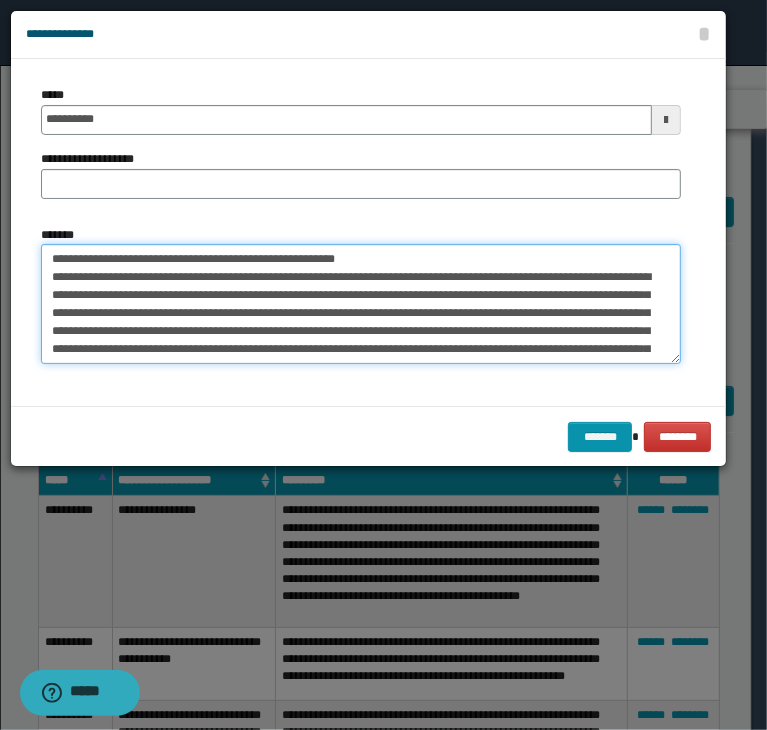 drag, startPoint x: 109, startPoint y: 259, endPoint x: 426, endPoint y: 177, distance: 327.43396 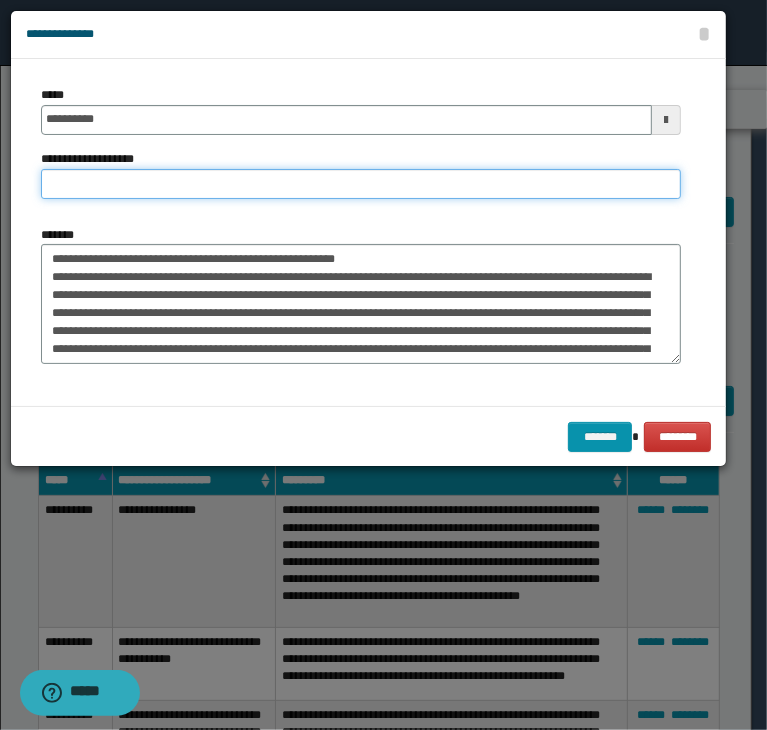 click on "**********" at bounding box center [361, 184] 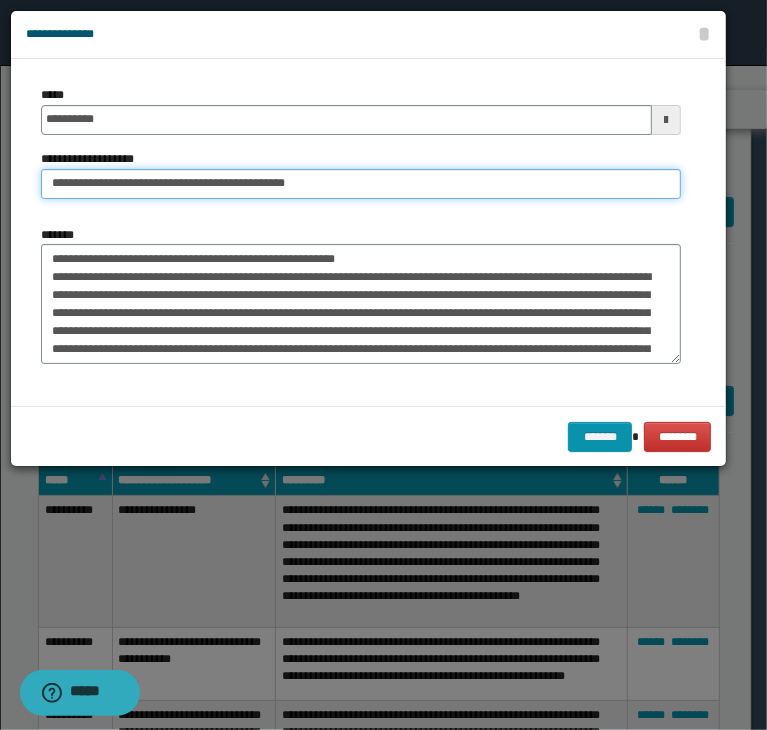 type on "**********" 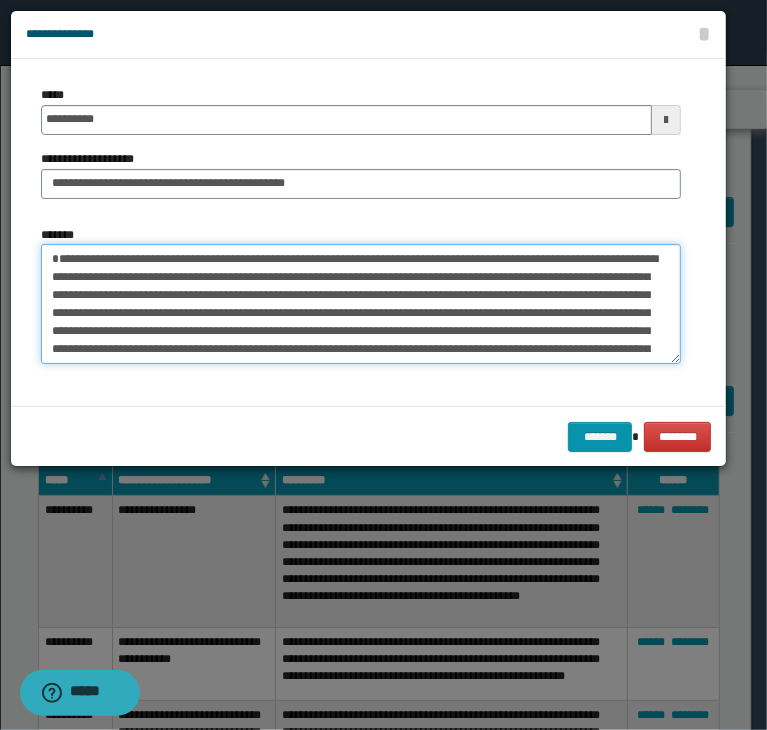 type on "**********" 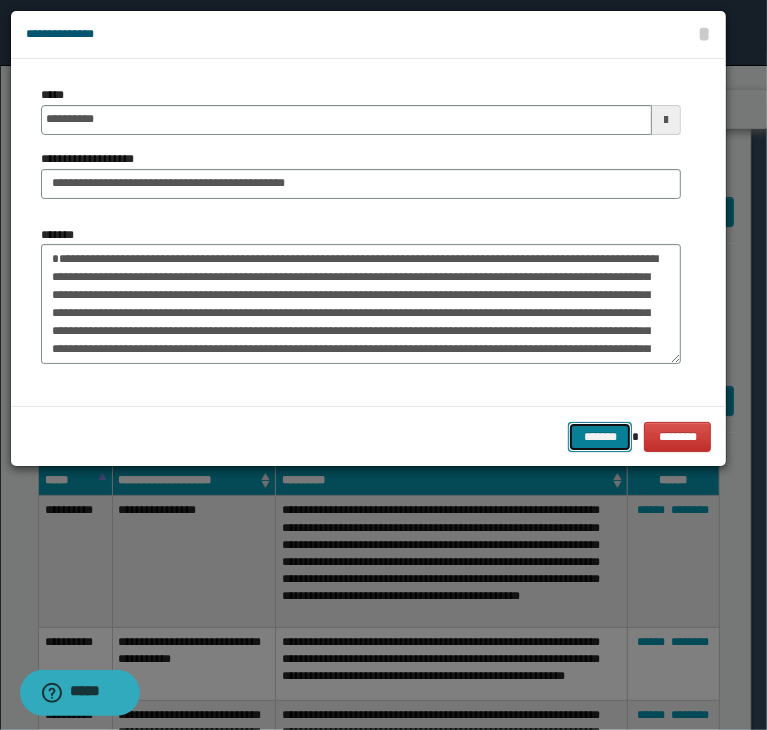 click on "*******" at bounding box center (600, 437) 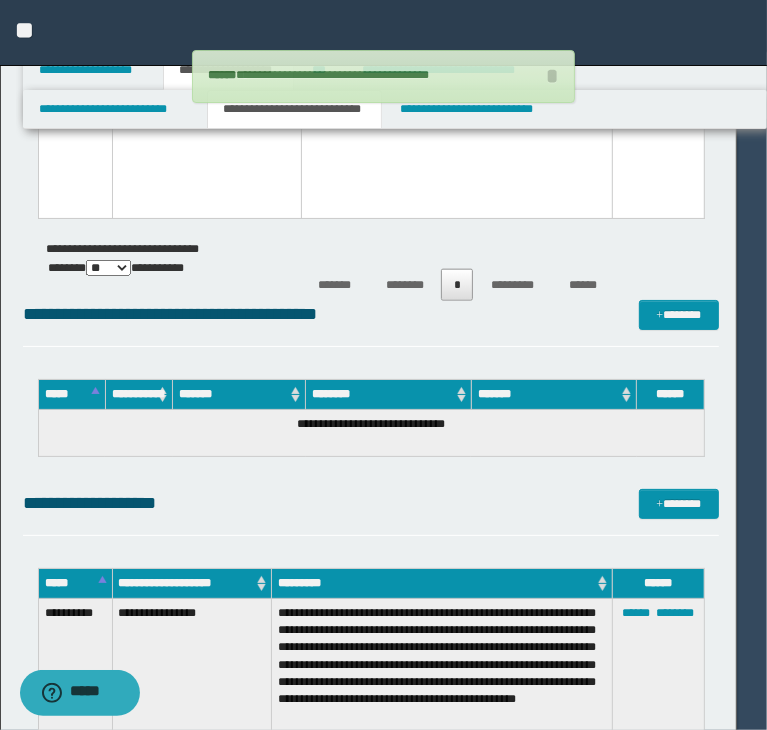type 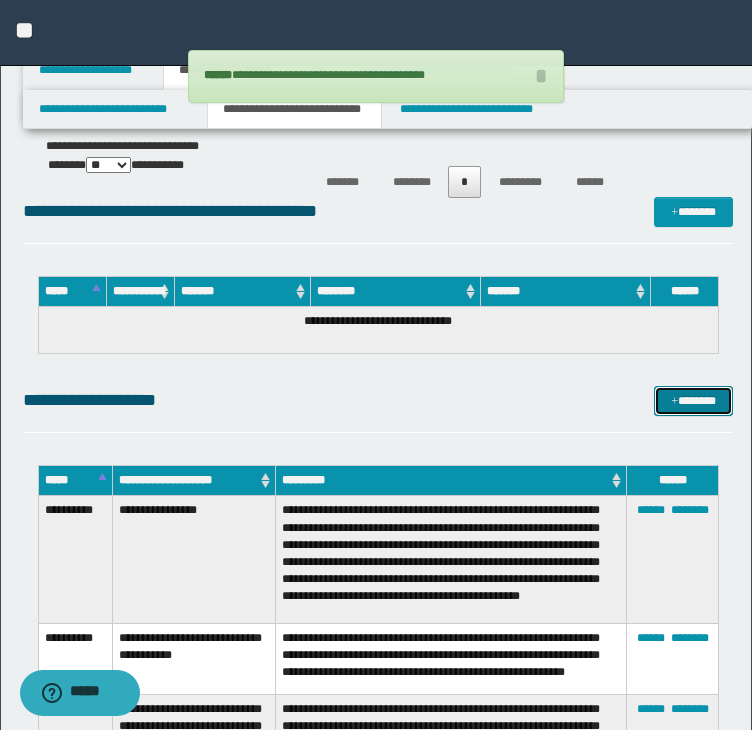 click on "*******" at bounding box center [693, 401] 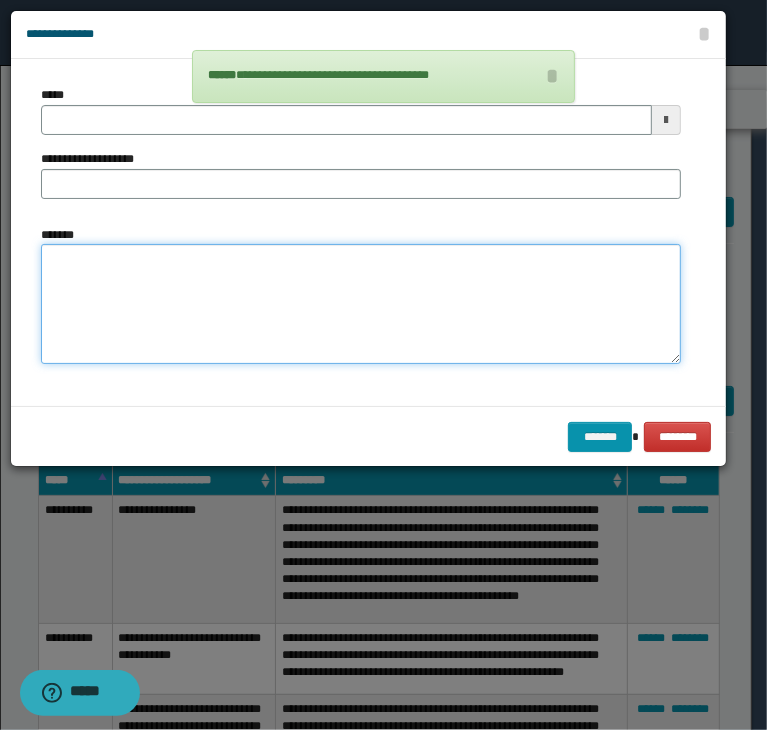 click on "*******" at bounding box center (361, 304) 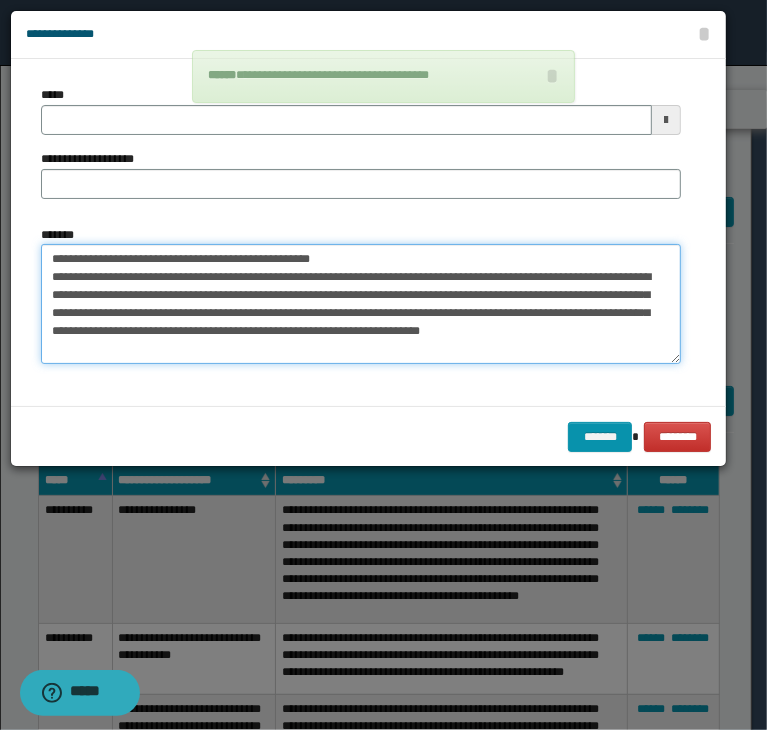 type on "**********" 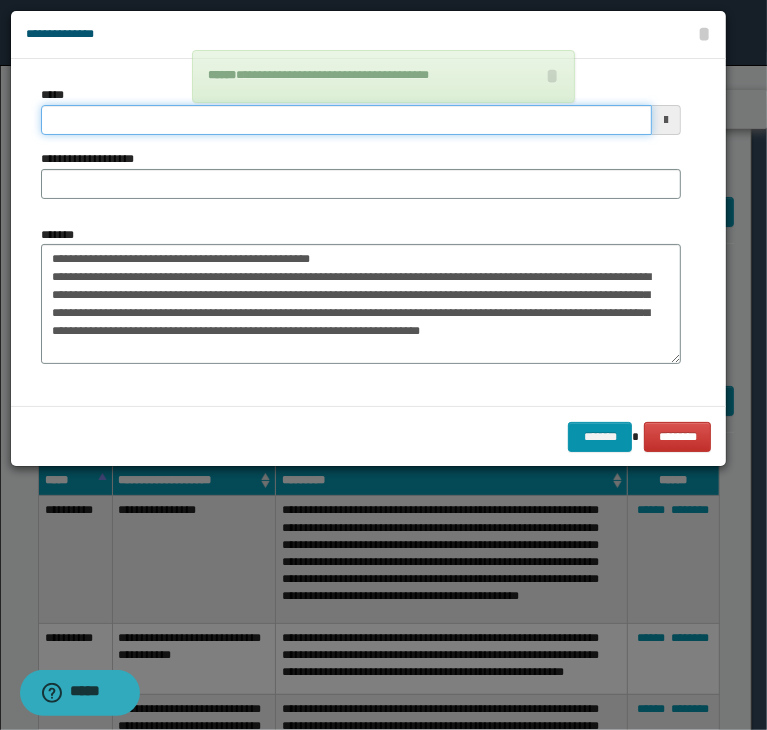 click on "*****" at bounding box center [346, 120] 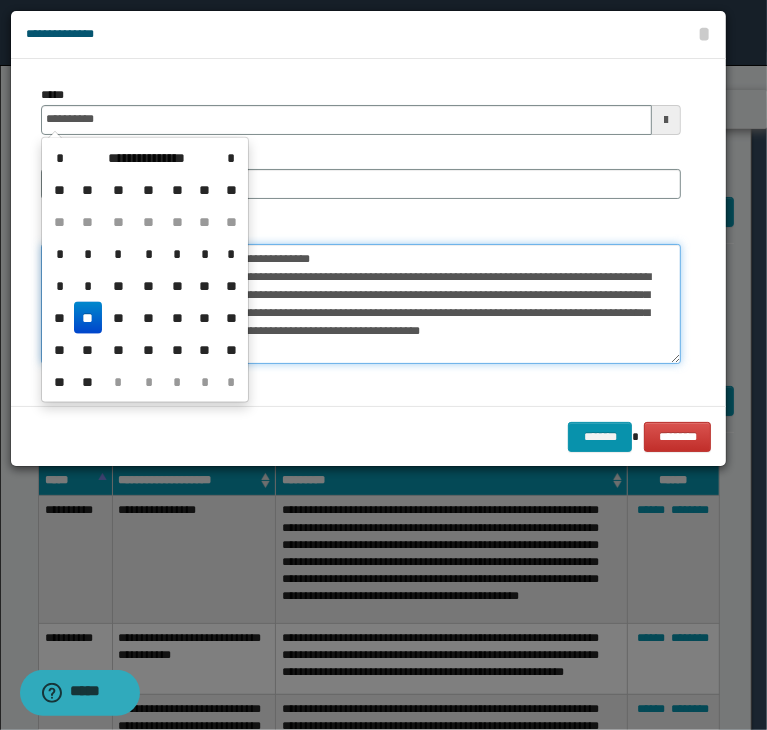 type on "**********" 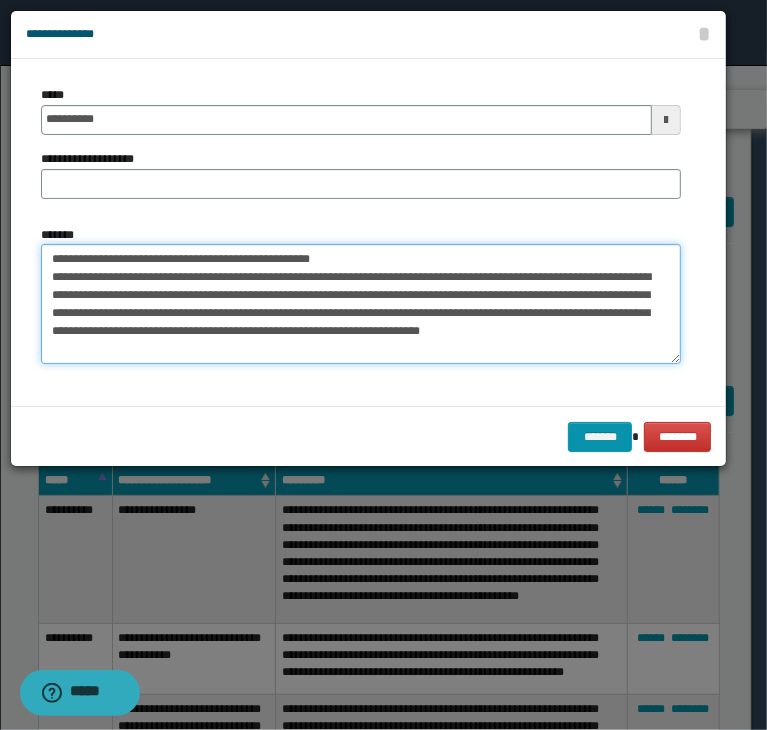 drag, startPoint x: 390, startPoint y: 271, endPoint x: 218, endPoint y: 282, distance: 172.35138 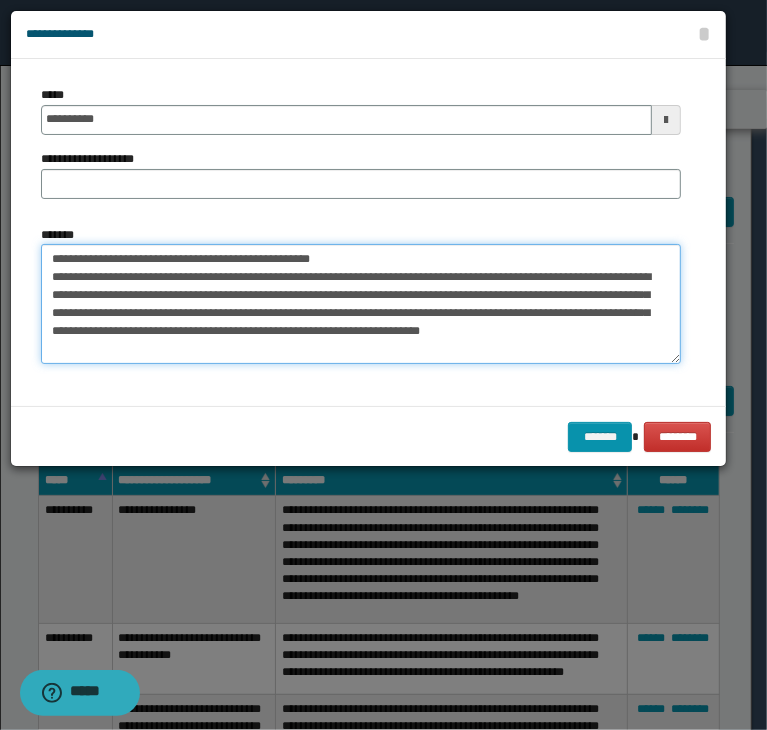 drag, startPoint x: 114, startPoint y: 254, endPoint x: 460, endPoint y: 210, distance: 348.78647 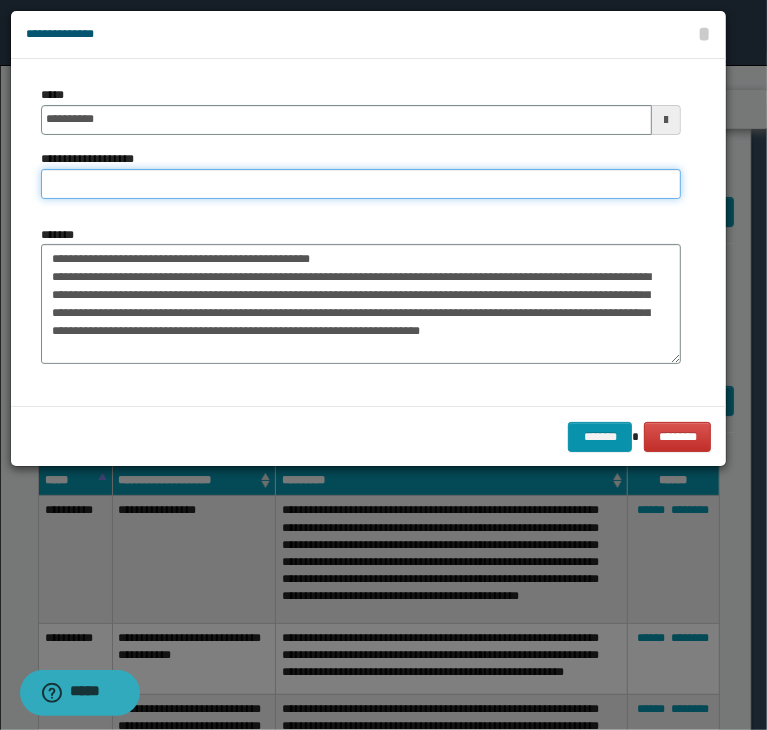 paste on "**********" 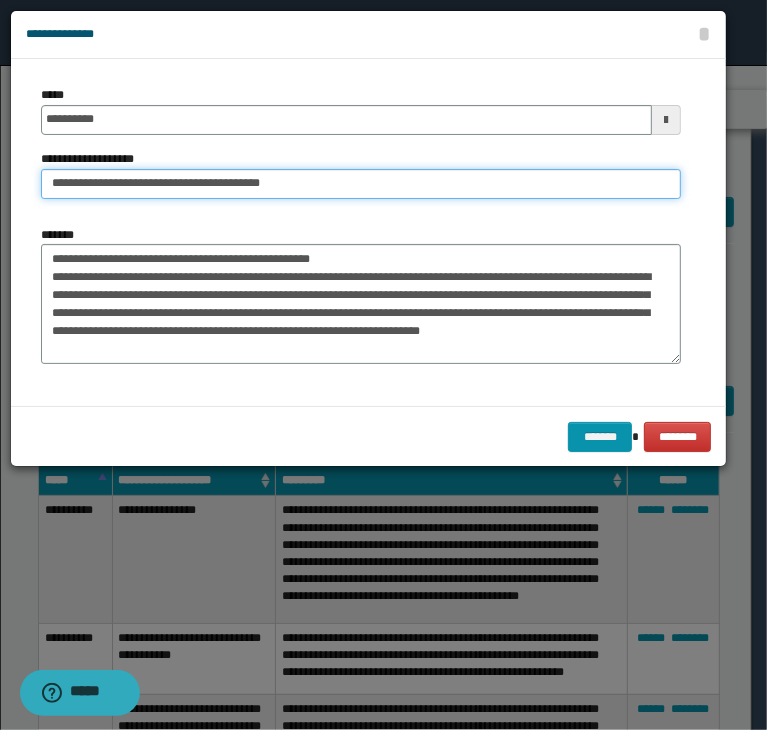type on "**********" 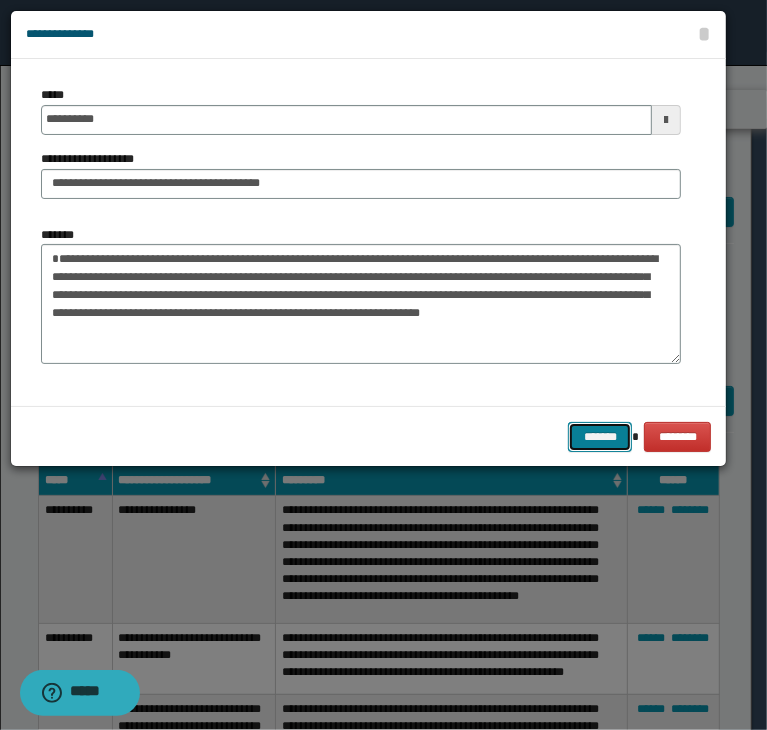 click on "*******" at bounding box center (600, 437) 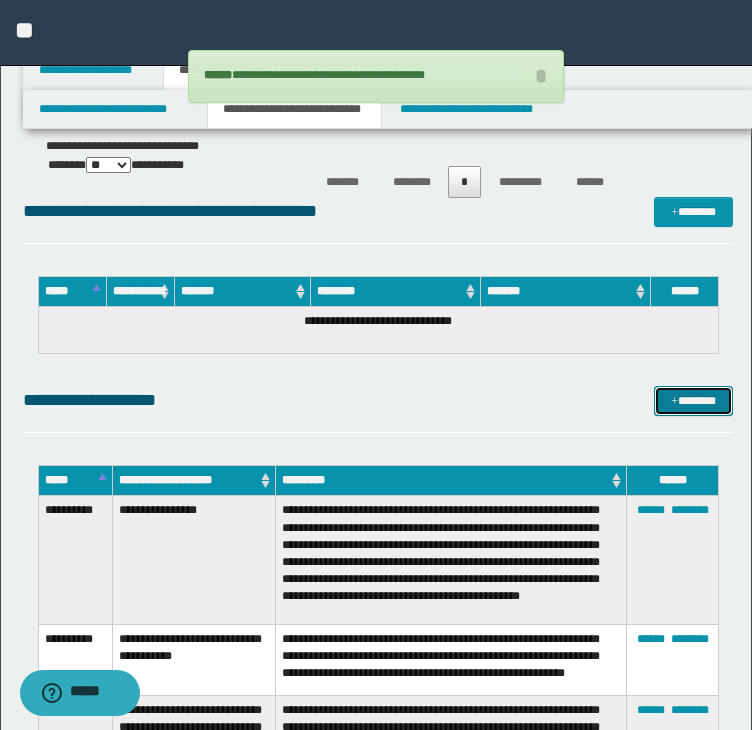 click on "*******" at bounding box center (693, 401) 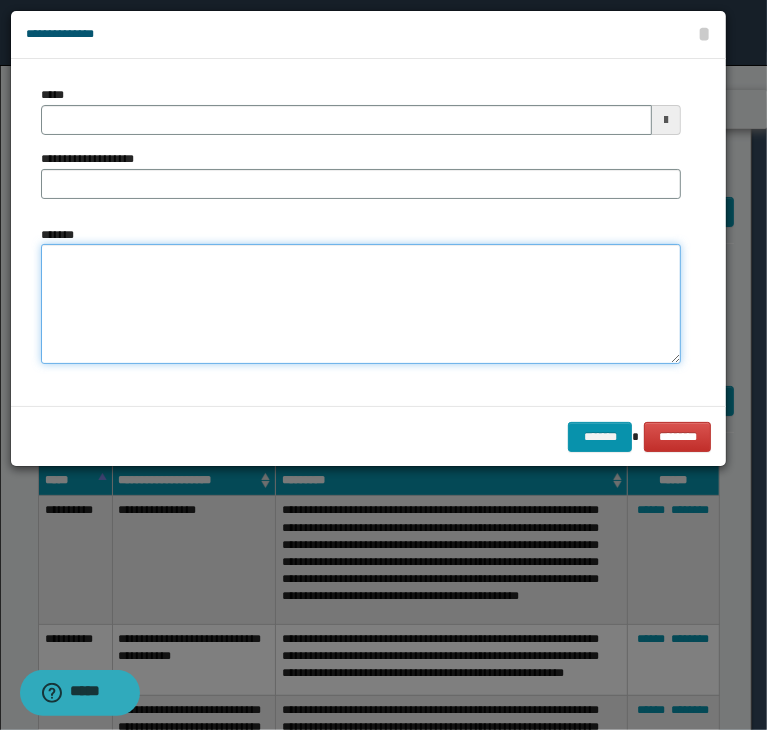 click on "*******" at bounding box center [361, 304] 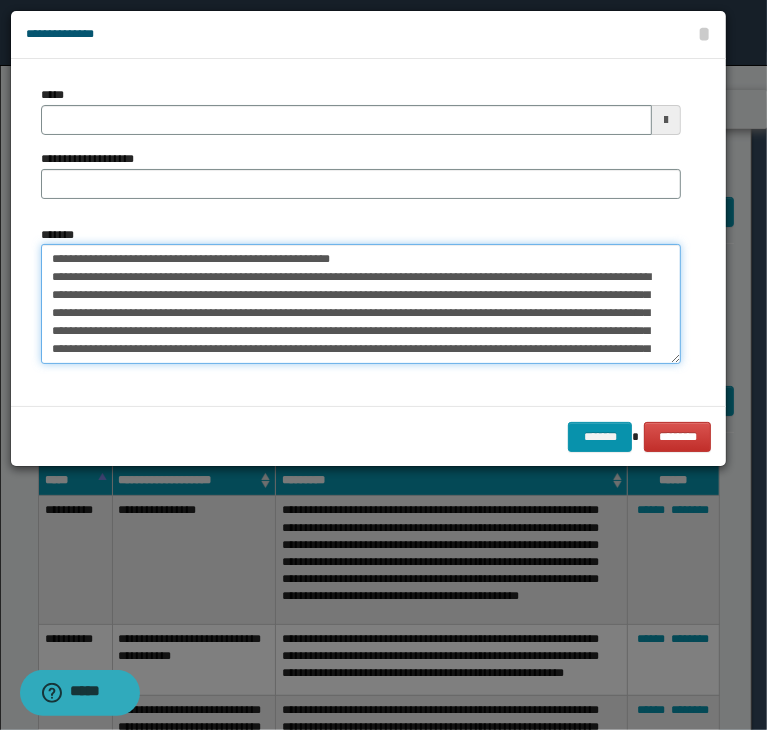scroll, scrollTop: 408, scrollLeft: 0, axis: vertical 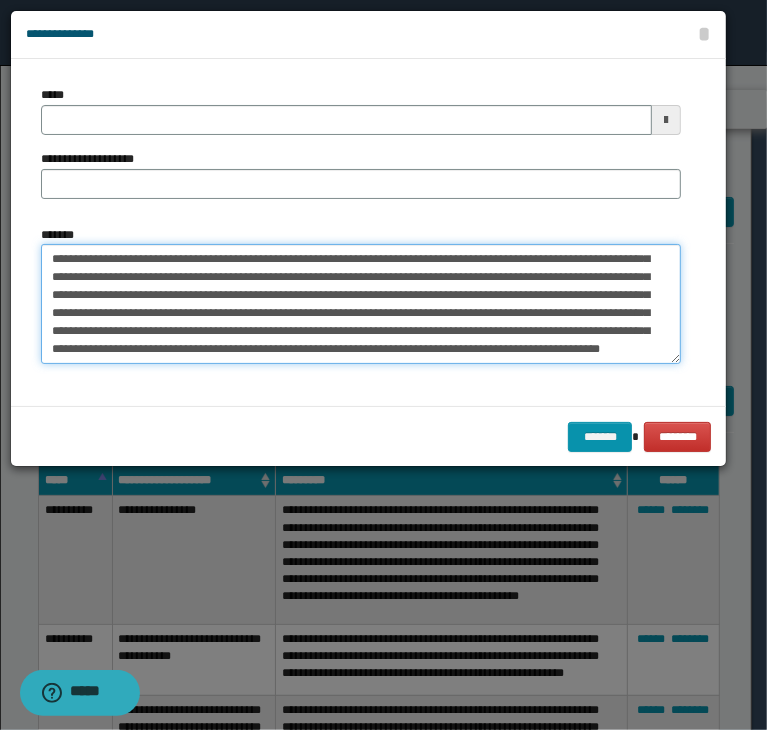 type 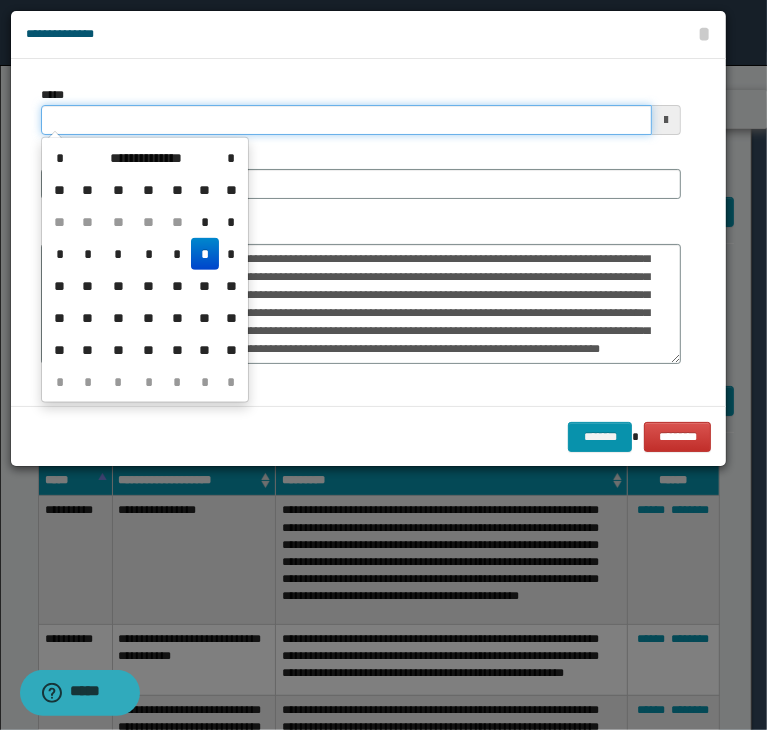 click on "*****" at bounding box center [346, 120] 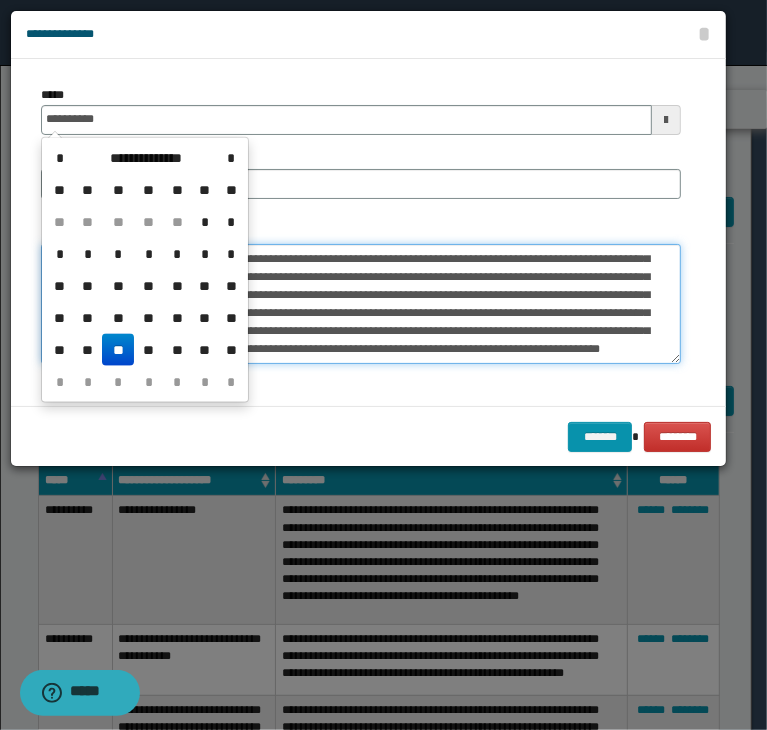 type on "**********" 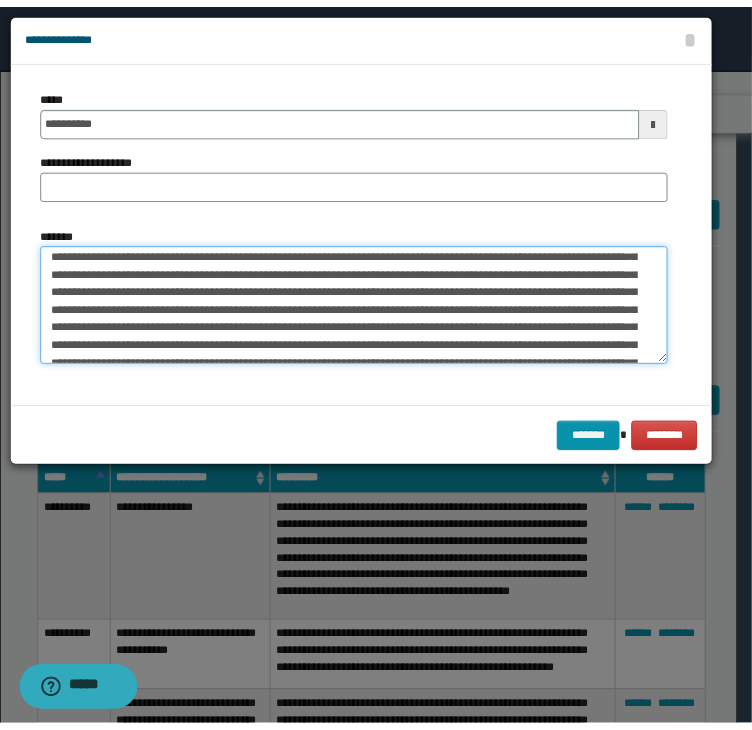 scroll, scrollTop: 0, scrollLeft: 0, axis: both 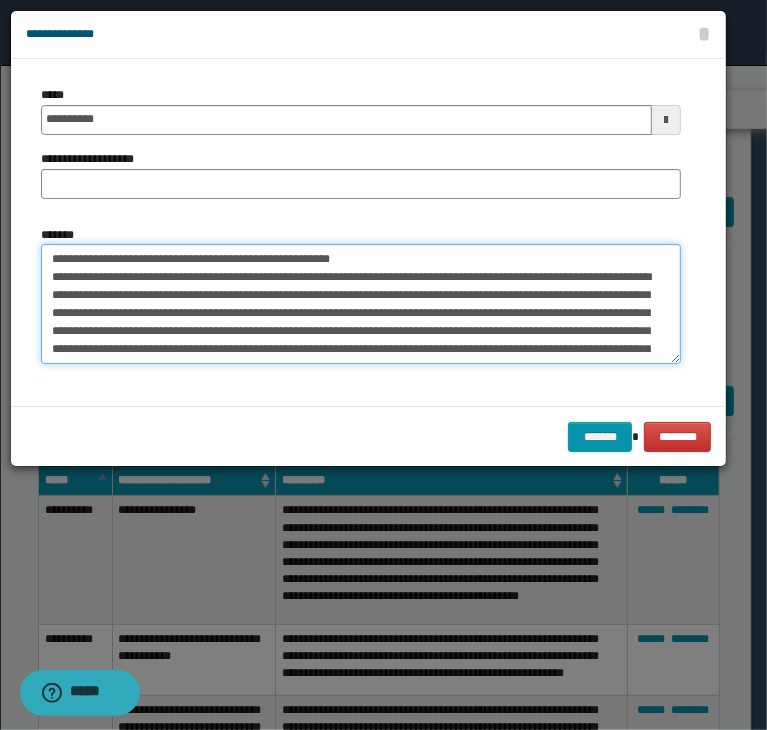 drag, startPoint x: 144, startPoint y: 256, endPoint x: 469, endPoint y: 206, distance: 328.82367 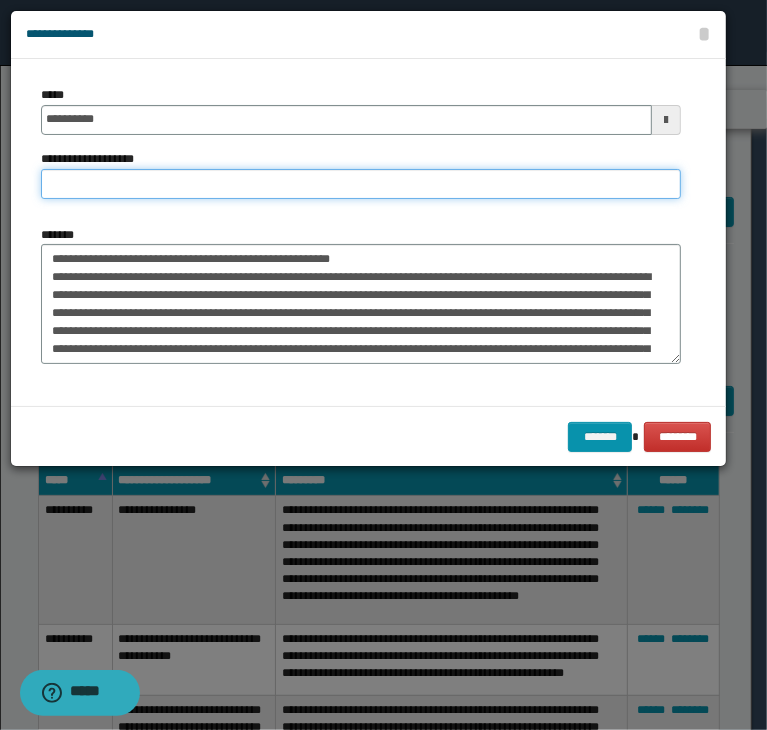 click on "**********" at bounding box center [361, 184] 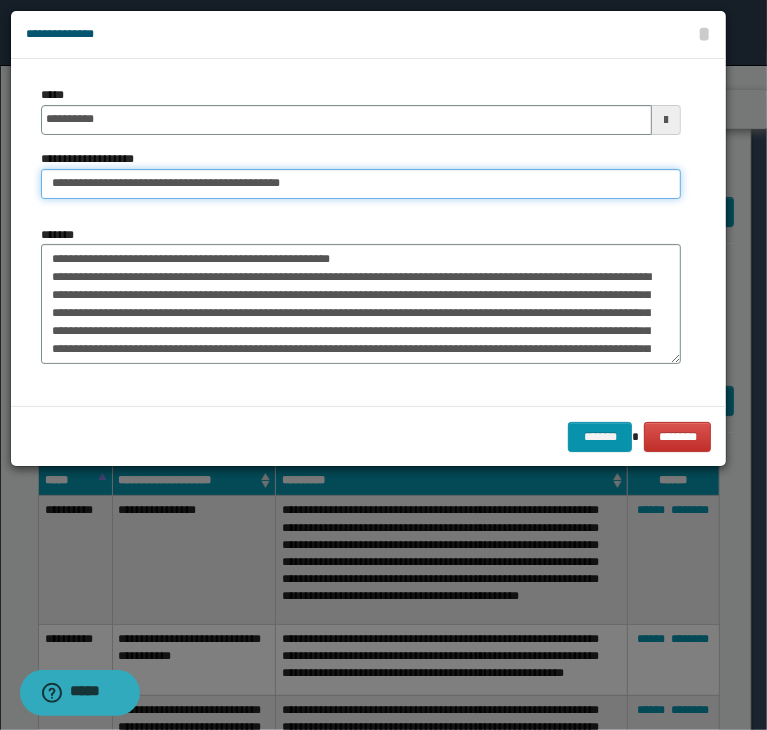 type on "**********" 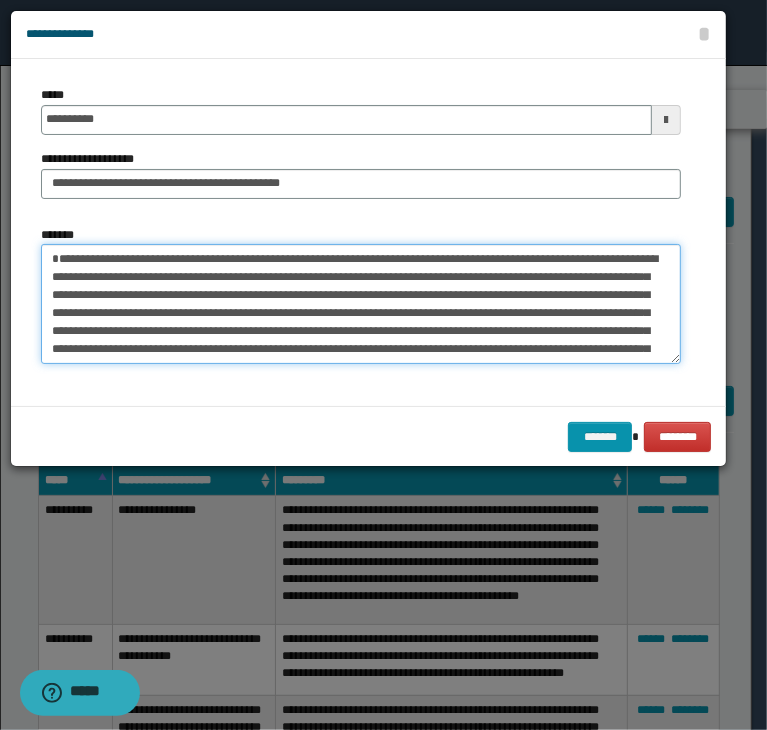 type on "**********" 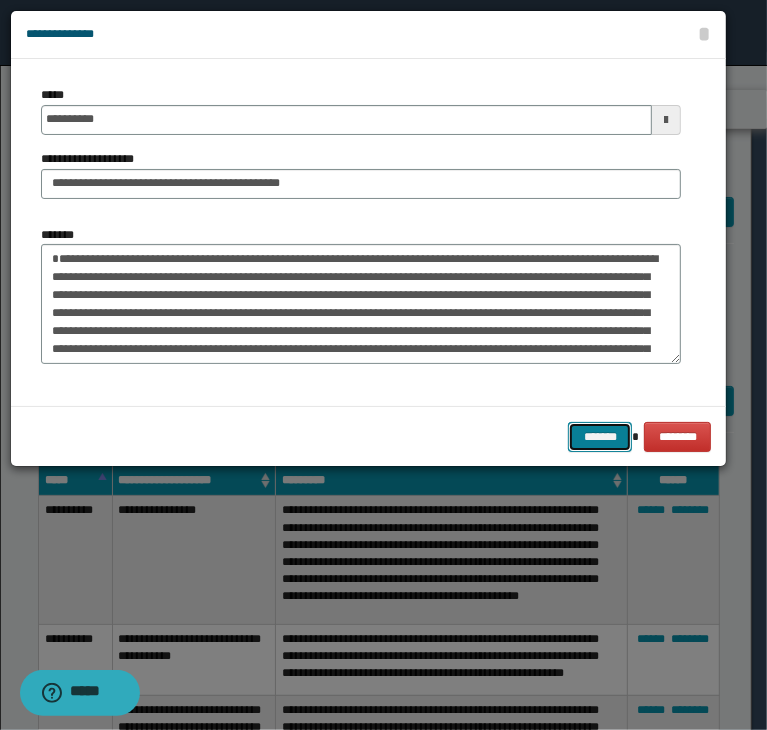 click on "*******" at bounding box center (600, 437) 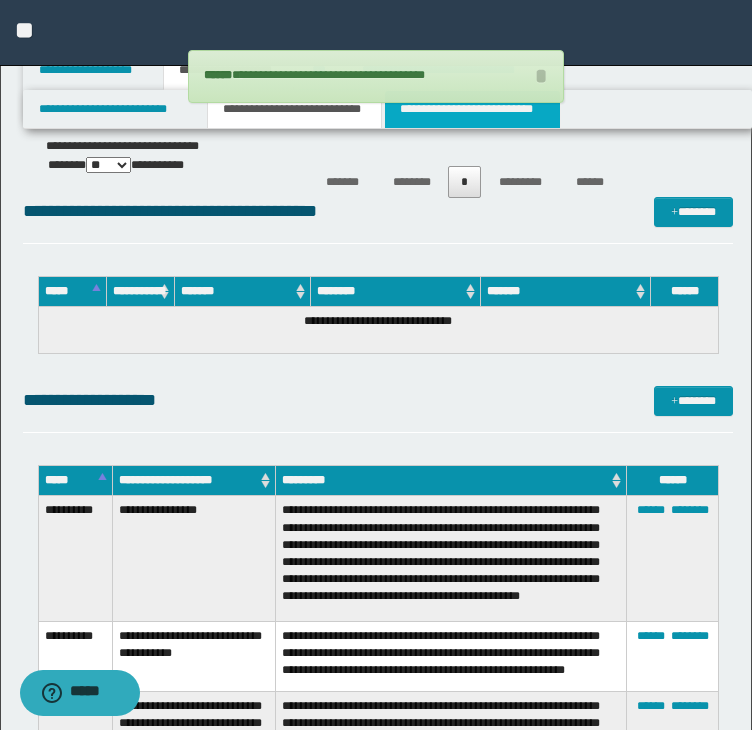 click on "**********" at bounding box center (472, 109) 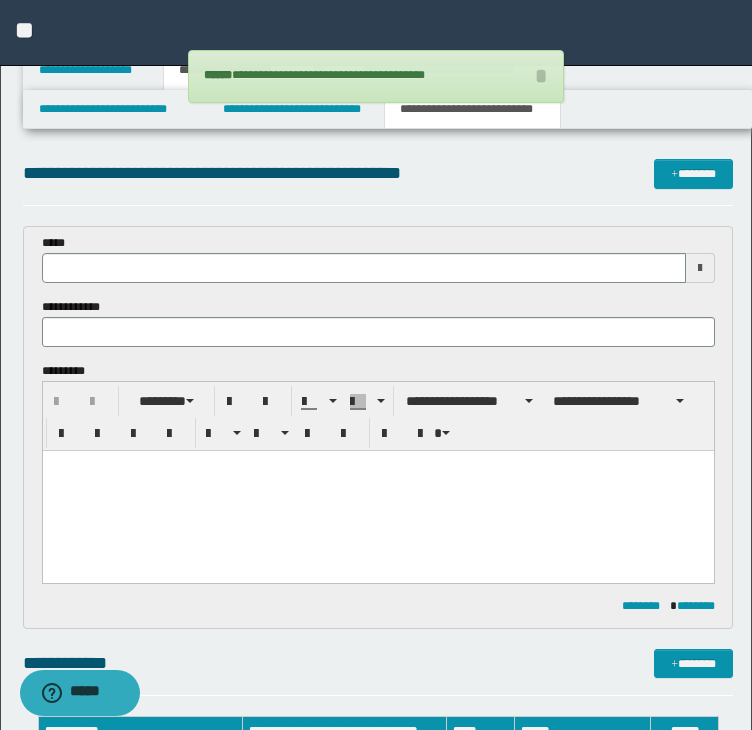 scroll, scrollTop: 0, scrollLeft: 0, axis: both 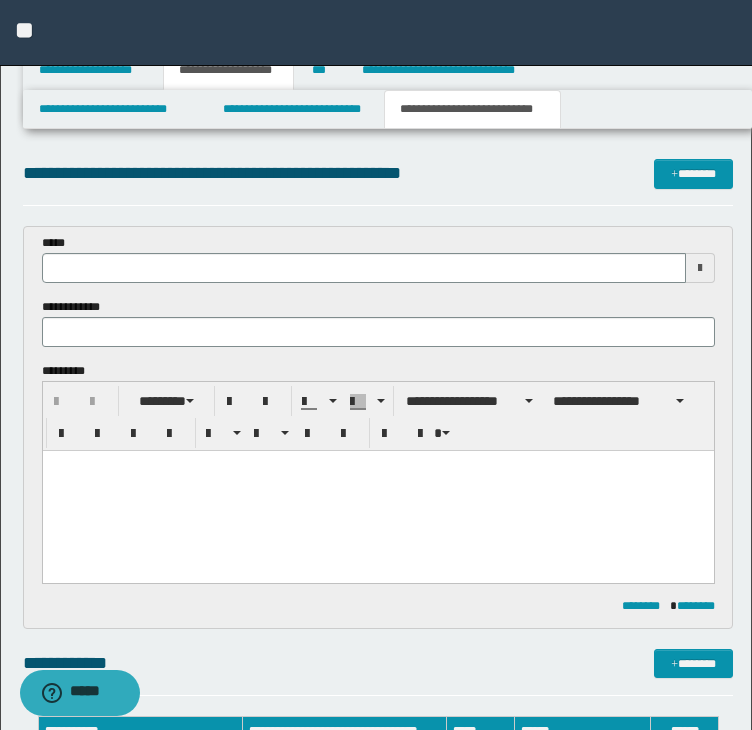 click at bounding box center [377, 465] 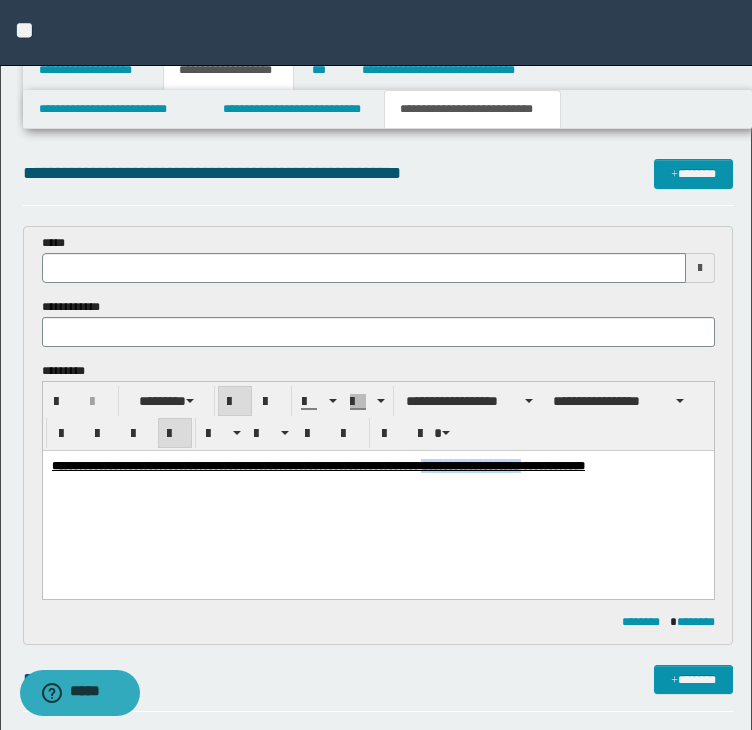 drag, startPoint x: 592, startPoint y: 468, endPoint x: 764, endPoint y: 456, distance: 172.41809 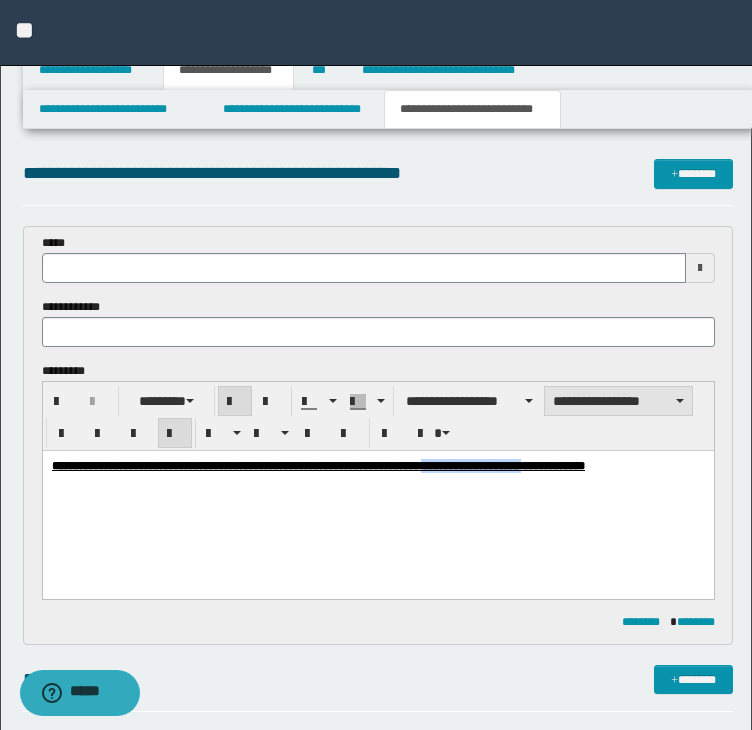 copy on "**********" 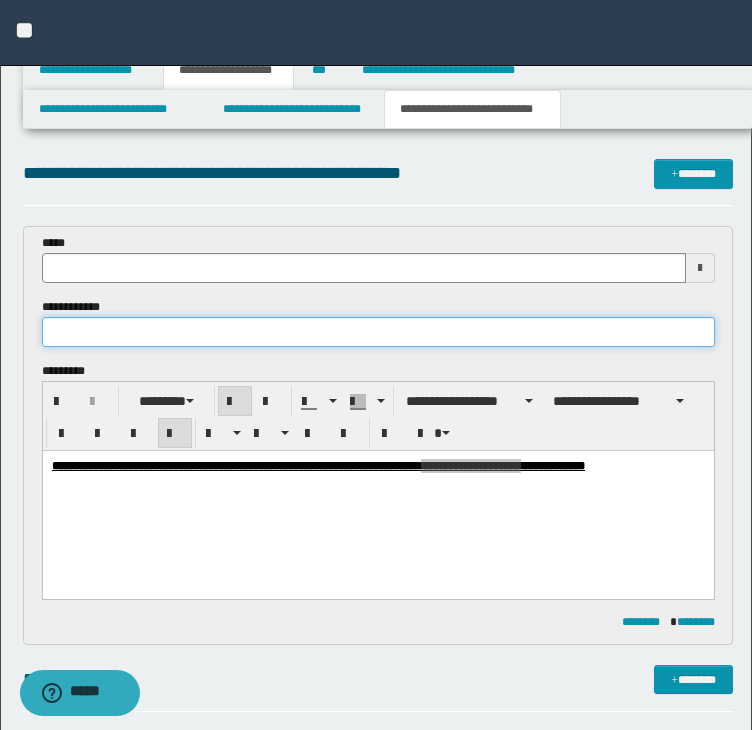 click at bounding box center (378, 332) 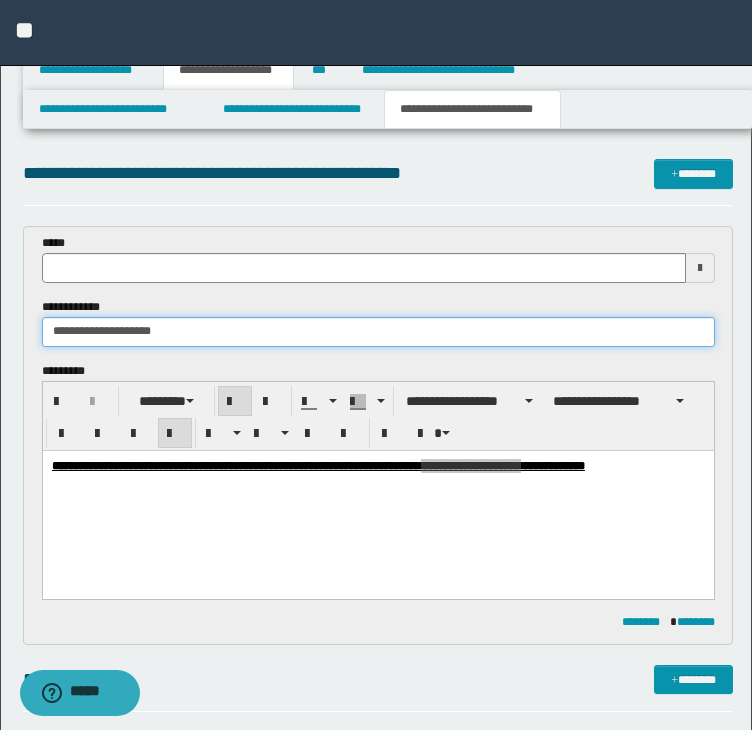 type on "**********" 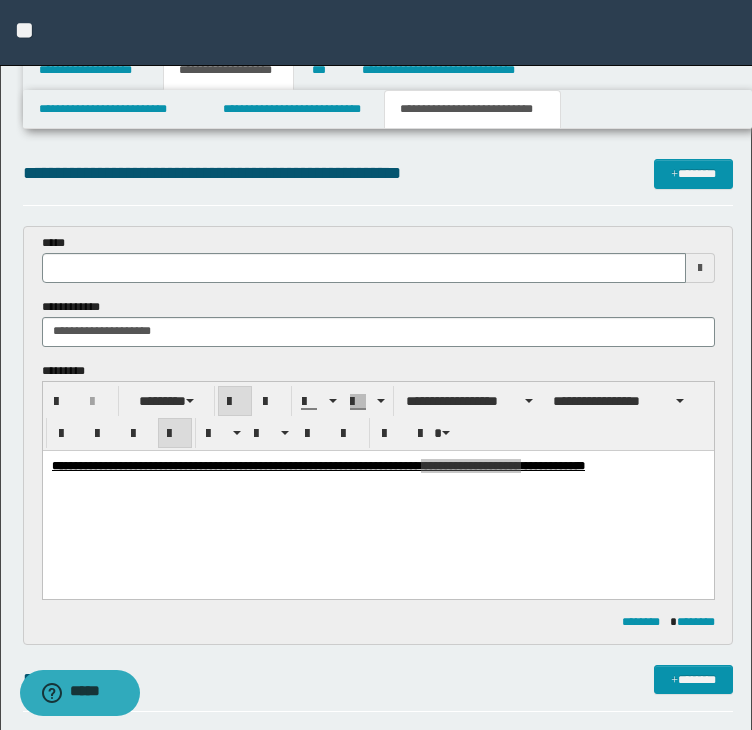 type 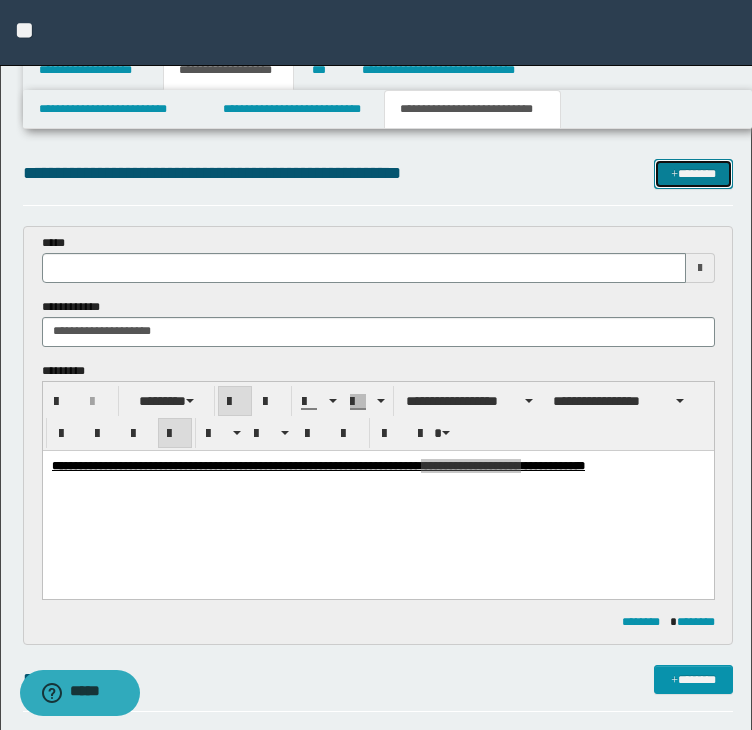 click on "*******" at bounding box center (693, 174) 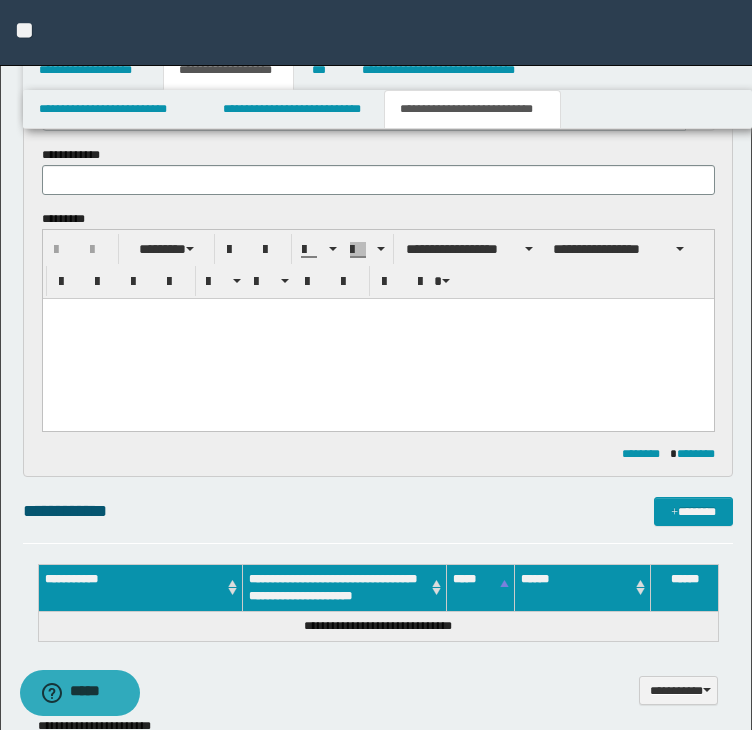 scroll, scrollTop: 0, scrollLeft: 0, axis: both 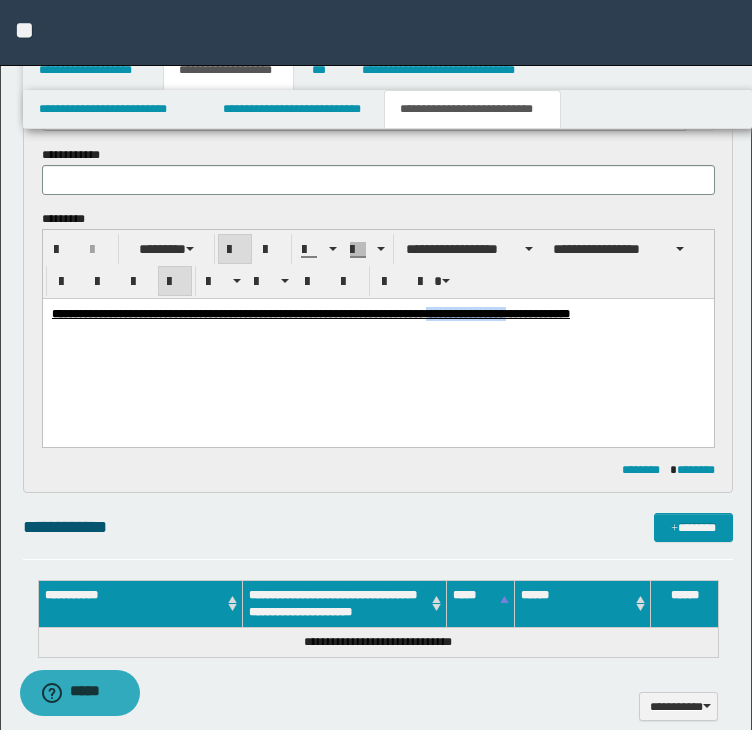 drag, startPoint x: 592, startPoint y: 314, endPoint x: 678, endPoint y: 528, distance: 230.63391 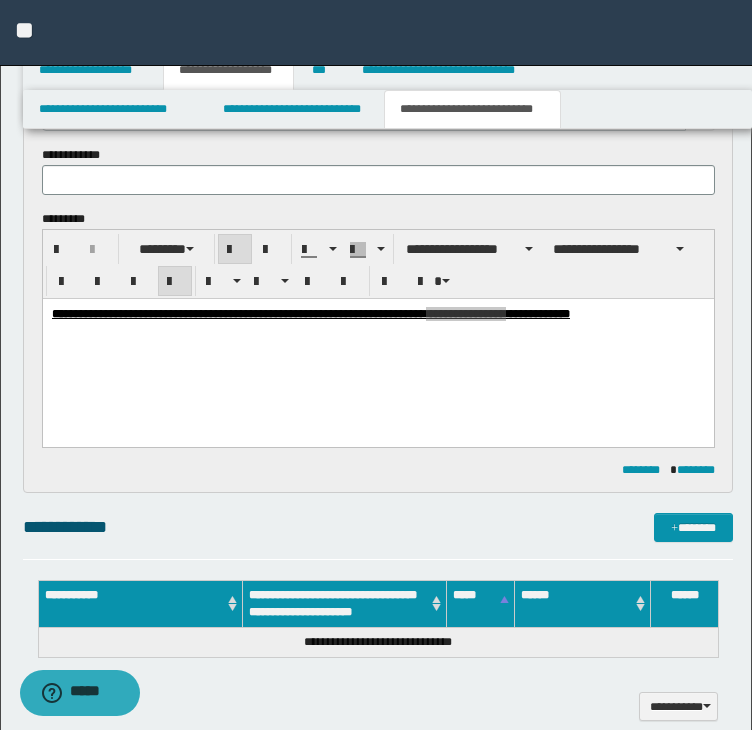 click on "**********" at bounding box center (378, 146) 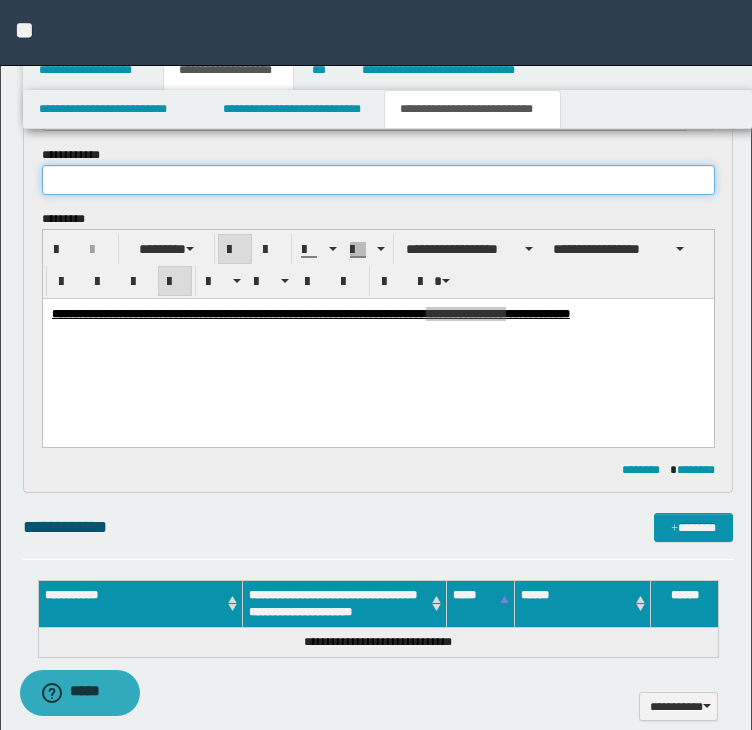 paste on "**********" 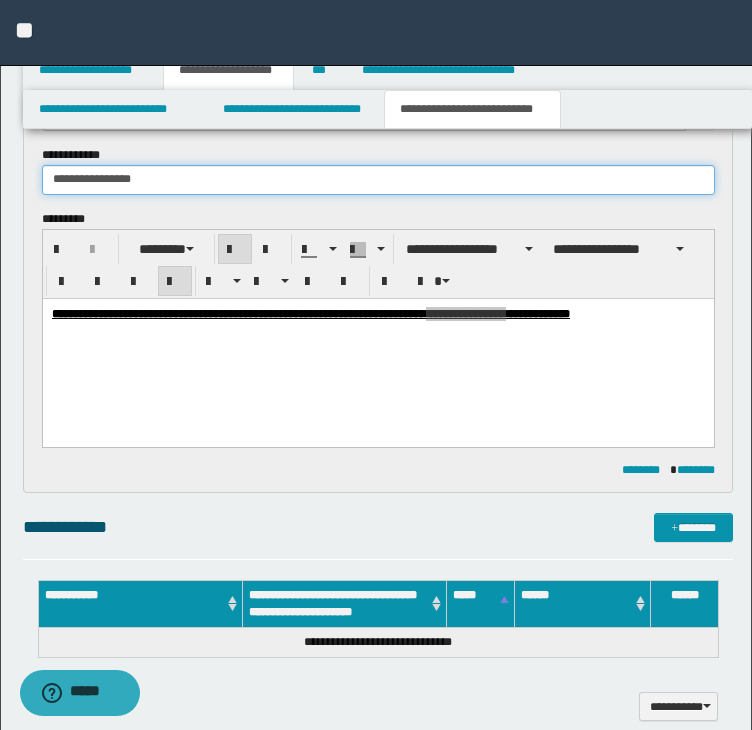 click on "**********" at bounding box center [378, 180] 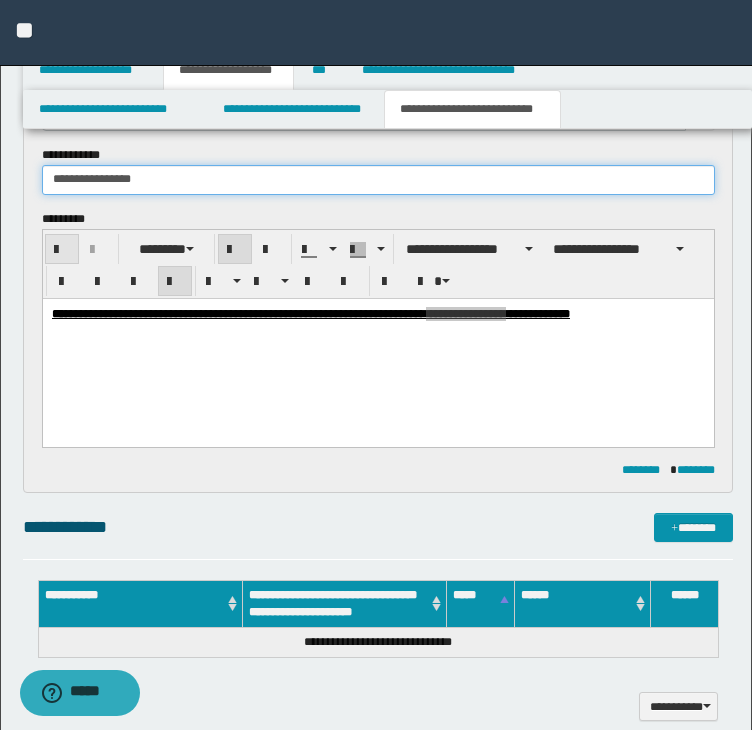 type on "**********" 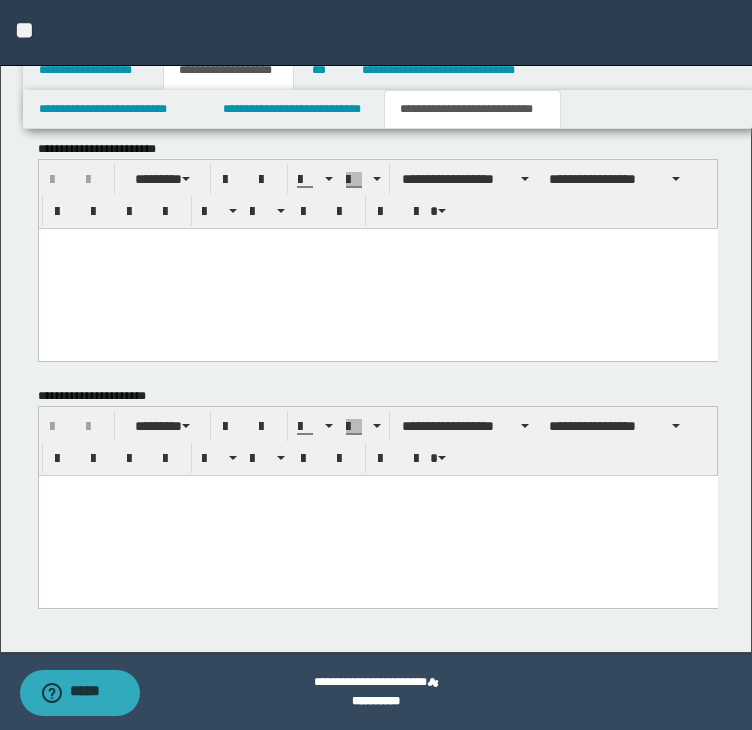 click at bounding box center (377, 516) 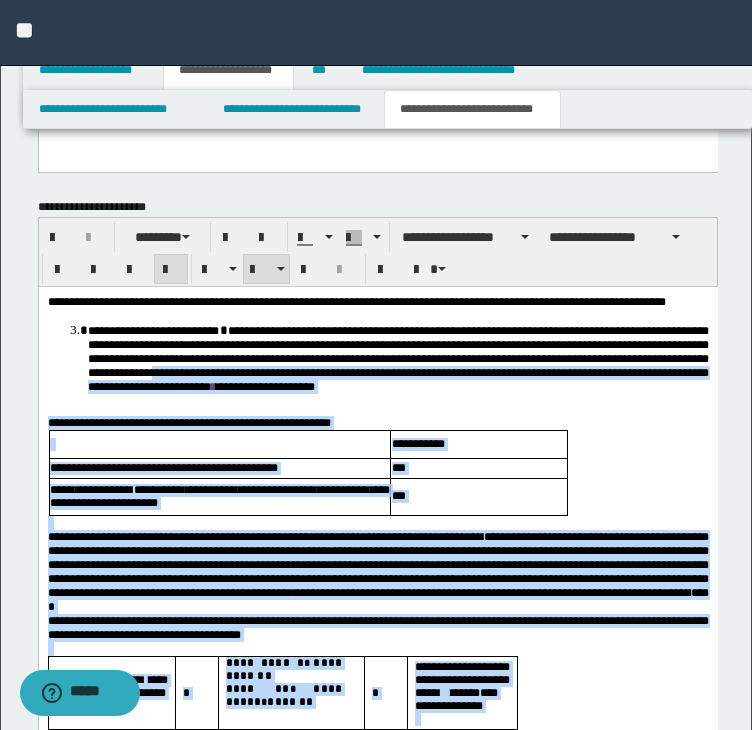 scroll, scrollTop: 1532, scrollLeft: 0, axis: vertical 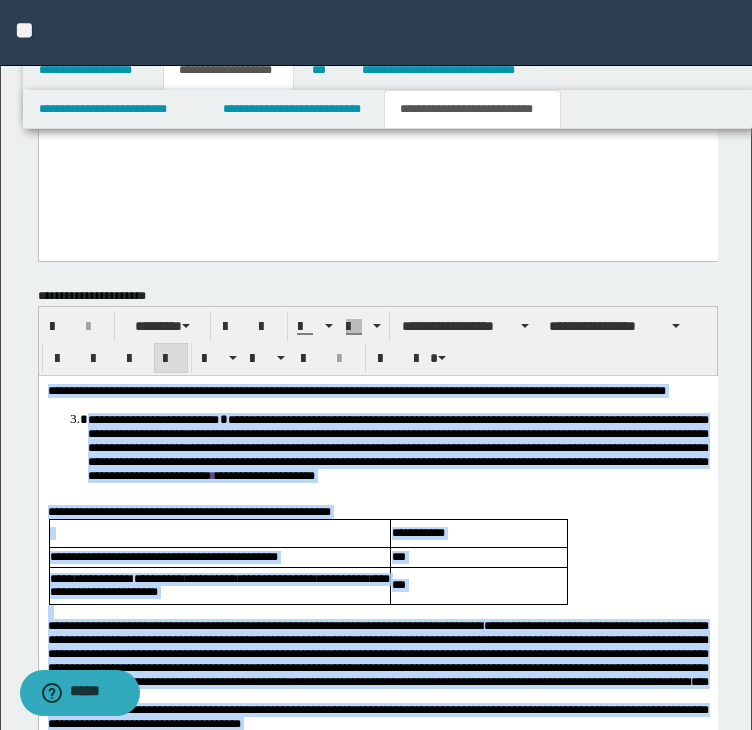 drag, startPoint x: 195, startPoint y: 1020, endPoint x: -57, endPoint y: 303, distance: 759.9954 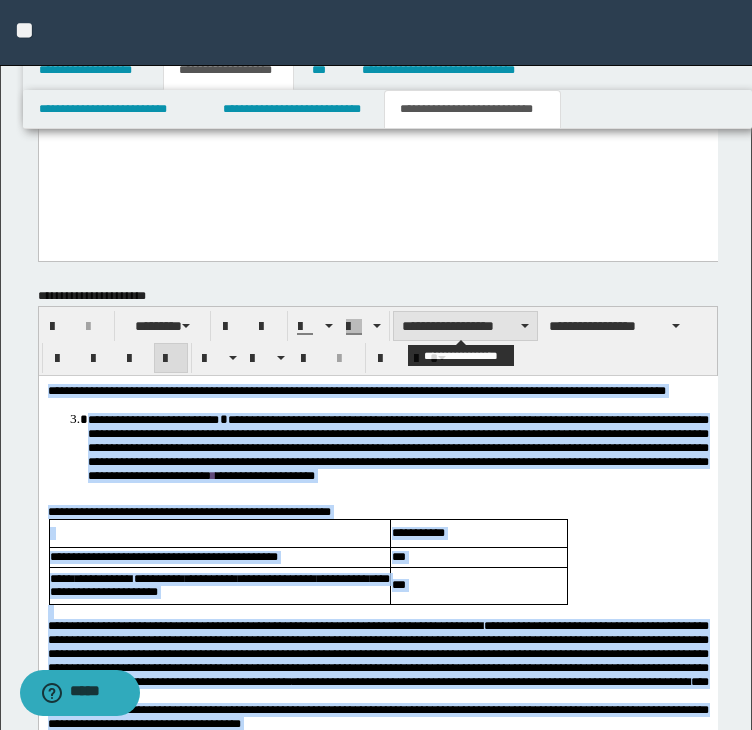 click on "**********" at bounding box center [465, 326] 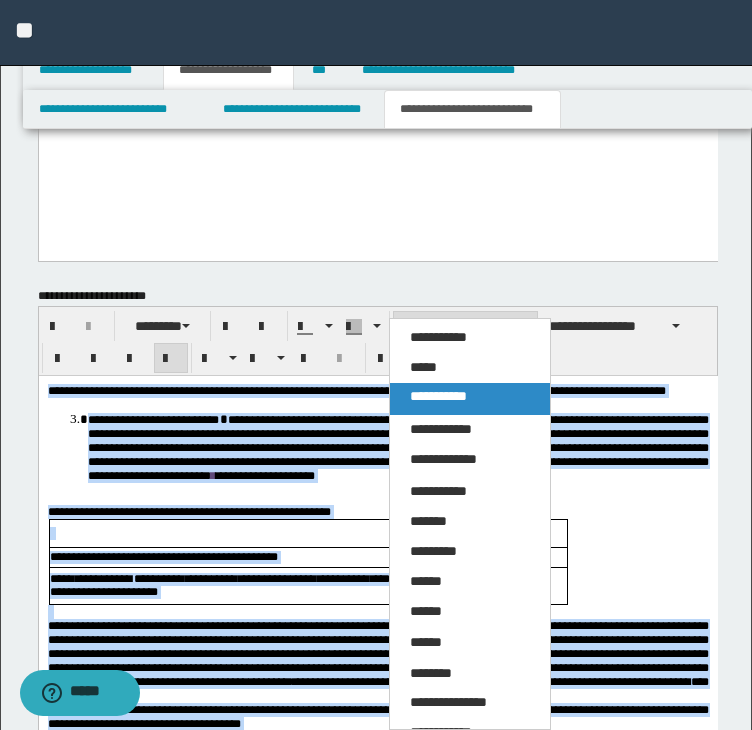 click on "**********" at bounding box center [438, 396] 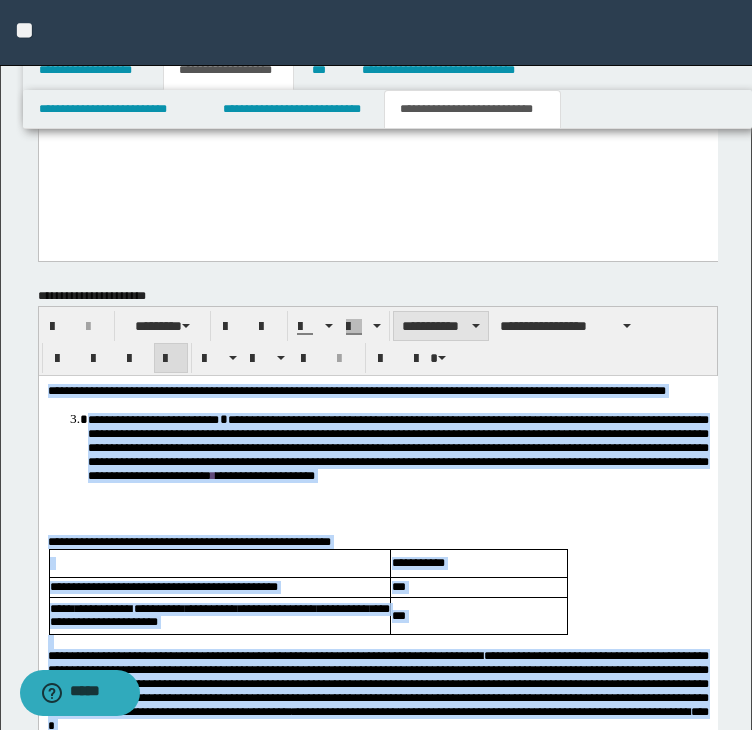 click on "**********" at bounding box center (441, 326) 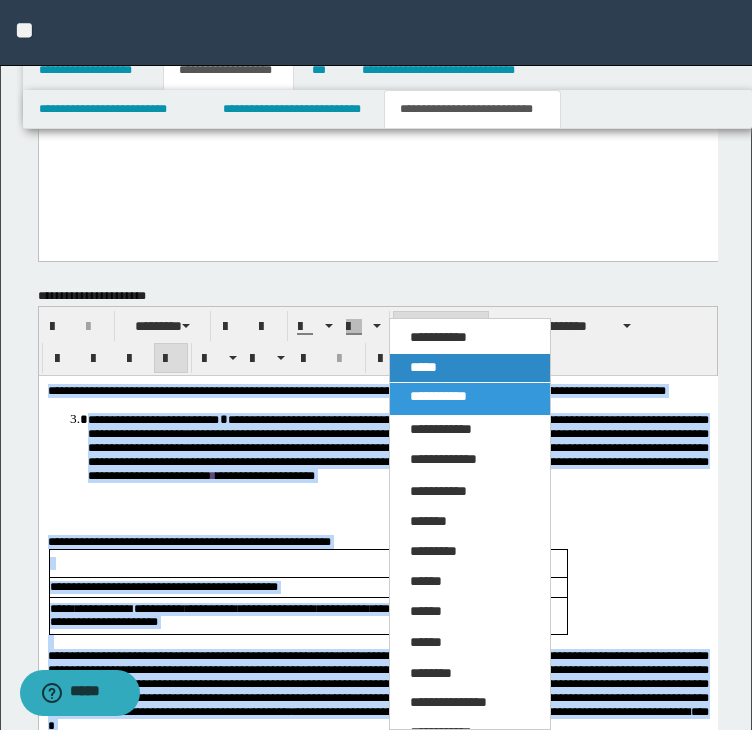 click on "*****" at bounding box center (423, 367) 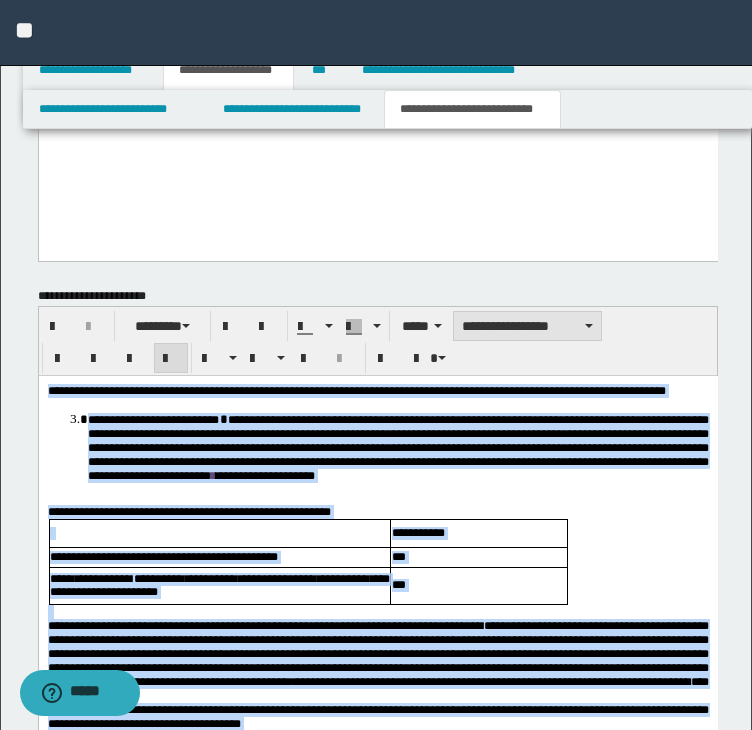 click on "**********" at bounding box center (527, 326) 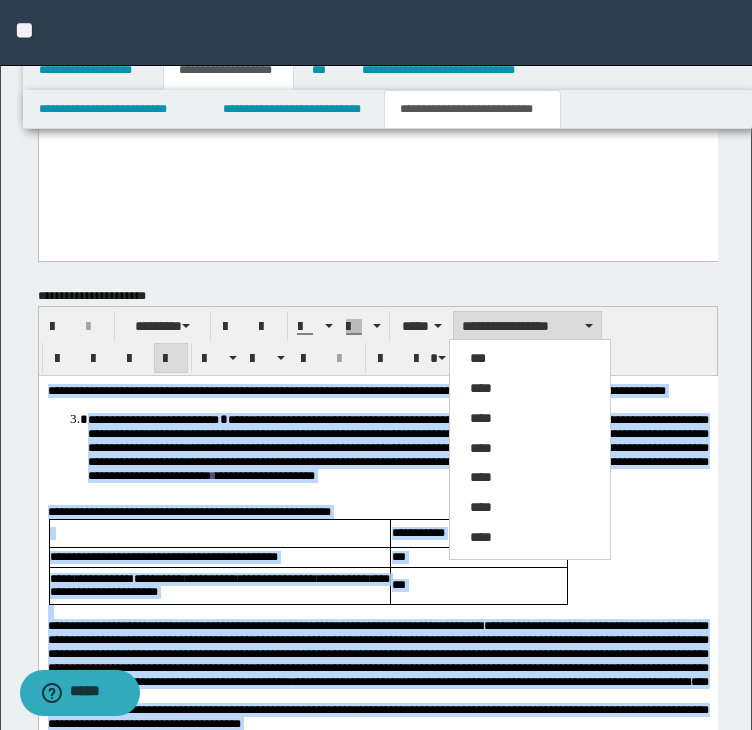 click on "****" at bounding box center (530, 389) 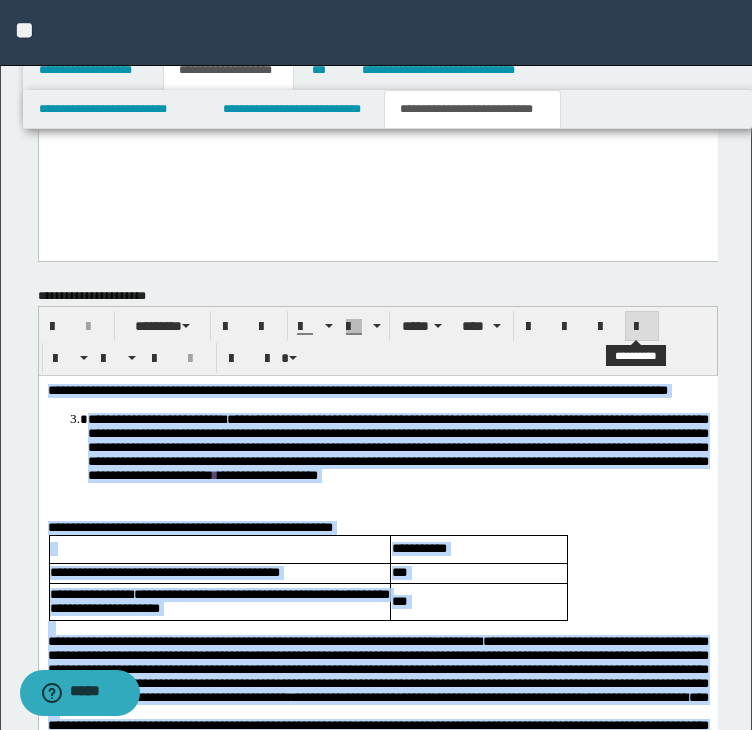 click at bounding box center (642, 326) 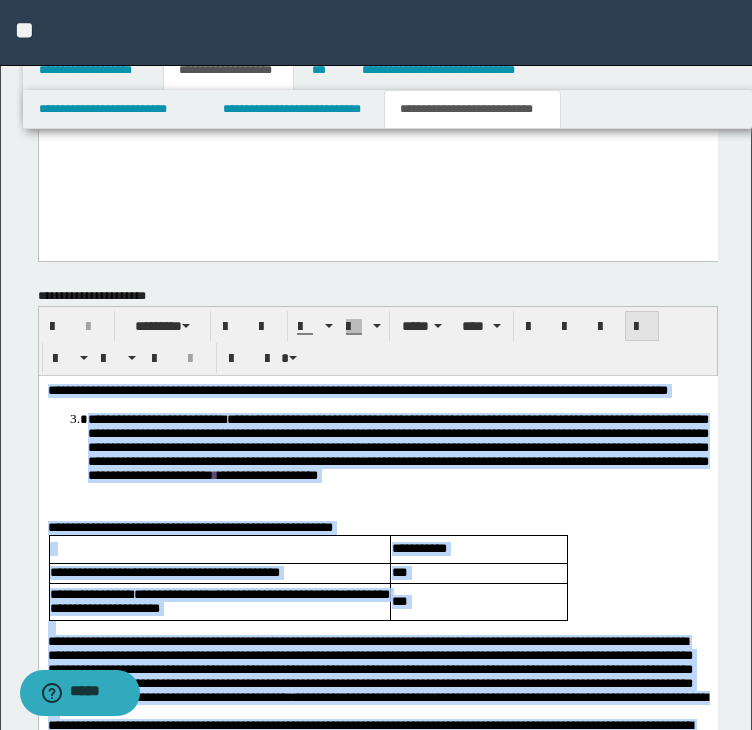click at bounding box center (642, 326) 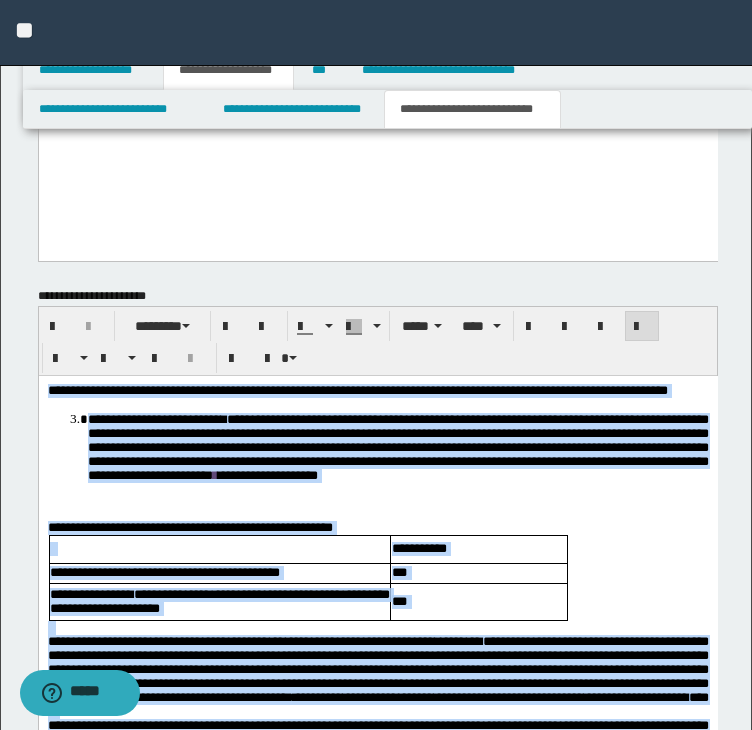 click at bounding box center (642, 326) 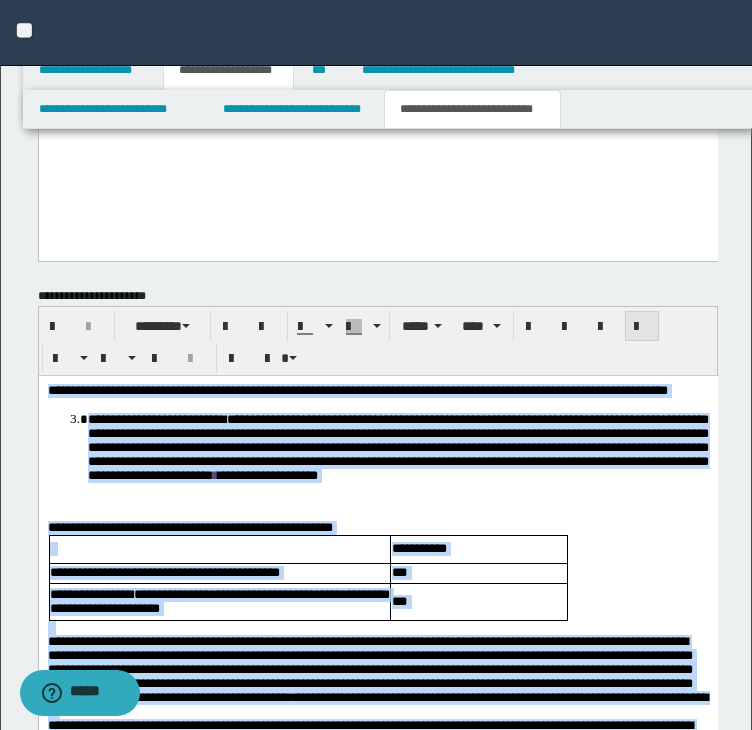 click at bounding box center (642, 326) 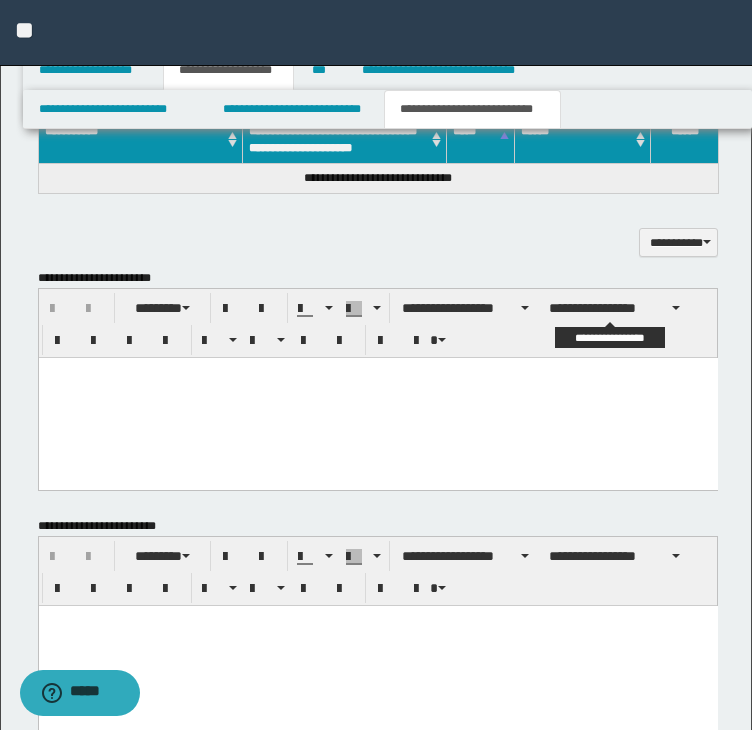 scroll, scrollTop: 932, scrollLeft: 0, axis: vertical 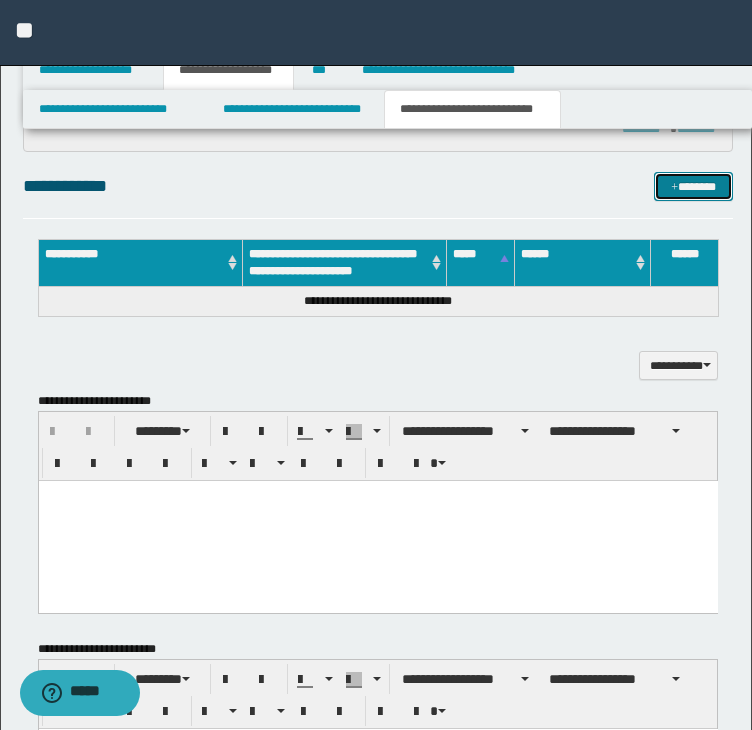 click at bounding box center (674, 188) 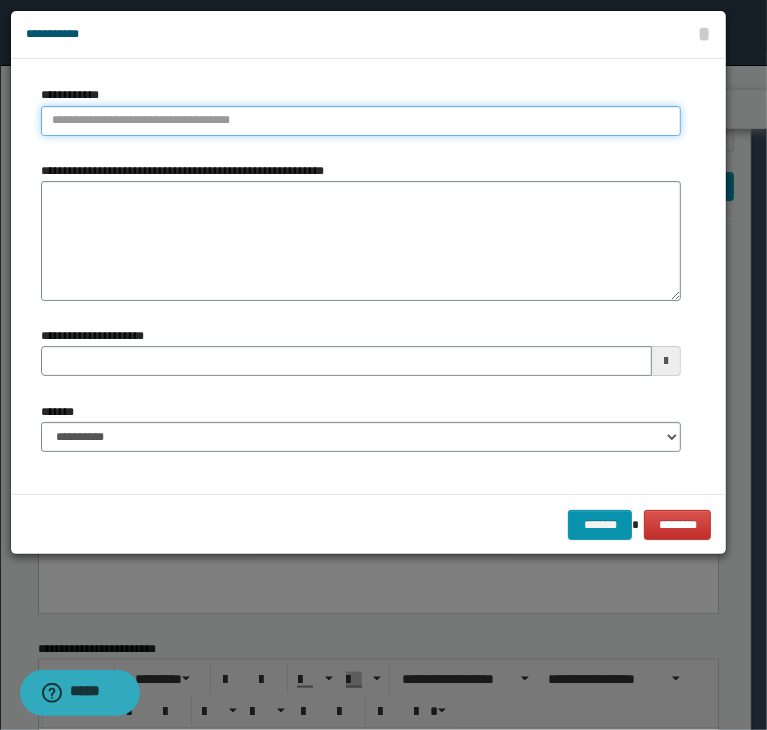click on "**********" at bounding box center [361, 121] 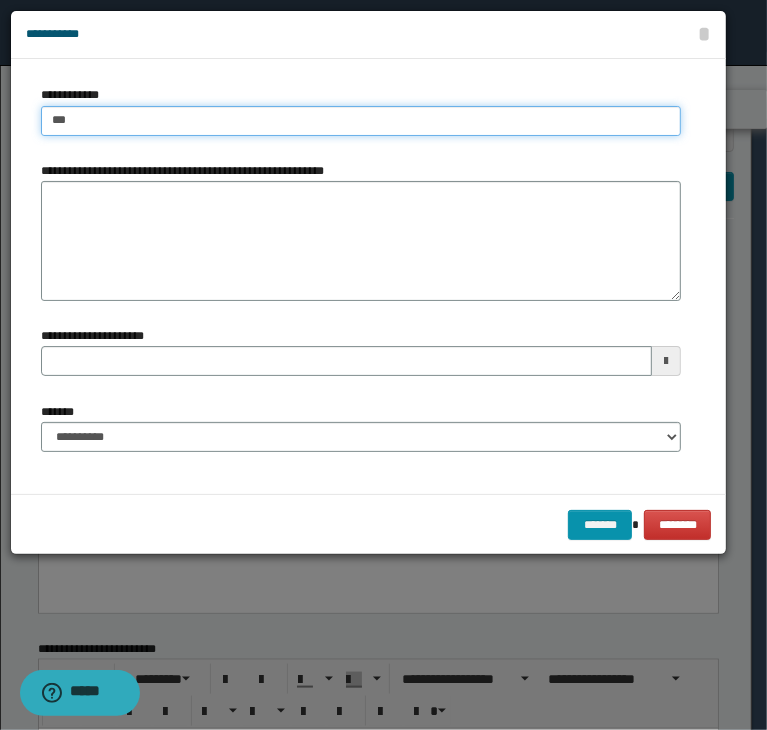 type on "****" 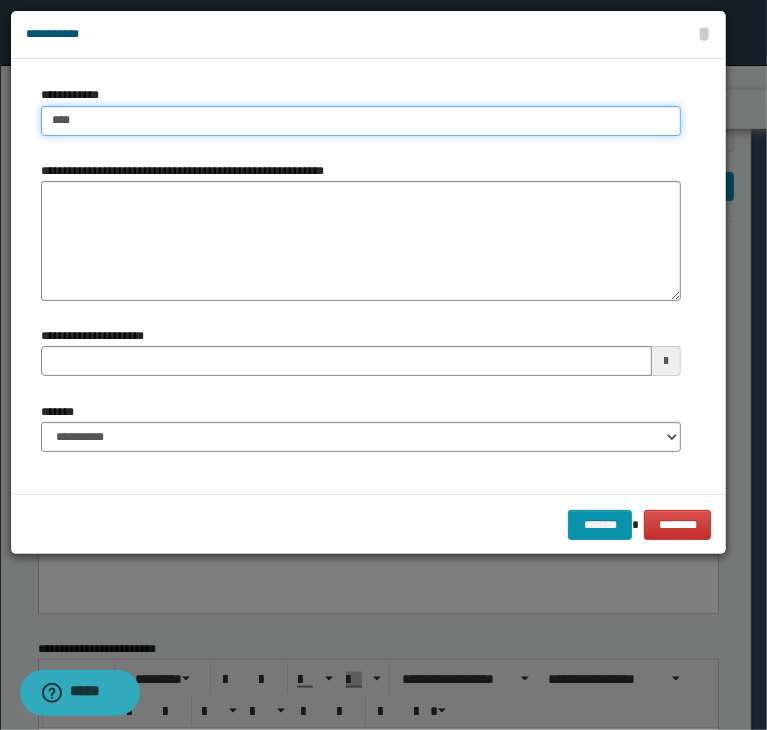type on "****" 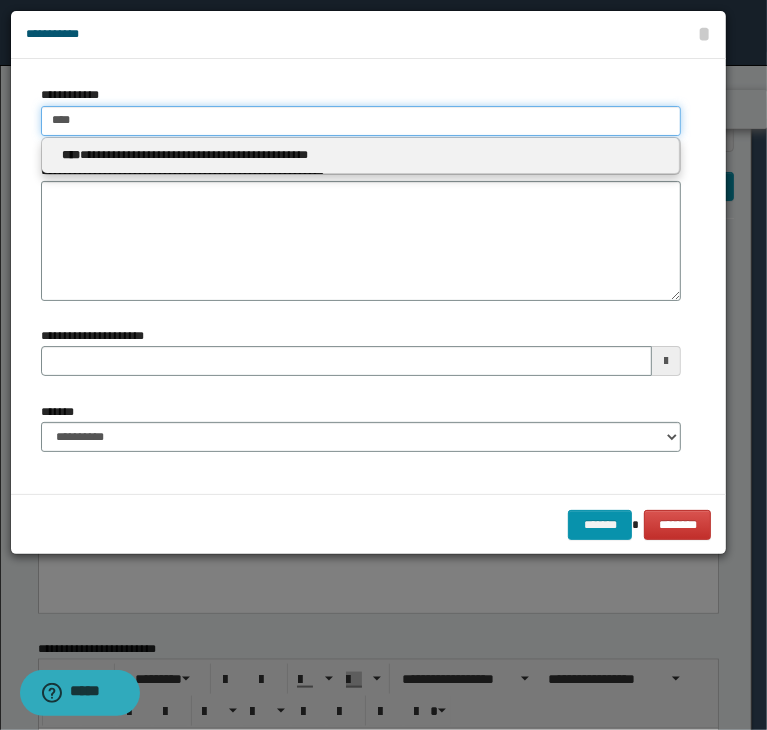 type 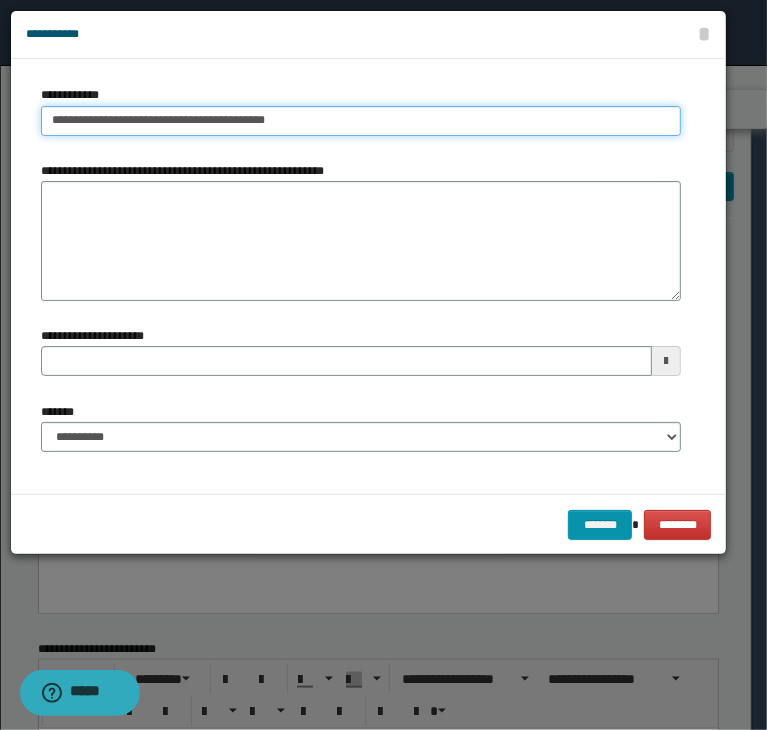 type on "**********" 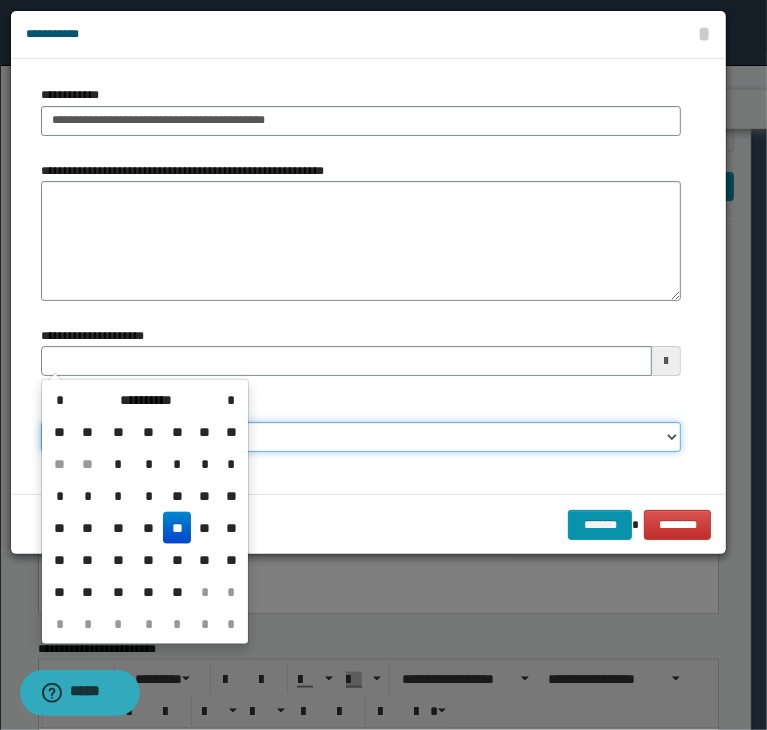 type 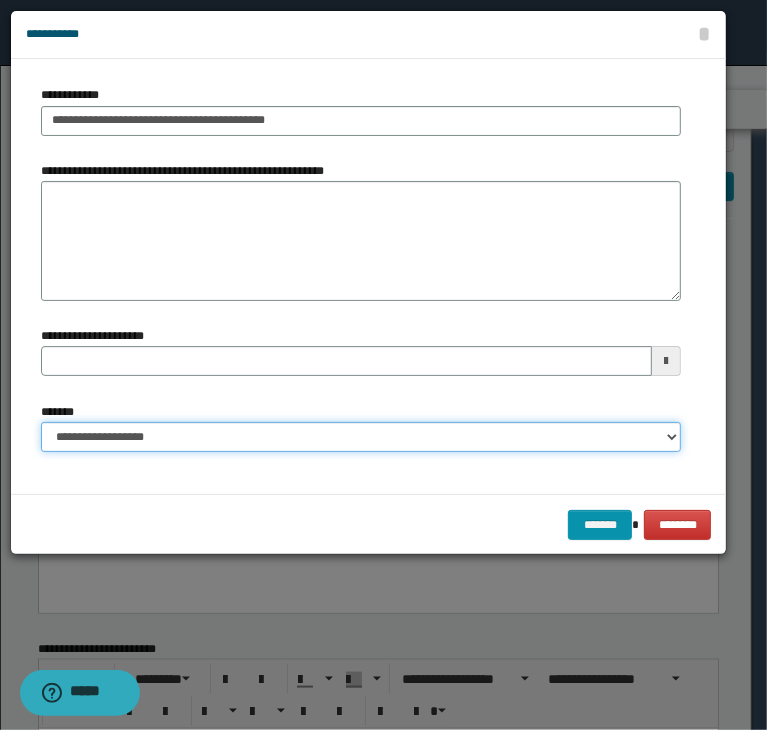 select on "*" 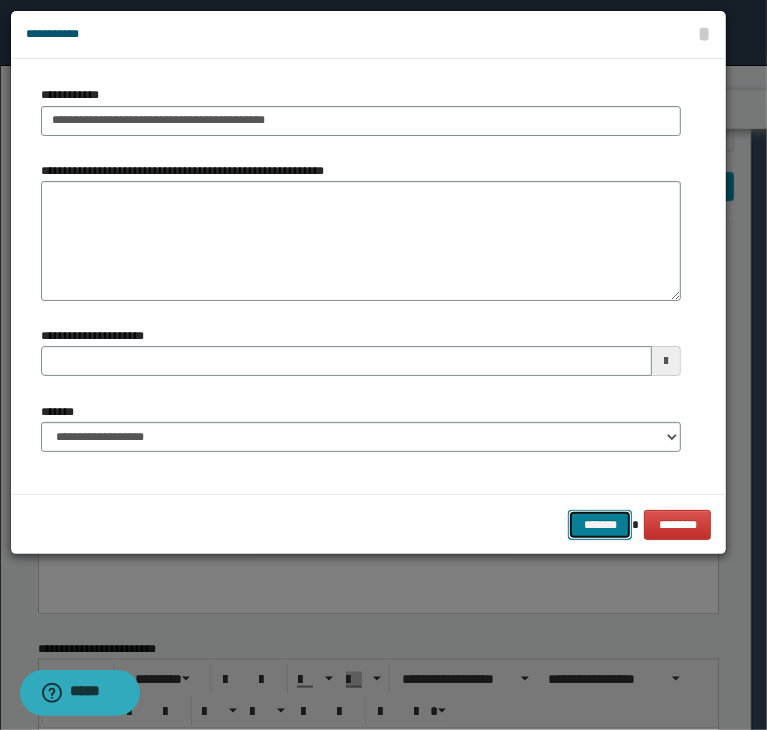 type 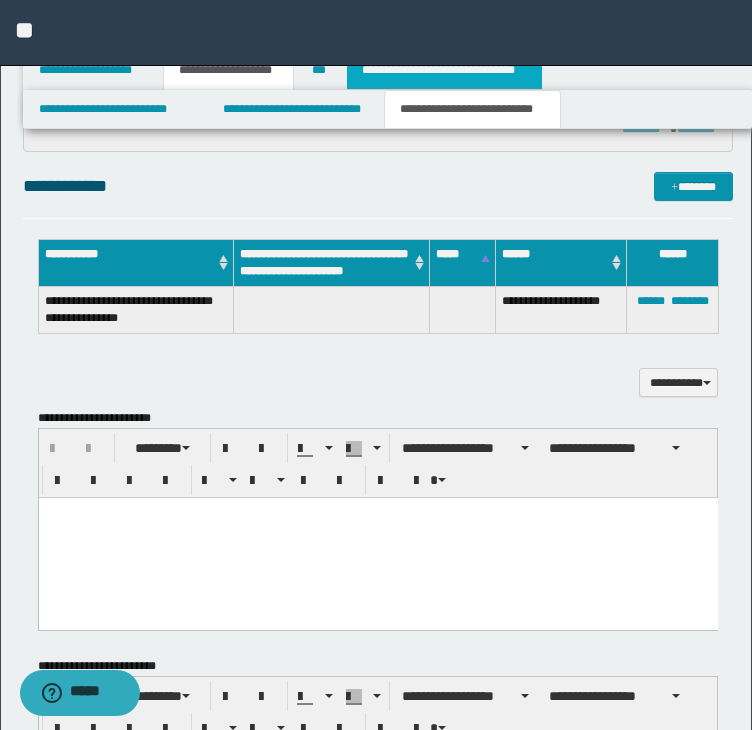 click on "**********" at bounding box center [444, 70] 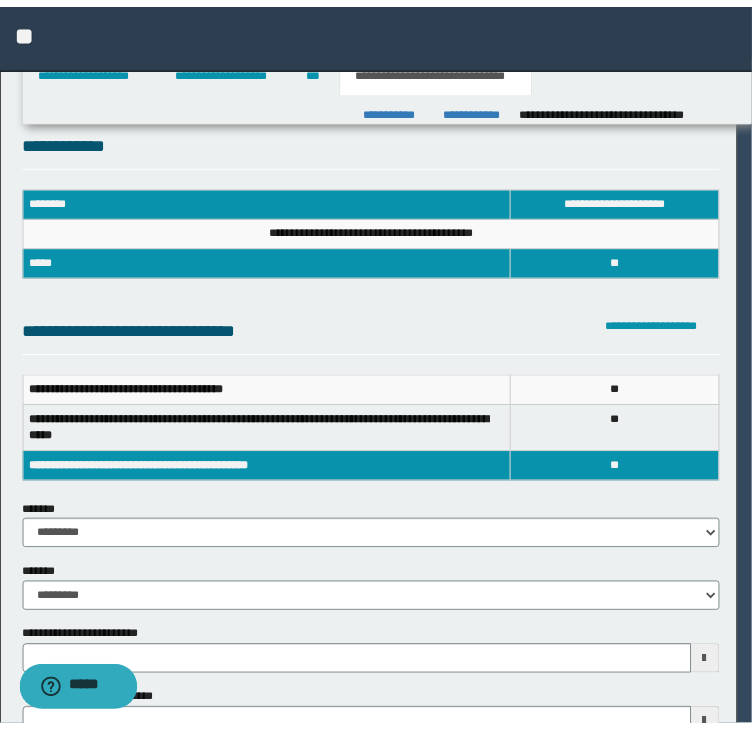 scroll, scrollTop: 0, scrollLeft: 0, axis: both 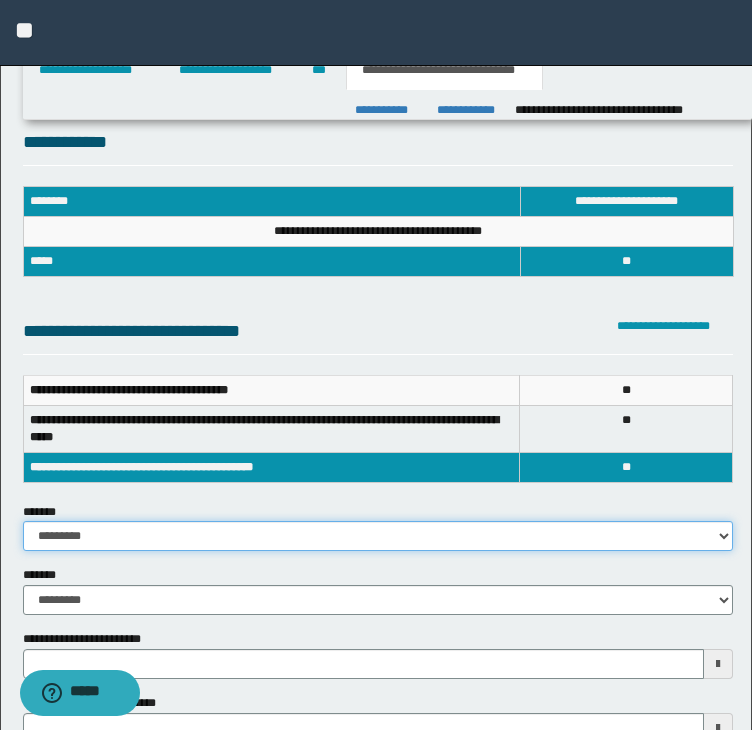 click on "**********" at bounding box center (378, 536) 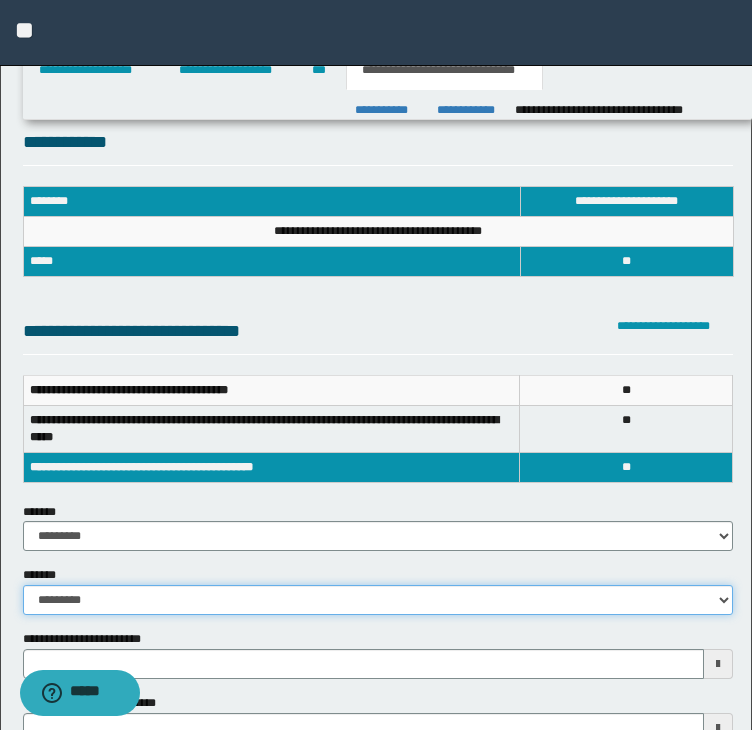 select on "*" 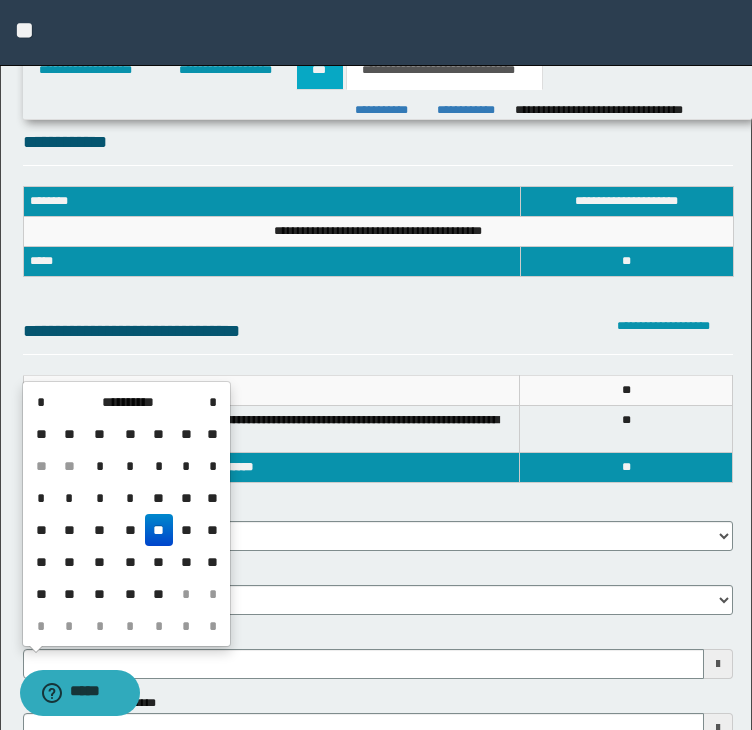 type 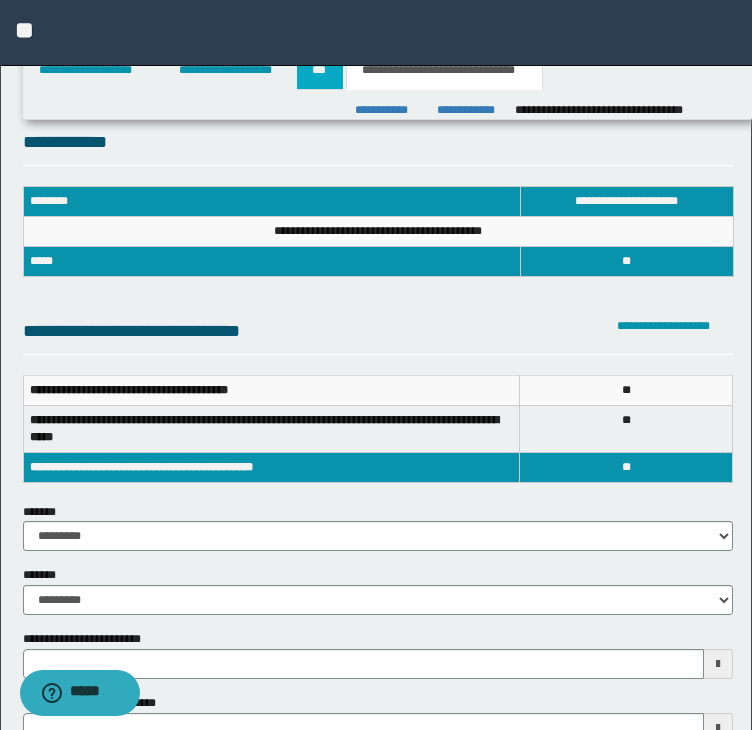 click on "***" at bounding box center (320, 70) 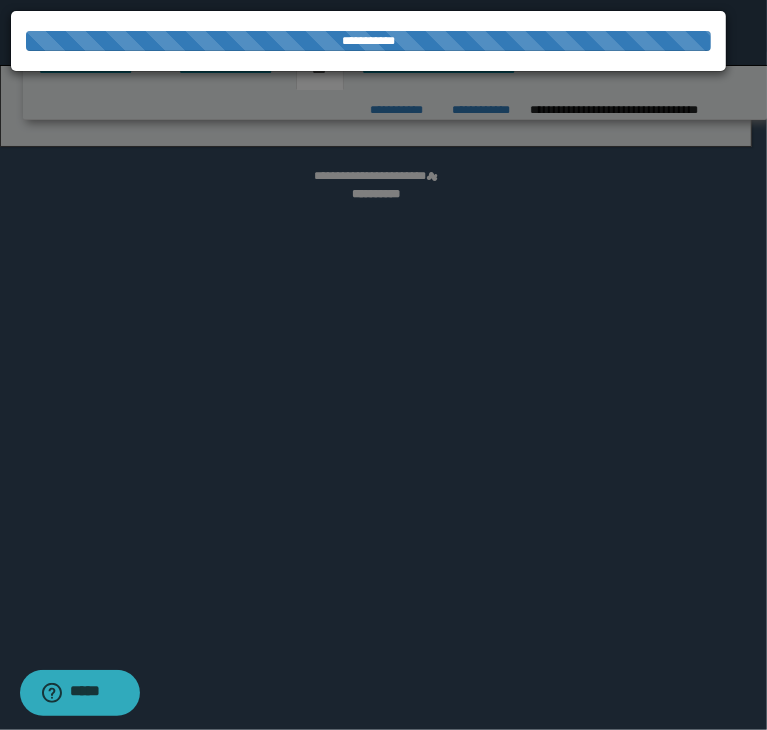 select on "*" 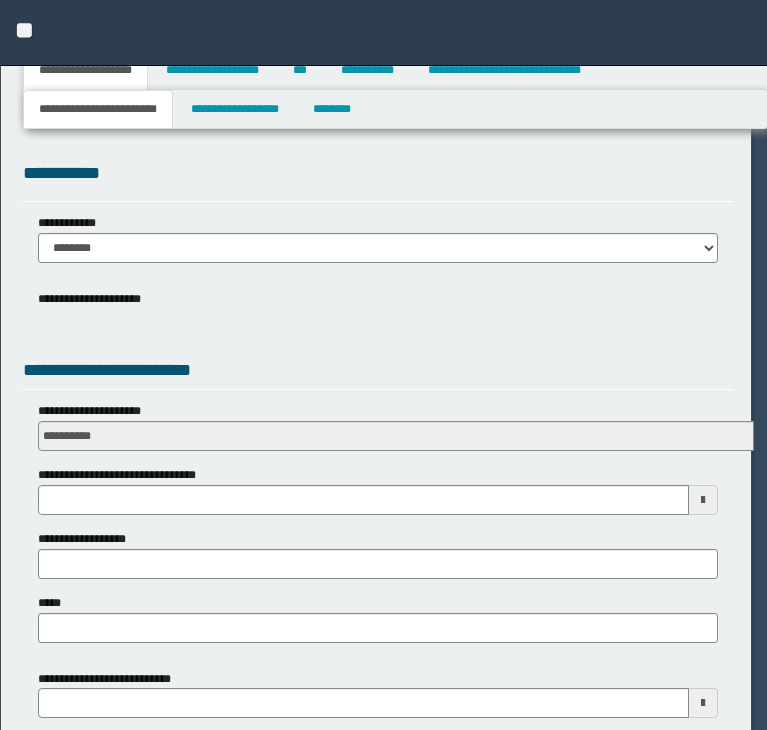 select on "*" 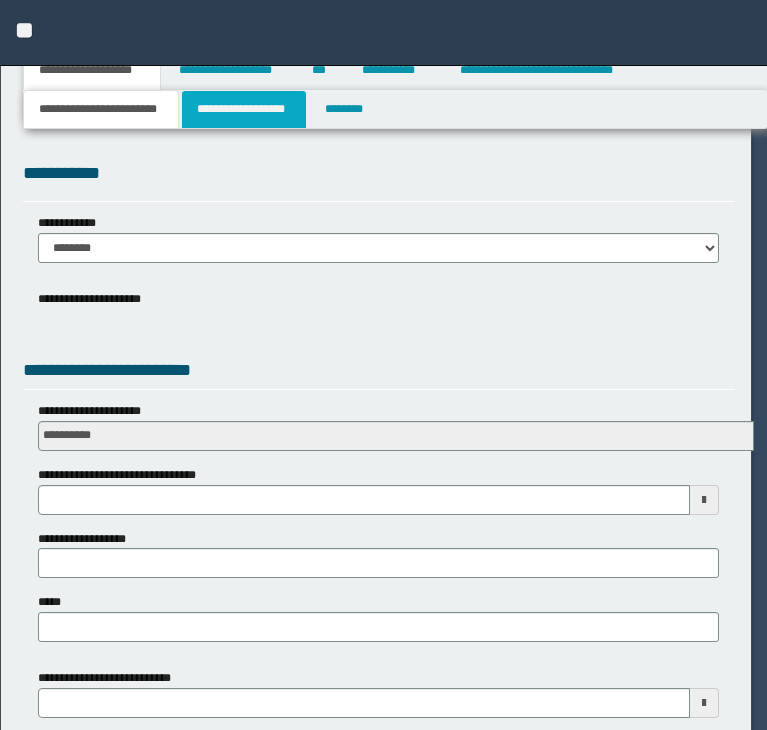 scroll, scrollTop: 0, scrollLeft: 0, axis: both 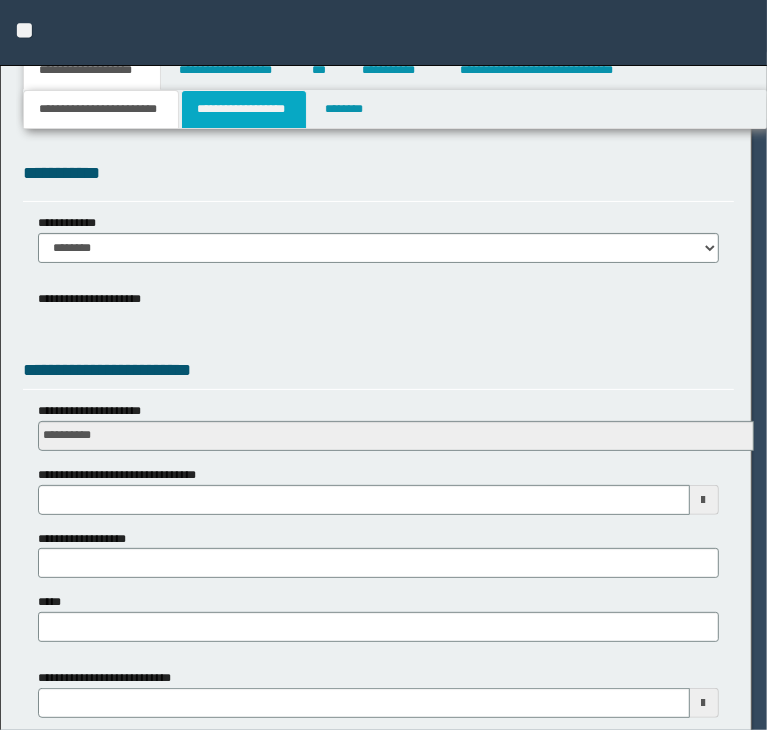 click on "**********" at bounding box center [244, 109] 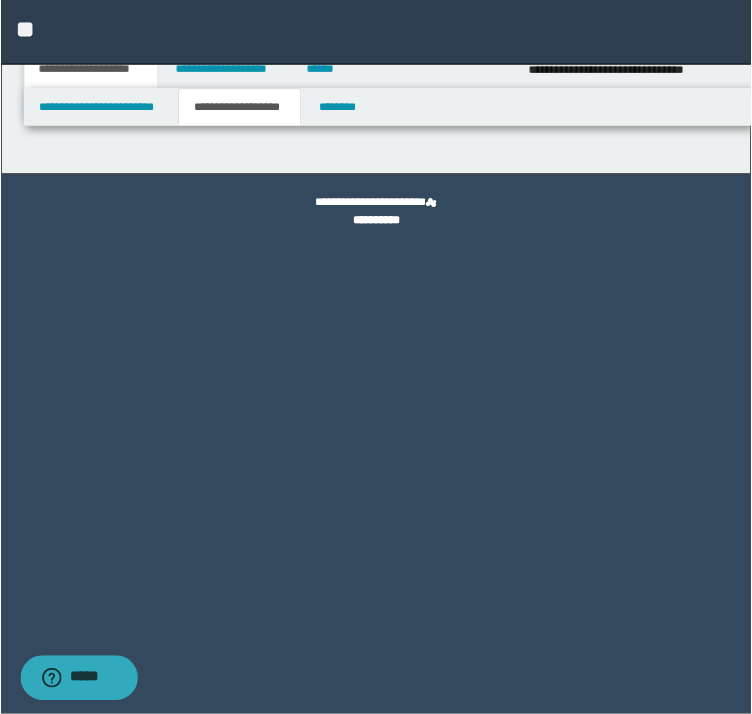 scroll, scrollTop: 0, scrollLeft: 0, axis: both 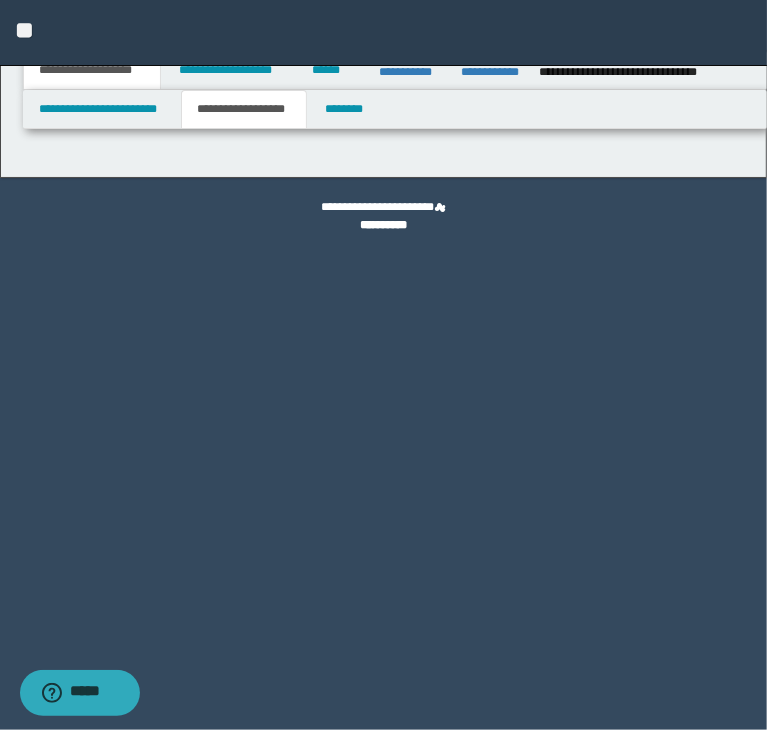 type on "**********" 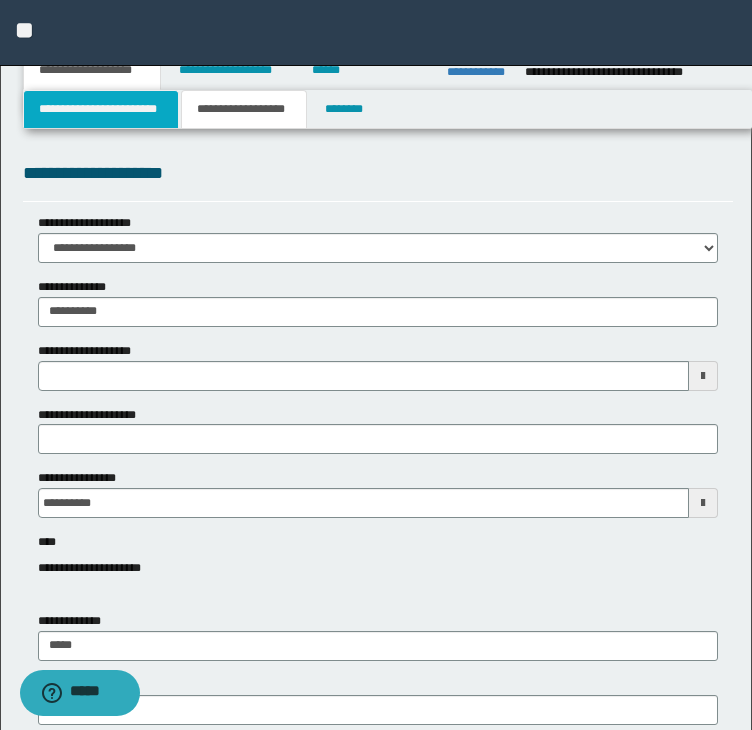click on "**********" at bounding box center (101, 109) 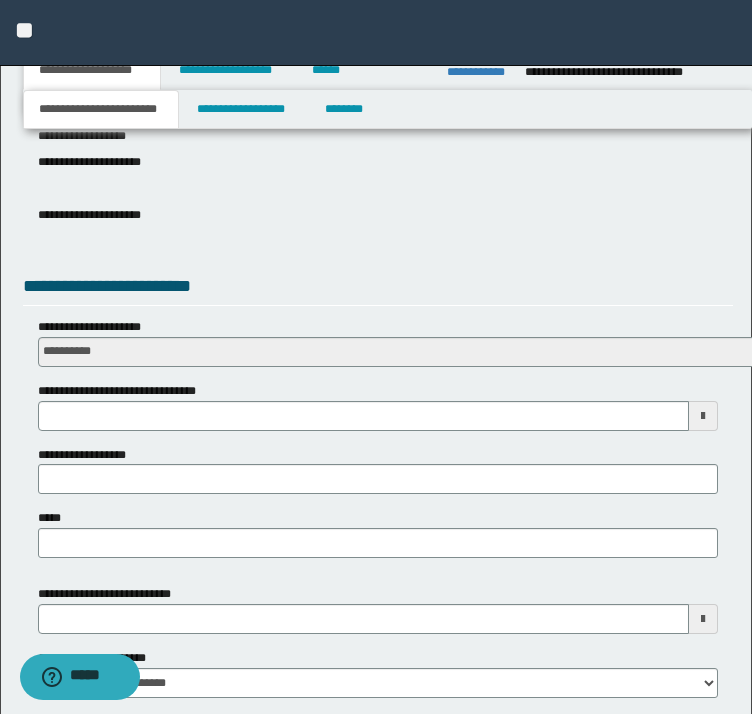 scroll, scrollTop: 700, scrollLeft: 0, axis: vertical 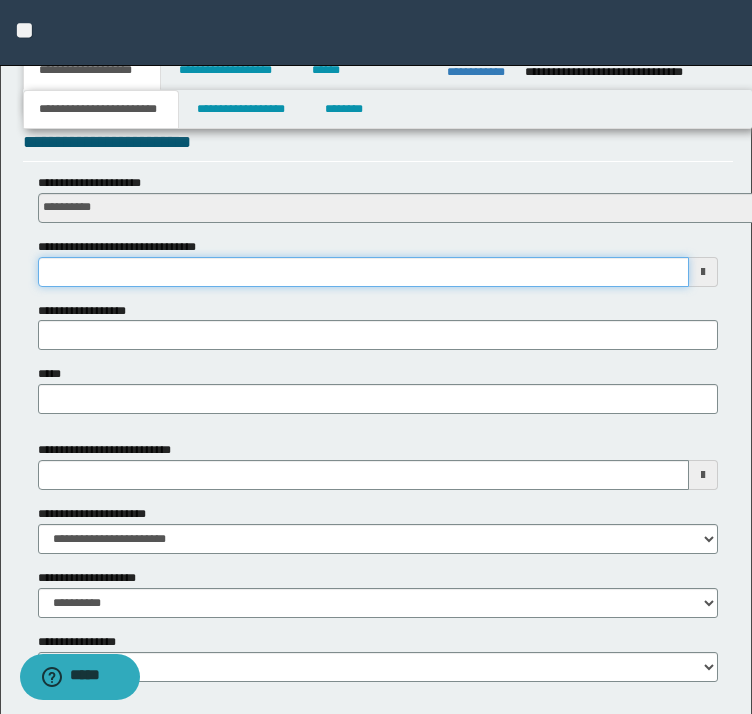click on "**********" at bounding box center (364, 272) 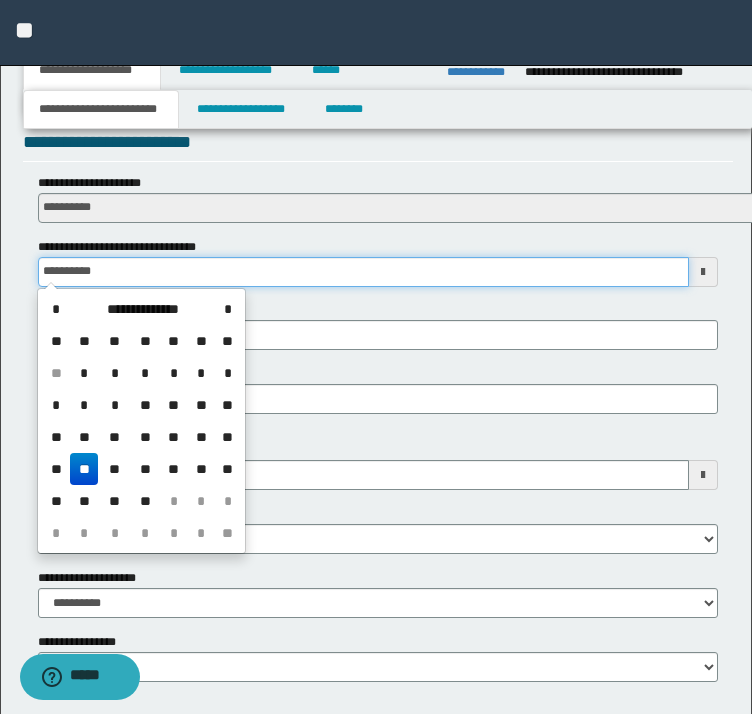 type on "**********" 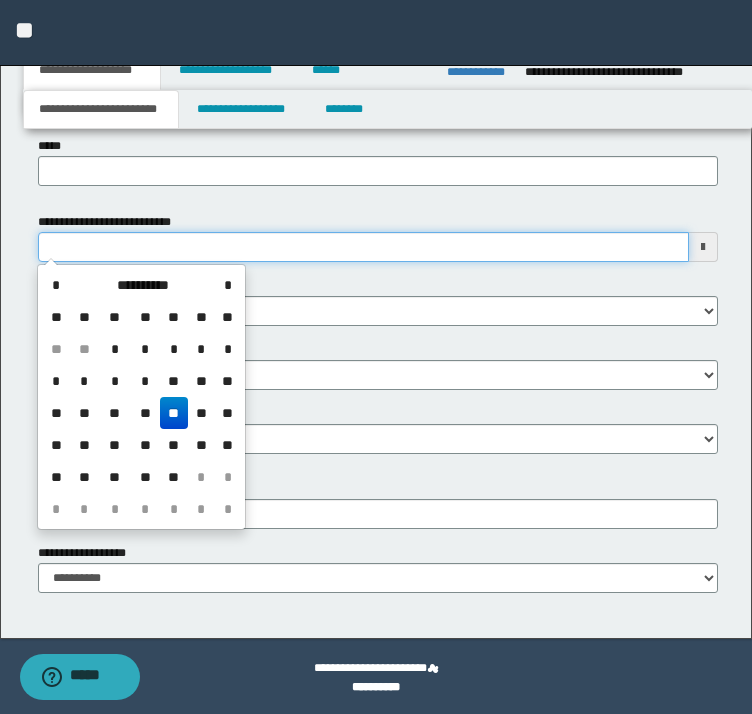 scroll, scrollTop: 930, scrollLeft: 0, axis: vertical 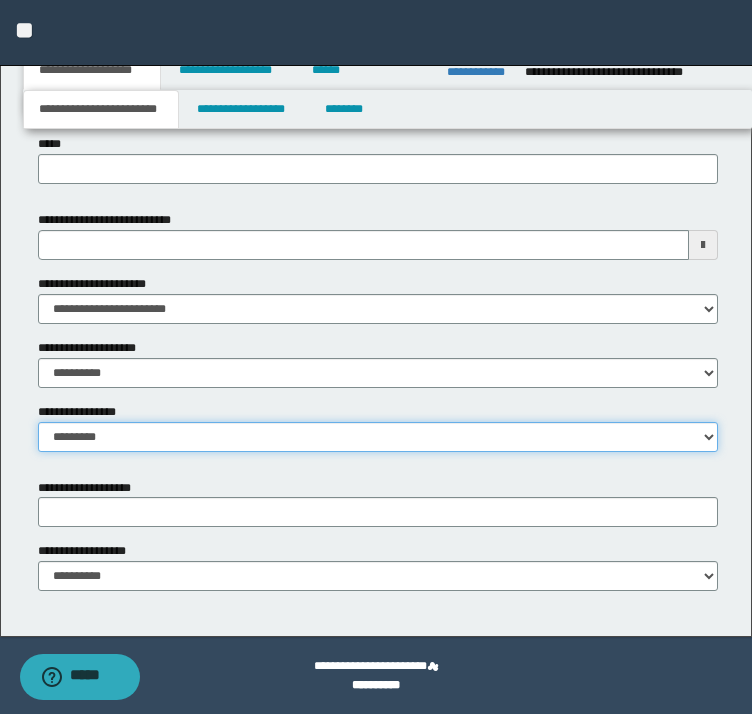 select on "*" 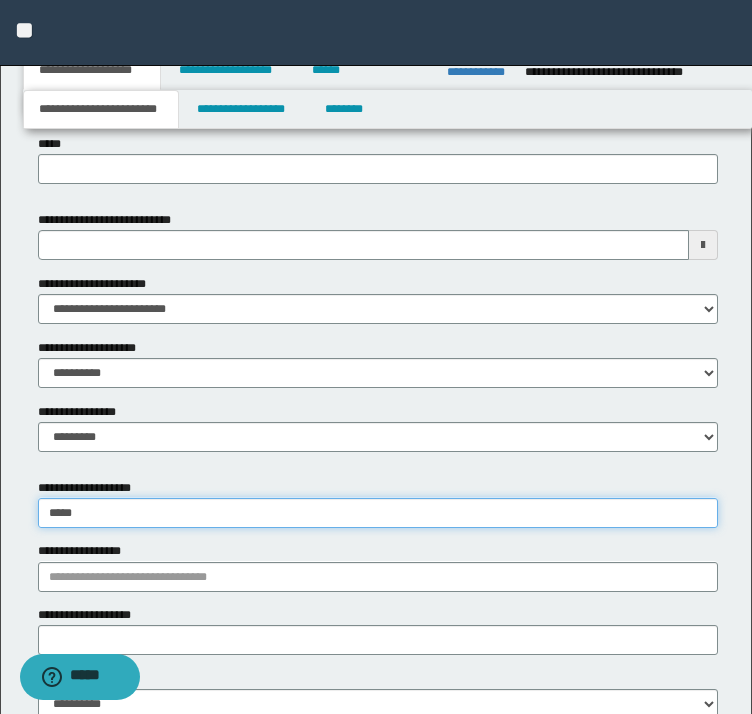 type on "******" 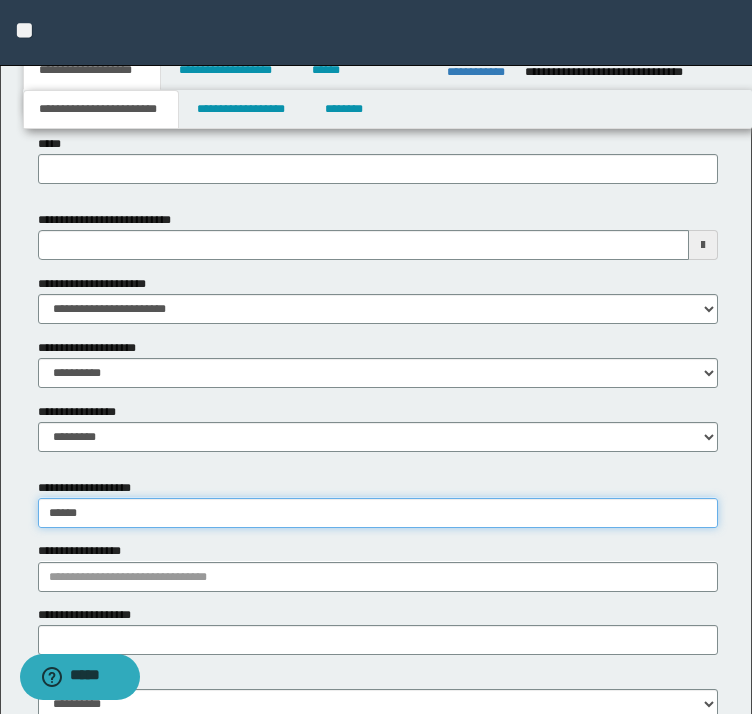type on "**********" 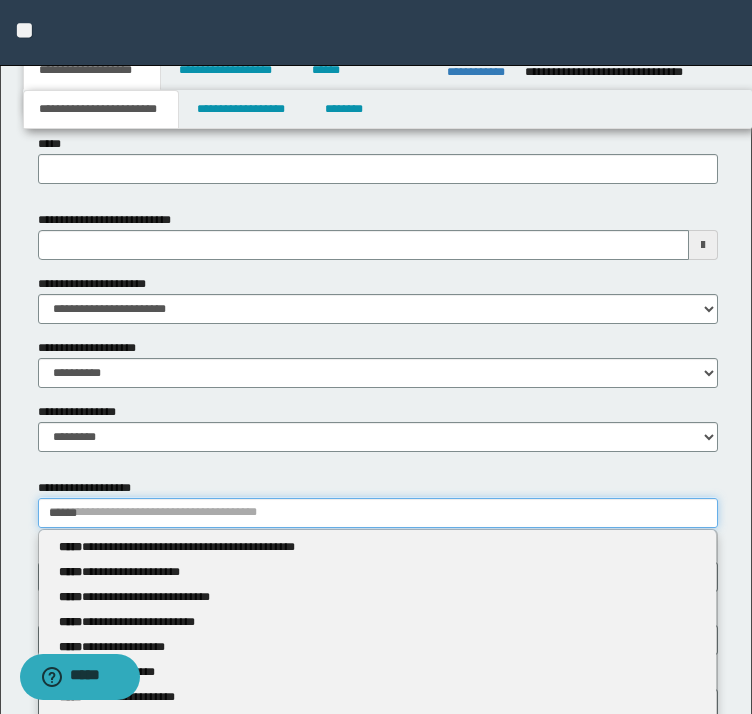 type 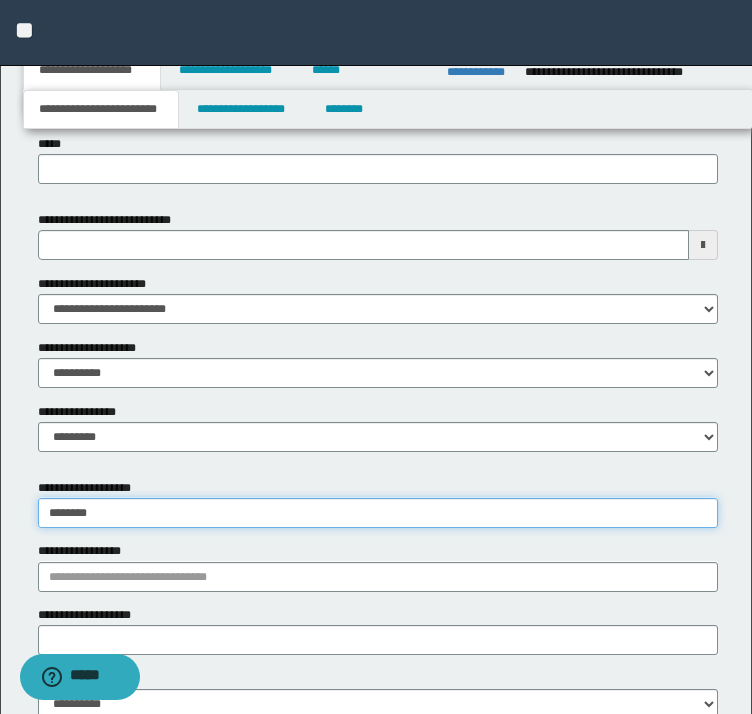 type on "********" 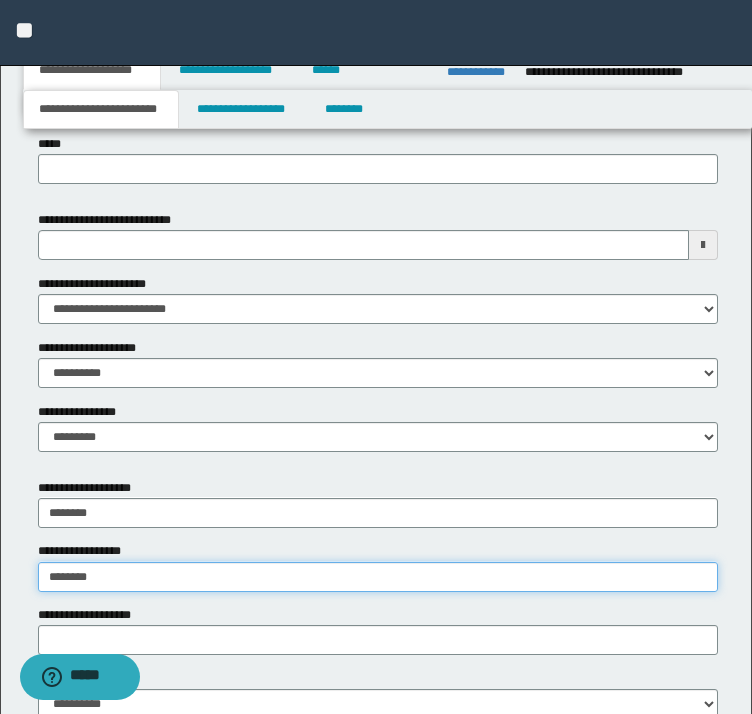 type on "*********" 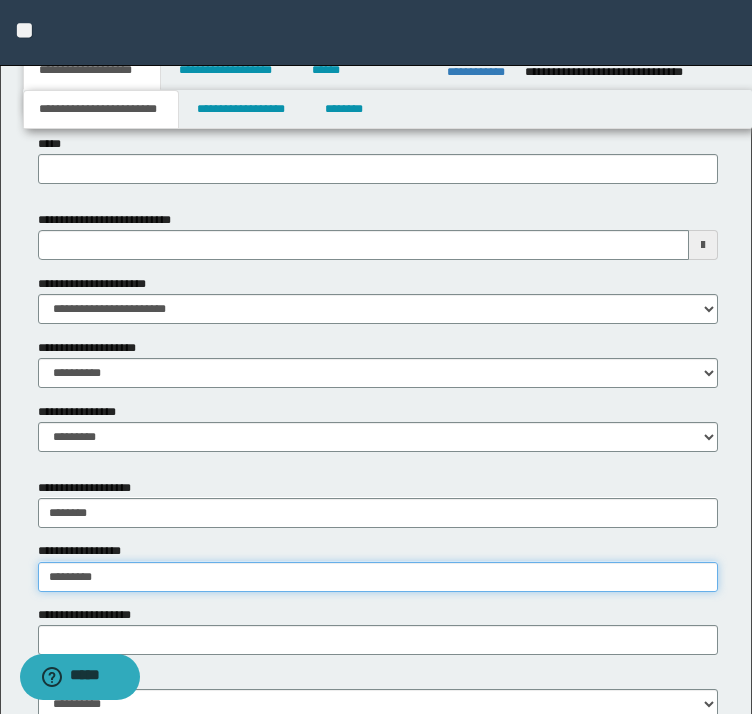 type on "*********" 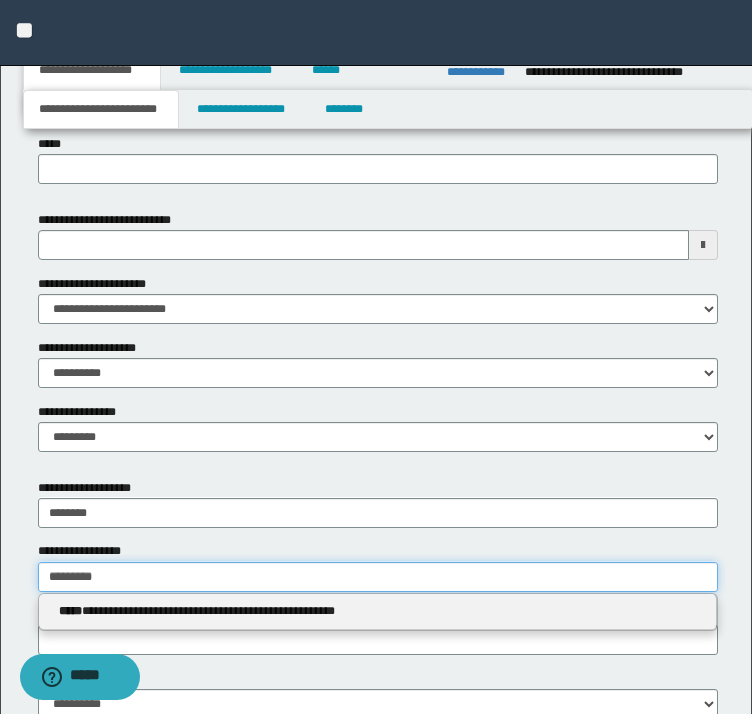 type 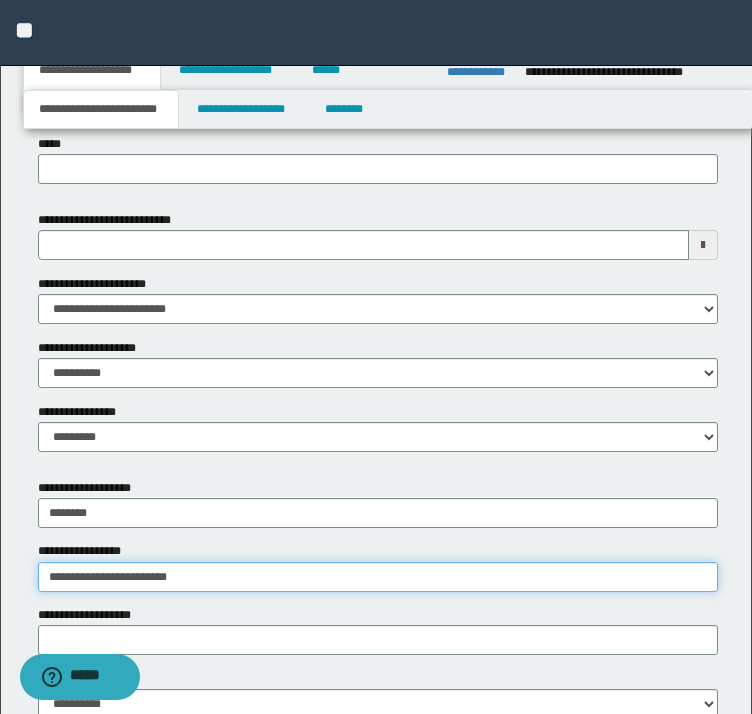 type on "**********" 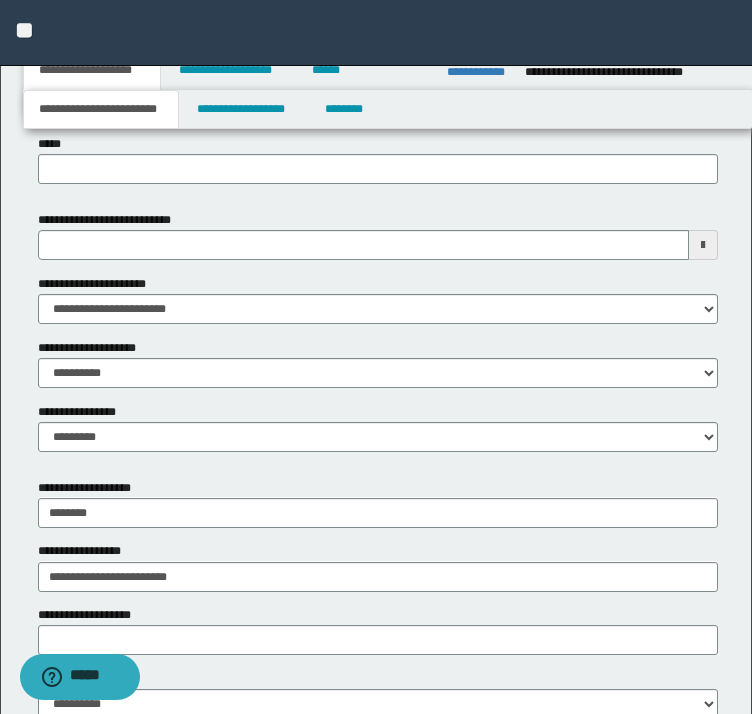 click on "**********" at bounding box center (376, 33) 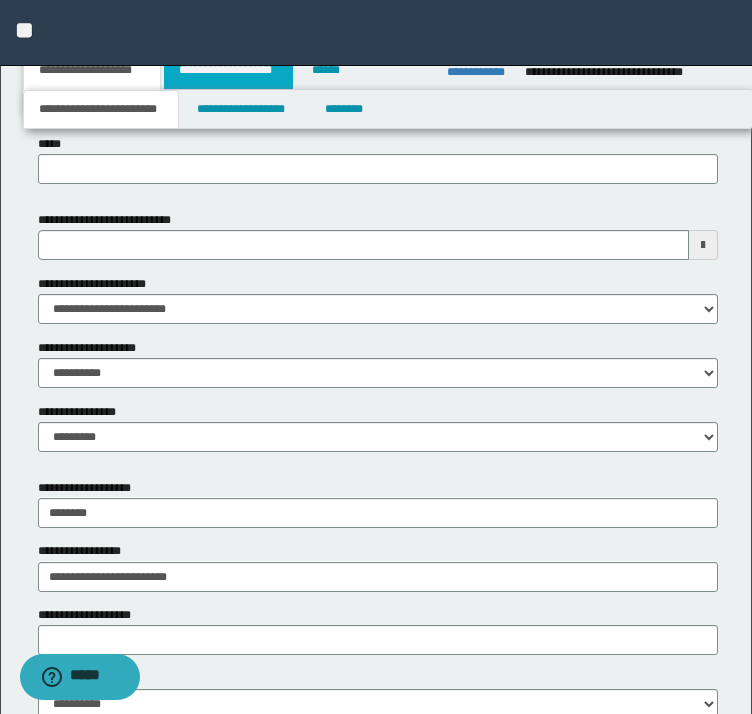 click on "**********" at bounding box center [228, 70] 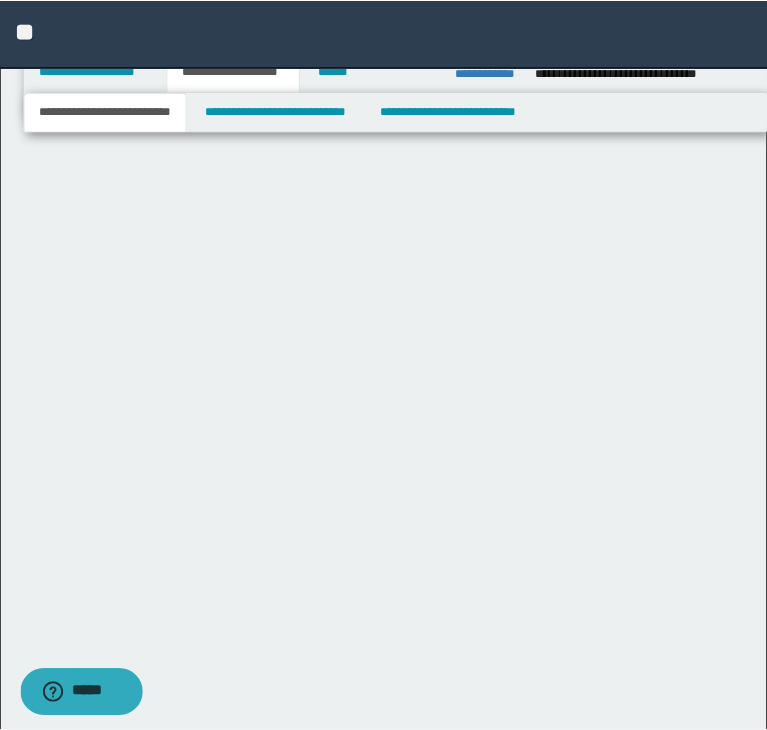 scroll, scrollTop: 0, scrollLeft: 0, axis: both 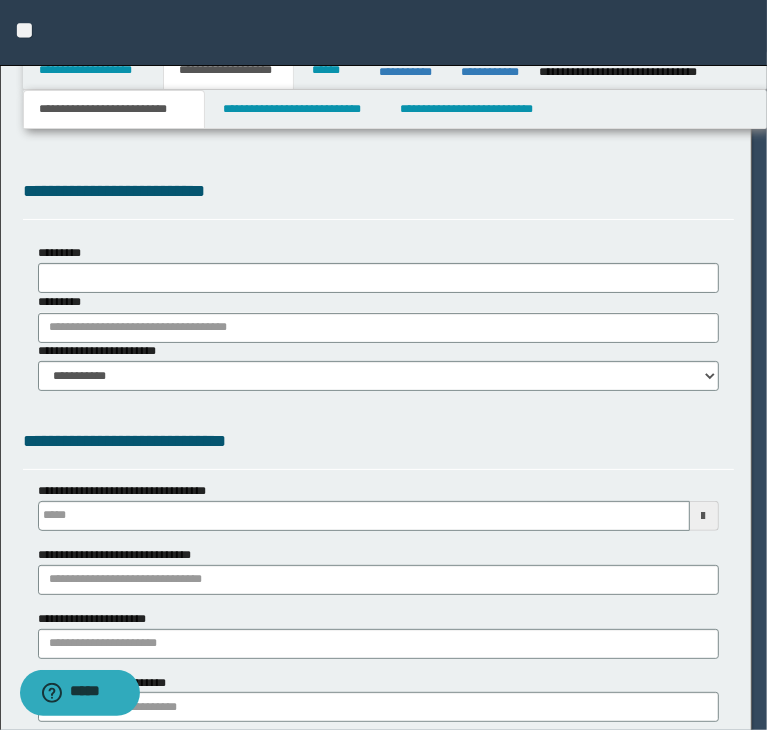 select on "*" 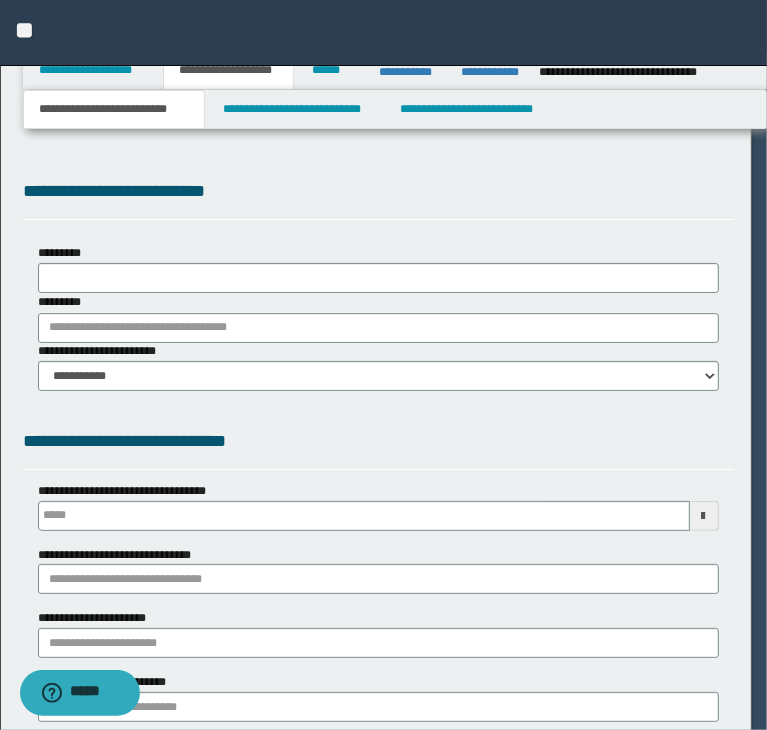 type 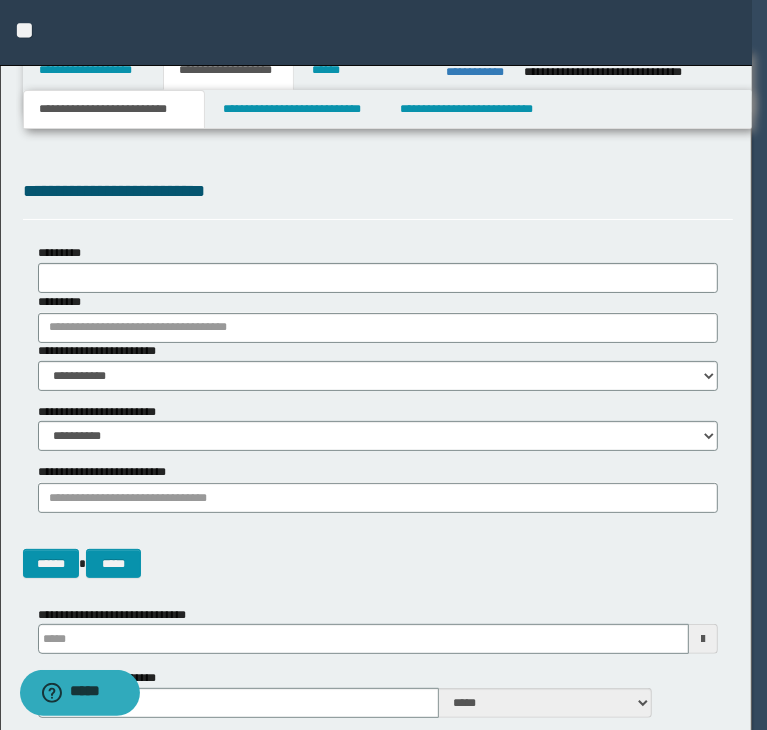 scroll, scrollTop: 0, scrollLeft: 0, axis: both 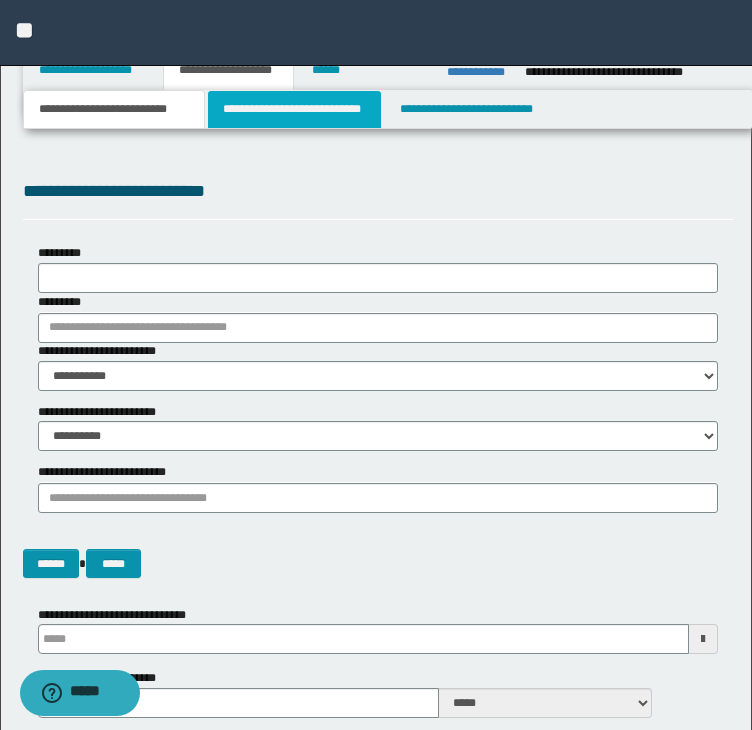click on "**********" at bounding box center (294, 109) 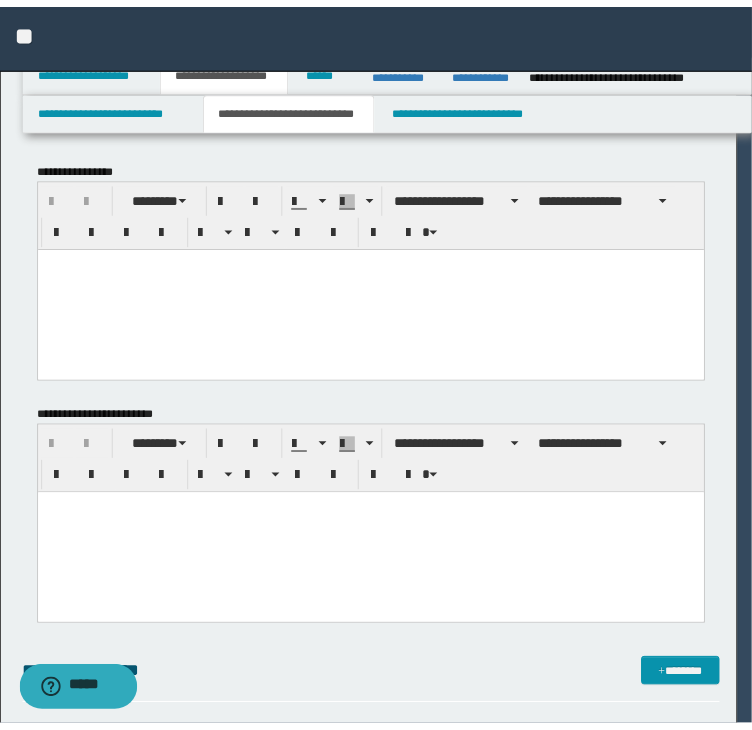 scroll, scrollTop: 0, scrollLeft: 0, axis: both 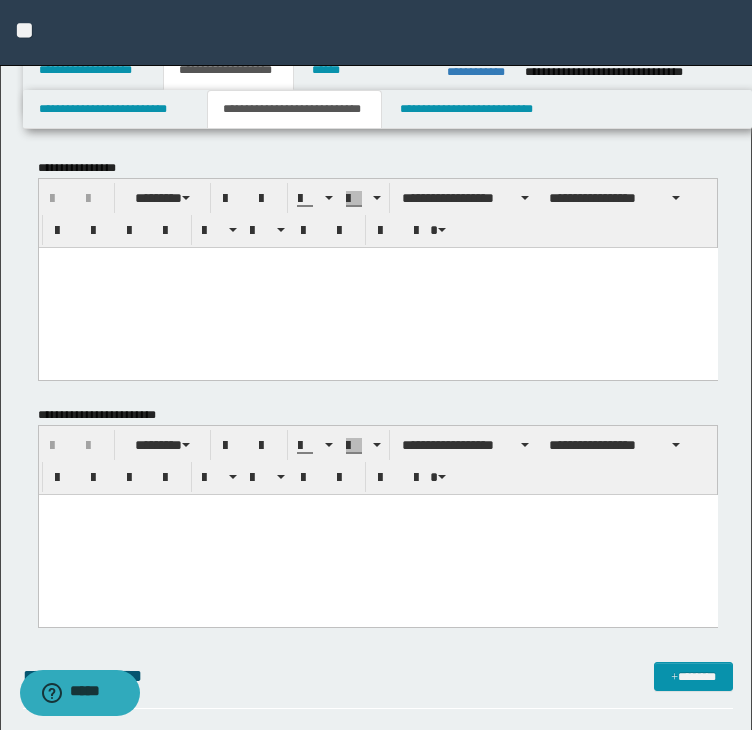 click at bounding box center [377, 287] 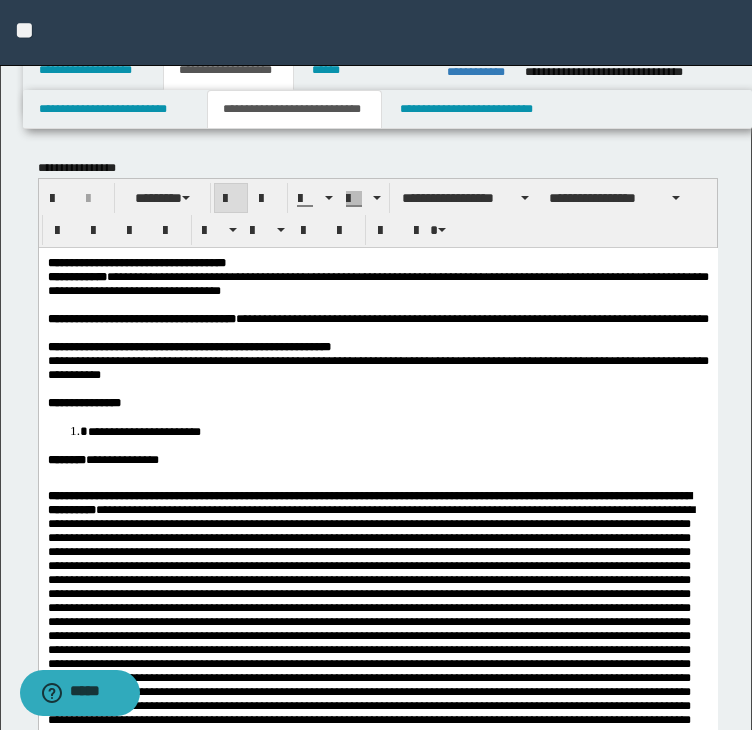 click on "**********" at bounding box center [377, 732] 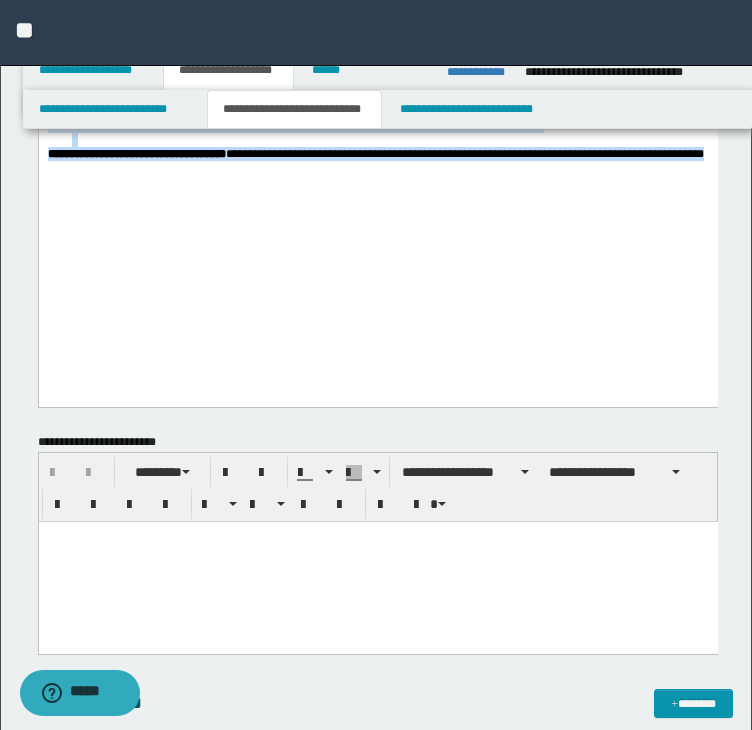 drag, startPoint x: 48, startPoint y: -736, endPoint x: 528, endPoint y: 440, distance: 1270.1874 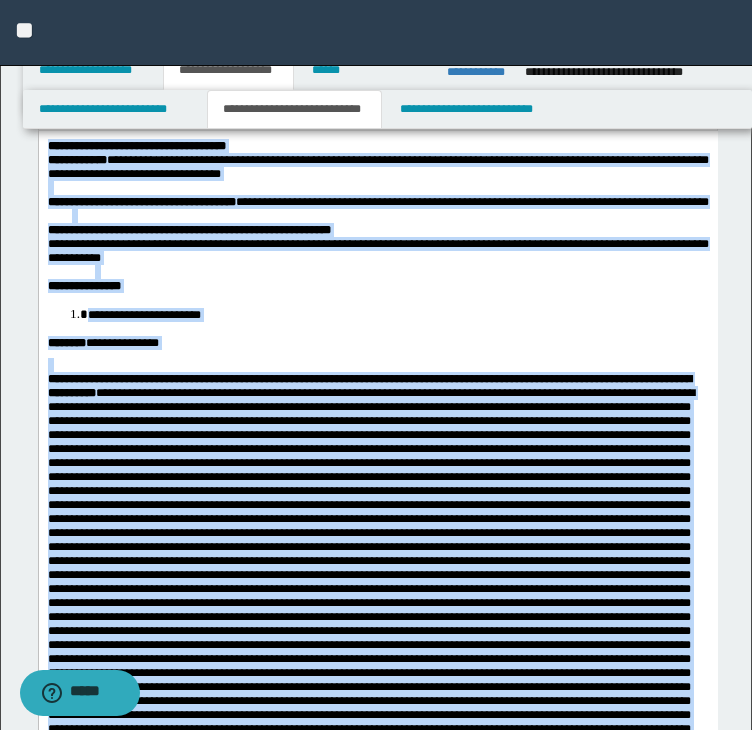 scroll, scrollTop: 0, scrollLeft: 0, axis: both 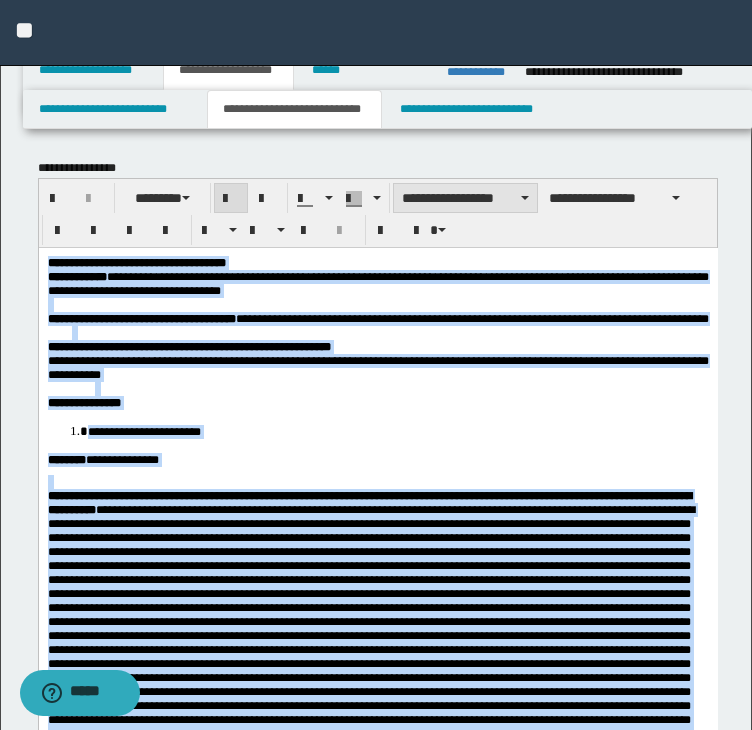 click on "**********" at bounding box center (465, 198) 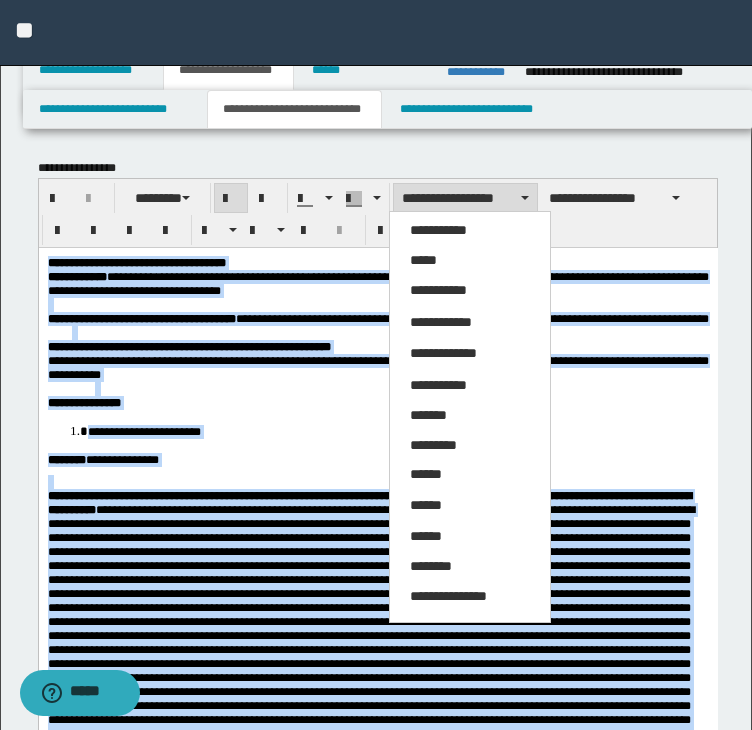 click on "*****" at bounding box center [470, 261] 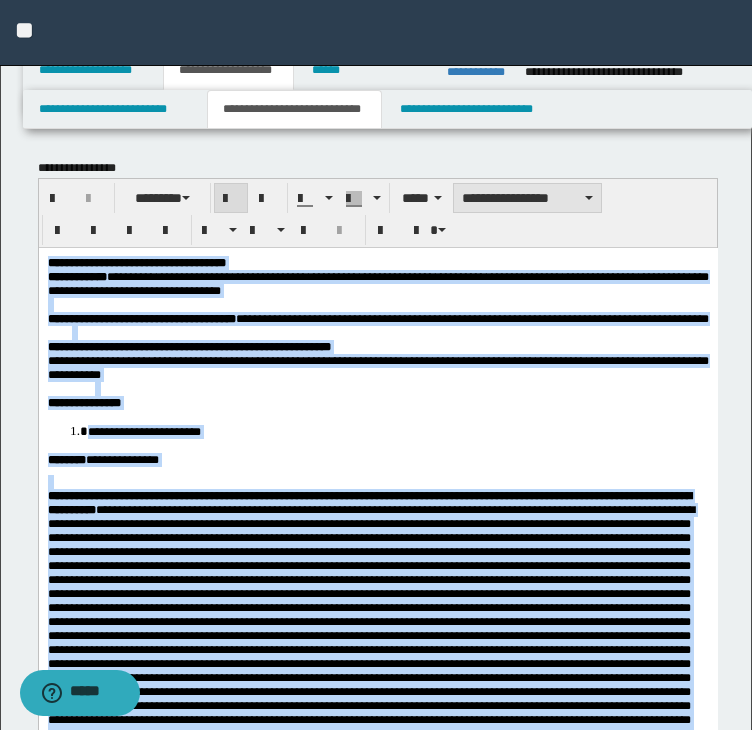 click on "**********" at bounding box center [527, 198] 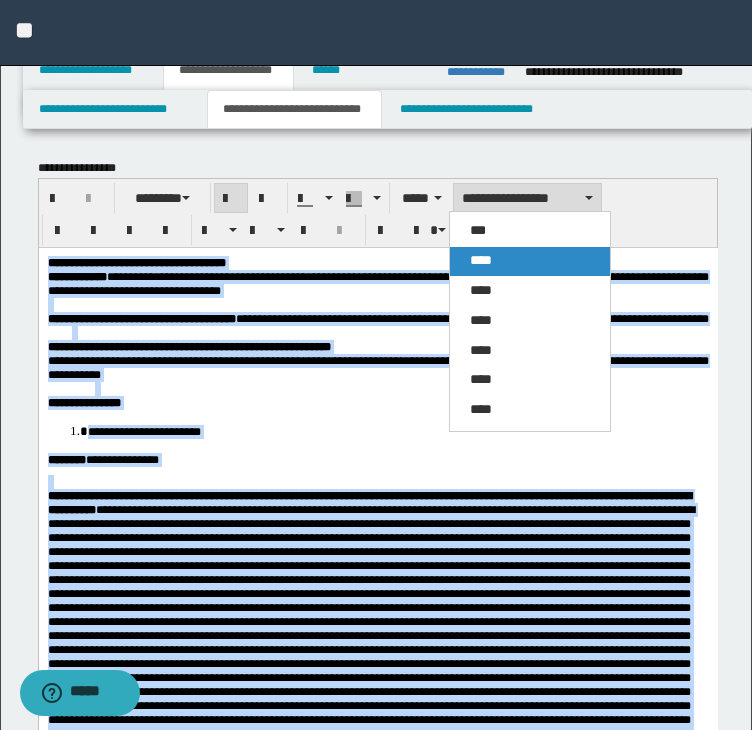 click on "****" at bounding box center [481, 260] 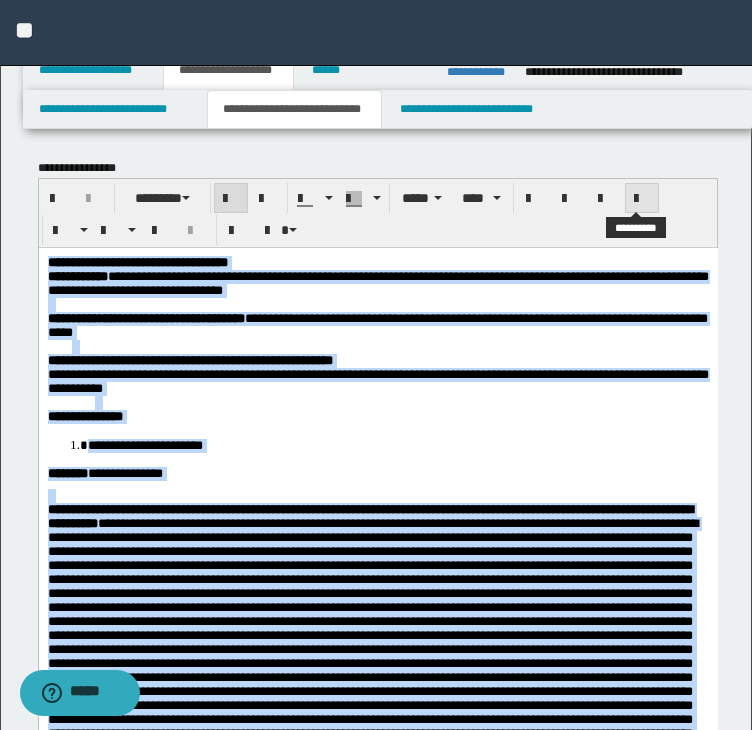 click at bounding box center (642, 199) 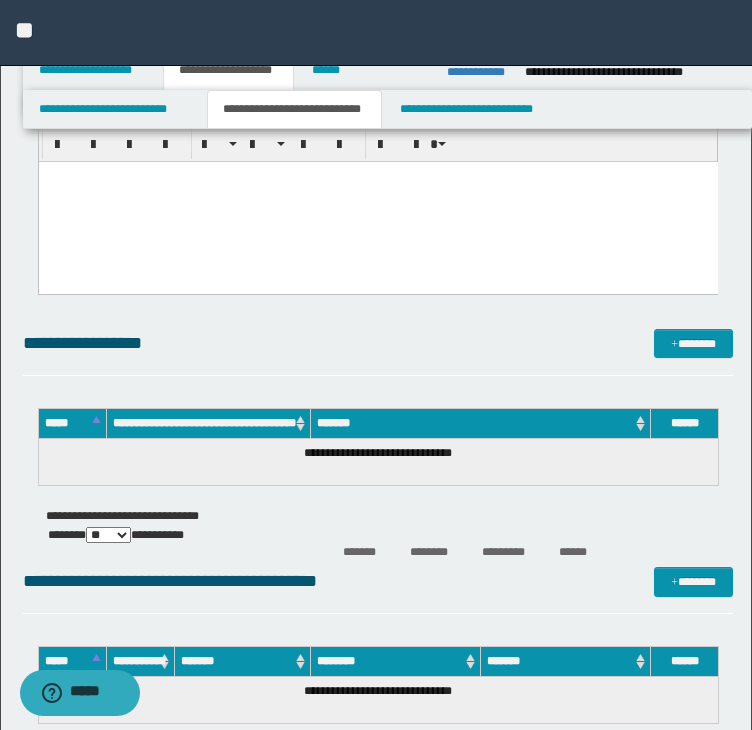 scroll, scrollTop: 1300, scrollLeft: 0, axis: vertical 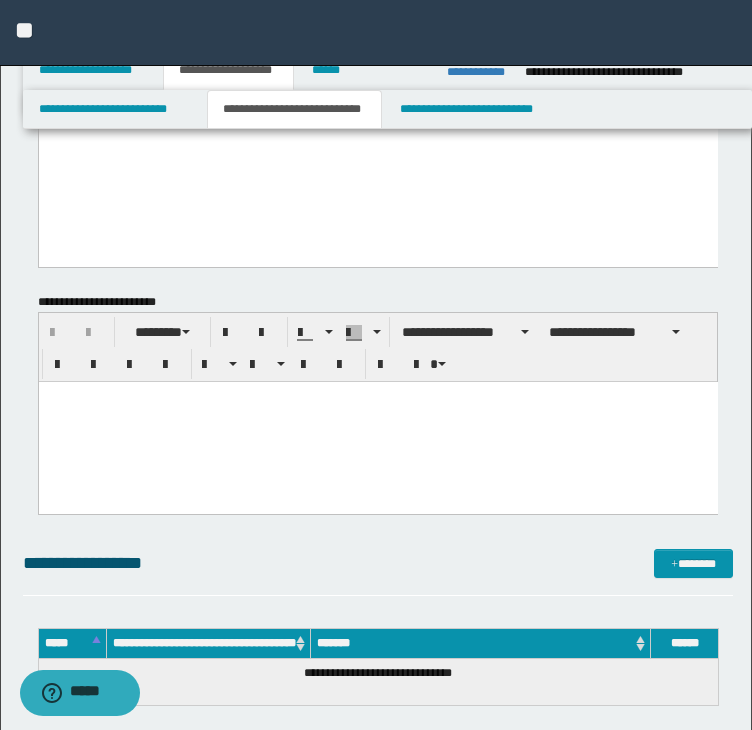 click at bounding box center [377, 422] 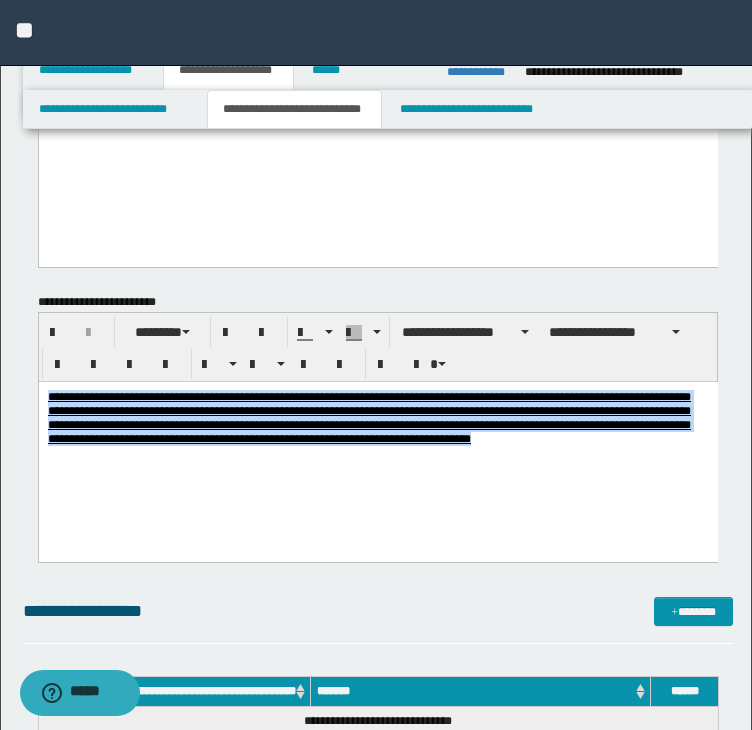 drag, startPoint x: 546, startPoint y: 448, endPoint x: -85, endPoint y: 331, distance: 641.75543 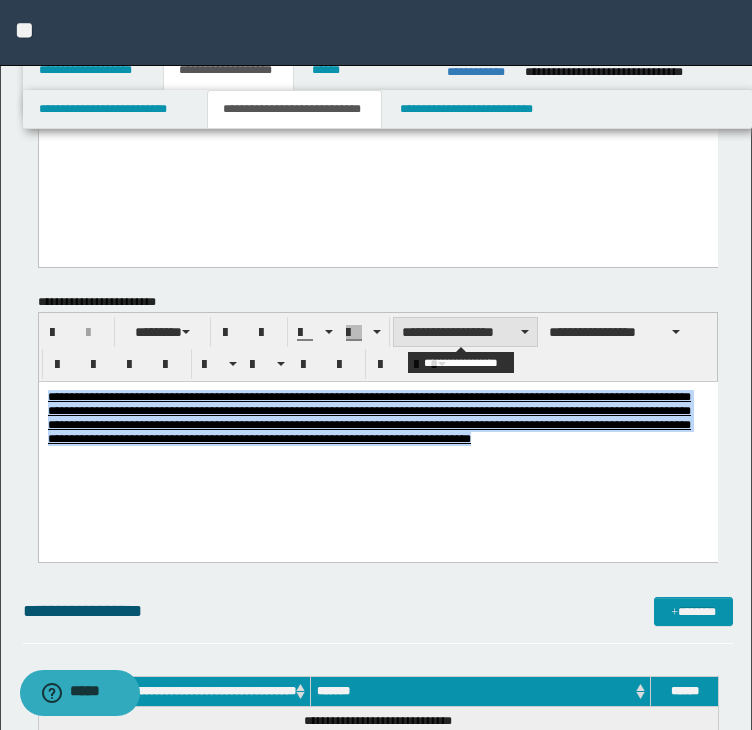 click on "**********" at bounding box center [465, 332] 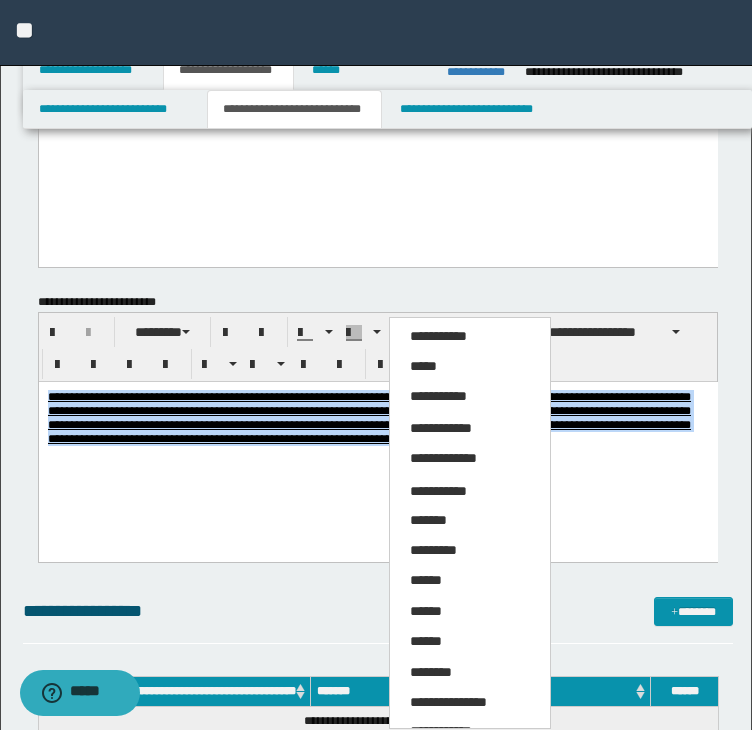 click on "**********" at bounding box center [470, 337] 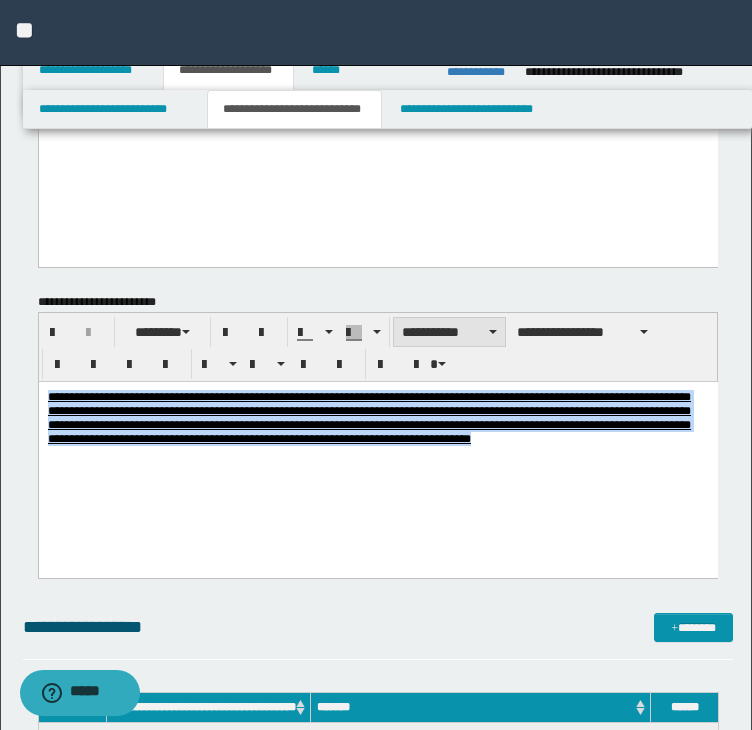 click on "**********" at bounding box center [449, 332] 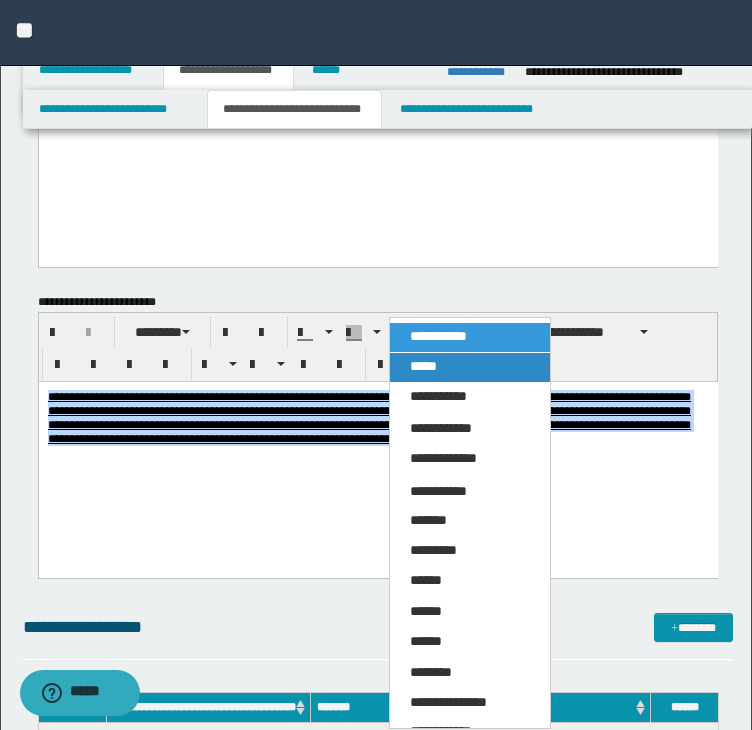 click on "*****" at bounding box center (423, 366) 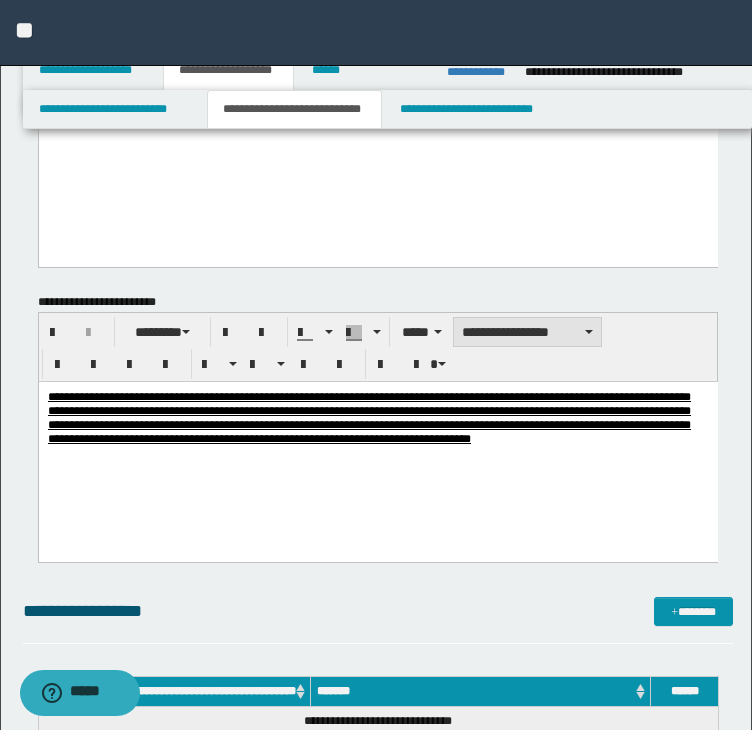 click on "**********" at bounding box center [527, 332] 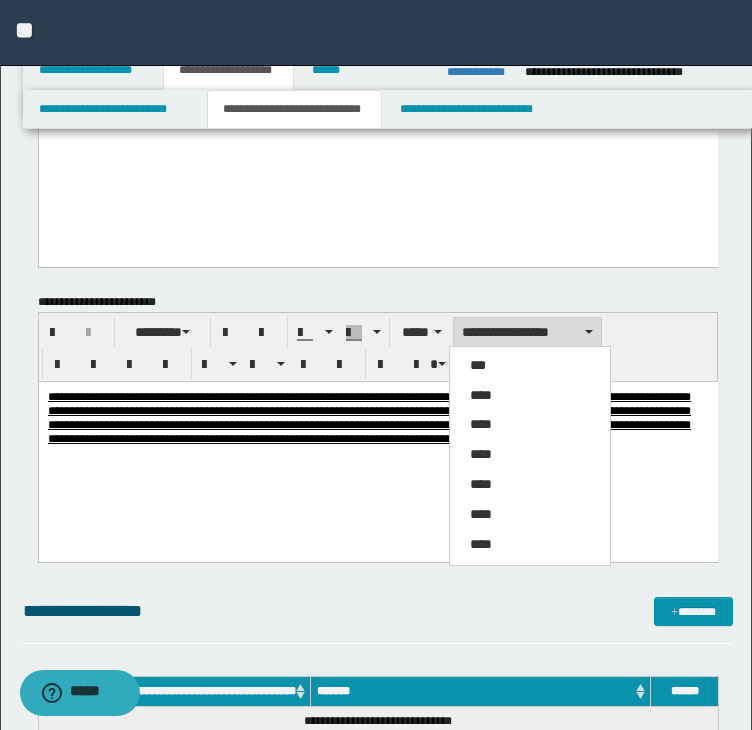 click on "****" at bounding box center (530, 396) 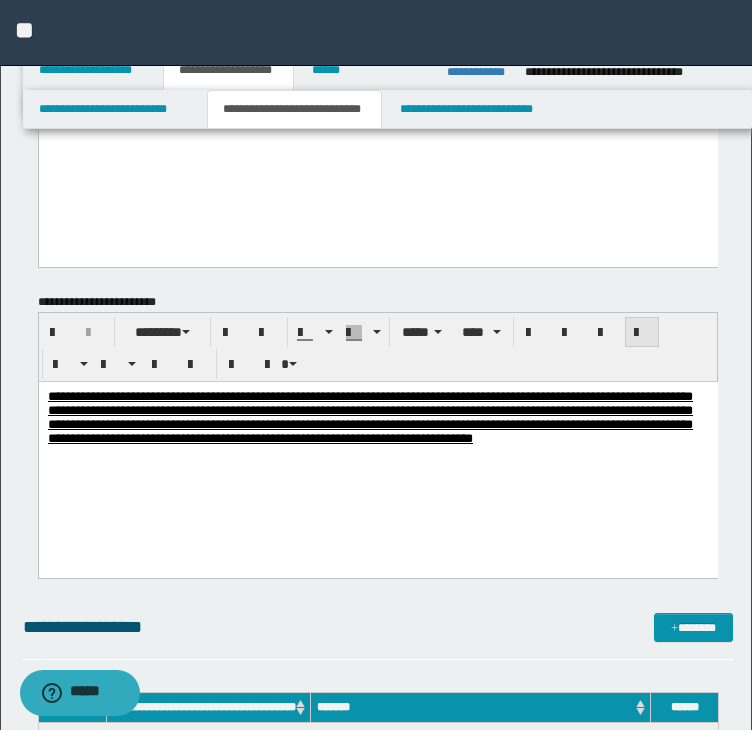 click at bounding box center [642, 333] 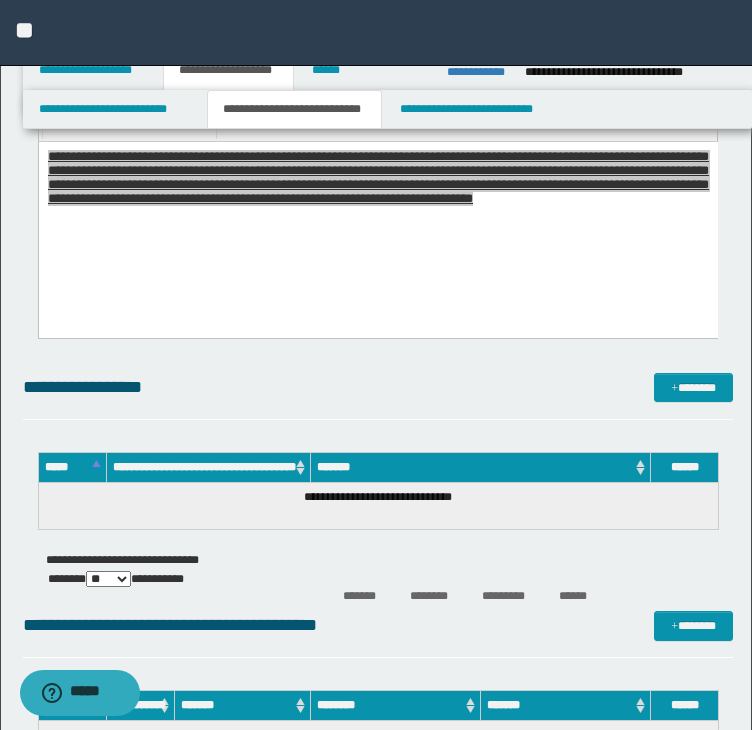 scroll, scrollTop: 1700, scrollLeft: 0, axis: vertical 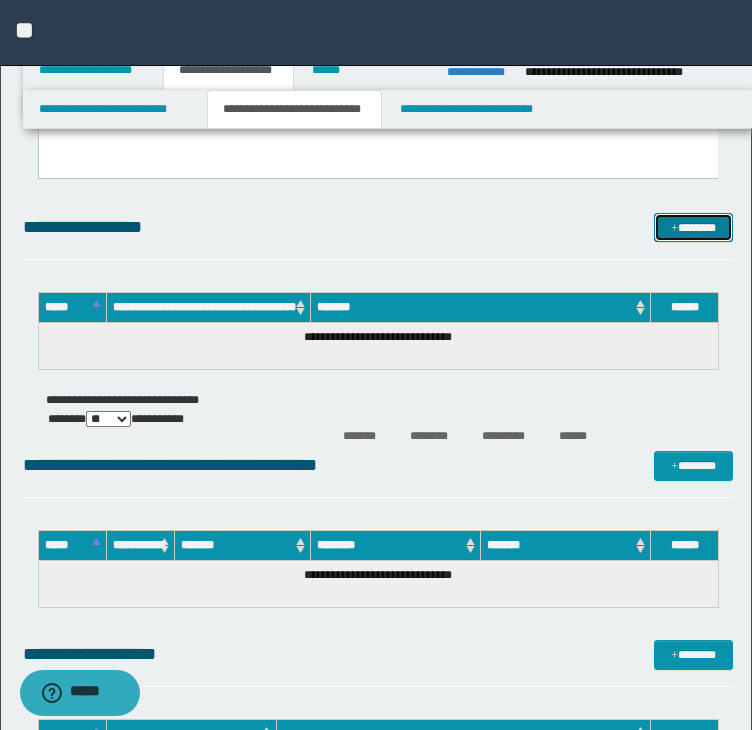 click on "*******" at bounding box center [693, 228] 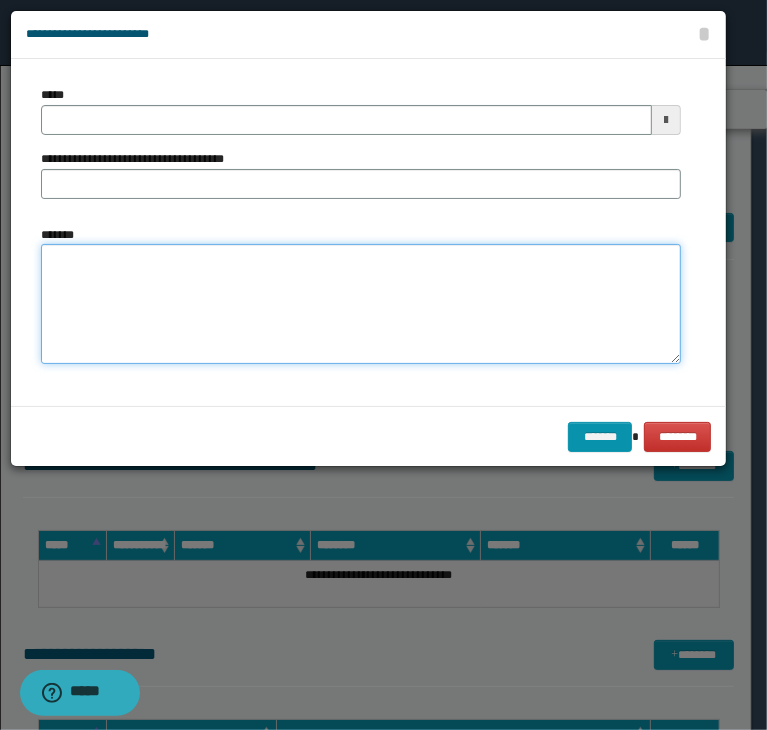 click on "*******" at bounding box center (361, 304) 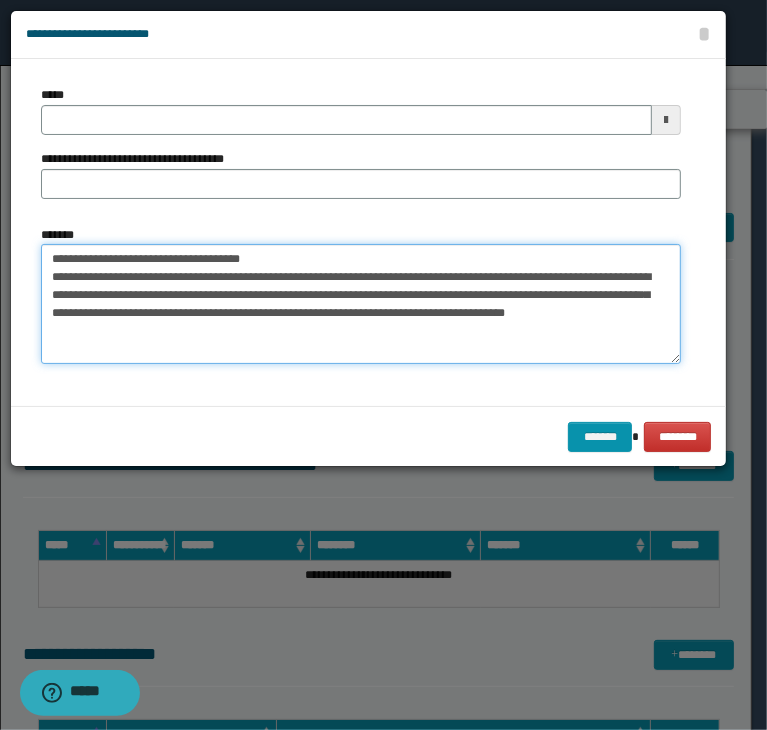 type 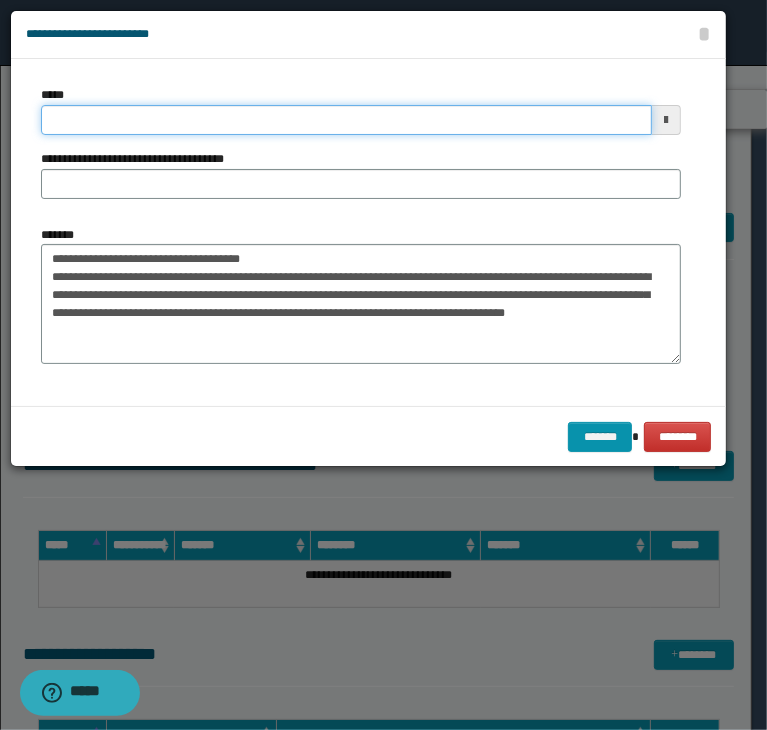 click on "*****" at bounding box center (346, 120) 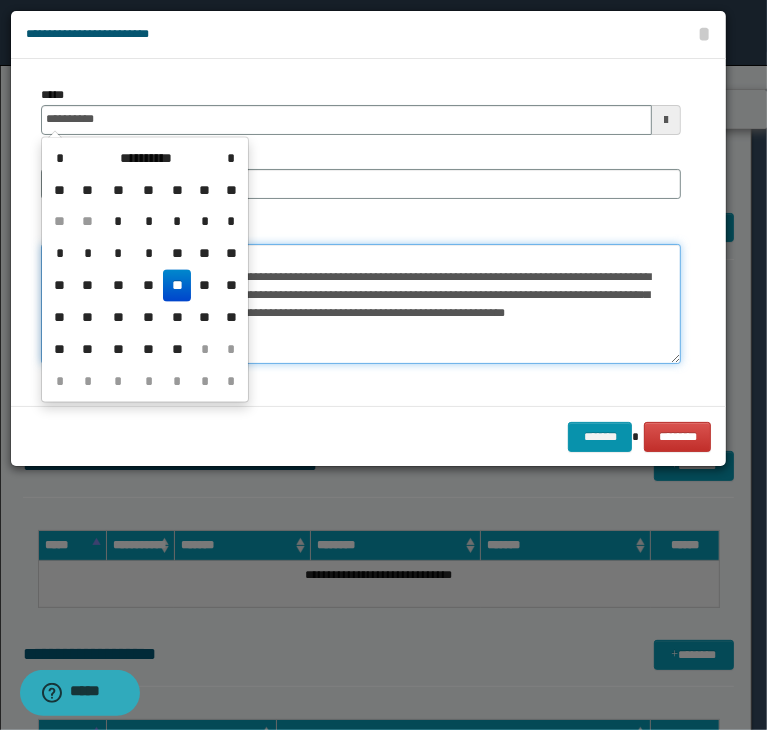 type on "**********" 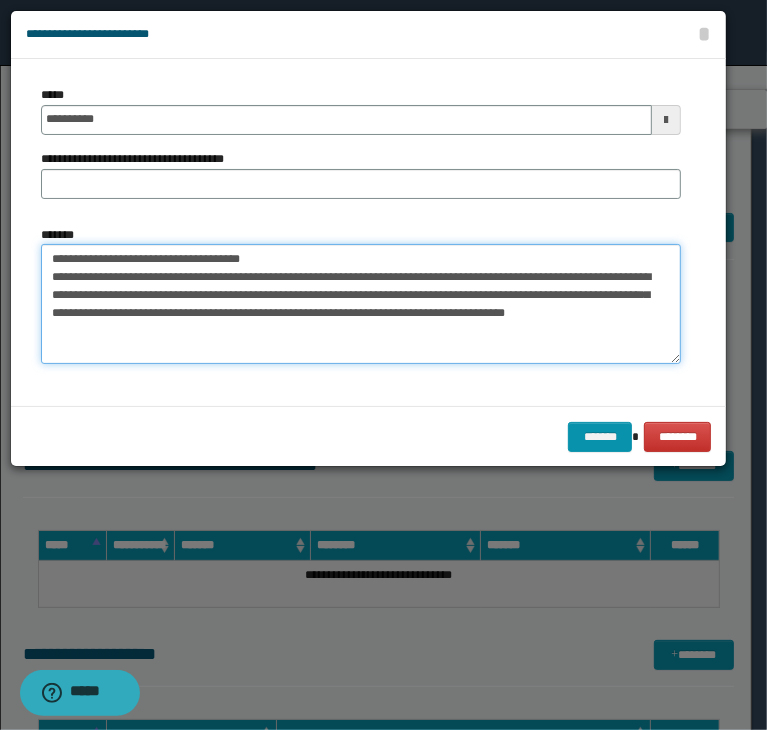 drag, startPoint x: 388, startPoint y: 277, endPoint x: 274, endPoint y: 253, distance: 116.498924 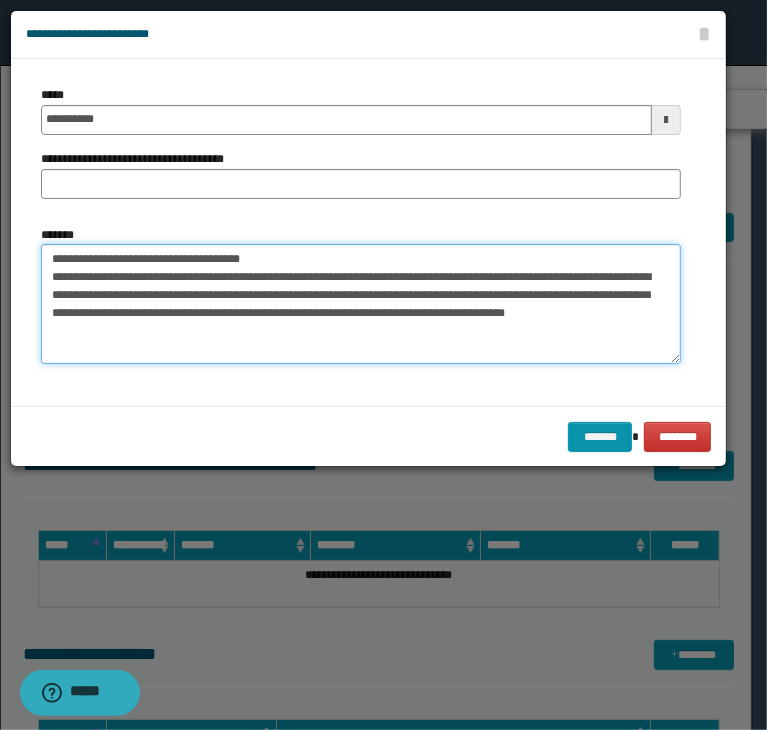 drag, startPoint x: 272, startPoint y: 255, endPoint x: 140, endPoint y: 201, distance: 142.61838 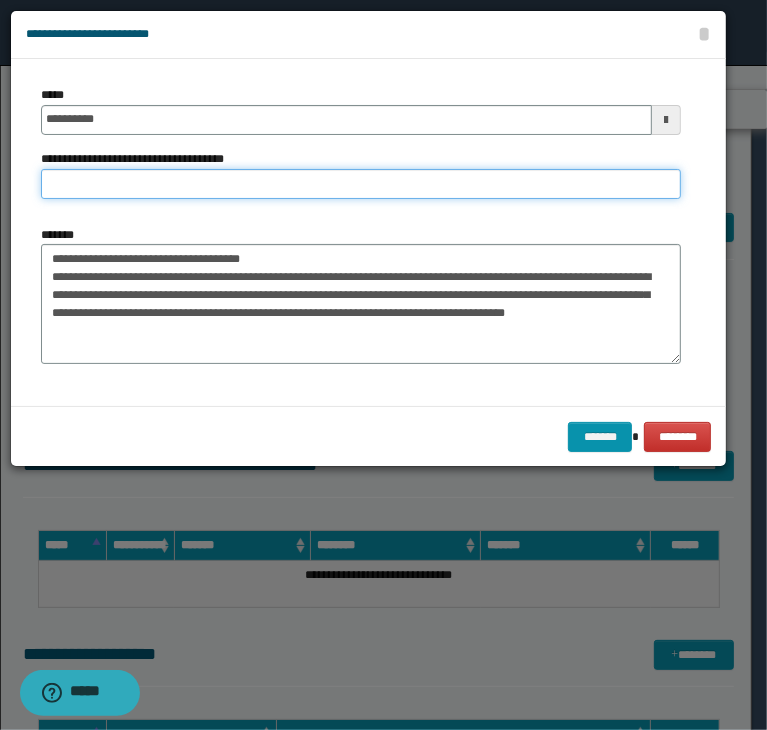 paste on "**********" 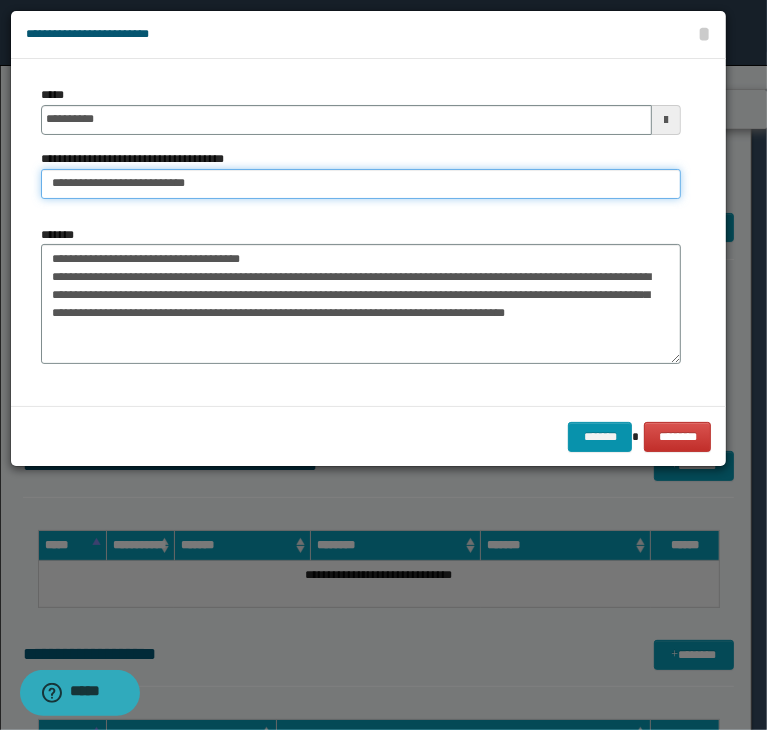 click on "**********" at bounding box center (361, 184) 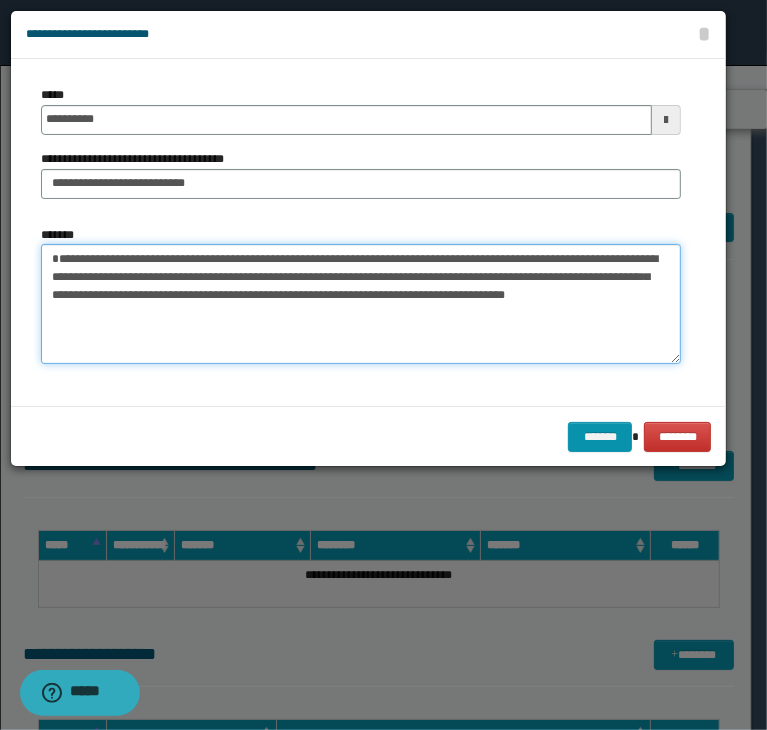 type on "**********" 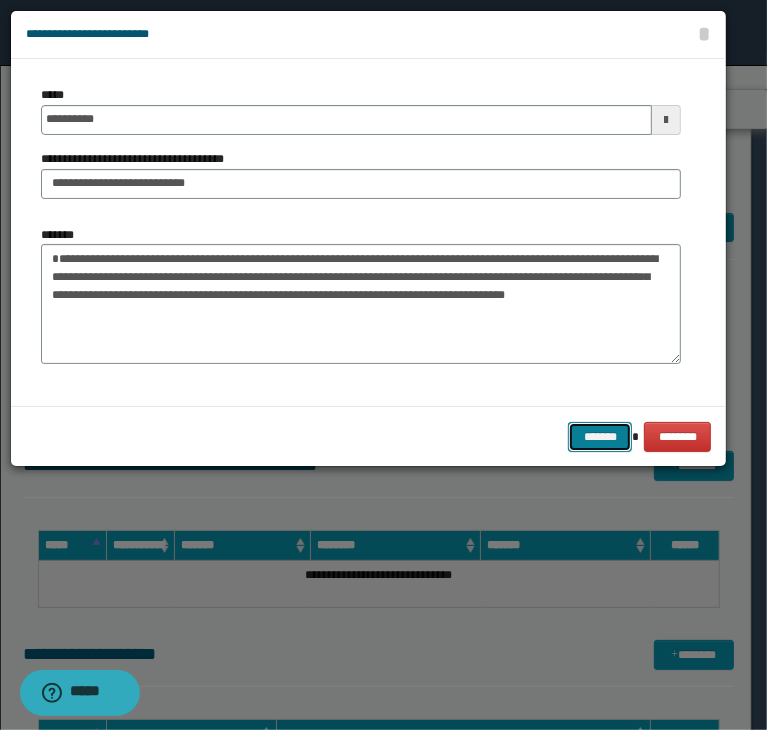type 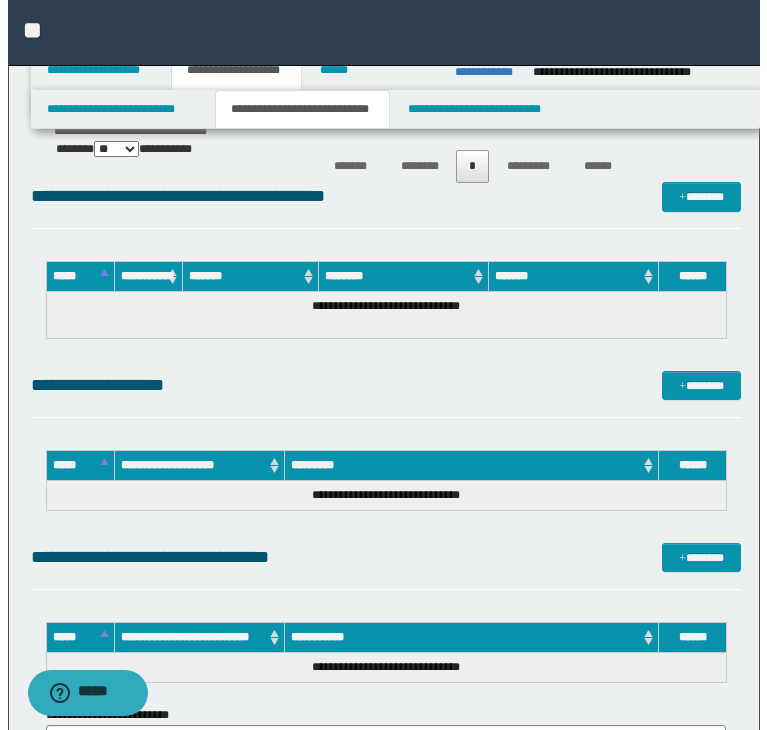 scroll, scrollTop: 2100, scrollLeft: 0, axis: vertical 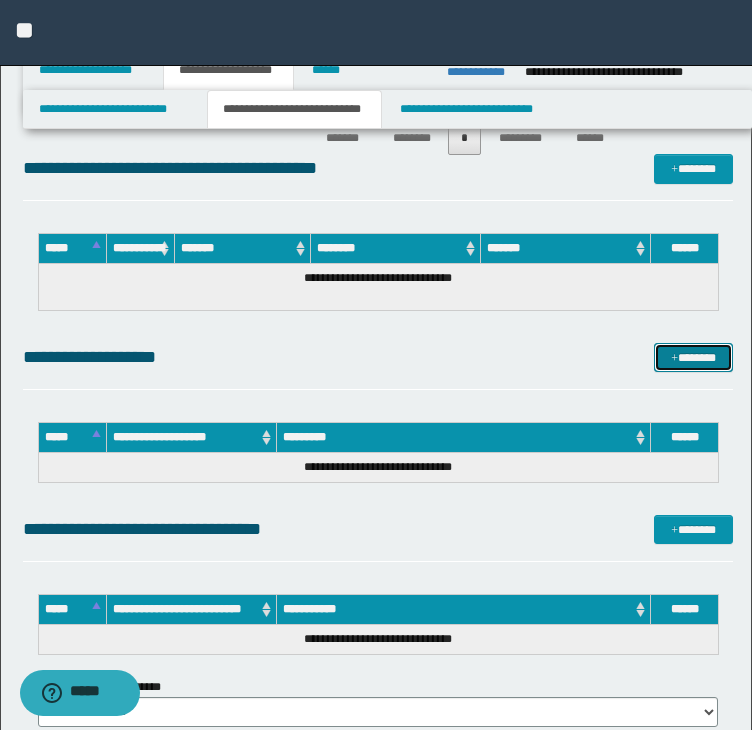 click at bounding box center (674, 359) 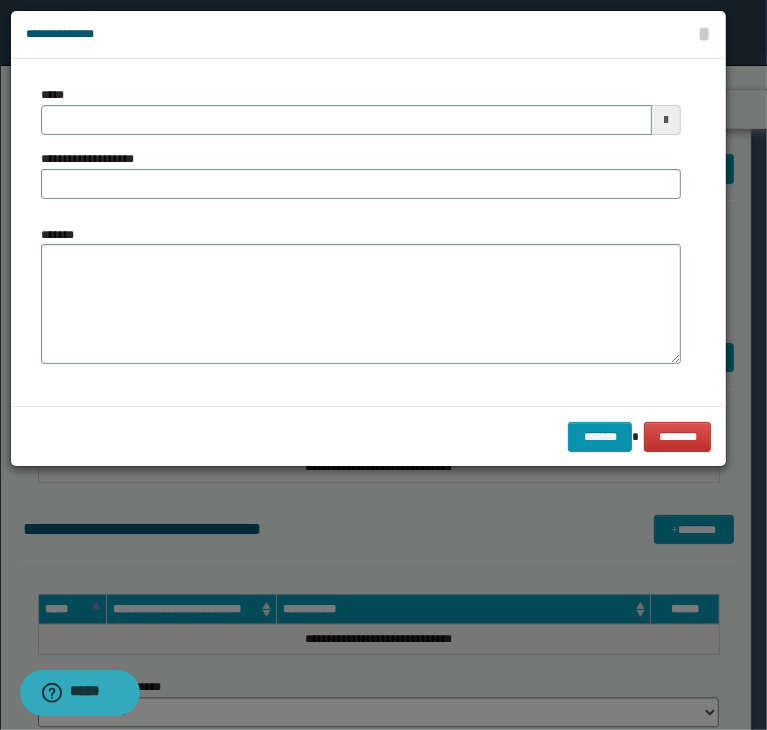 click on "**********" at bounding box center [368, 232] 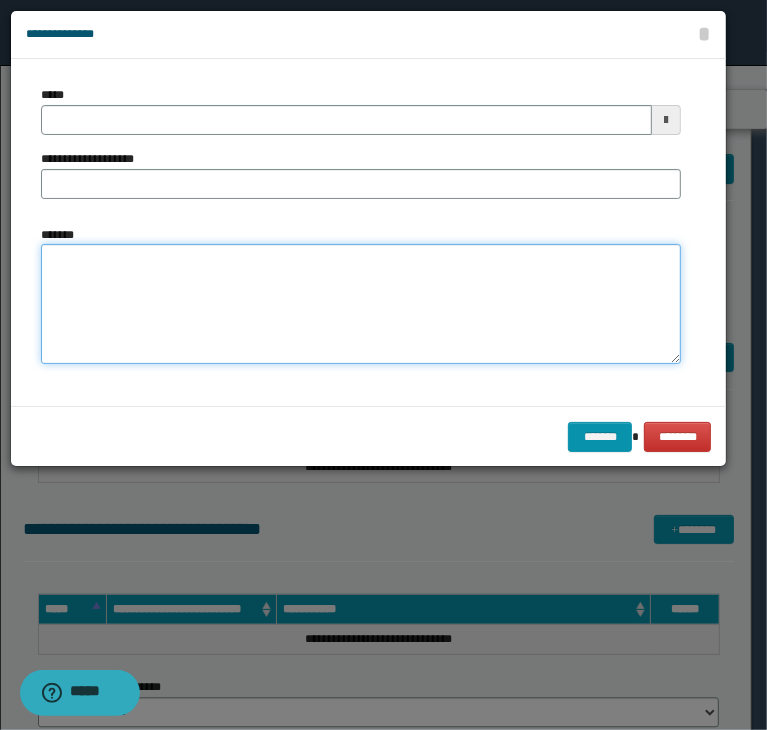 click on "*******" at bounding box center [361, 304] 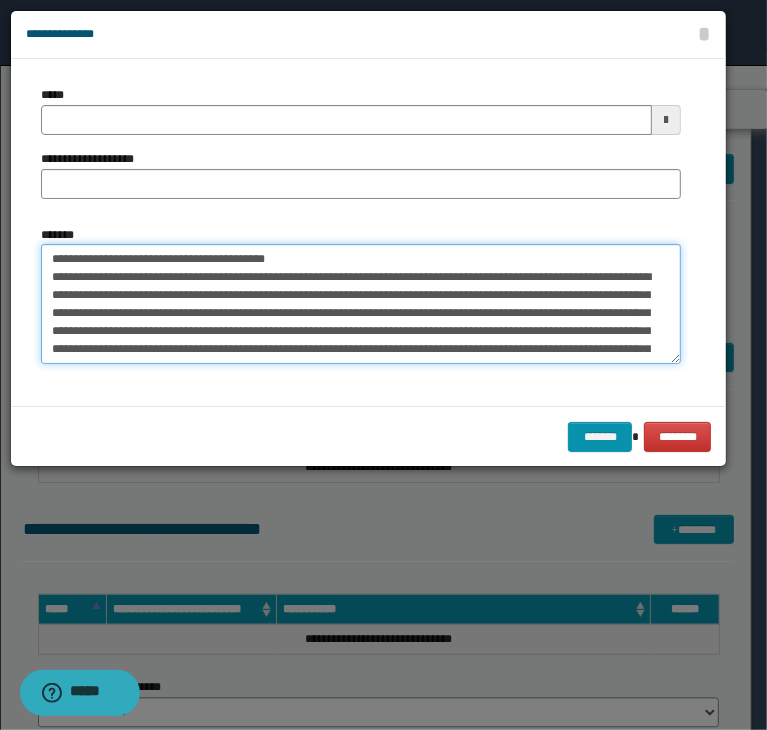 scroll, scrollTop: 120, scrollLeft: 0, axis: vertical 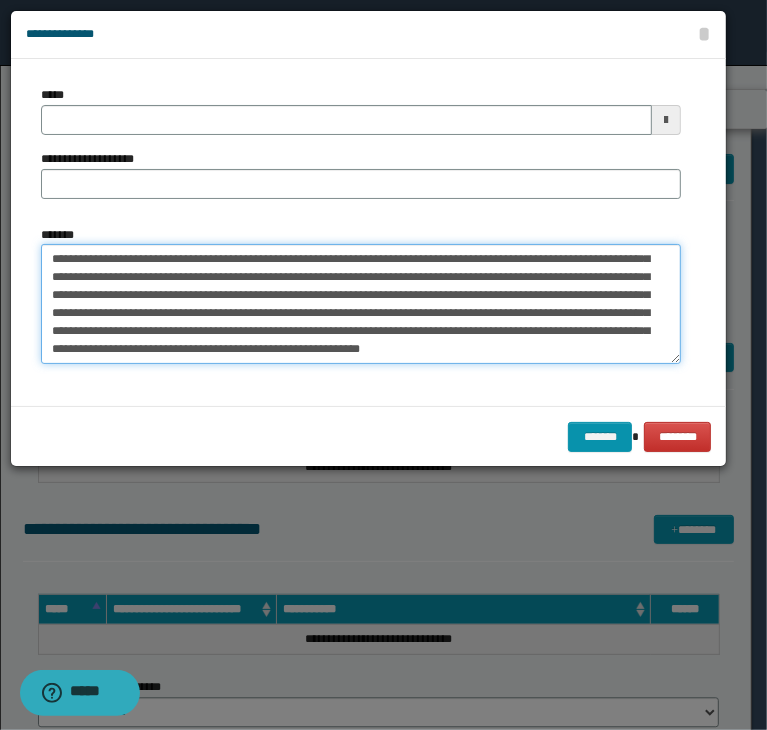 type on "**********" 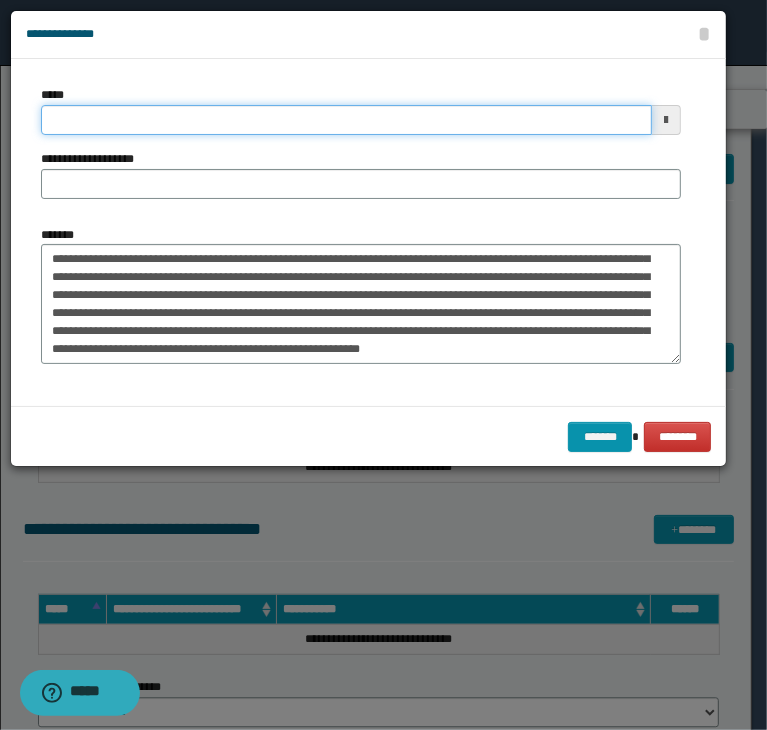drag, startPoint x: 94, startPoint y: 107, endPoint x: 112, endPoint y: 117, distance: 20.59126 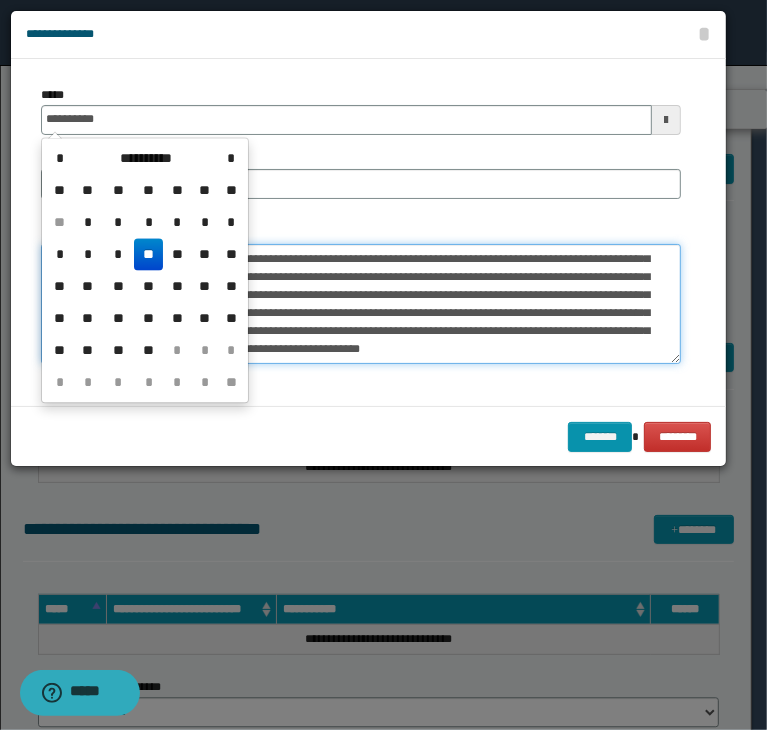 type on "**********" 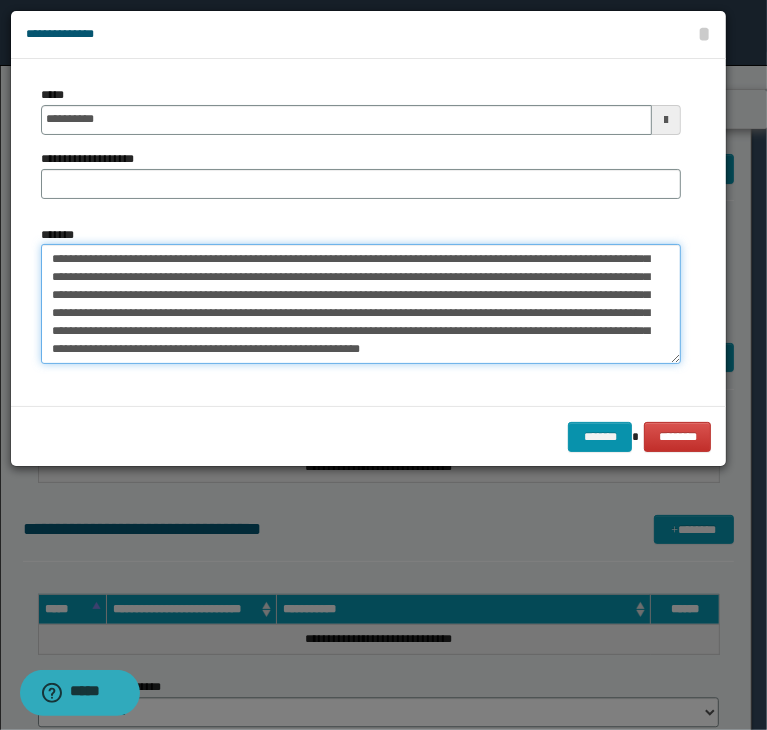 scroll, scrollTop: 0, scrollLeft: 0, axis: both 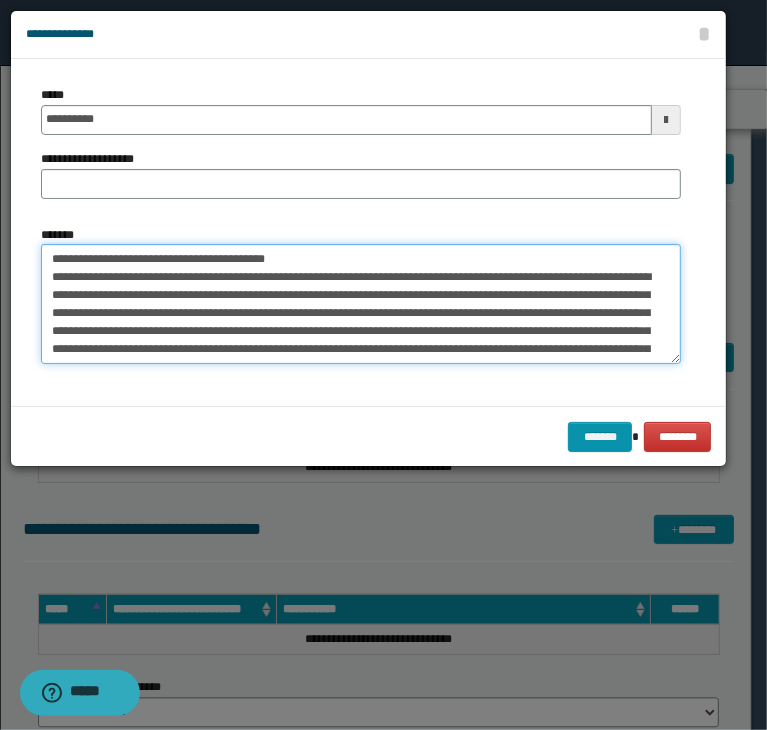 drag, startPoint x: 113, startPoint y: 257, endPoint x: 386, endPoint y: 226, distance: 274.75443 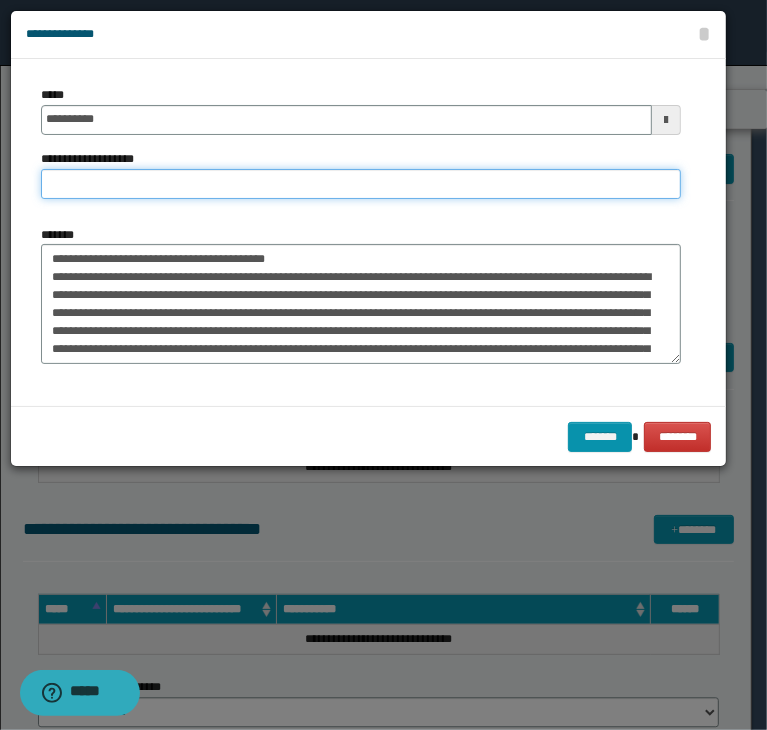 click on "**********" at bounding box center [361, 184] 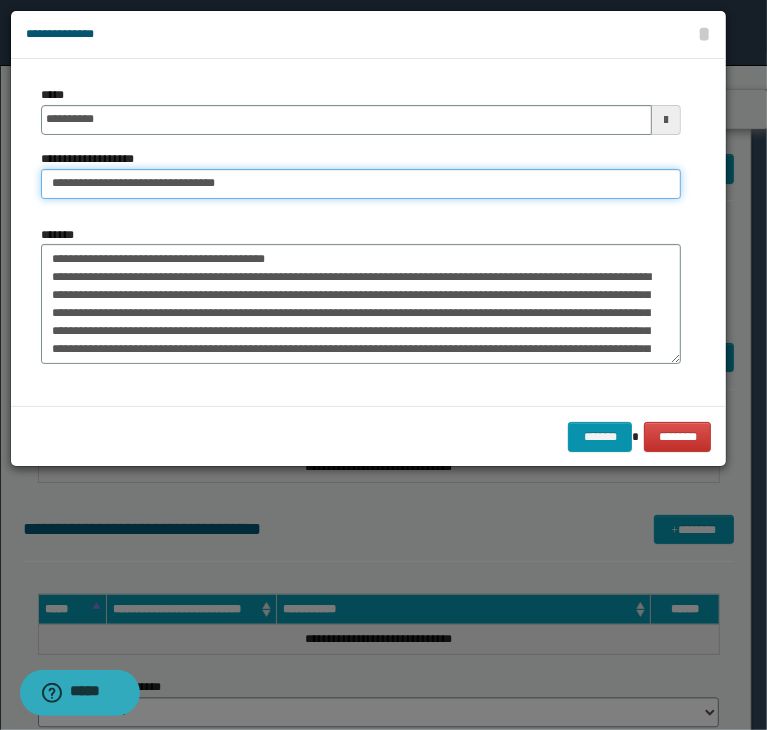 click on "**********" at bounding box center [361, 184] 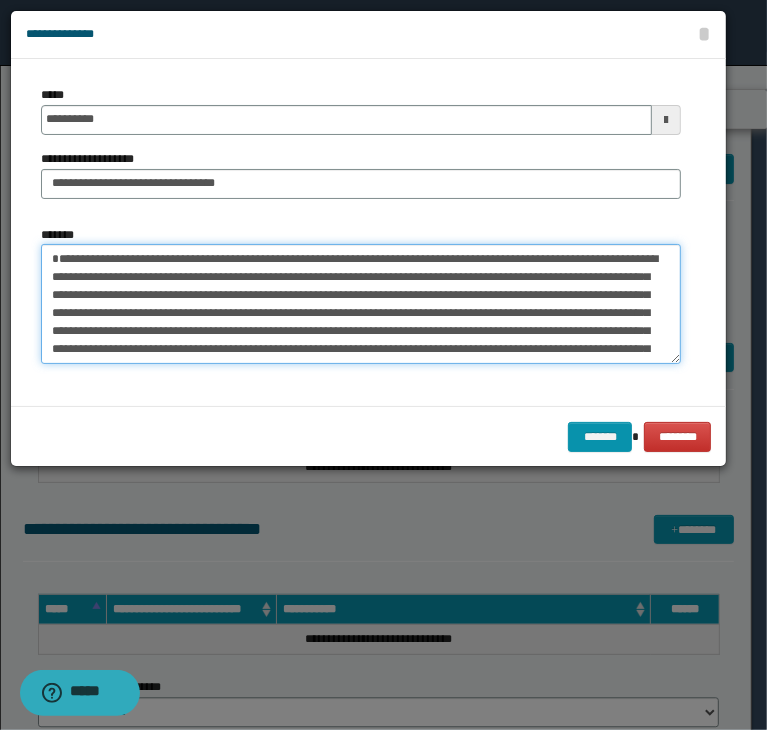 type on "**********" 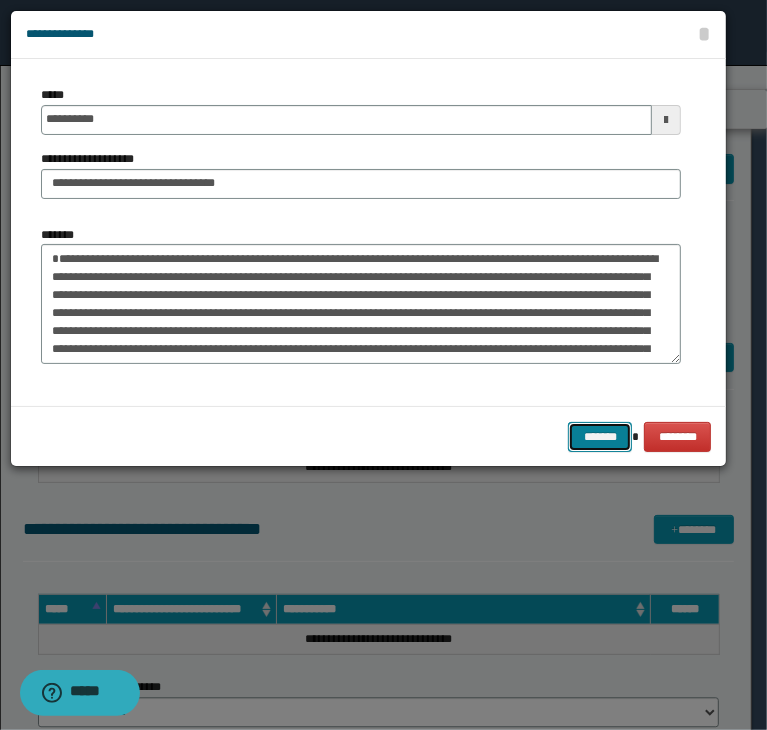 type 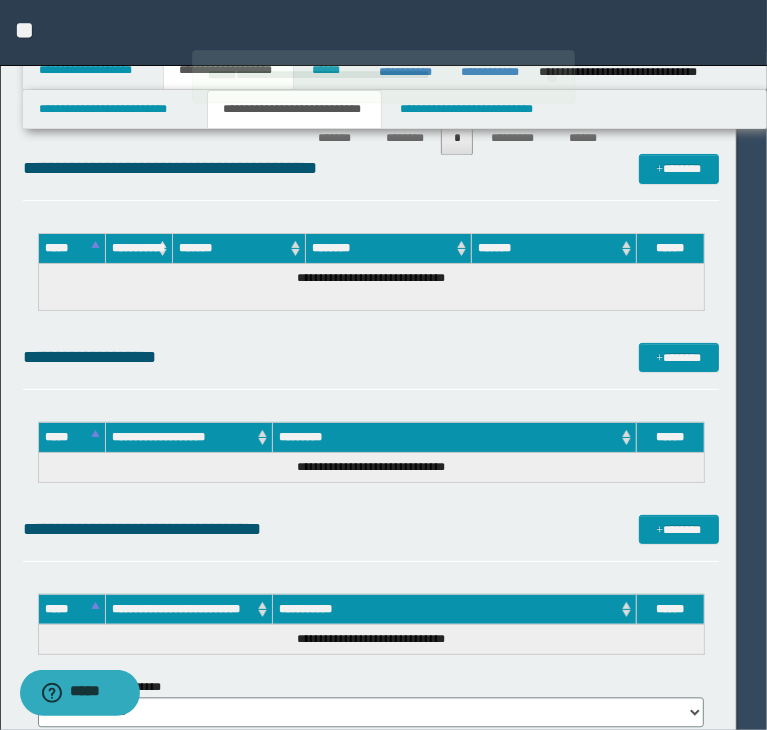 type 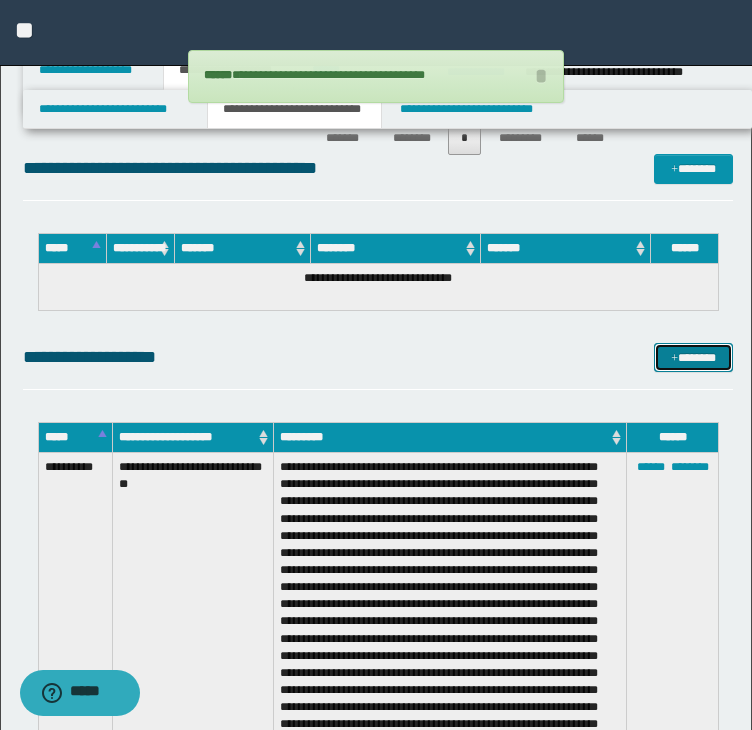 click on "*******" at bounding box center [693, 358] 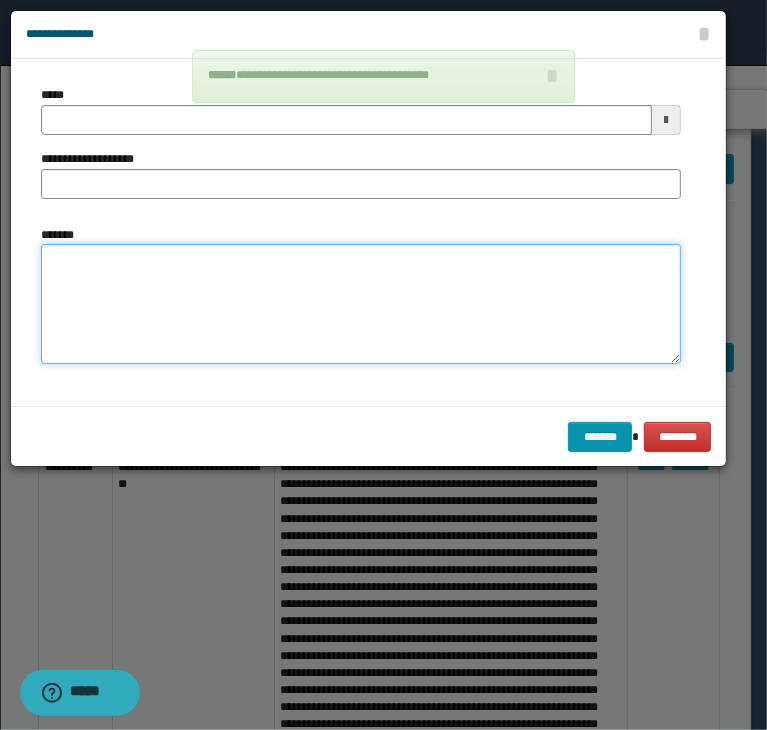 drag, startPoint x: 248, startPoint y: 247, endPoint x: 214, endPoint y: 215, distance: 46.69047 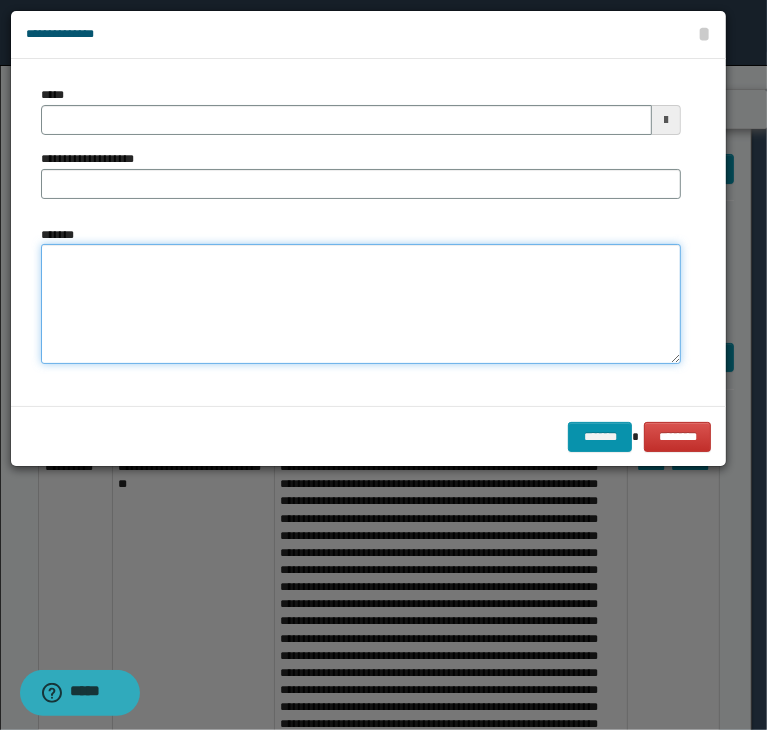 paste on "**********" 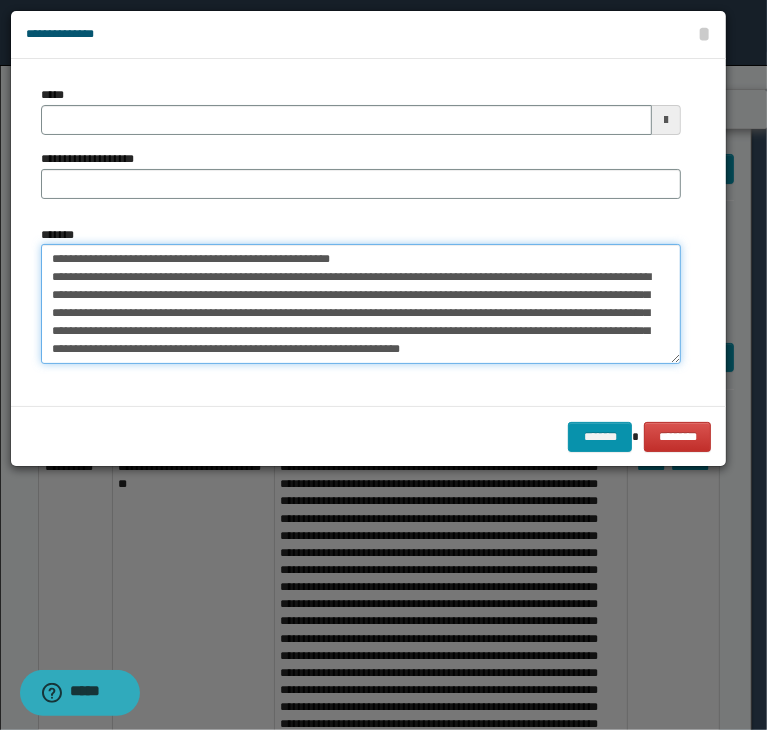 type 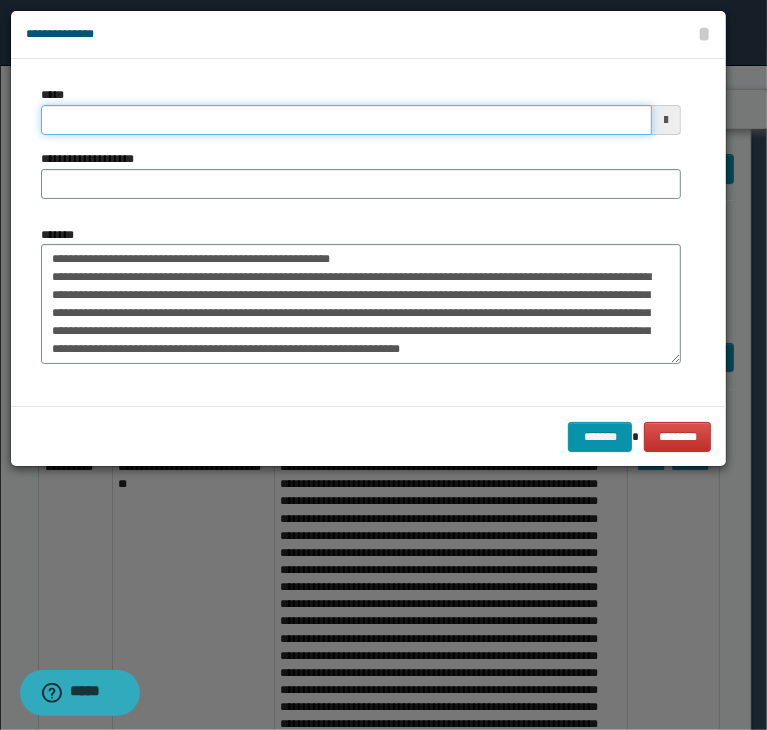 click on "*****" at bounding box center (346, 120) 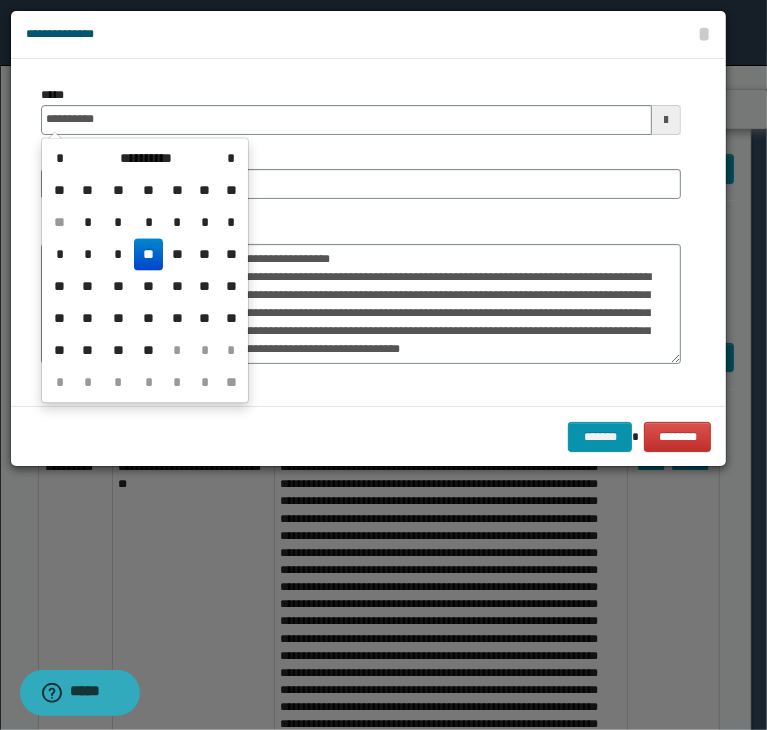 type on "**********" 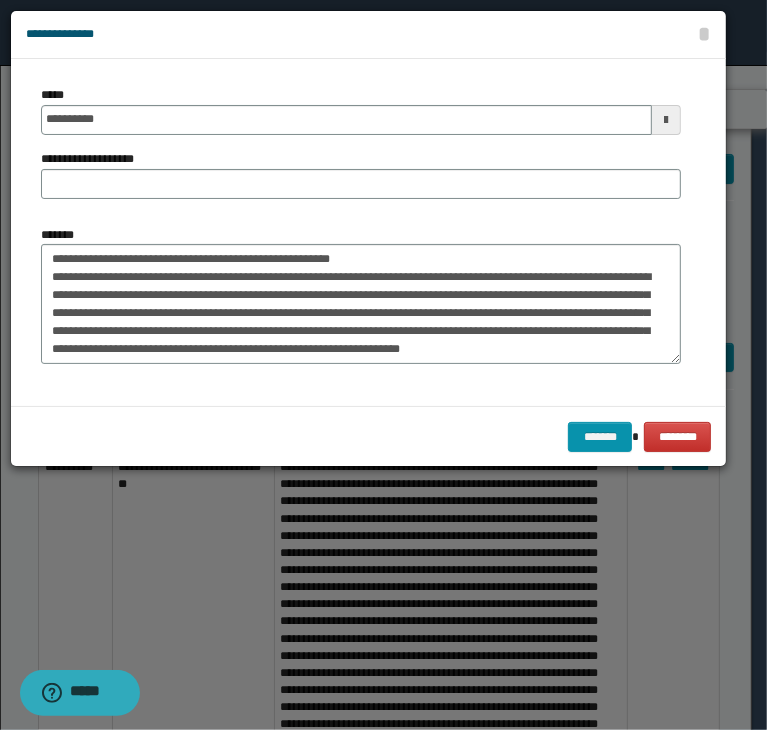drag, startPoint x: 405, startPoint y: 238, endPoint x: 284, endPoint y: 269, distance: 124.90797 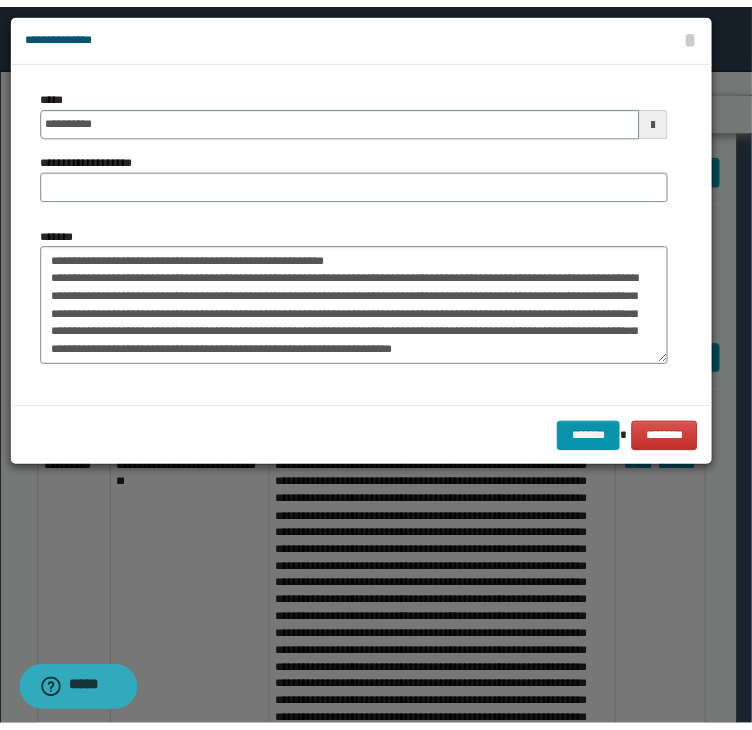 scroll, scrollTop: 0, scrollLeft: 0, axis: both 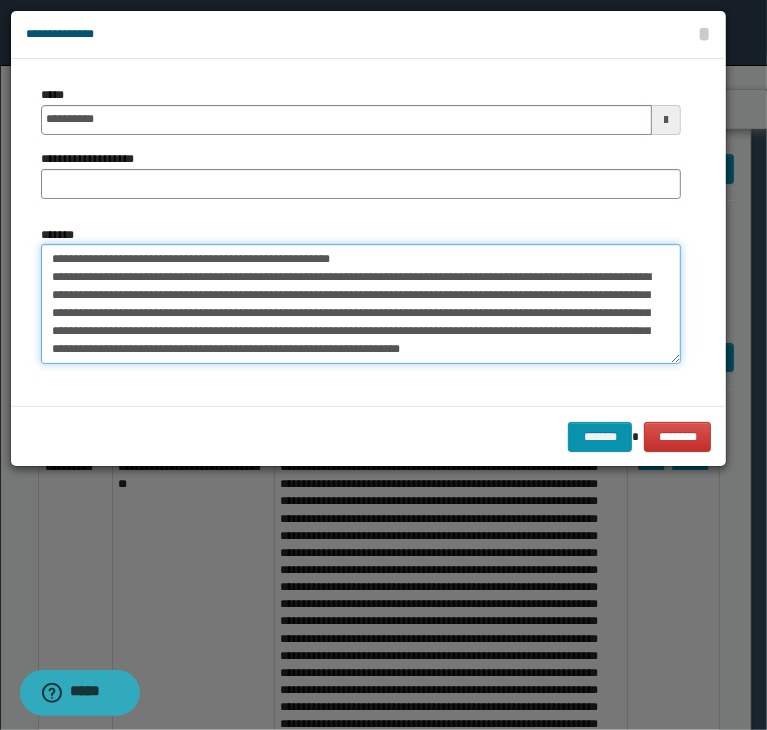 drag, startPoint x: 115, startPoint y: 258, endPoint x: 429, endPoint y: 227, distance: 315.52655 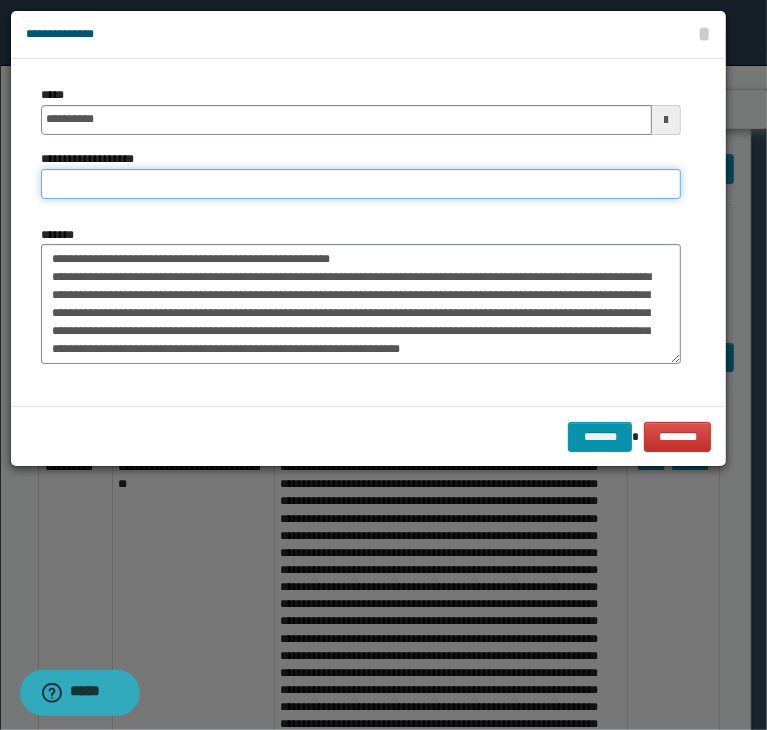 click on "**********" at bounding box center (361, 150) 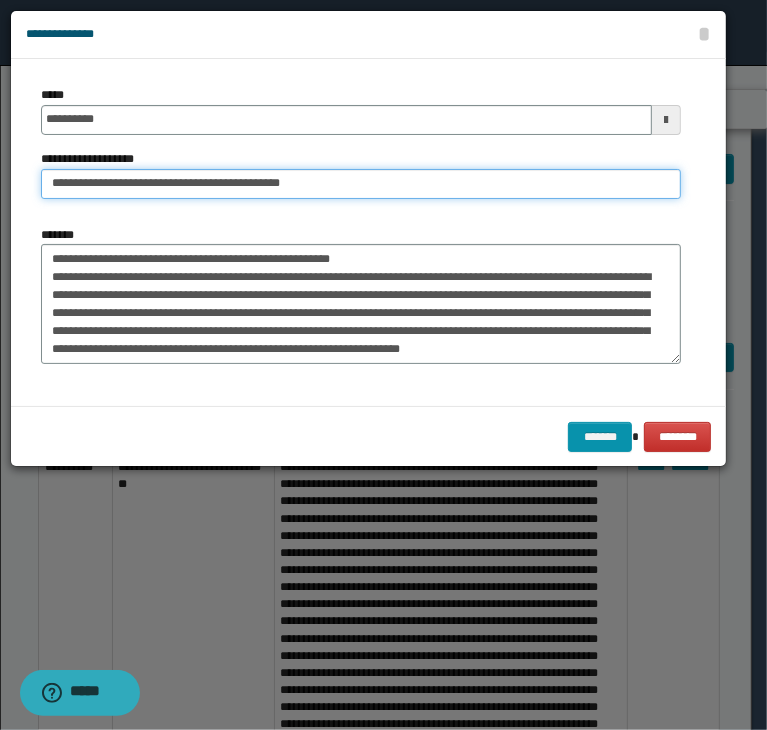 click on "**********" at bounding box center [361, 184] 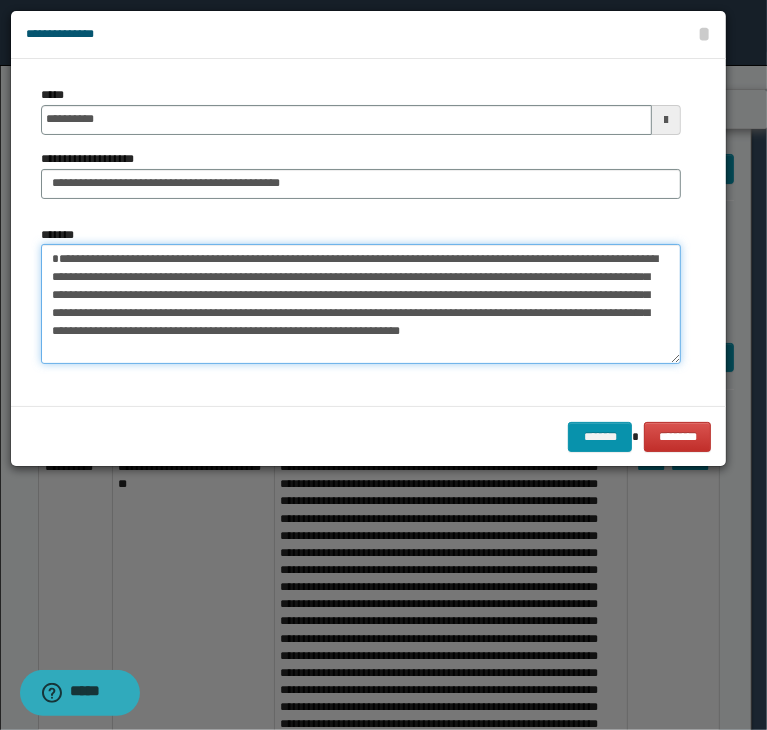 type on "**********" 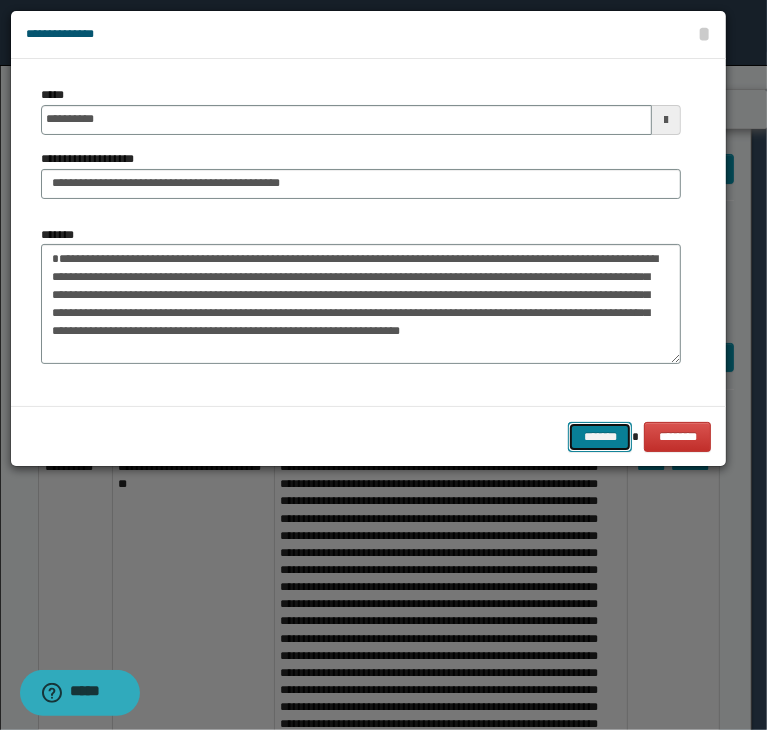 click on "*******" at bounding box center [600, 437] 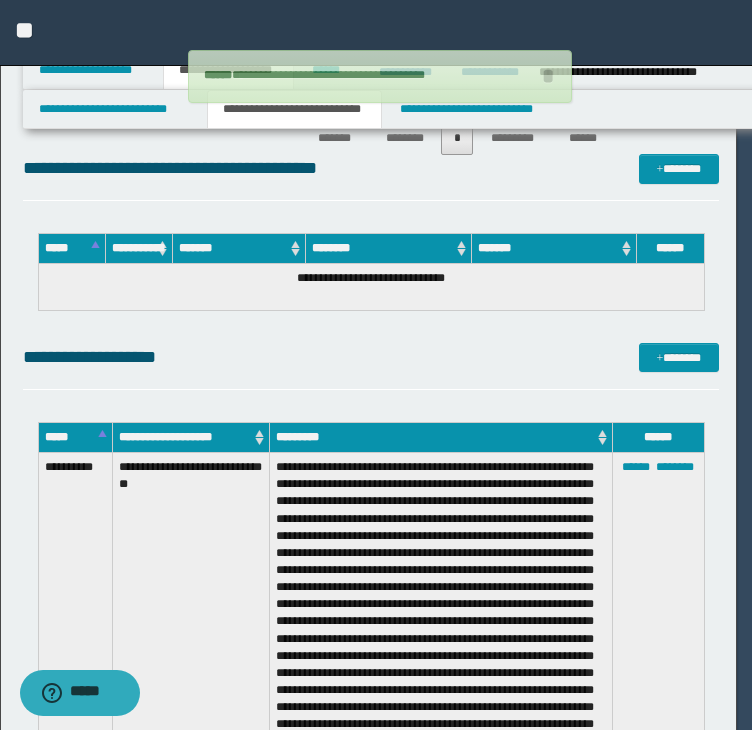 type 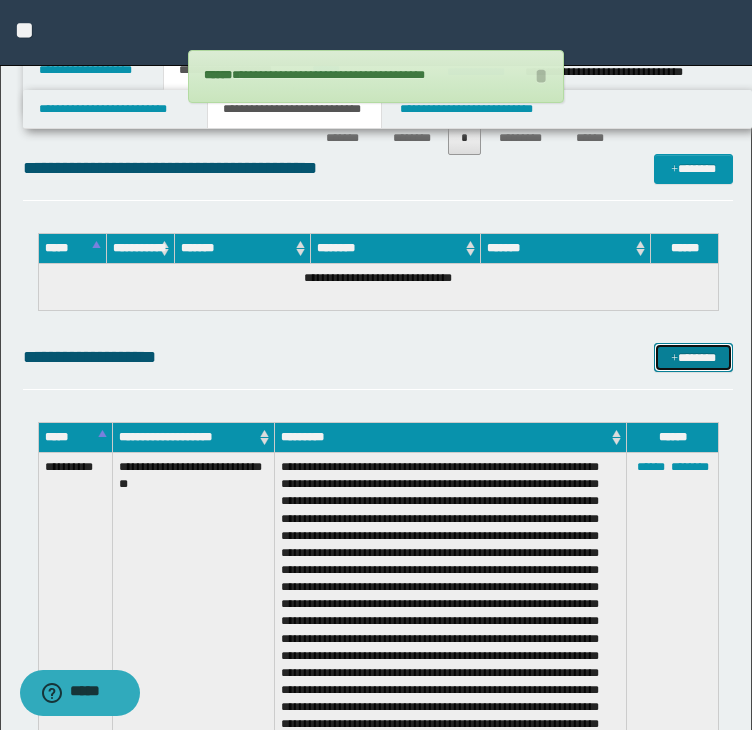 click on "*******" at bounding box center [693, 358] 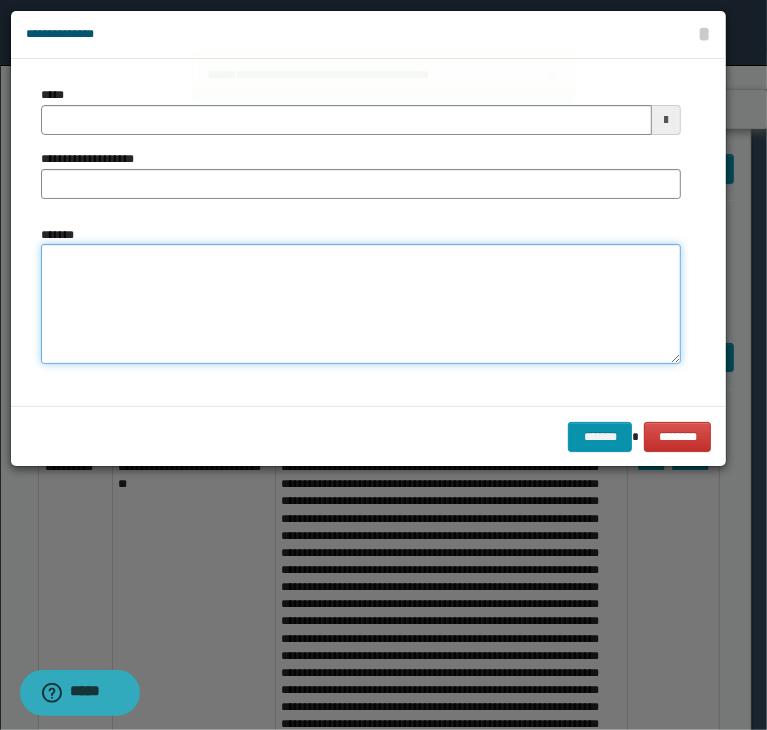 drag, startPoint x: 301, startPoint y: 247, endPoint x: 214, endPoint y: 265, distance: 88.84256 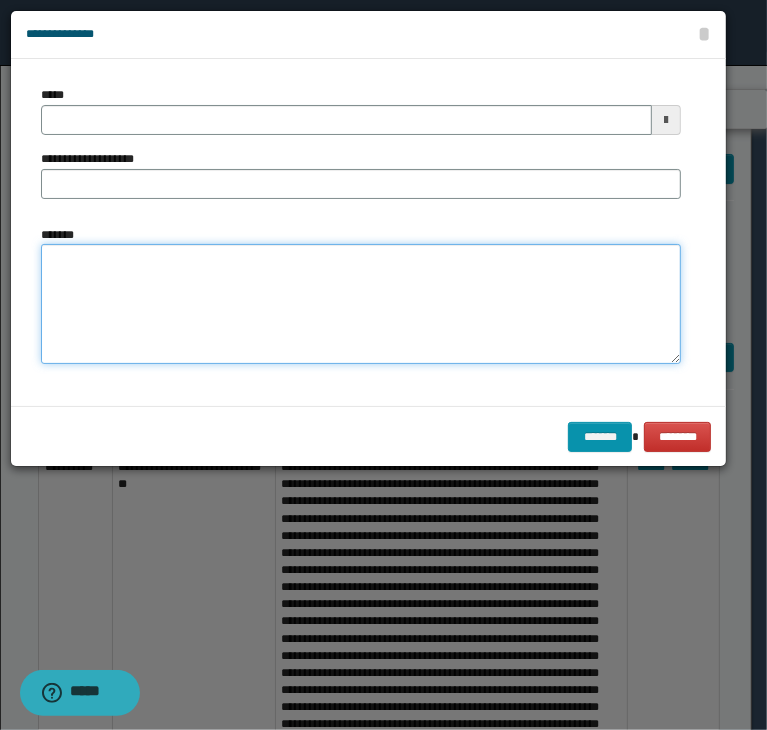 paste on "**********" 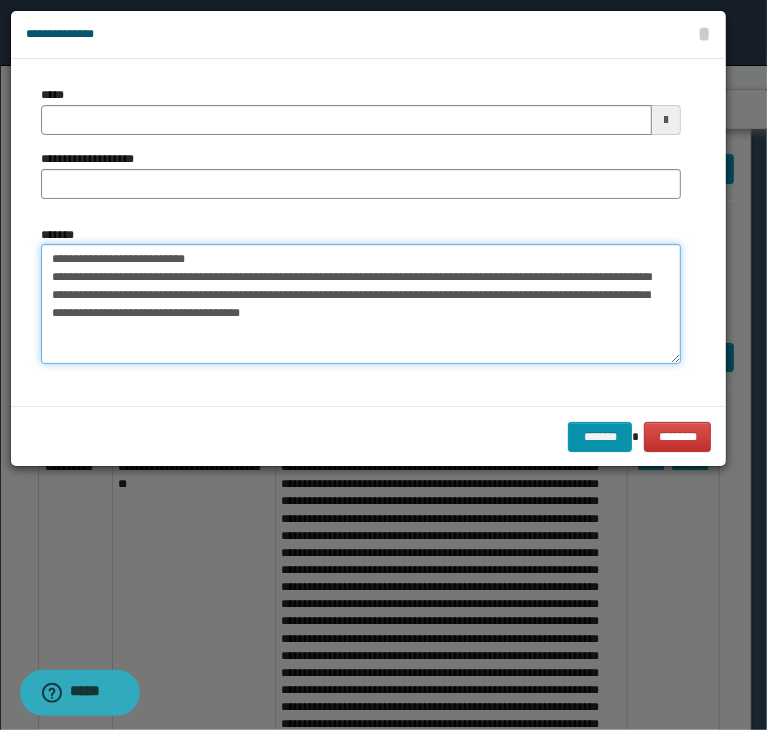 type 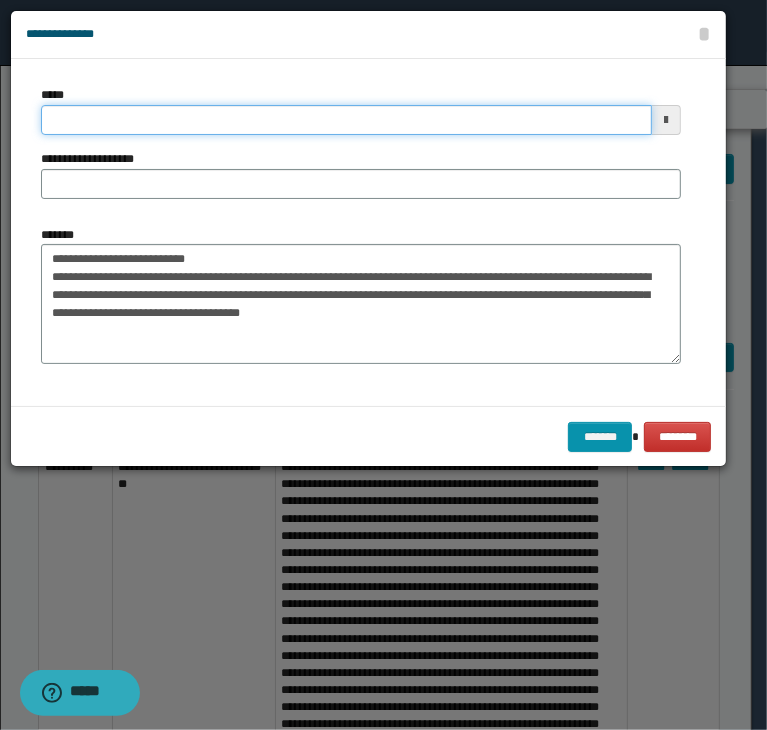 click on "*****" at bounding box center [346, 120] 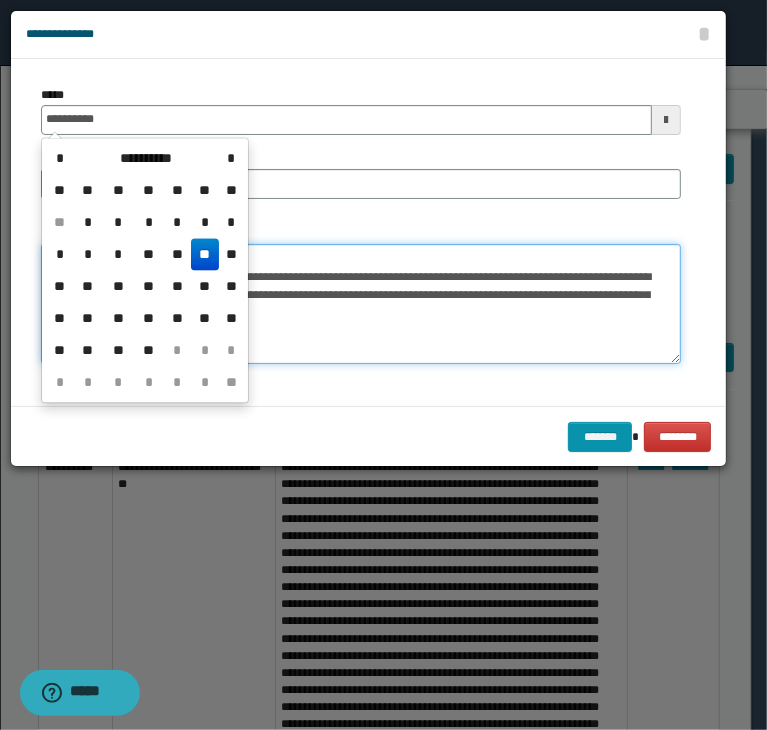 type on "**********" 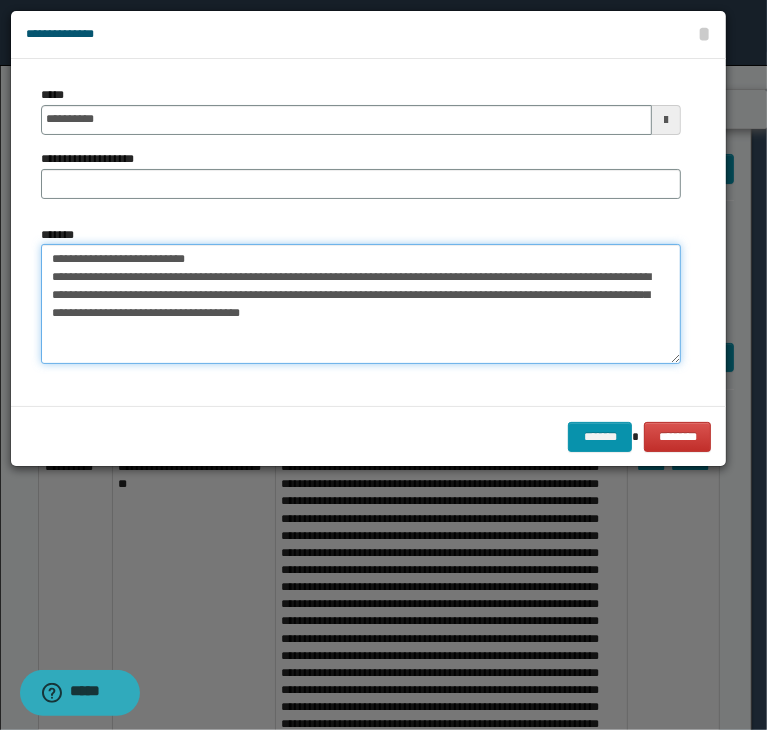 drag, startPoint x: 114, startPoint y: 253, endPoint x: 236, endPoint y: 207, distance: 130.38405 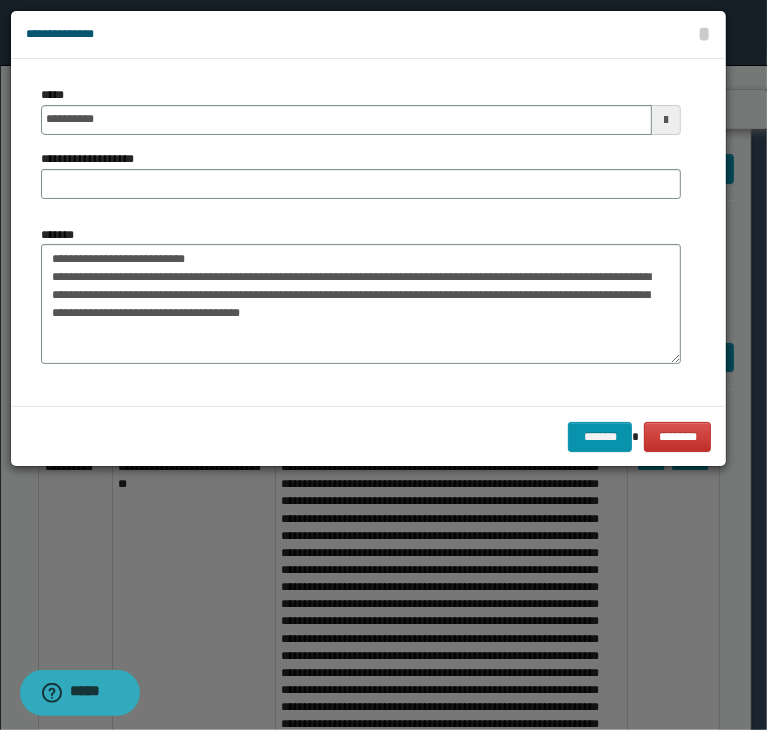 click on "**********" at bounding box center (361, 150) 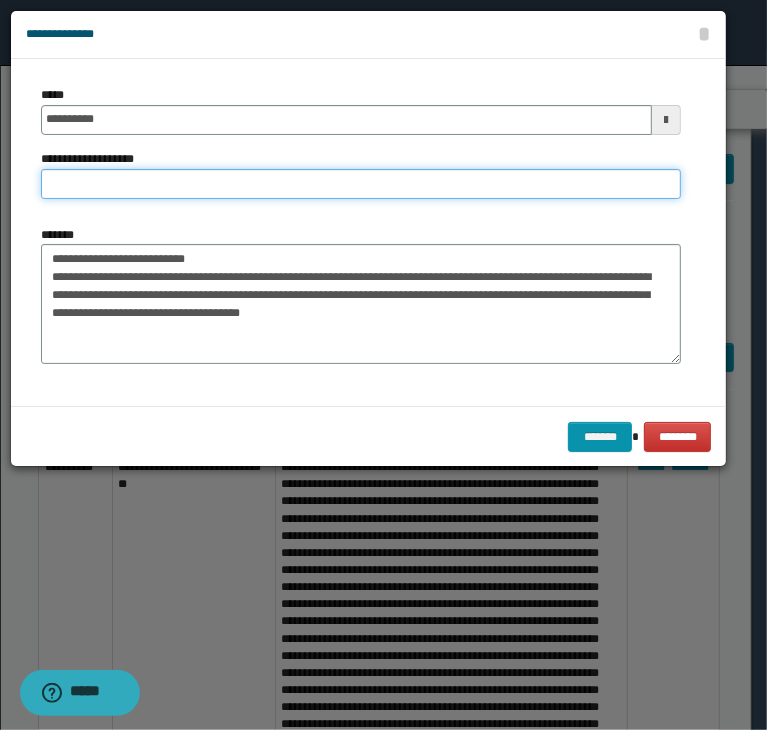 click on "**********" at bounding box center (361, 184) 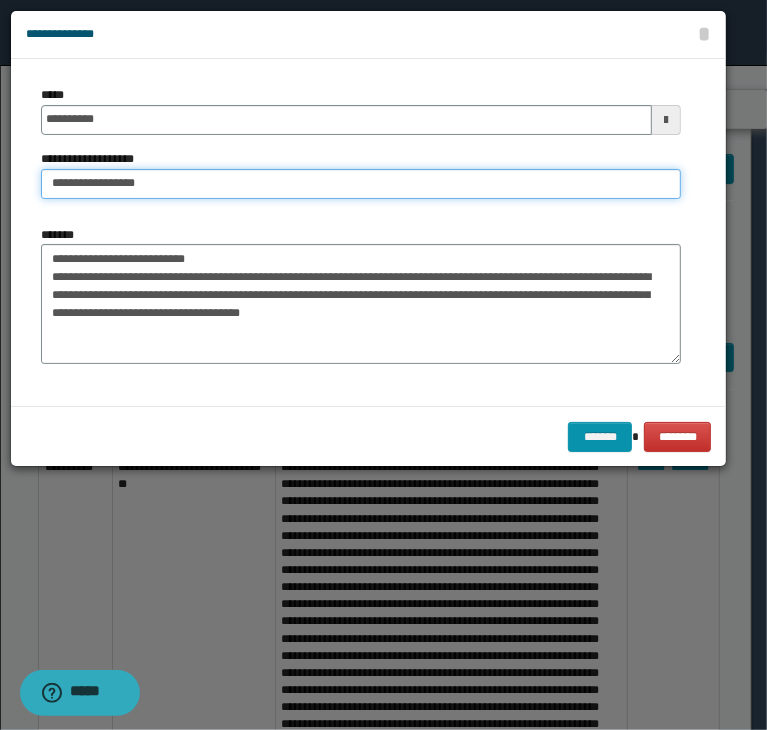 type on "**********" 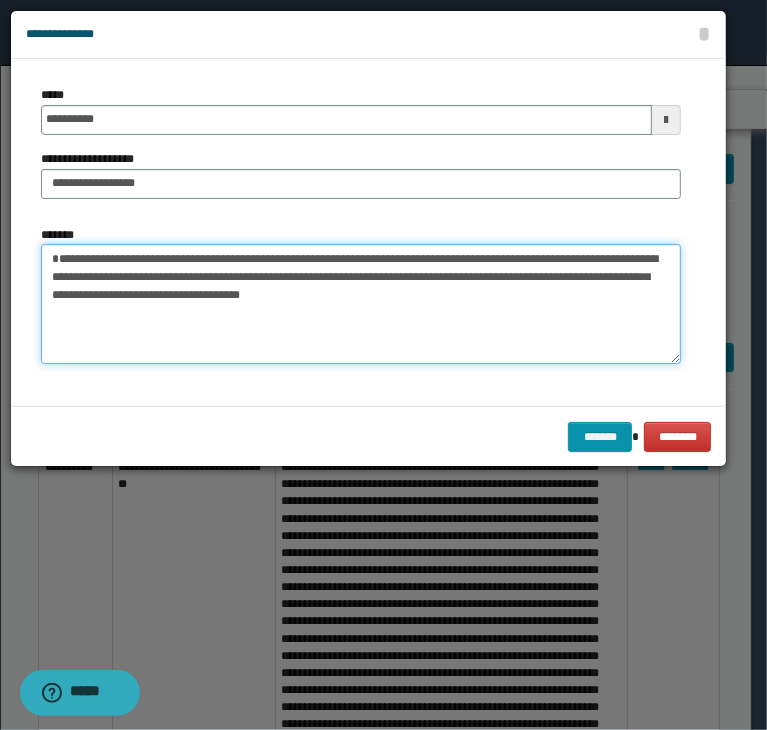 type on "**********" 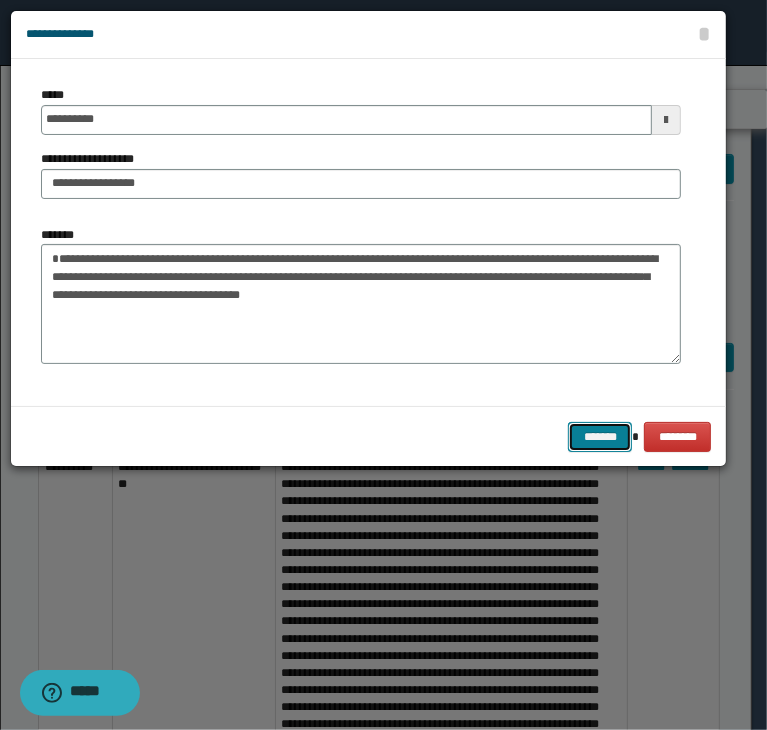 click on "*******" at bounding box center [600, 437] 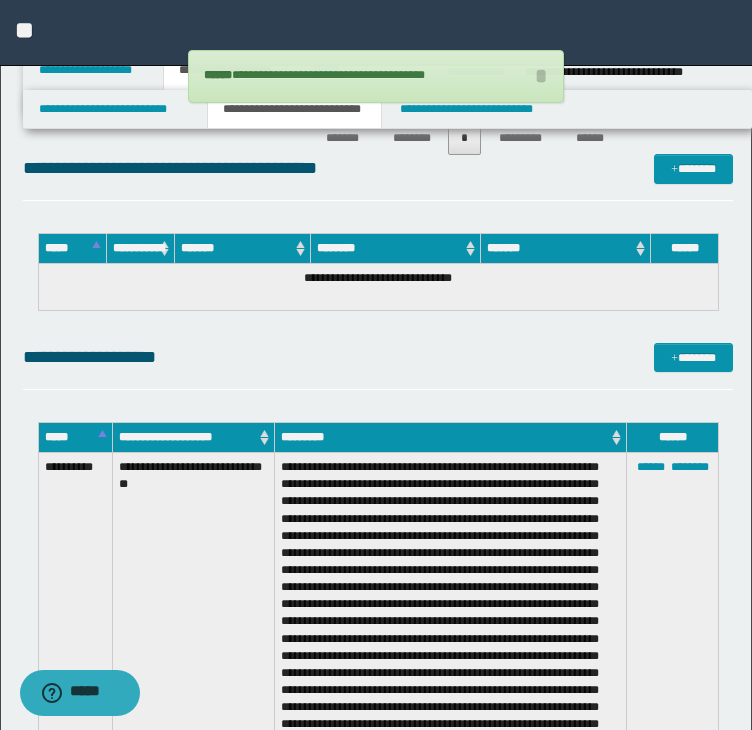 click on "**********" at bounding box center (376, 76) 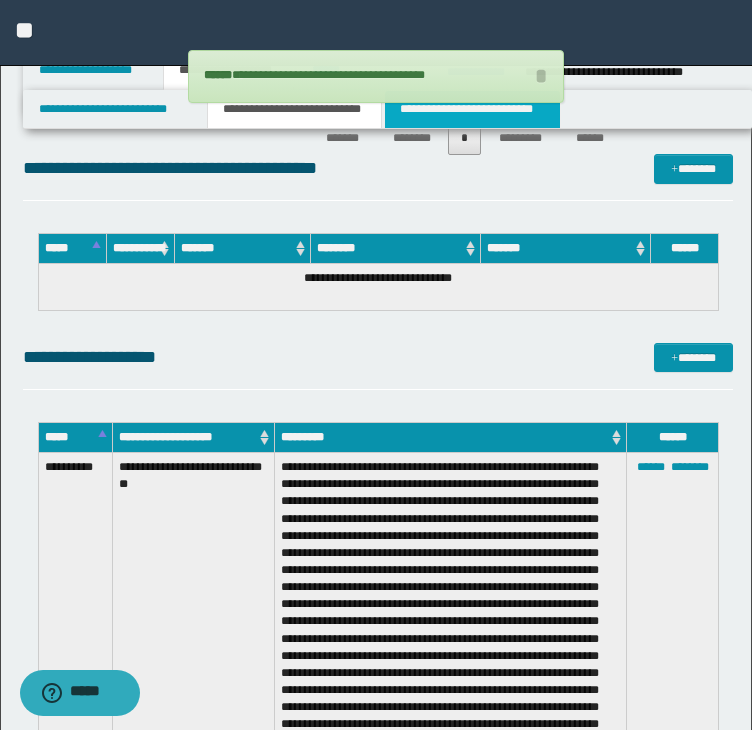 click on "**********" at bounding box center (472, 109) 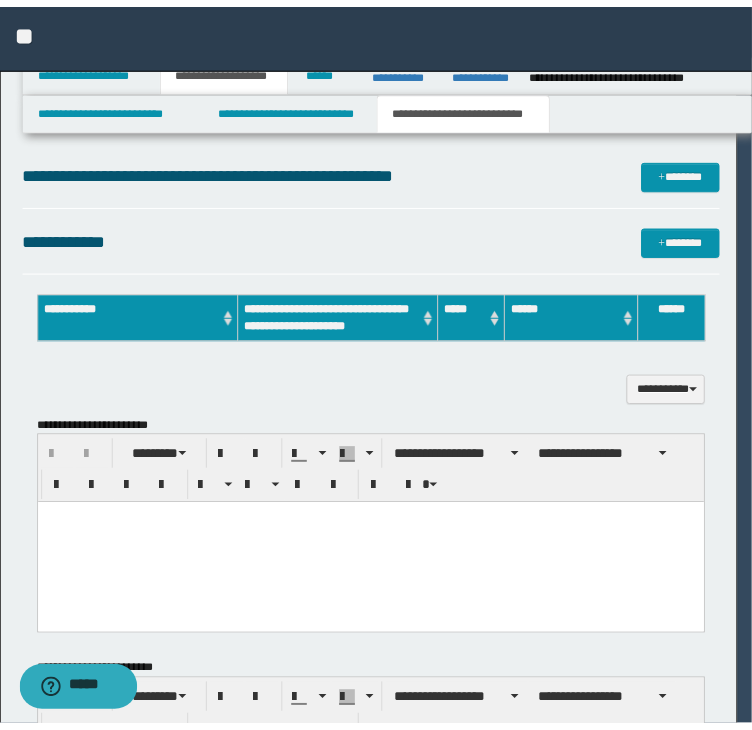 scroll, scrollTop: 0, scrollLeft: 0, axis: both 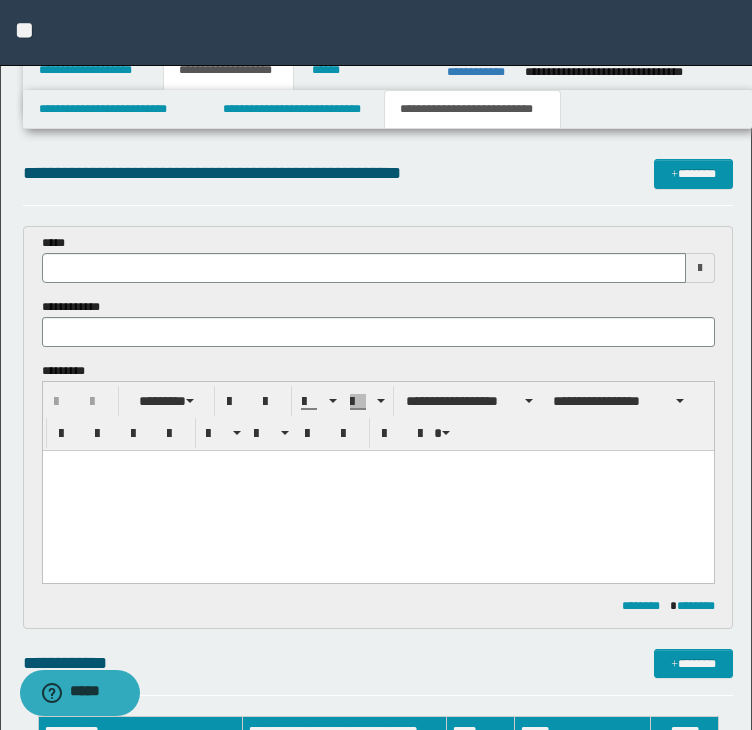 click at bounding box center [377, 490] 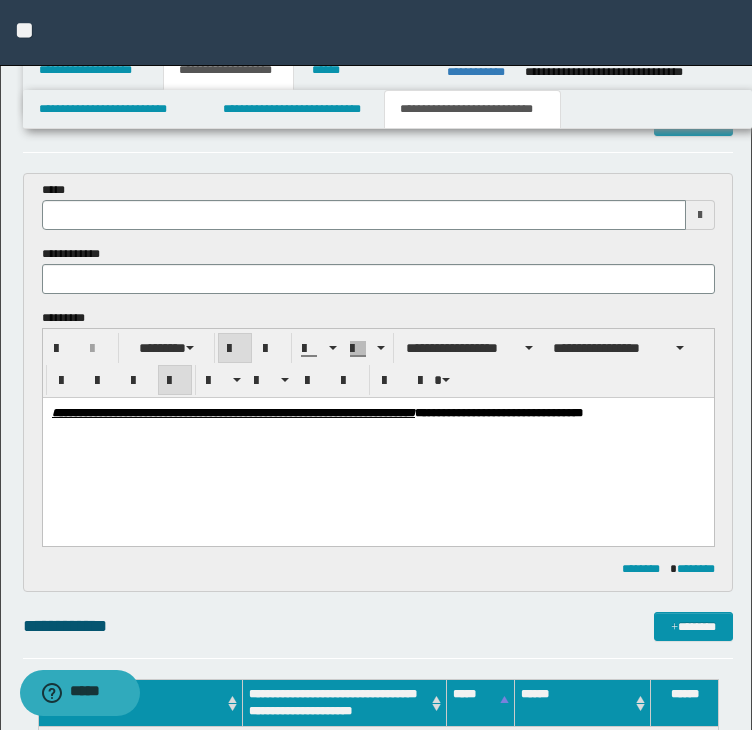 scroll, scrollTop: 100, scrollLeft: 0, axis: vertical 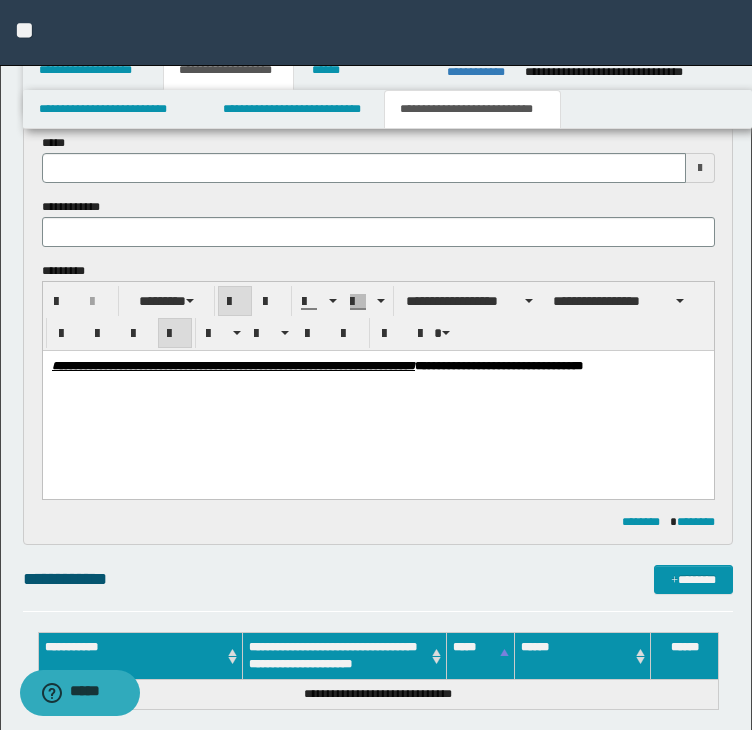 click on "**********" at bounding box center [377, 365] 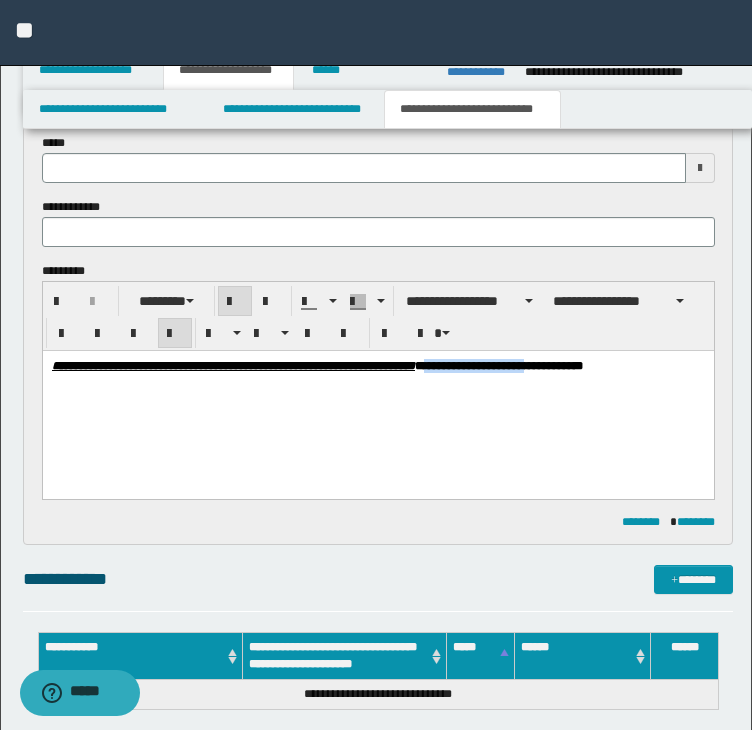 copy on "**********" 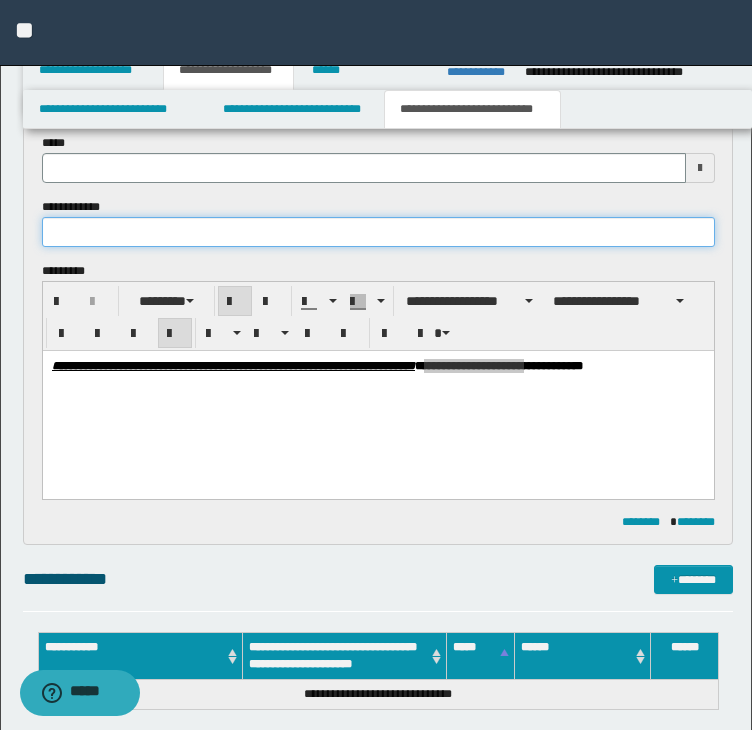 click at bounding box center (378, 232) 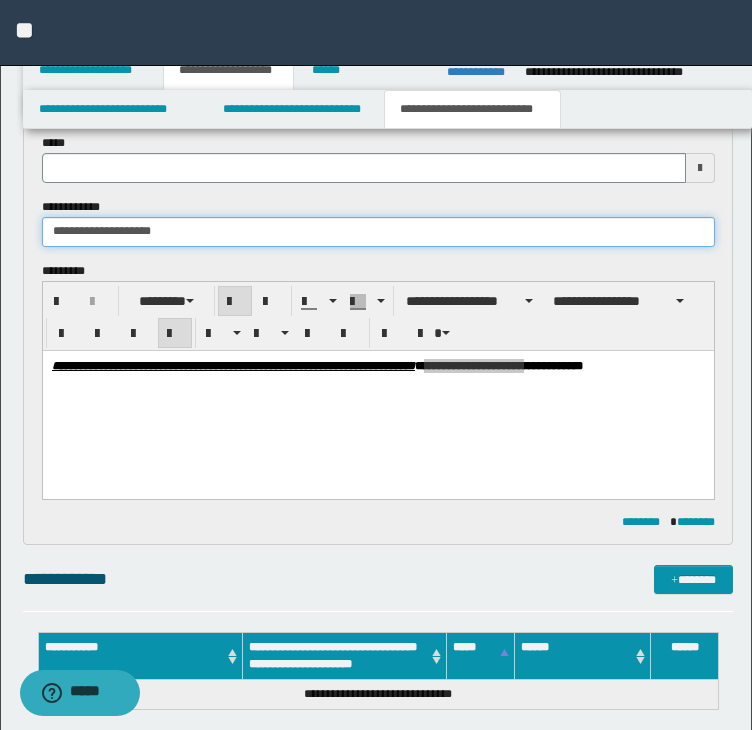 type on "**********" 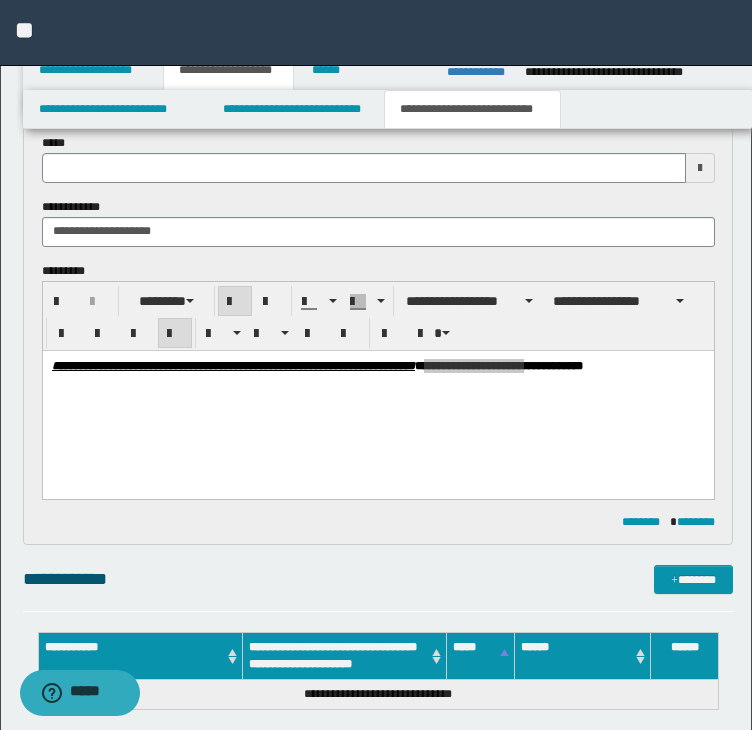 type 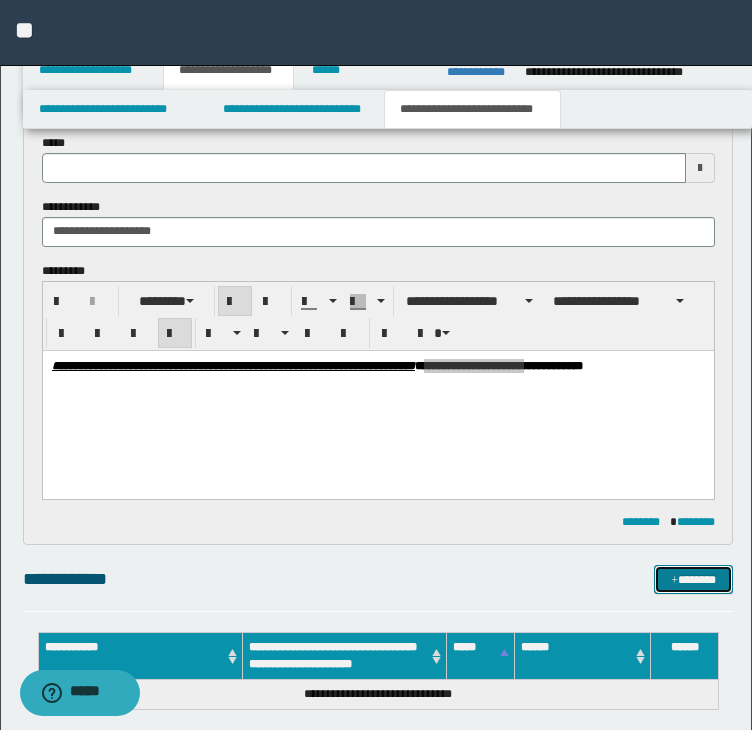 drag, startPoint x: 672, startPoint y: 581, endPoint x: 665, endPoint y: 573, distance: 10.630146 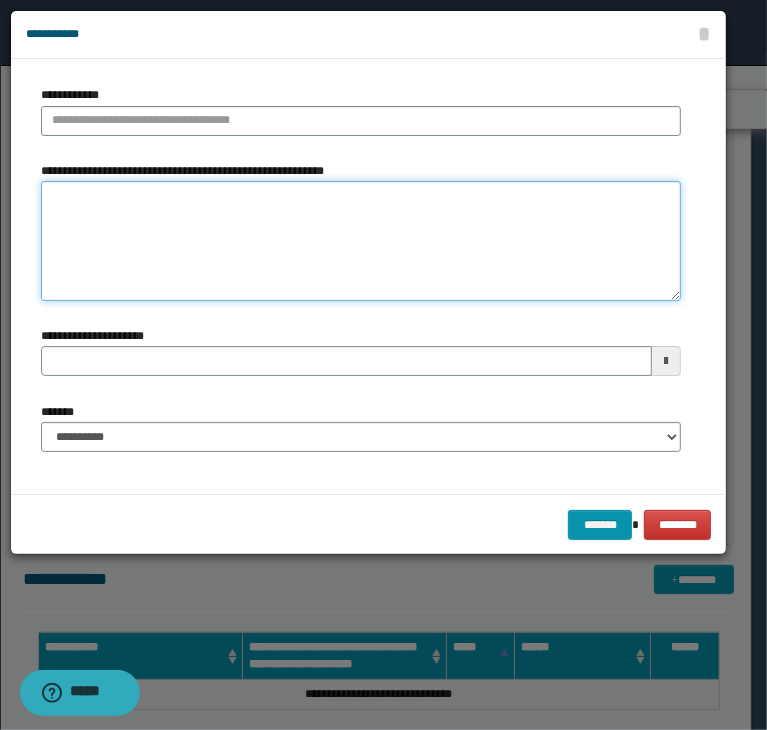 drag, startPoint x: 140, startPoint y: 269, endPoint x: 137, endPoint y: 253, distance: 16.27882 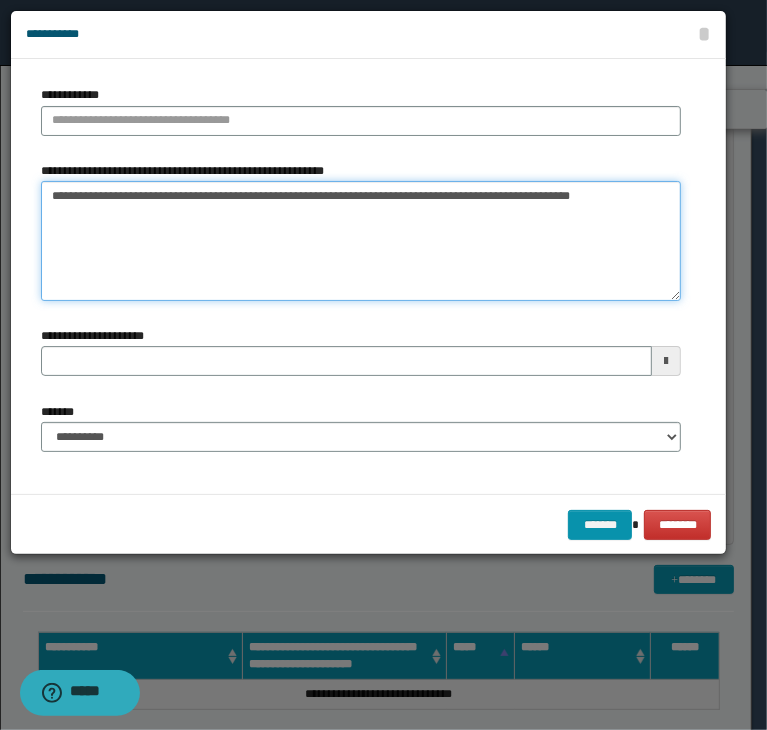 type 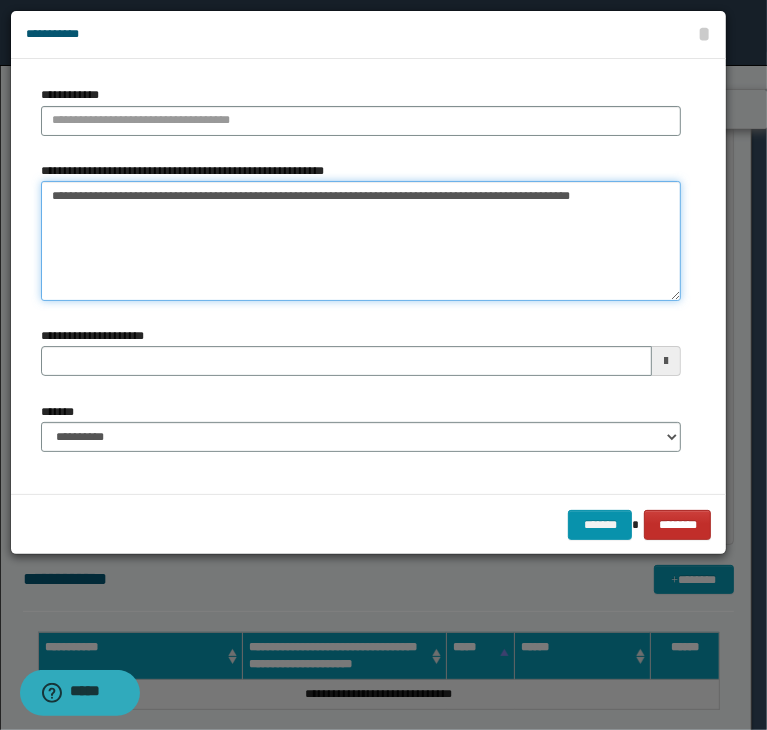 type on "**********" 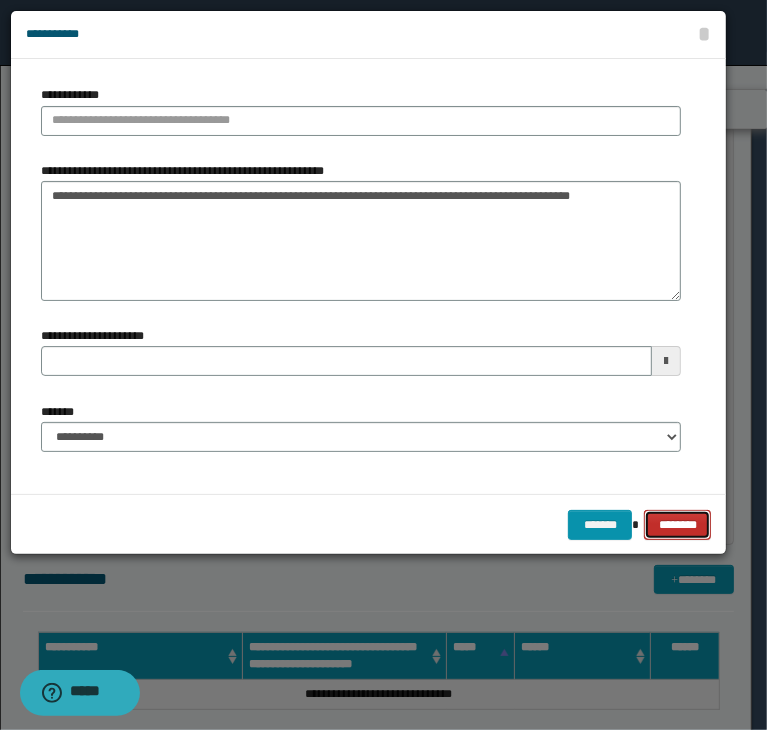 click on "********" at bounding box center [677, 525] 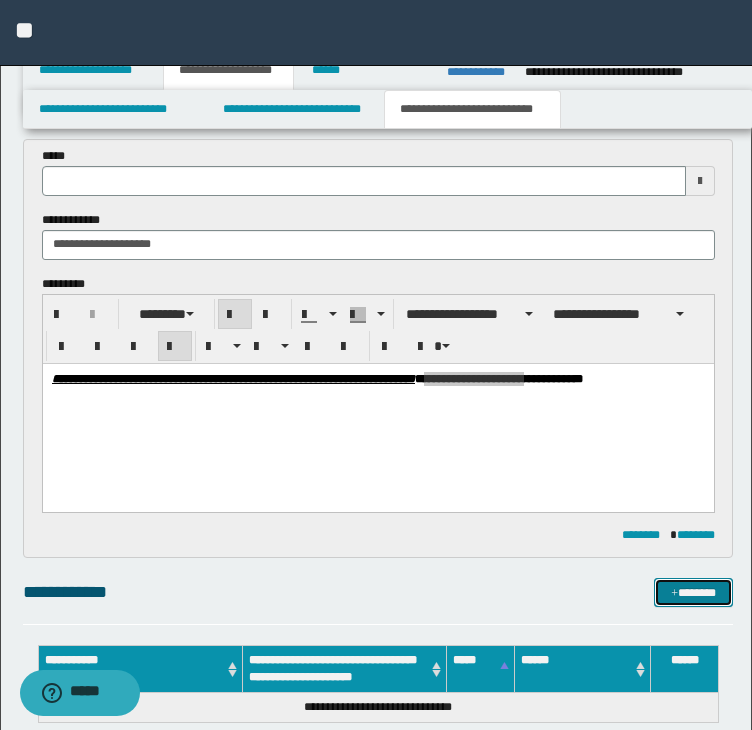 scroll, scrollTop: 0, scrollLeft: 0, axis: both 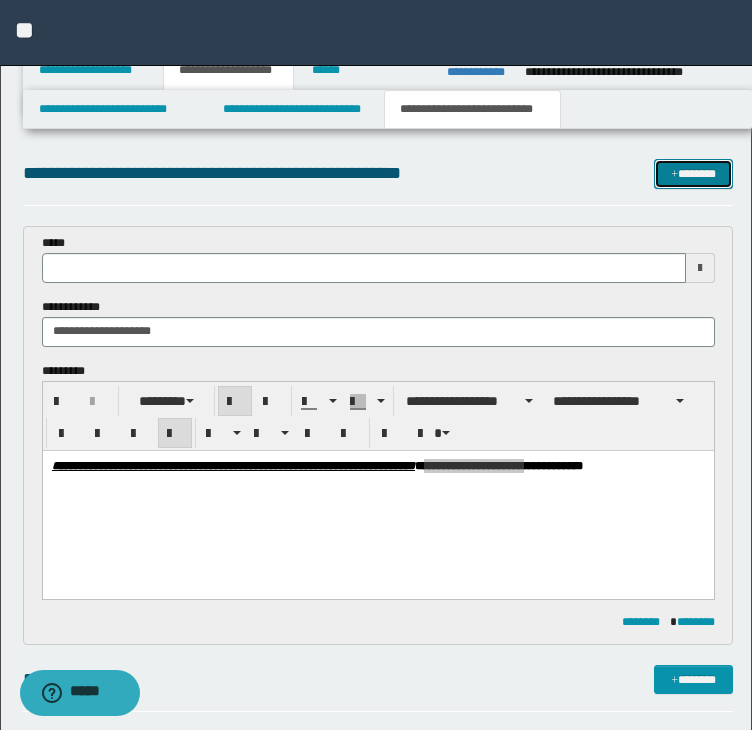 click on "*******" at bounding box center (693, 174) 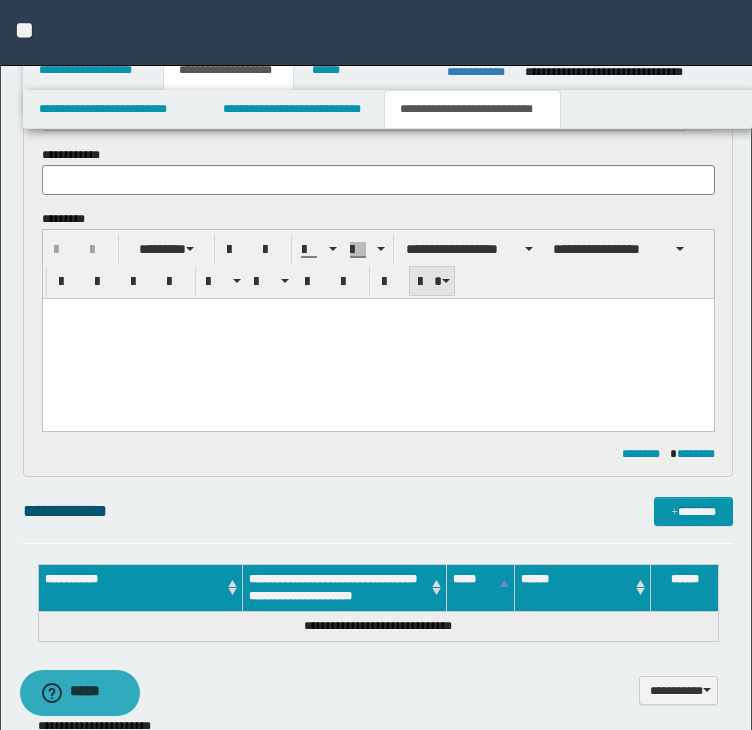 scroll, scrollTop: 0, scrollLeft: 0, axis: both 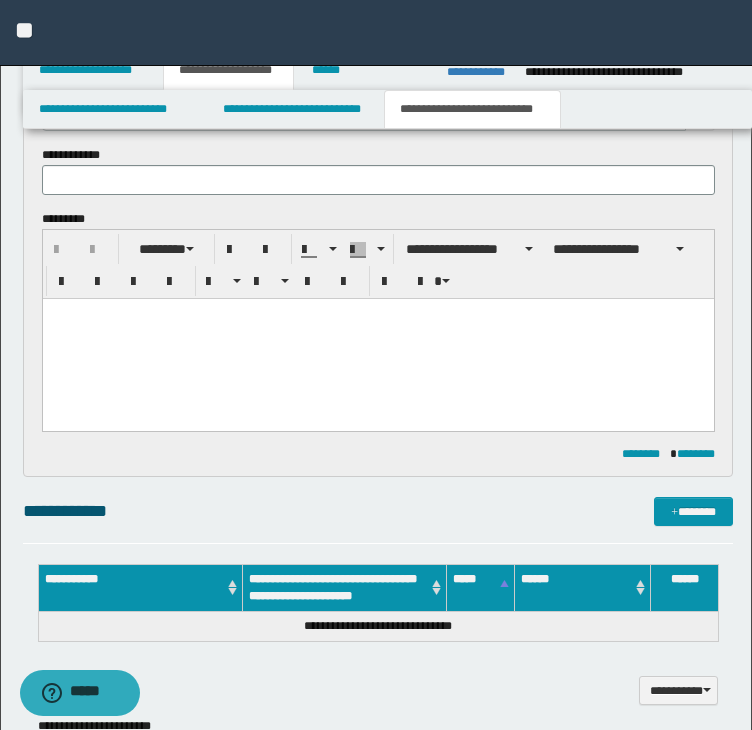 click at bounding box center (377, 338) 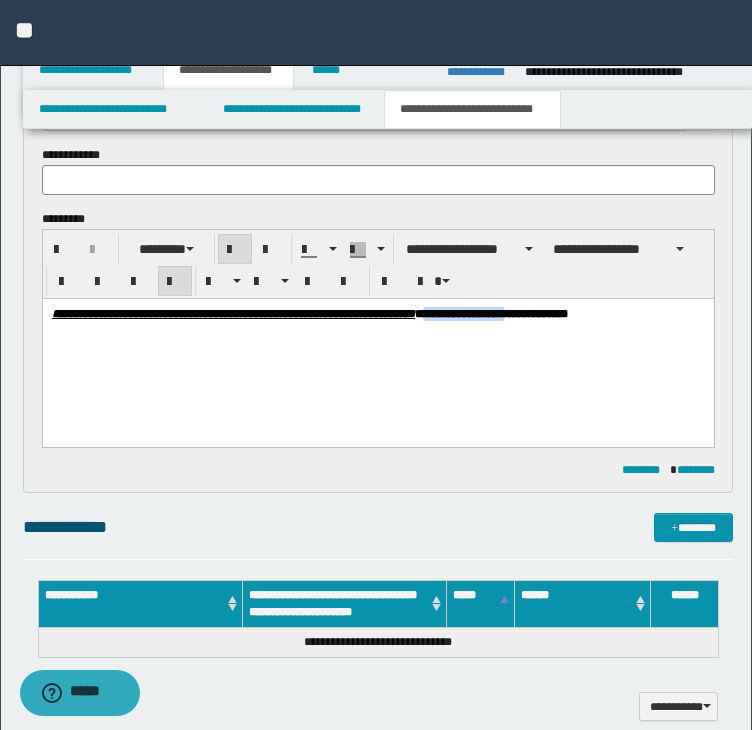drag, startPoint x: 571, startPoint y: 312, endPoint x: 674, endPoint y: 543, distance: 252.92291 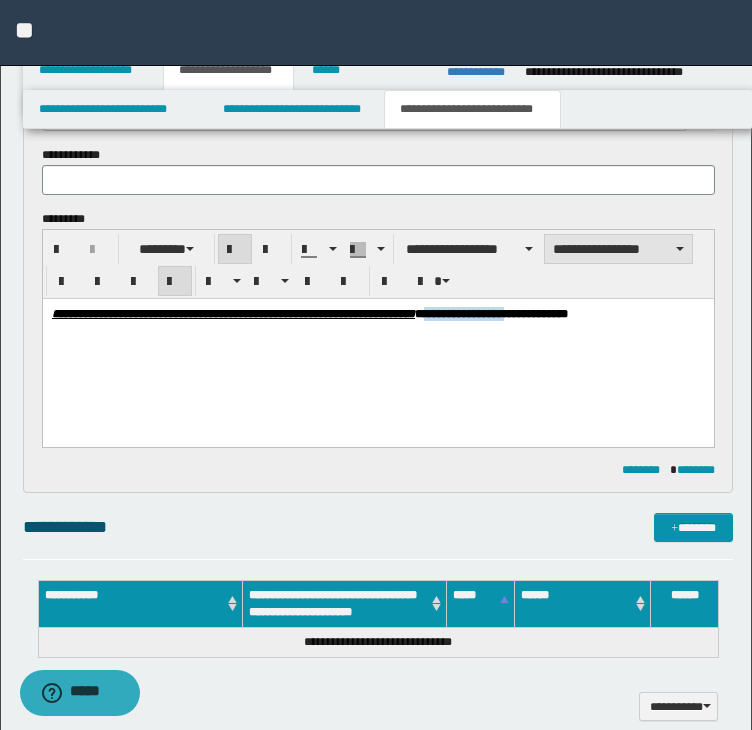 copy on "**********" 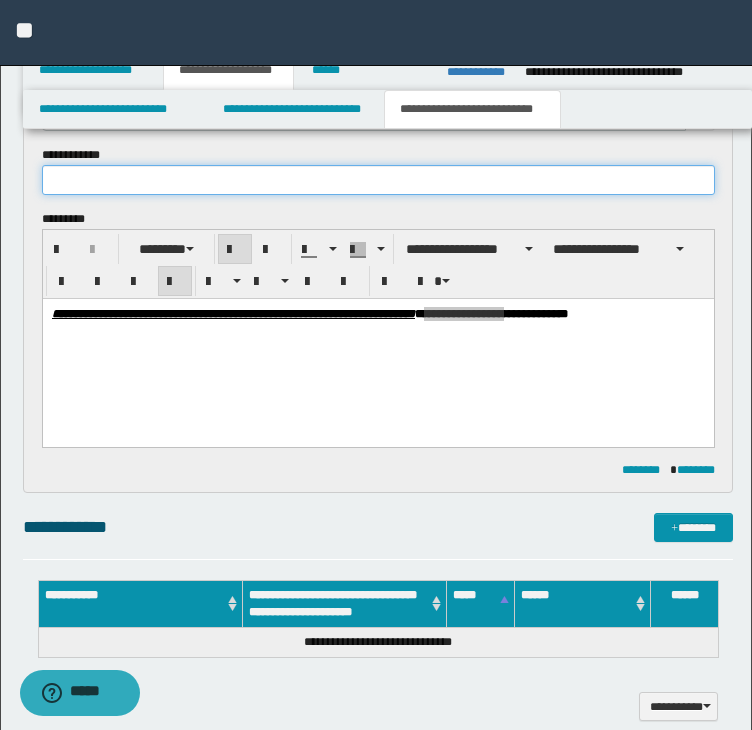 click at bounding box center (378, 180) 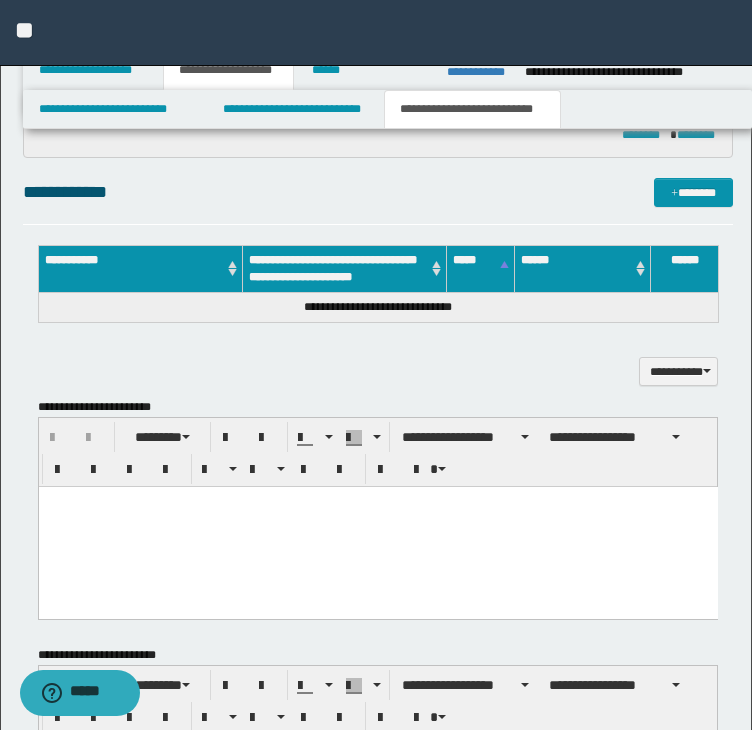 scroll, scrollTop: 891, scrollLeft: 0, axis: vertical 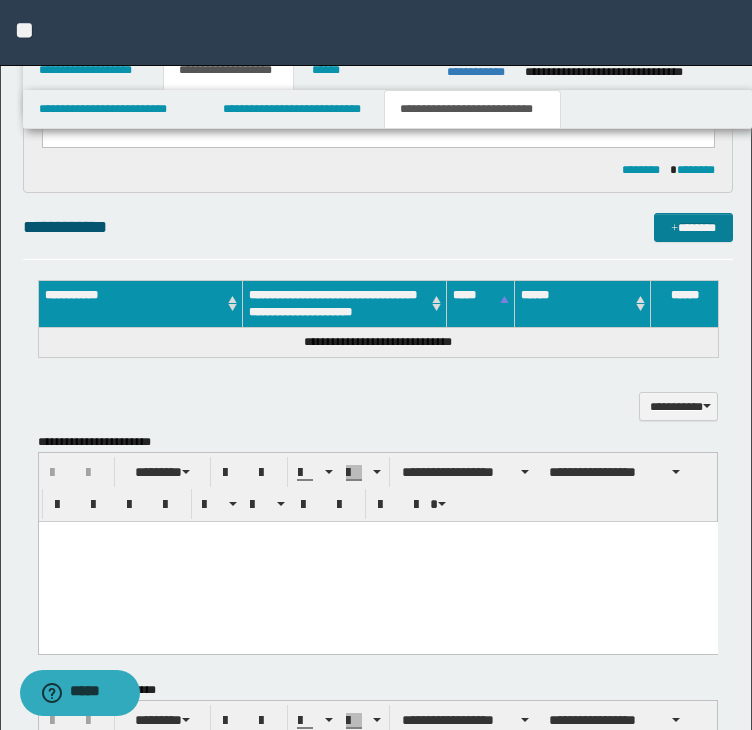 type on "**********" 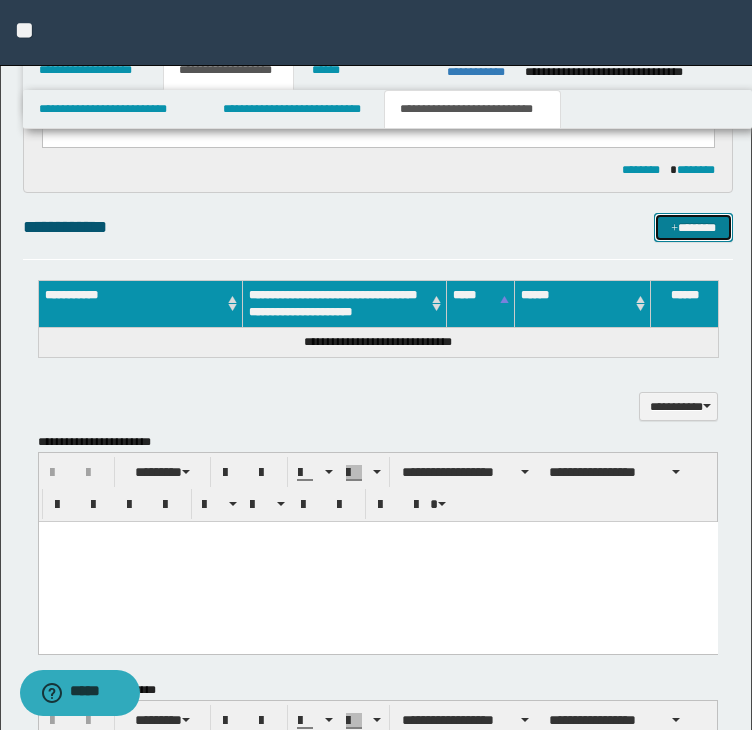 click on "*******" at bounding box center (693, 228) 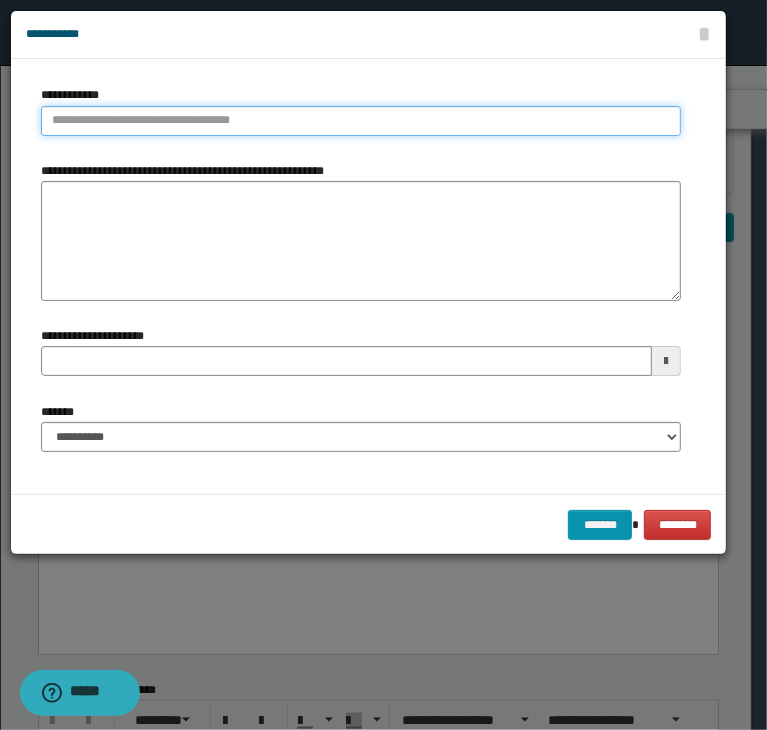 click on "**********" at bounding box center [361, 121] 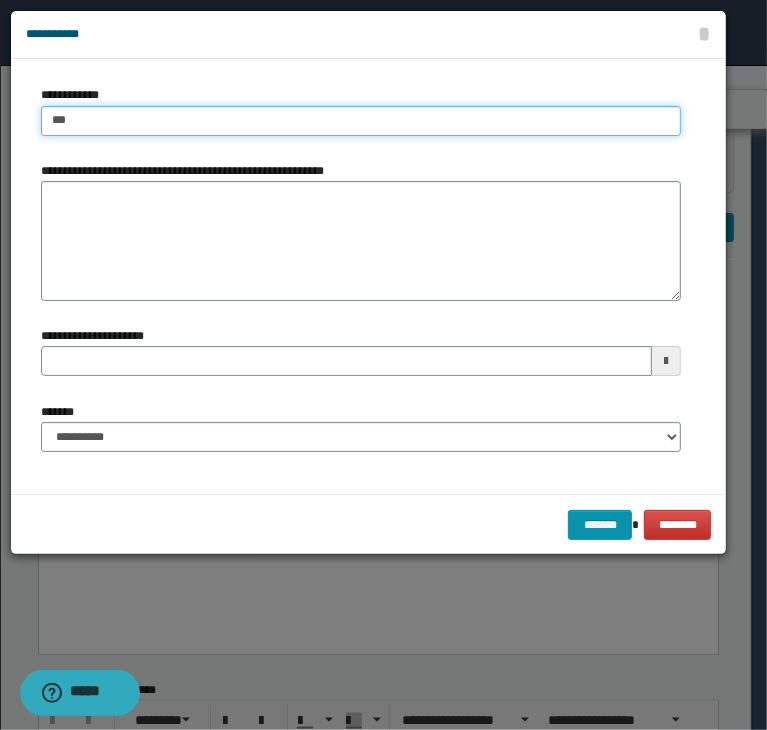 type on "****" 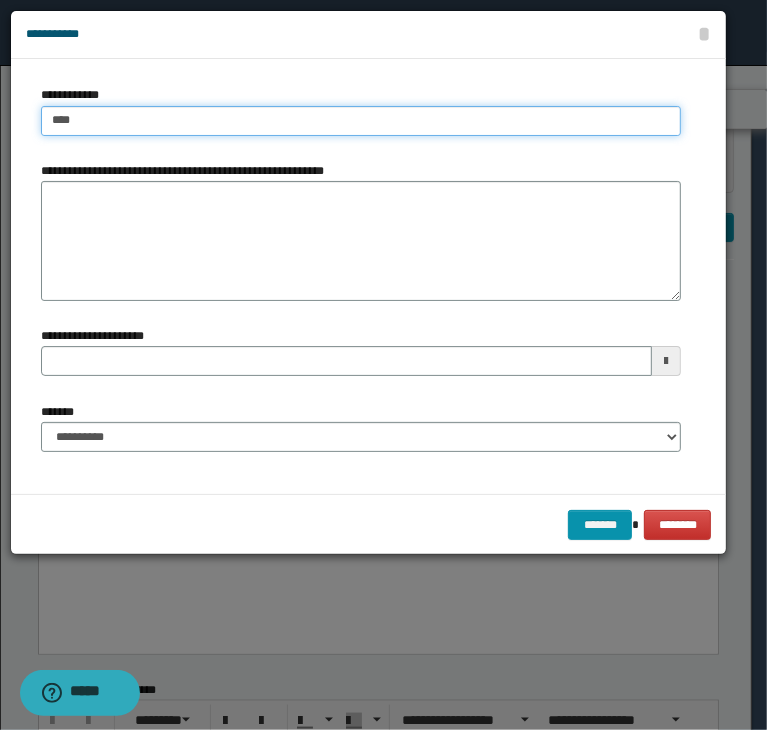 type on "****" 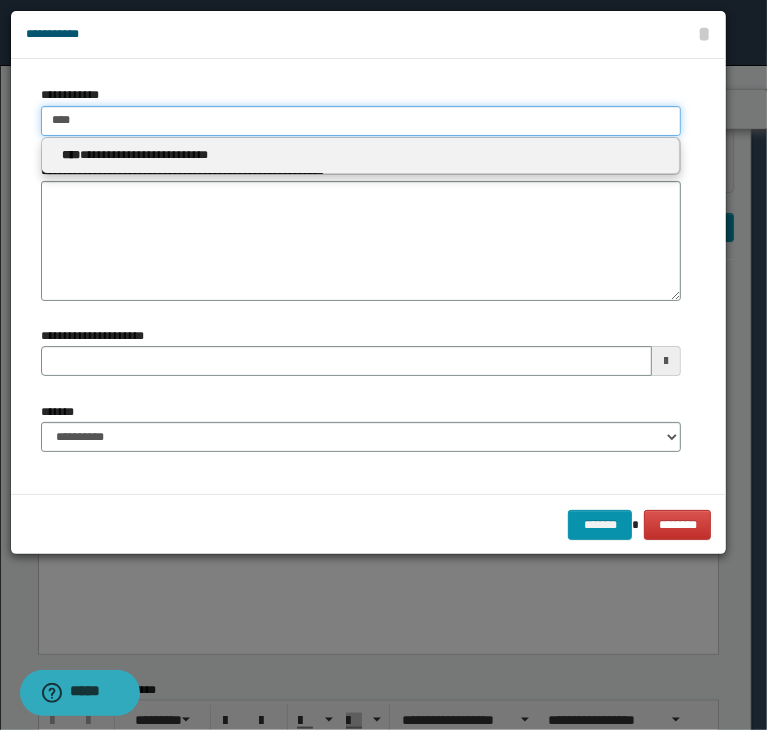type 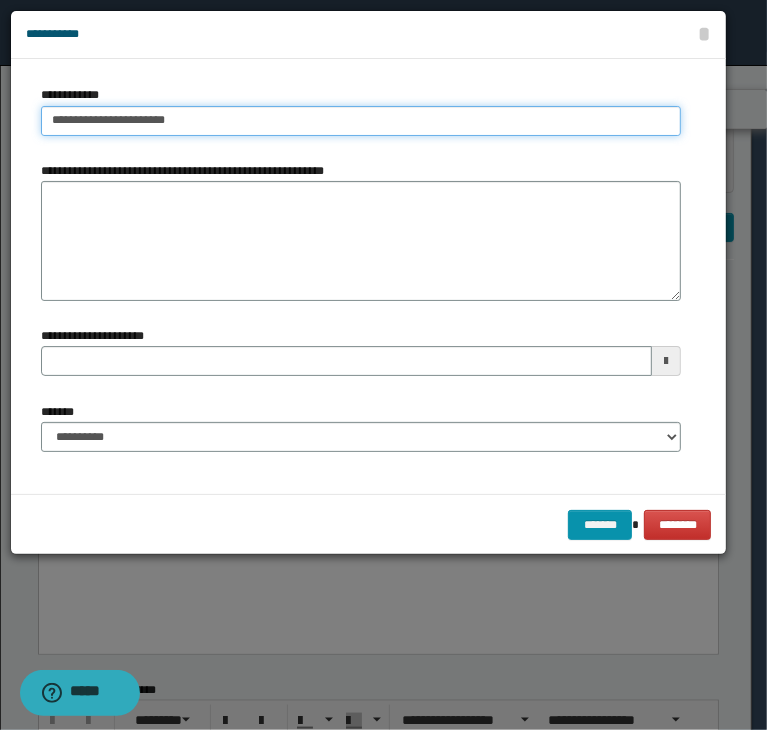 type on "**********" 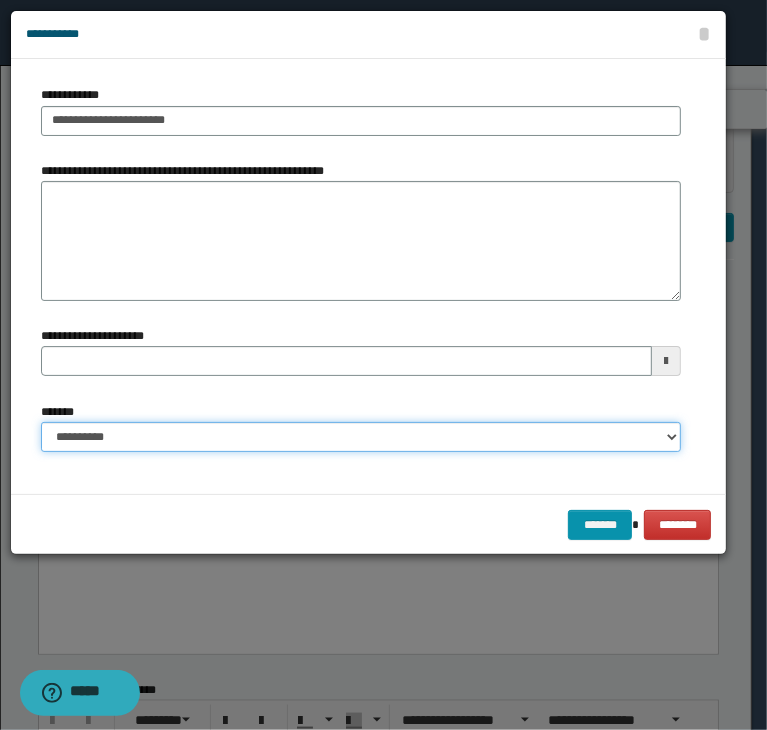 type 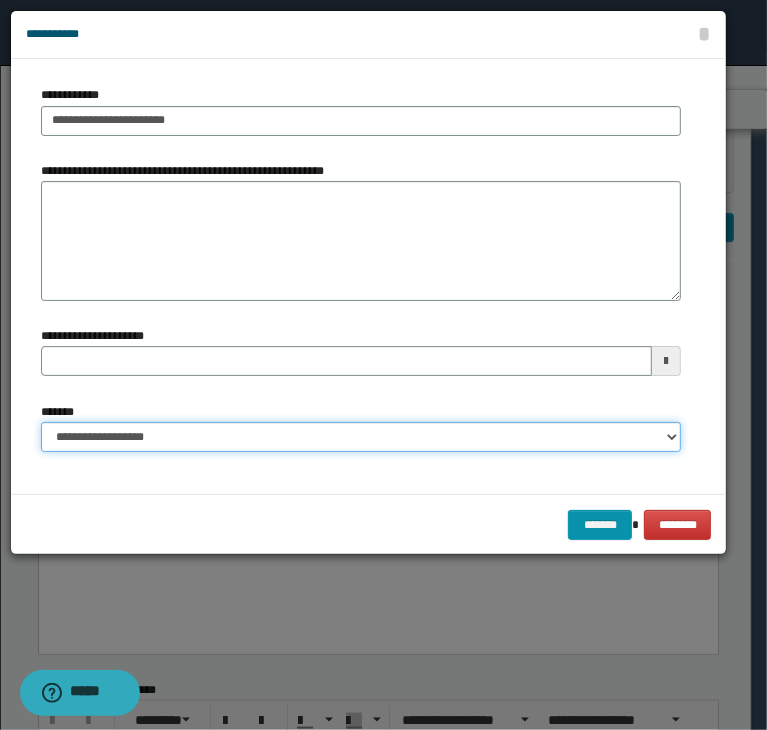select on "*" 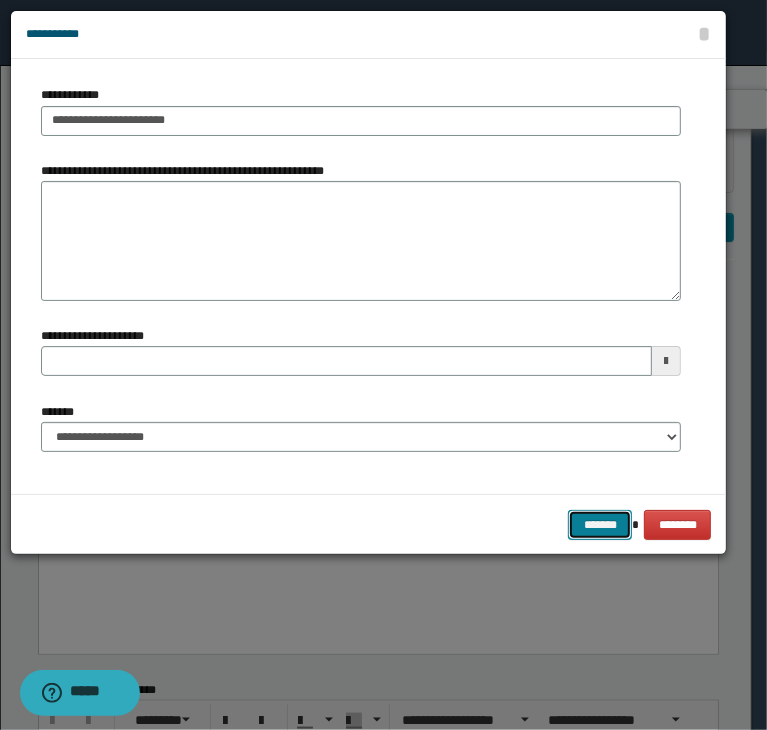 type 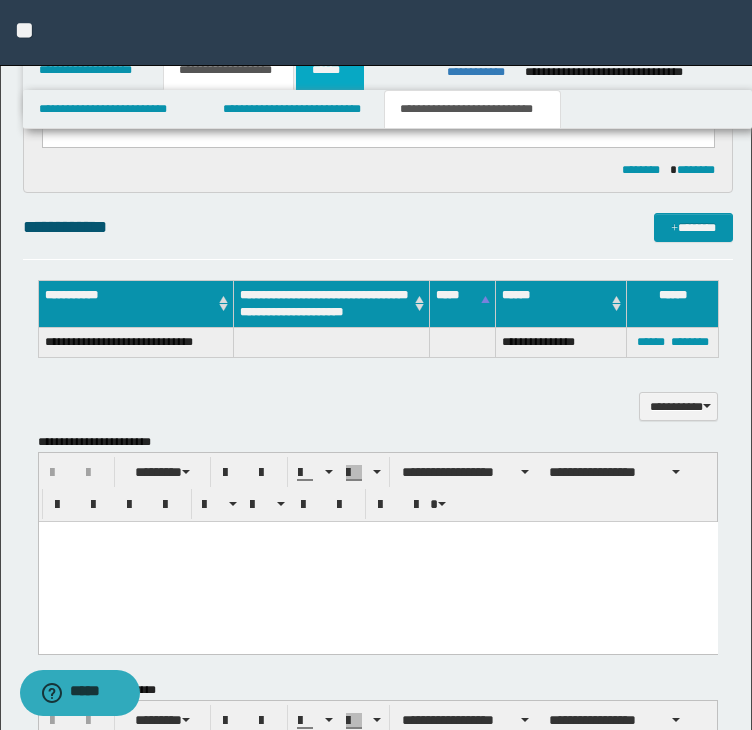 drag, startPoint x: 332, startPoint y: 77, endPoint x: 317, endPoint y: 59, distance: 23.43075 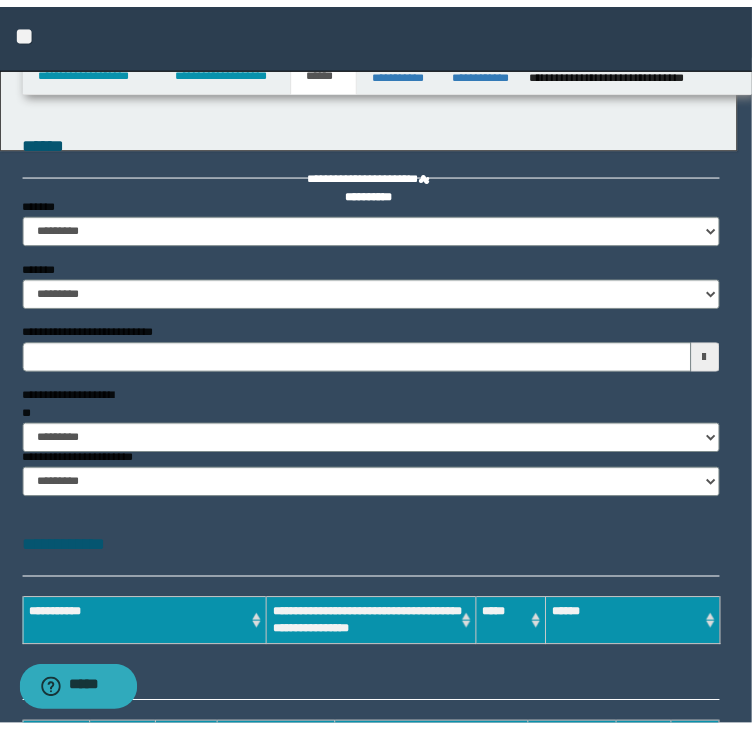 scroll, scrollTop: 0, scrollLeft: 0, axis: both 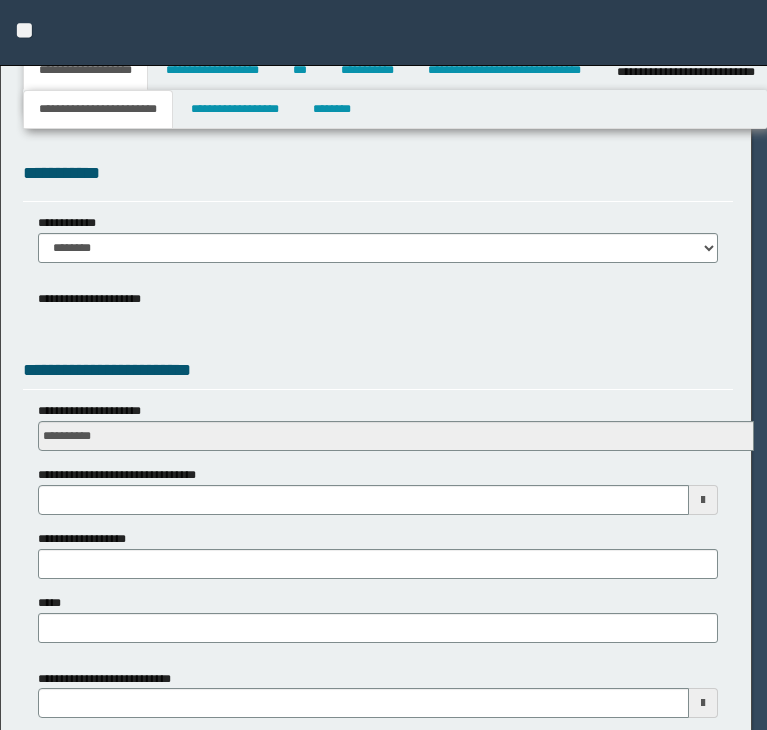 select on "*" 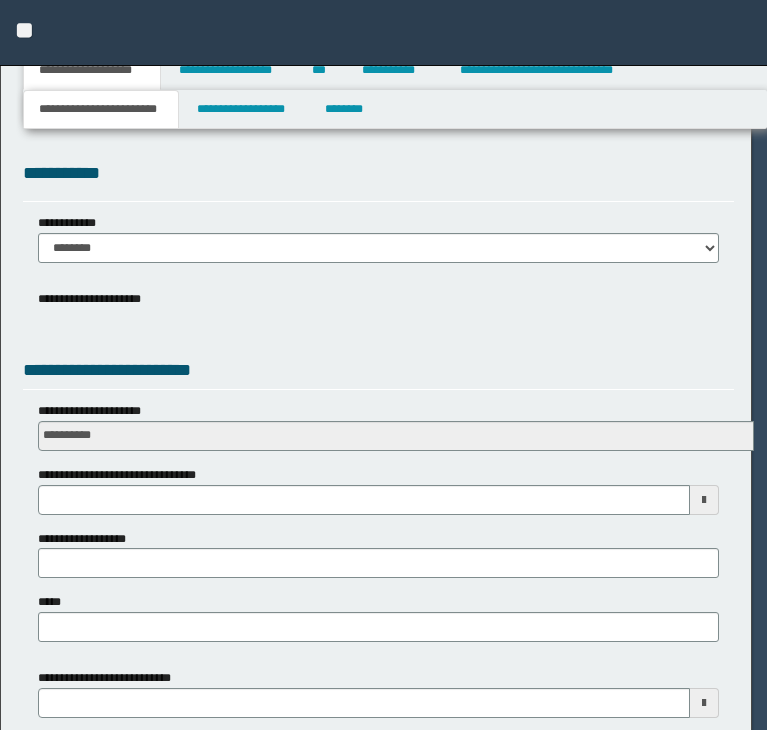 scroll, scrollTop: 0, scrollLeft: 0, axis: both 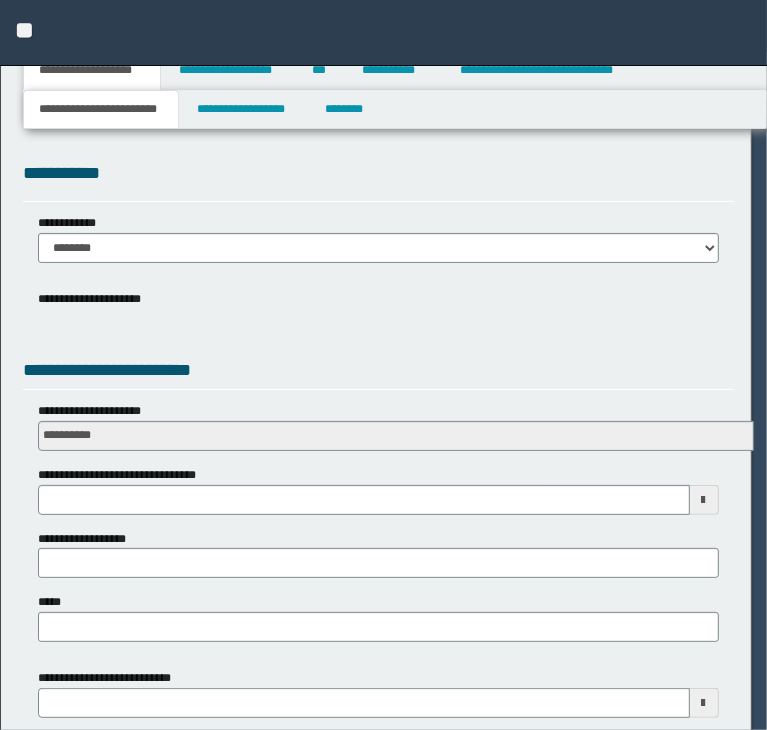 click at bounding box center [383, 365] 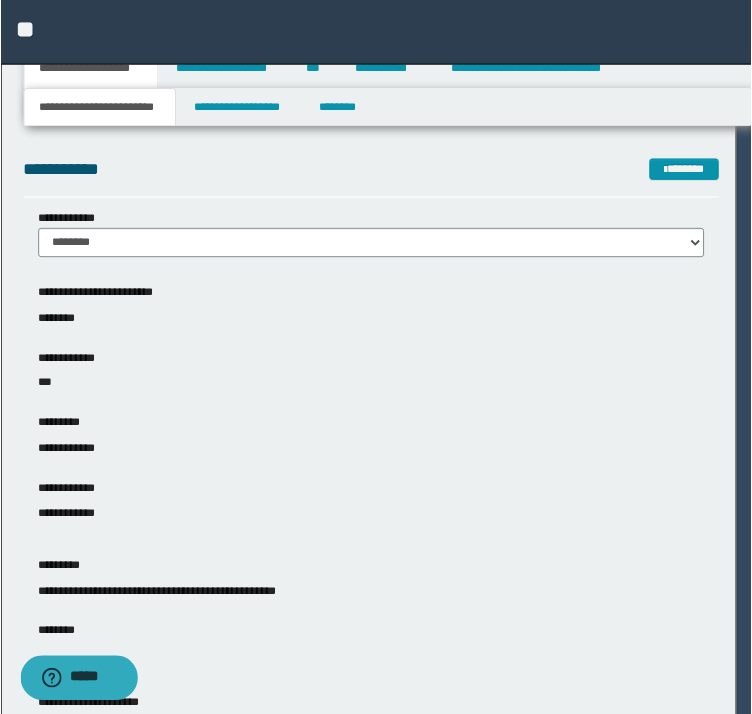 scroll, scrollTop: 0, scrollLeft: 0, axis: both 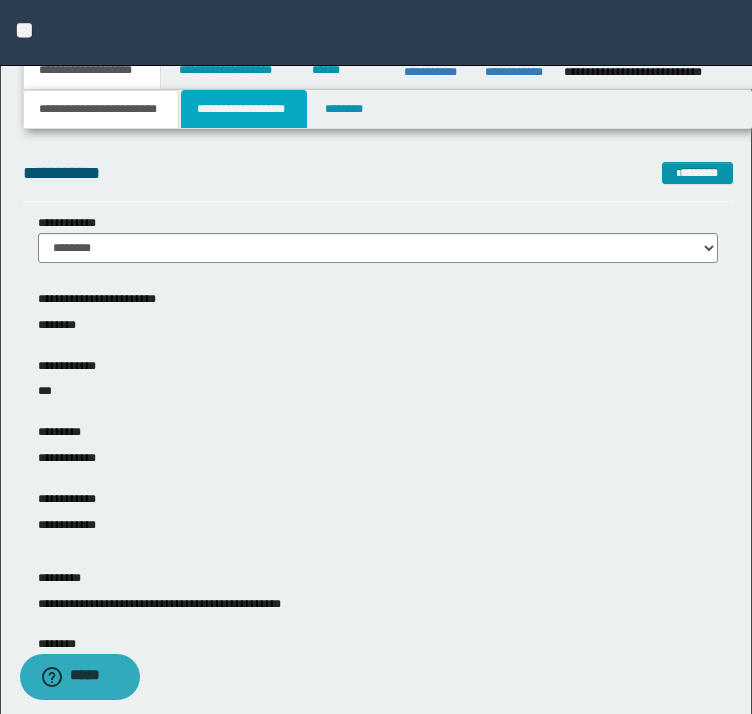 click on "**********" at bounding box center (244, 109) 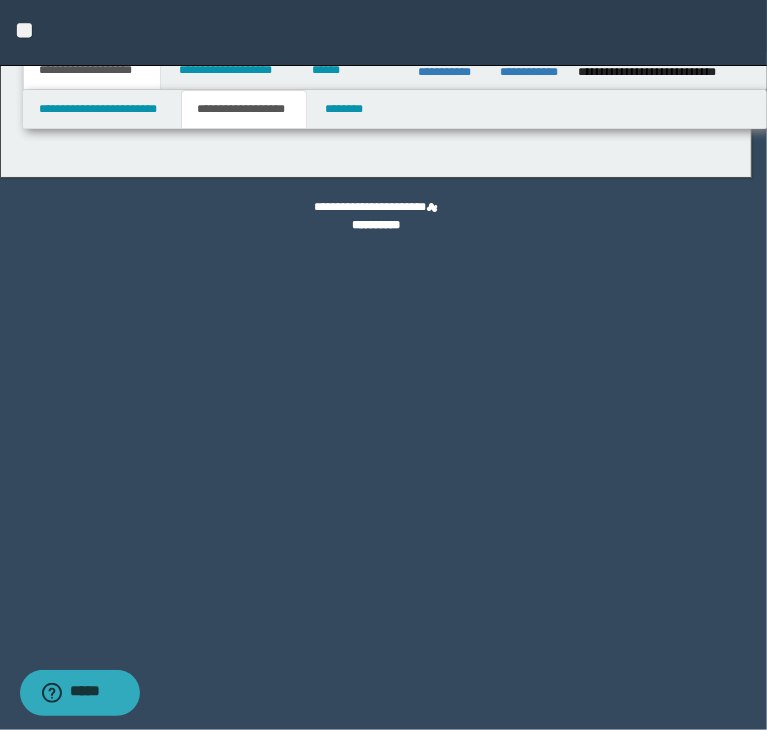 type on "********" 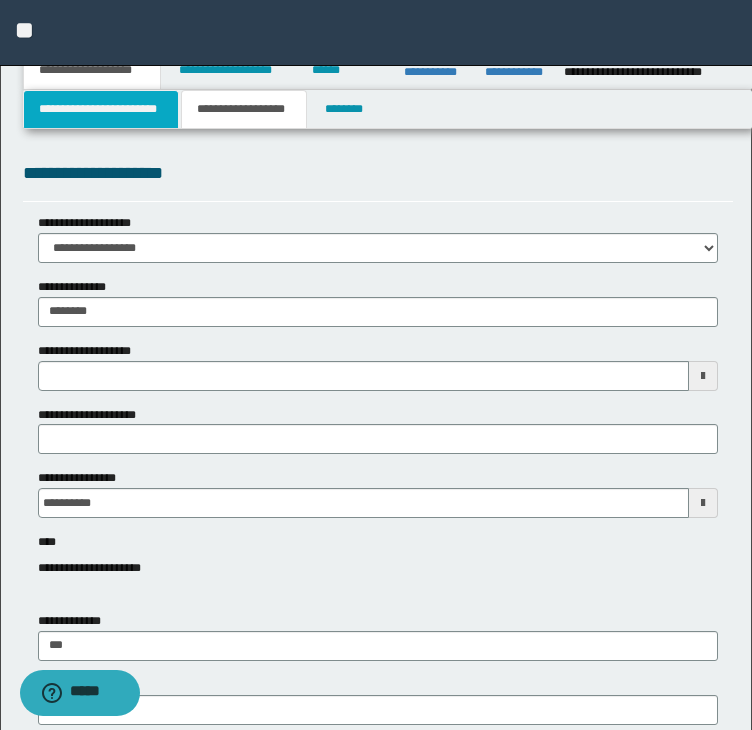 click on "**********" at bounding box center [101, 109] 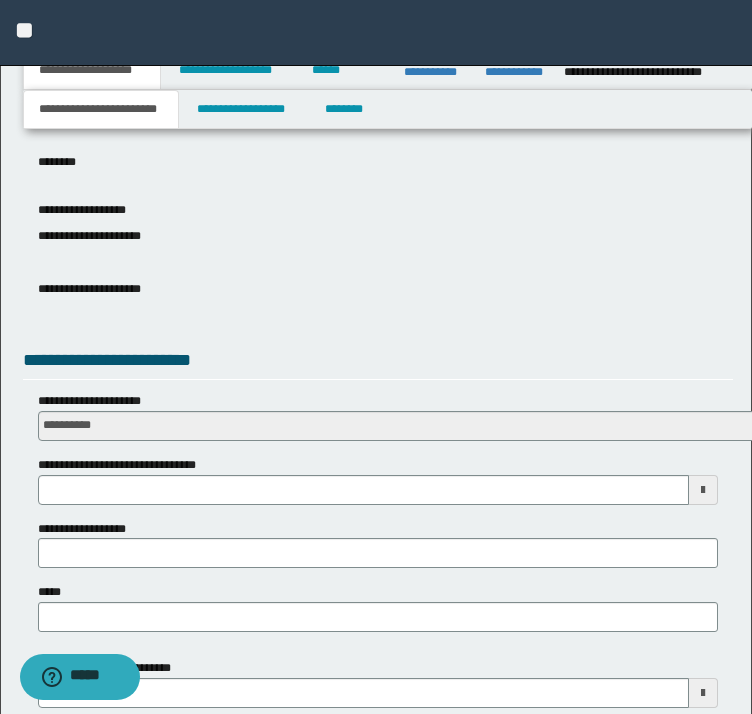 scroll, scrollTop: 500, scrollLeft: 0, axis: vertical 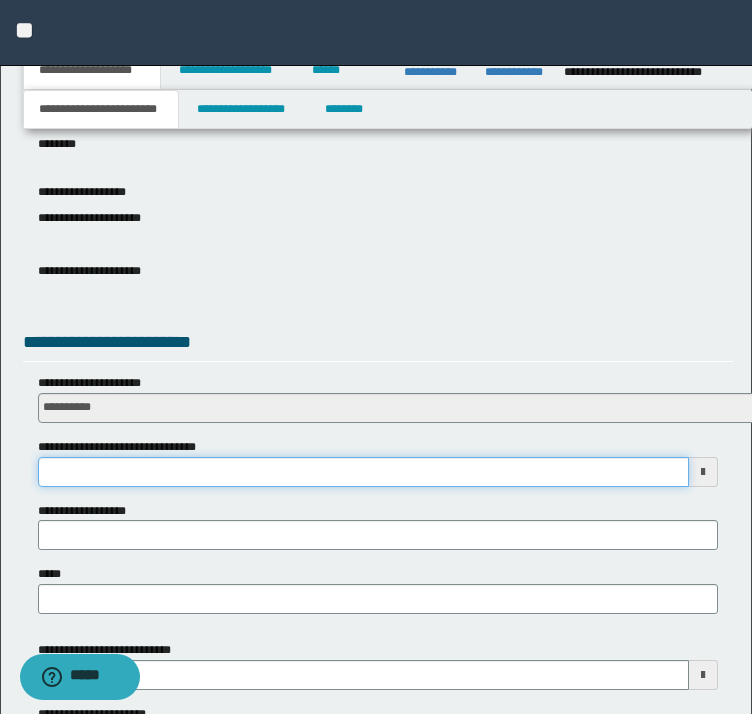 click on "**********" at bounding box center (364, 472) 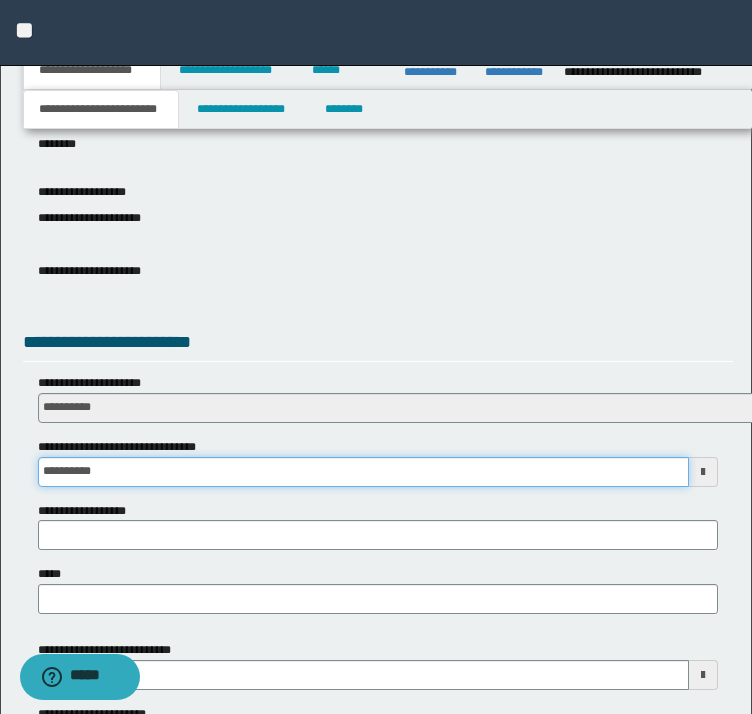 type on "**********" 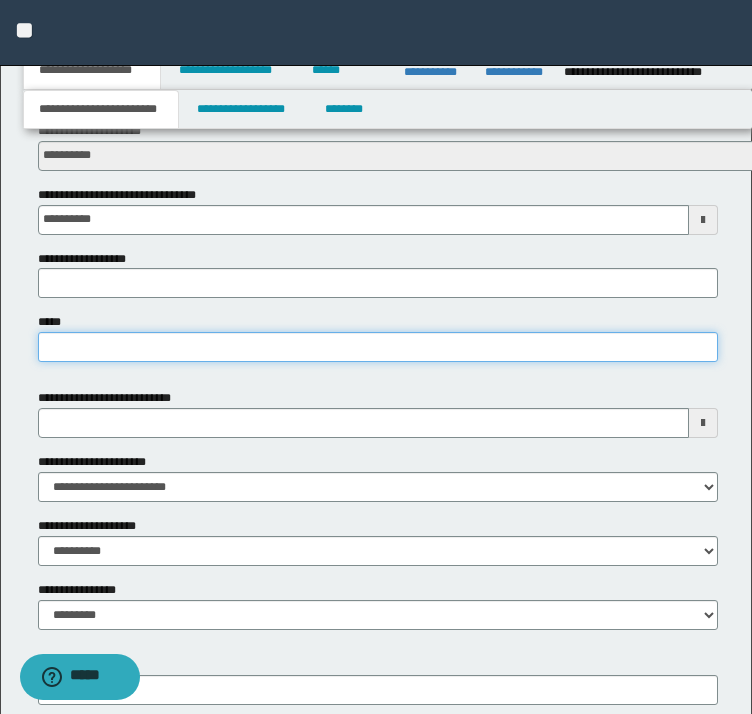scroll, scrollTop: 800, scrollLeft: 0, axis: vertical 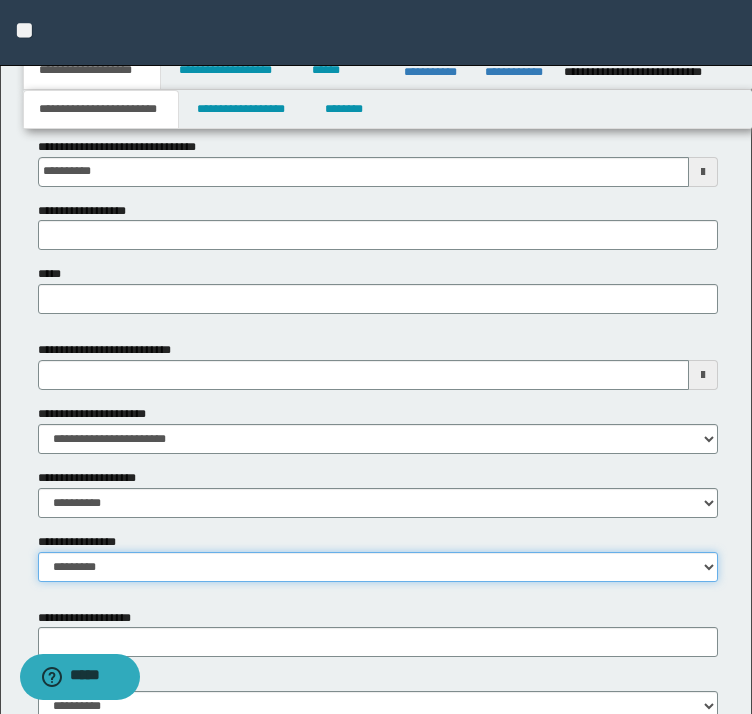 select on "*" 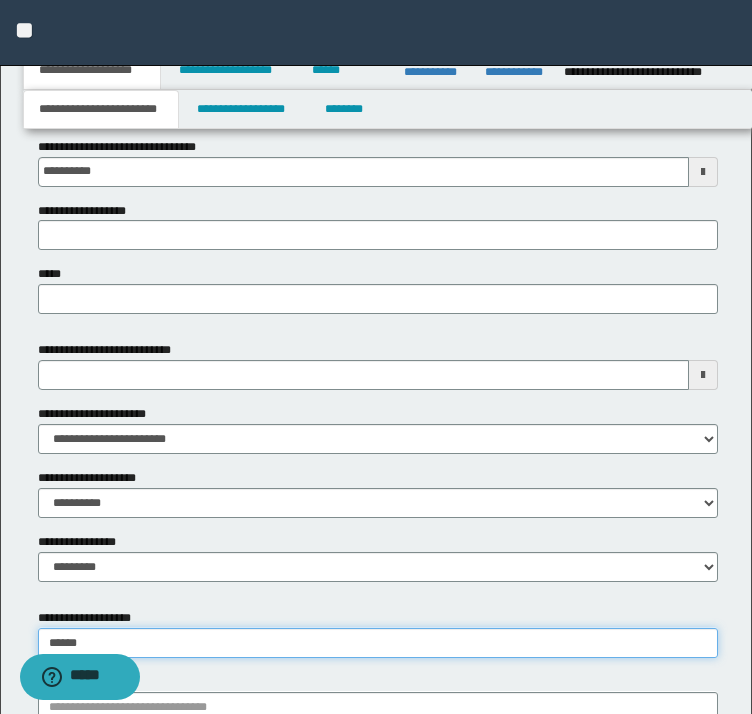 type on "*******" 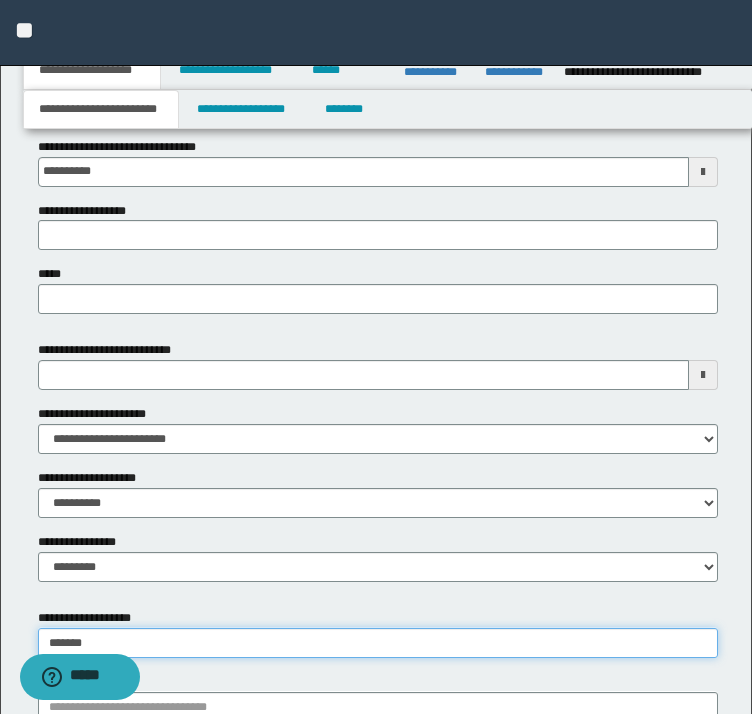 type on "********" 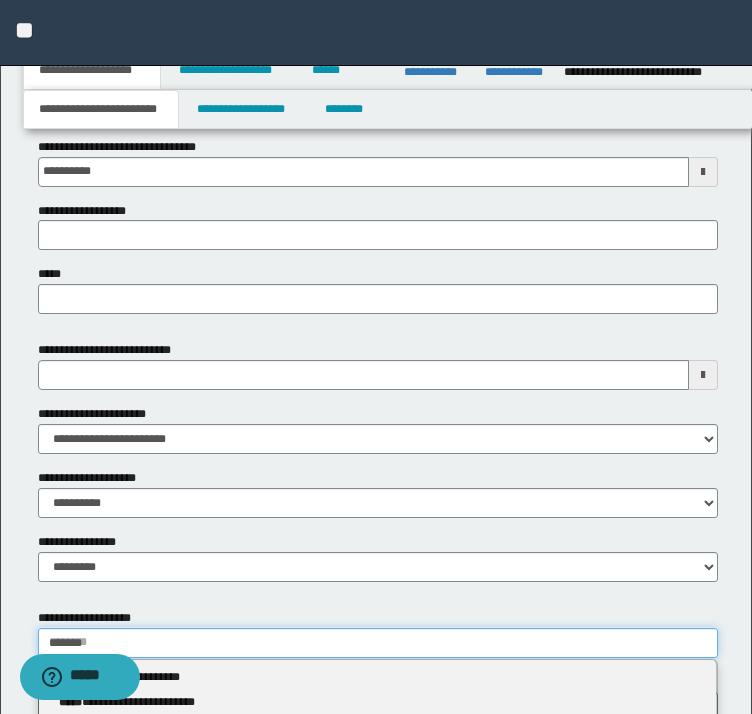 type 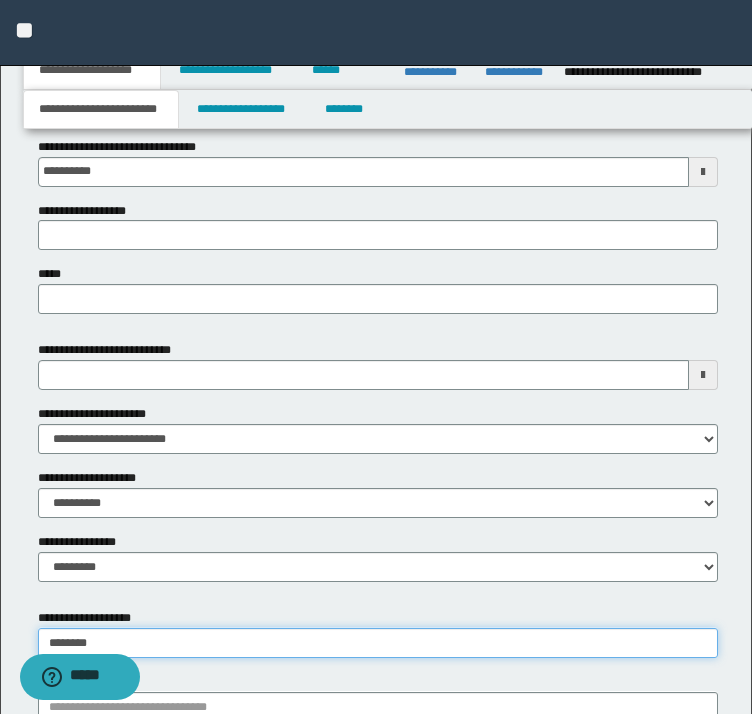 type on "********" 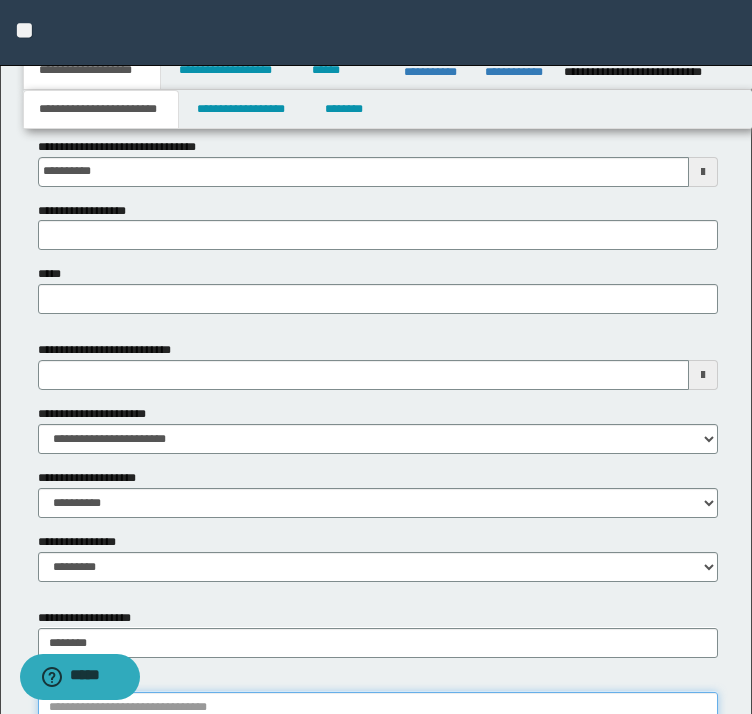 scroll, scrollTop: 808, scrollLeft: 0, axis: vertical 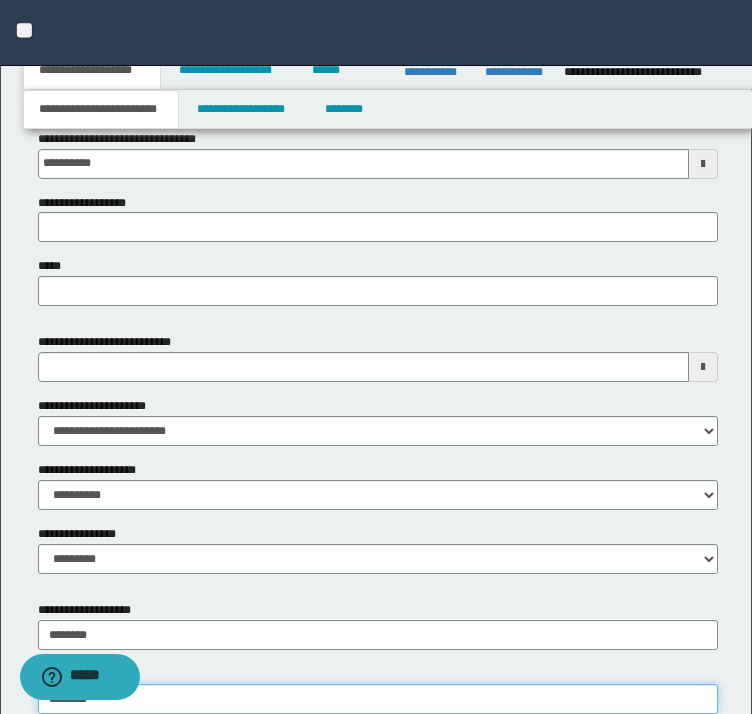 type on "*********" 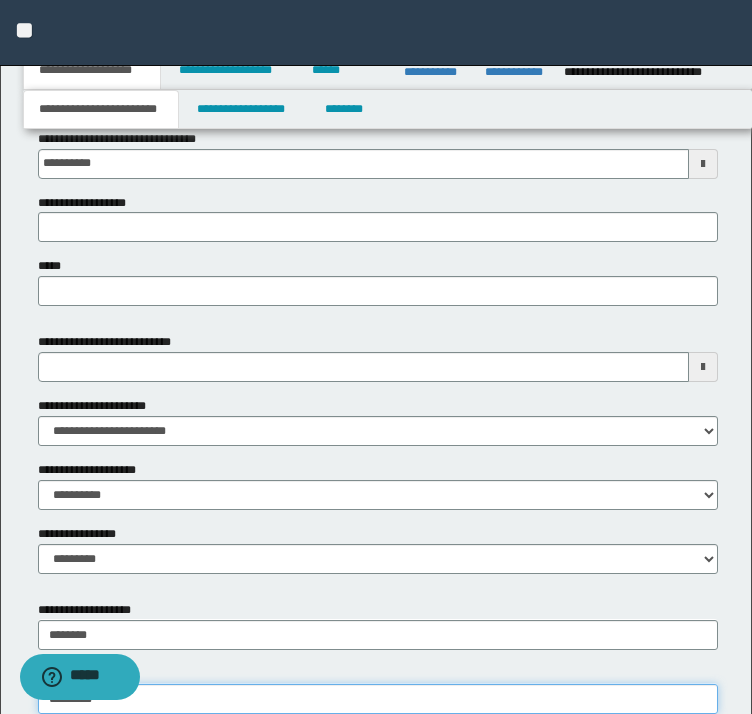type on "*********" 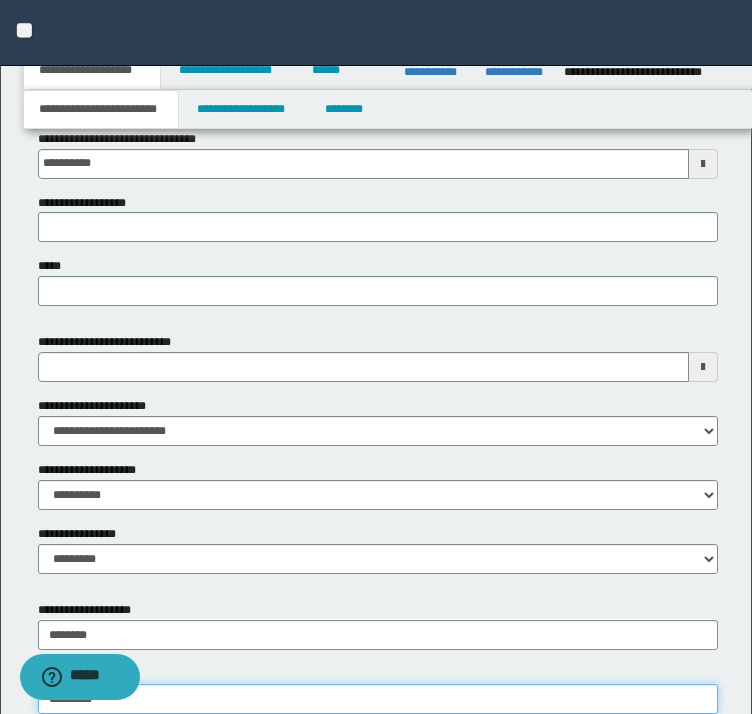 type 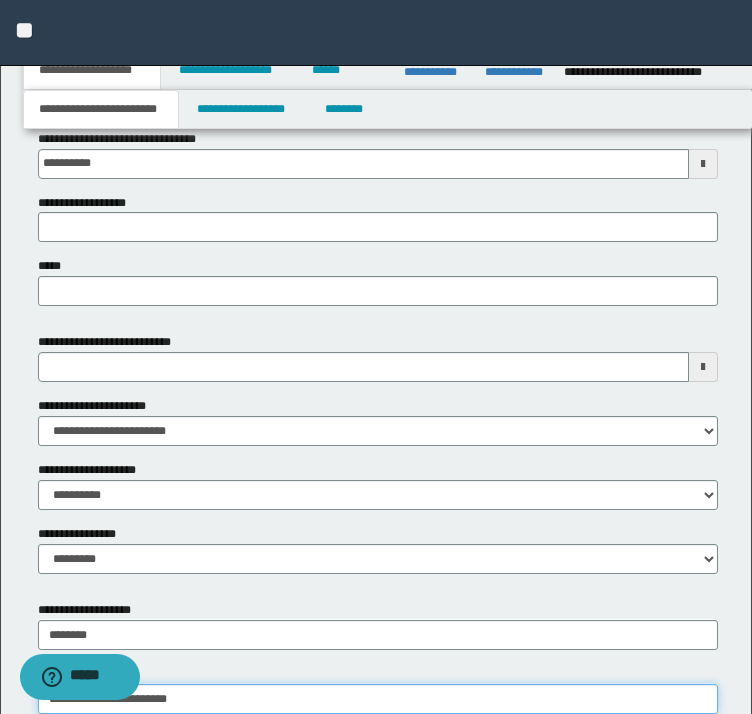 type on "**********" 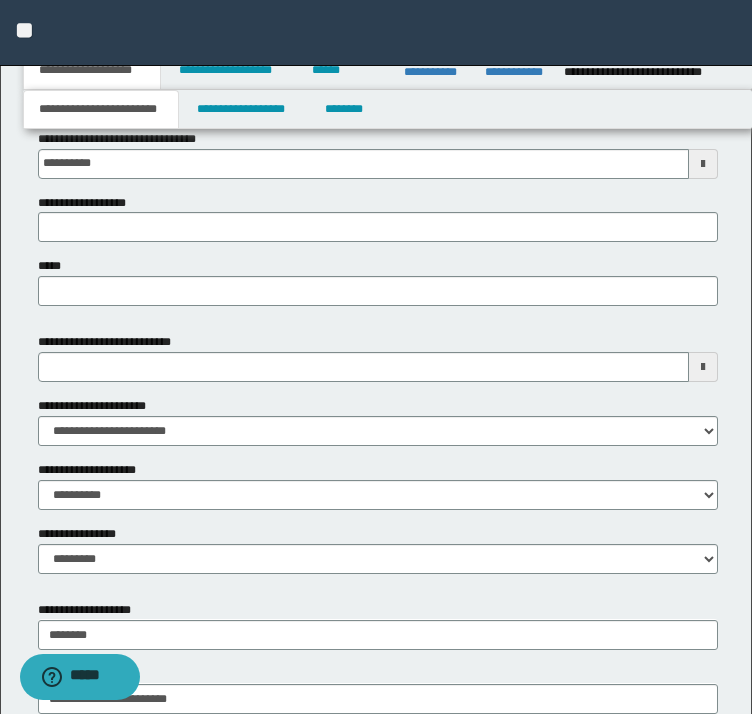scroll, scrollTop: 1058, scrollLeft: 0, axis: vertical 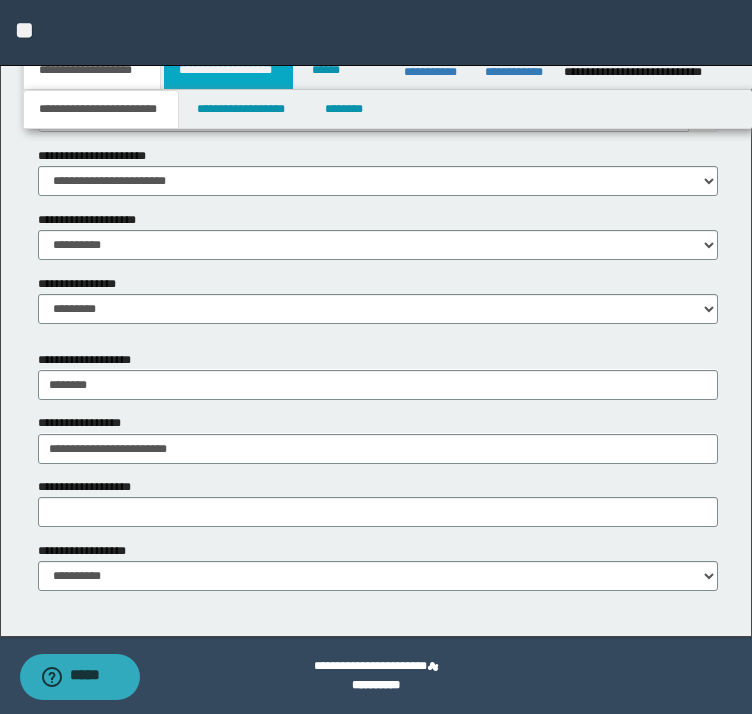 click on "**********" at bounding box center [228, 70] 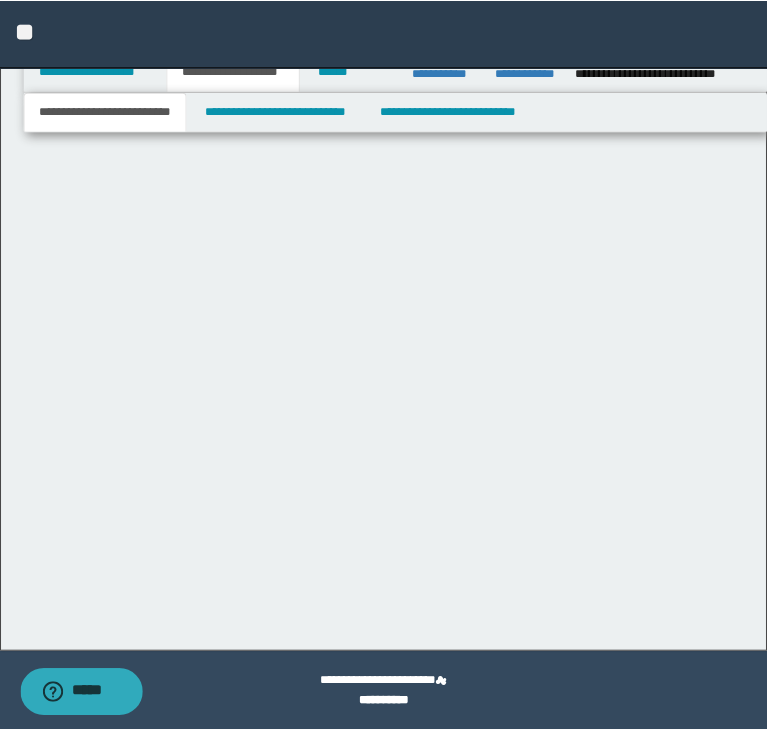 scroll, scrollTop: 0, scrollLeft: 0, axis: both 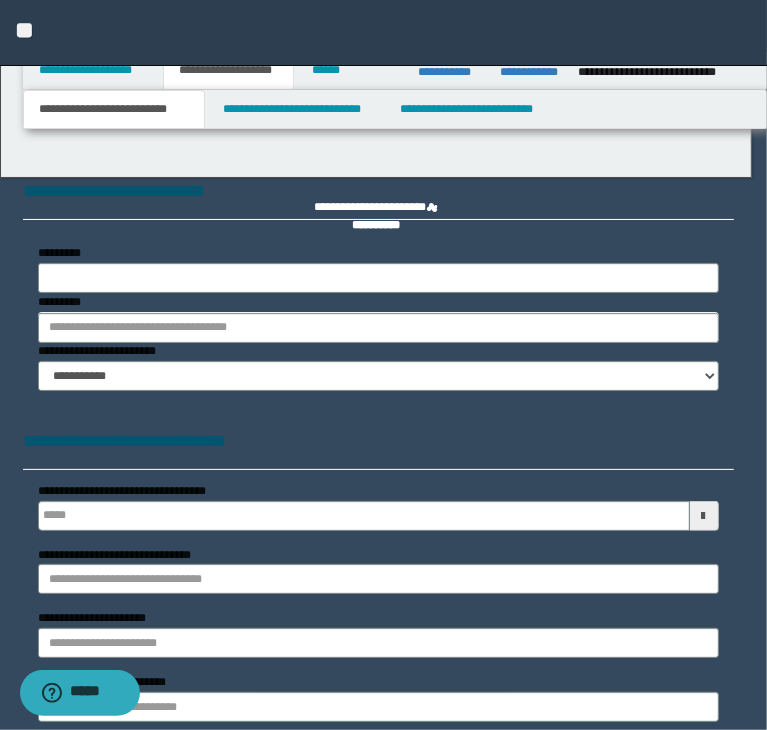 select on "*" 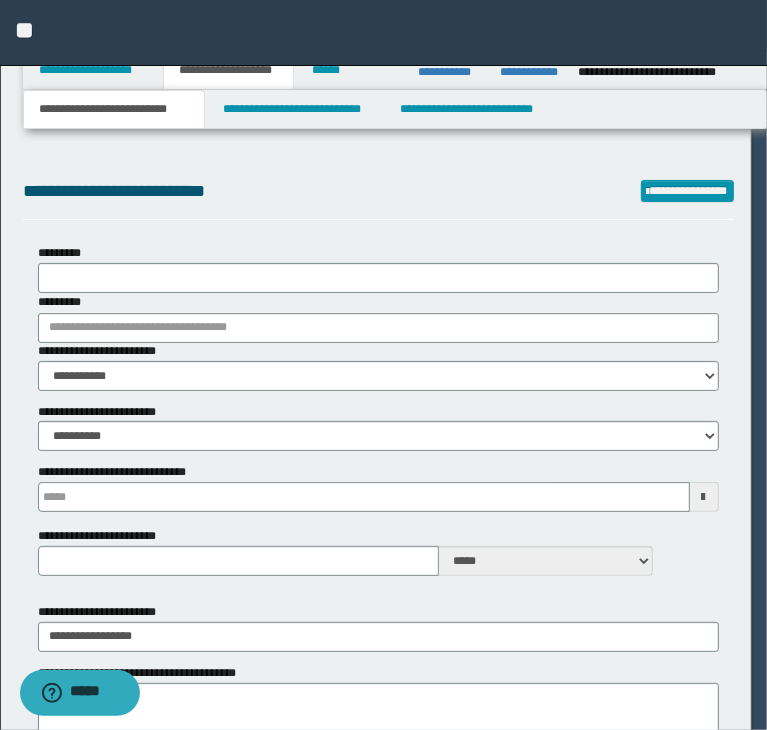 type 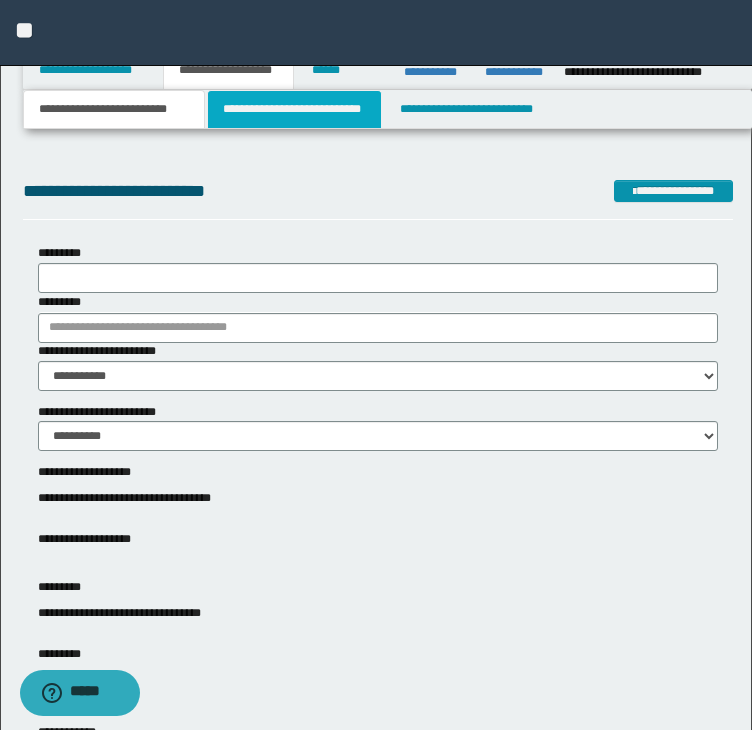click on "**********" at bounding box center (294, 109) 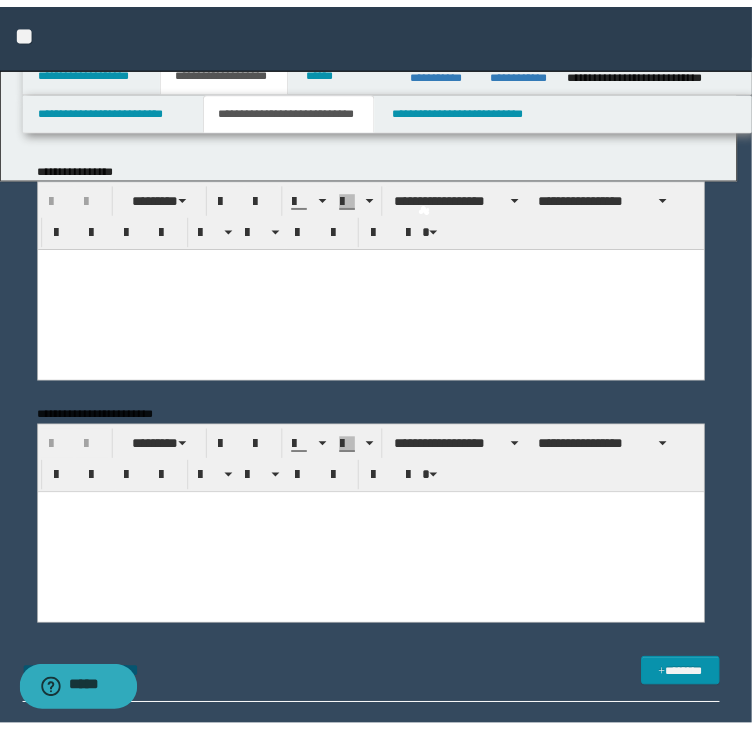 scroll, scrollTop: 0, scrollLeft: 0, axis: both 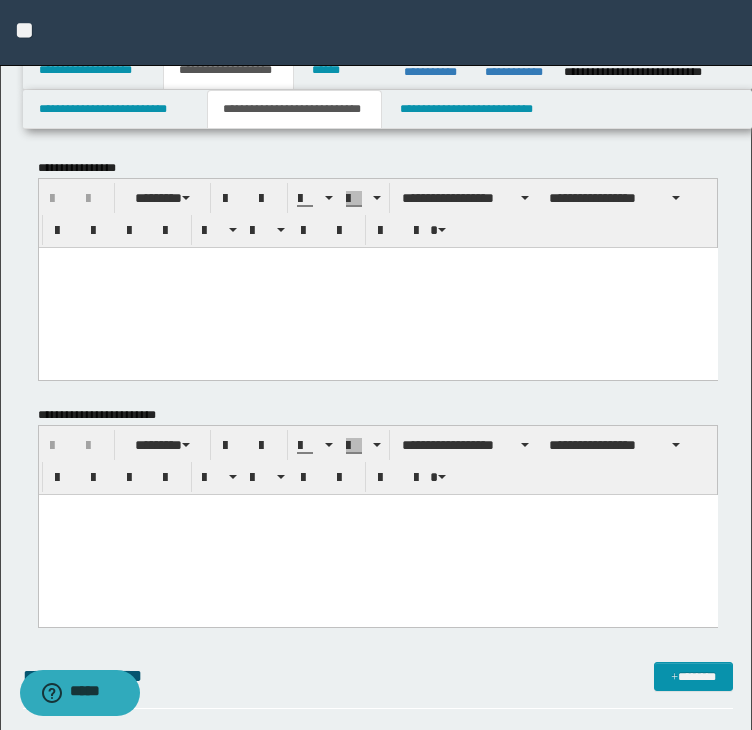 click at bounding box center (377, 287) 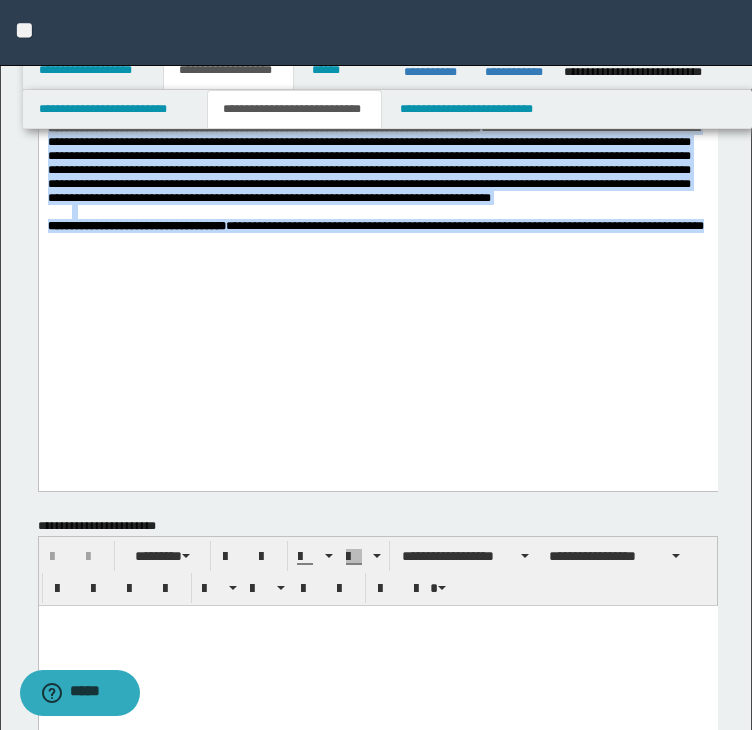 drag, startPoint x: 49, startPoint y: -640, endPoint x: 334, endPoint y: 416, distance: 1093.7828 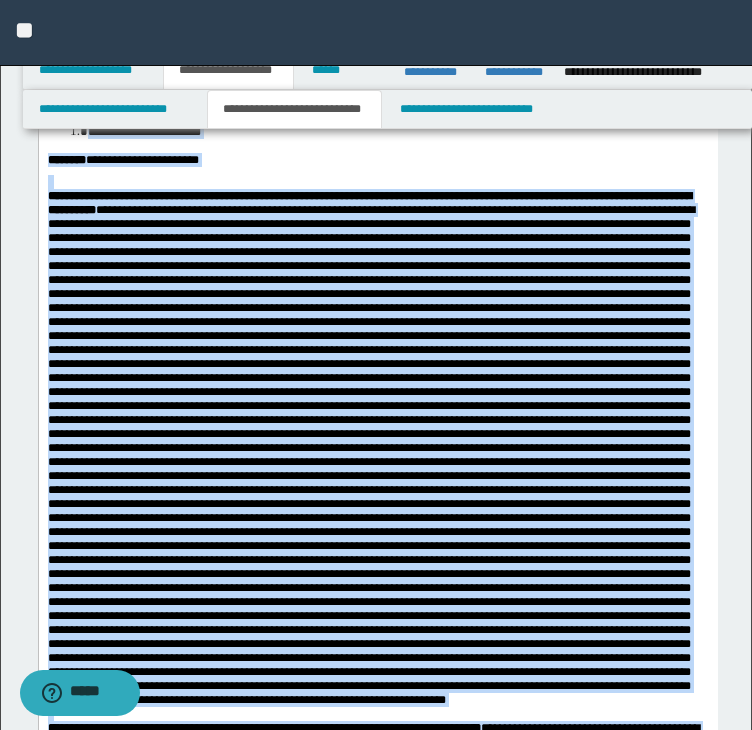 scroll, scrollTop: 0, scrollLeft: 0, axis: both 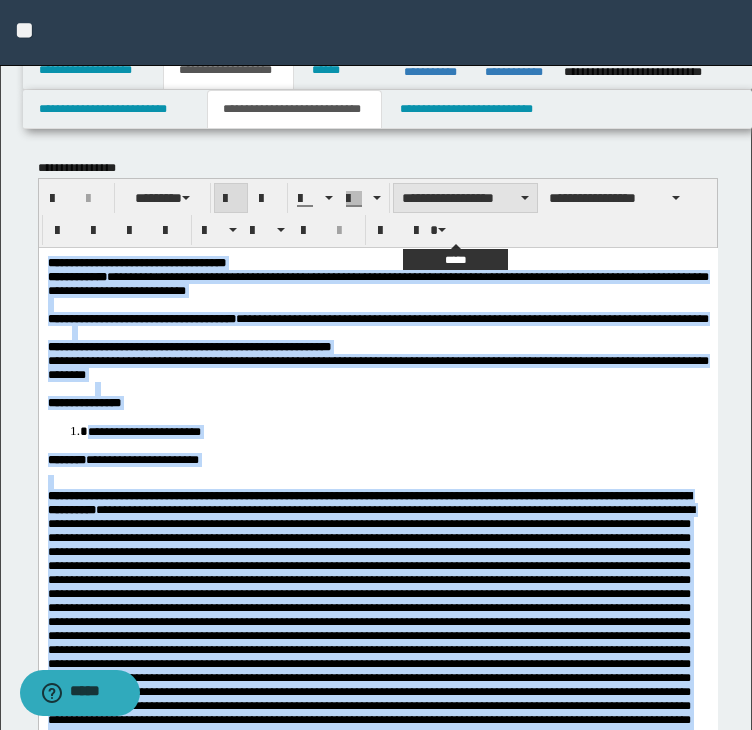 click on "**********" at bounding box center (465, 198) 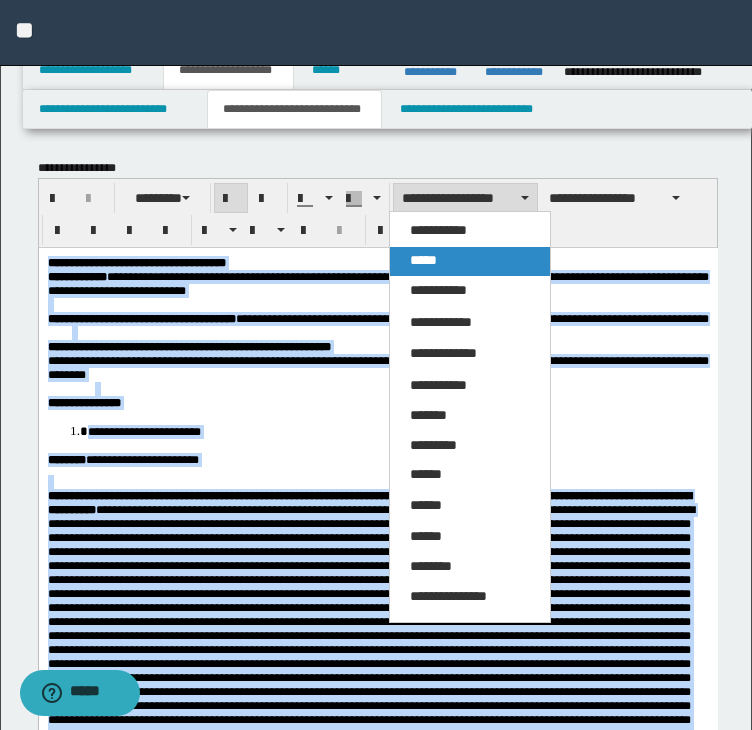 drag, startPoint x: 444, startPoint y: 261, endPoint x: 409, endPoint y: 5, distance: 258.3815 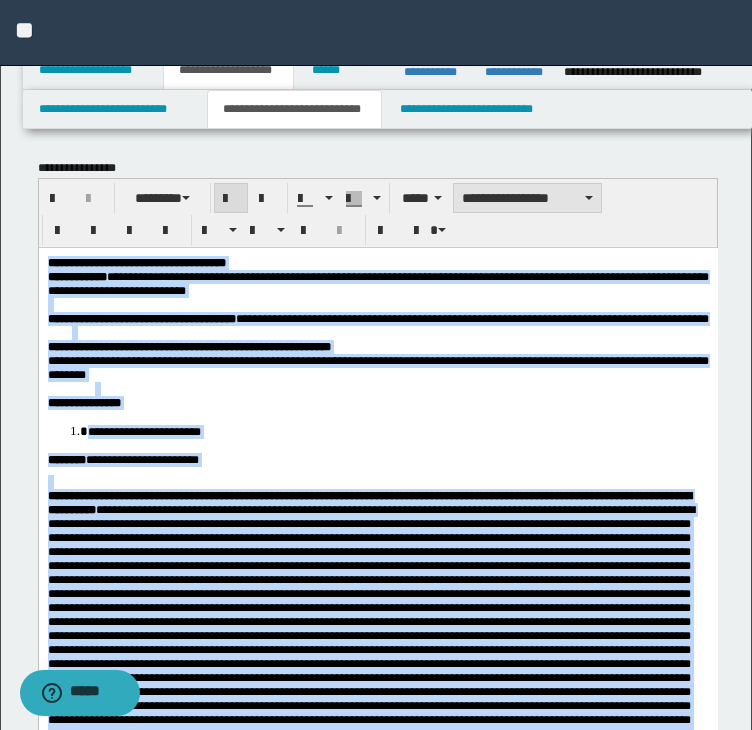 click on "**********" at bounding box center [527, 198] 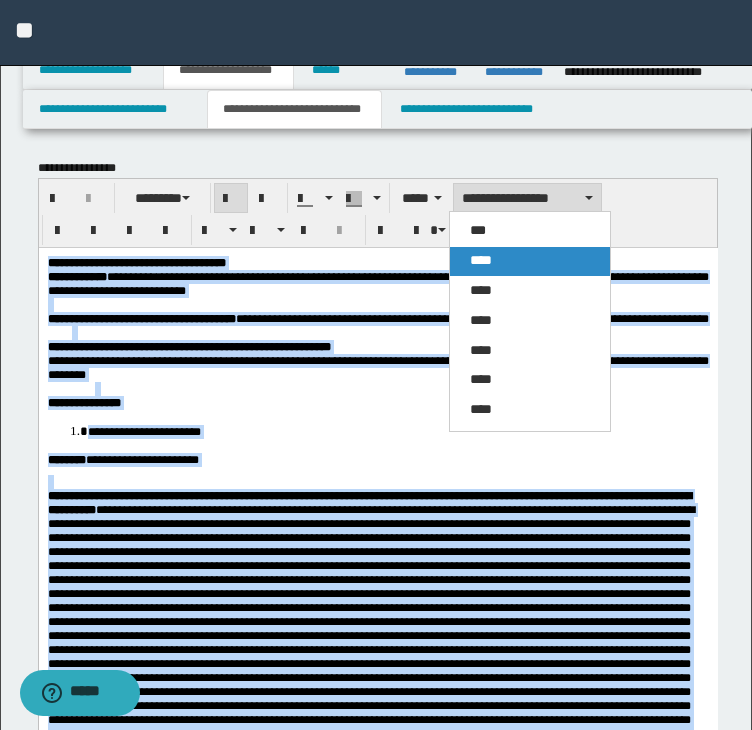 click on "****" at bounding box center (530, 261) 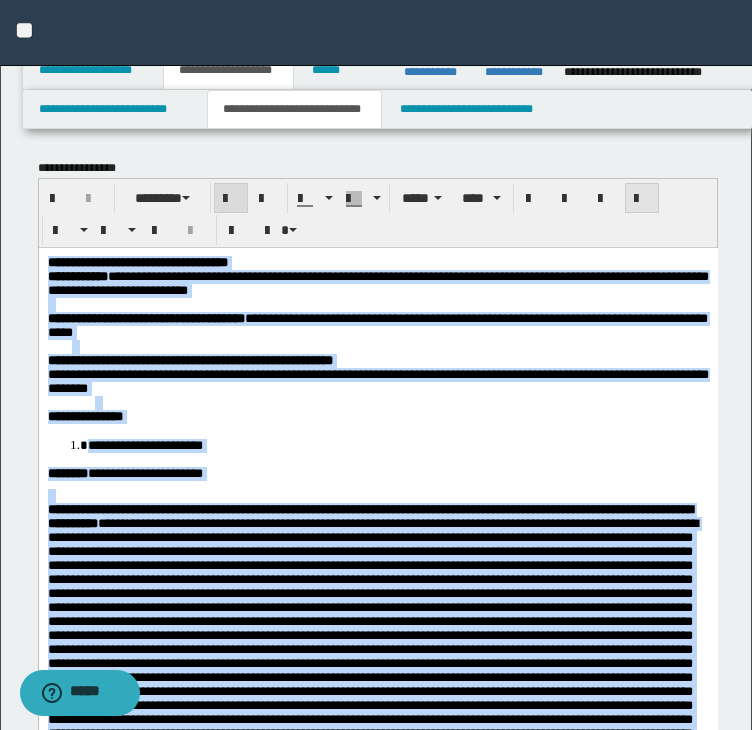 click at bounding box center [642, 198] 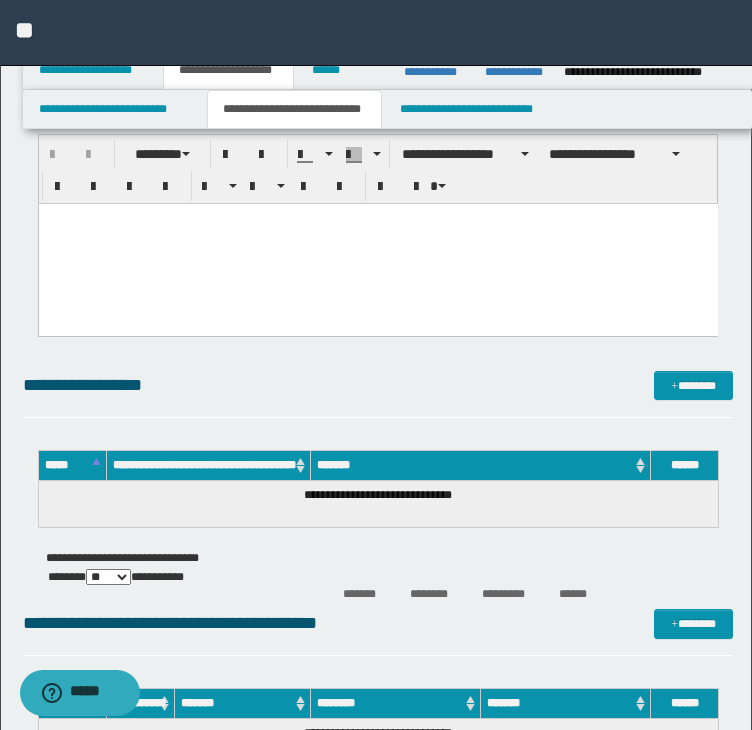scroll, scrollTop: 1500, scrollLeft: 0, axis: vertical 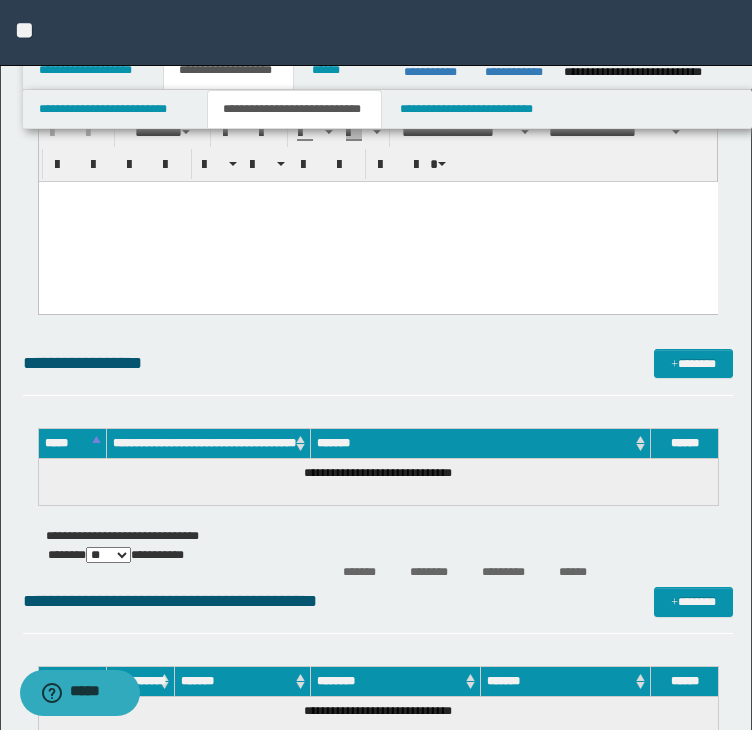 click at bounding box center [377, 222] 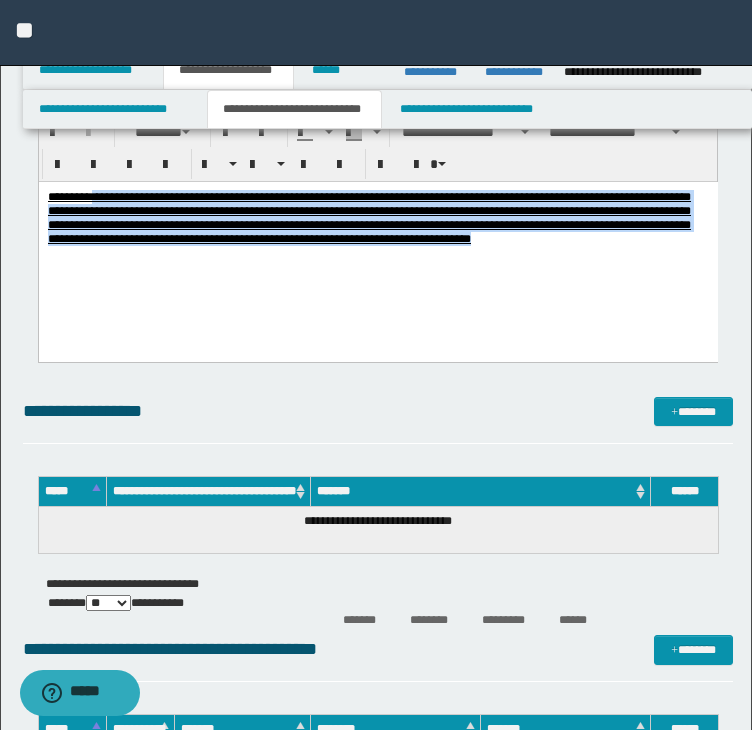 drag, startPoint x: 435, startPoint y: 254, endPoint x: 130, endPoint y: 358, distance: 322.24368 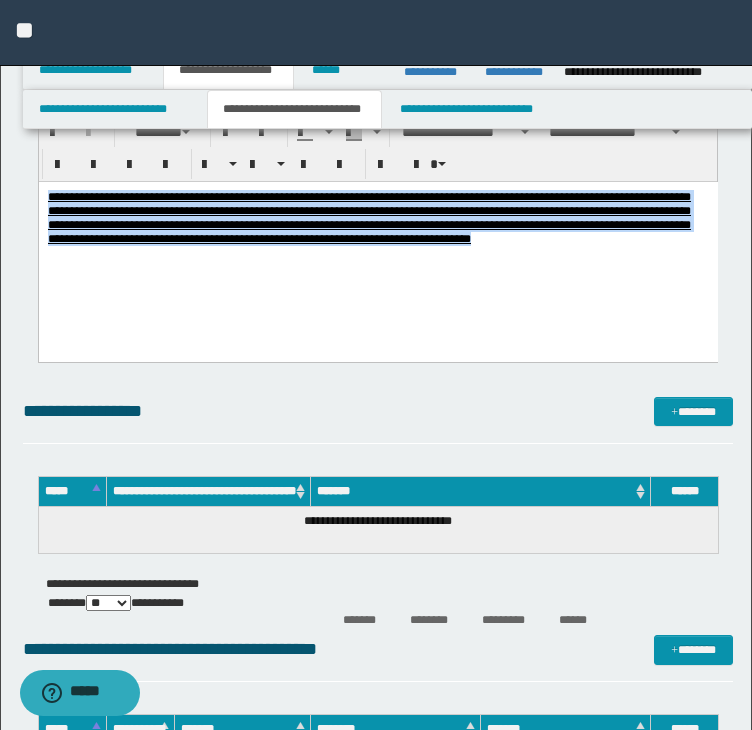 drag, startPoint x: 476, startPoint y: 259, endPoint x: -62, endPoint y: 174, distance: 544.6733 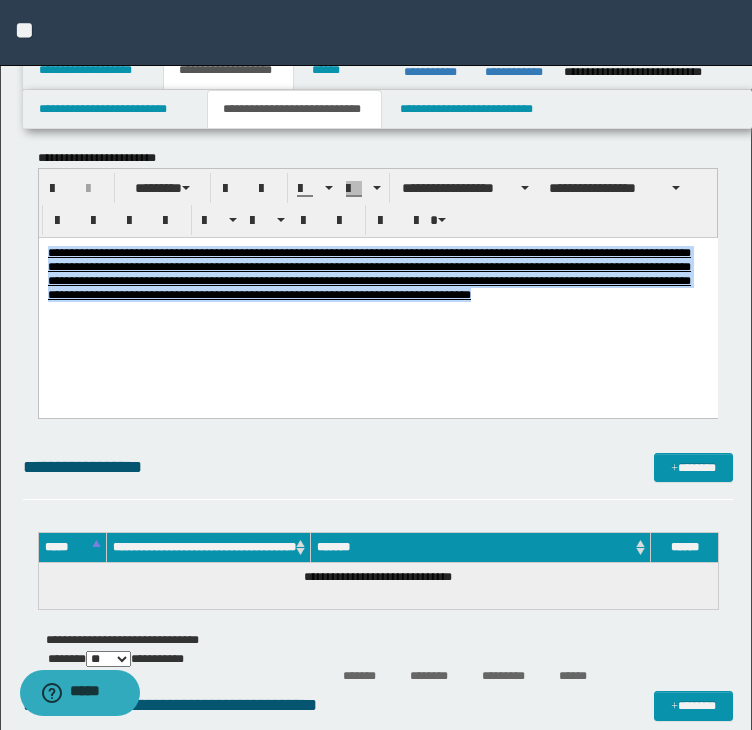 scroll, scrollTop: 1400, scrollLeft: 0, axis: vertical 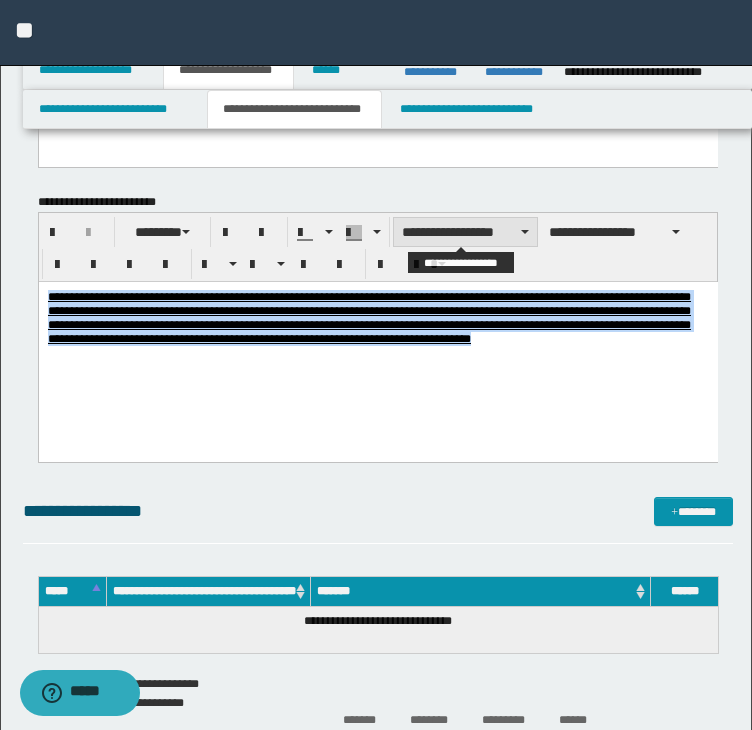 click on "**********" at bounding box center [465, 232] 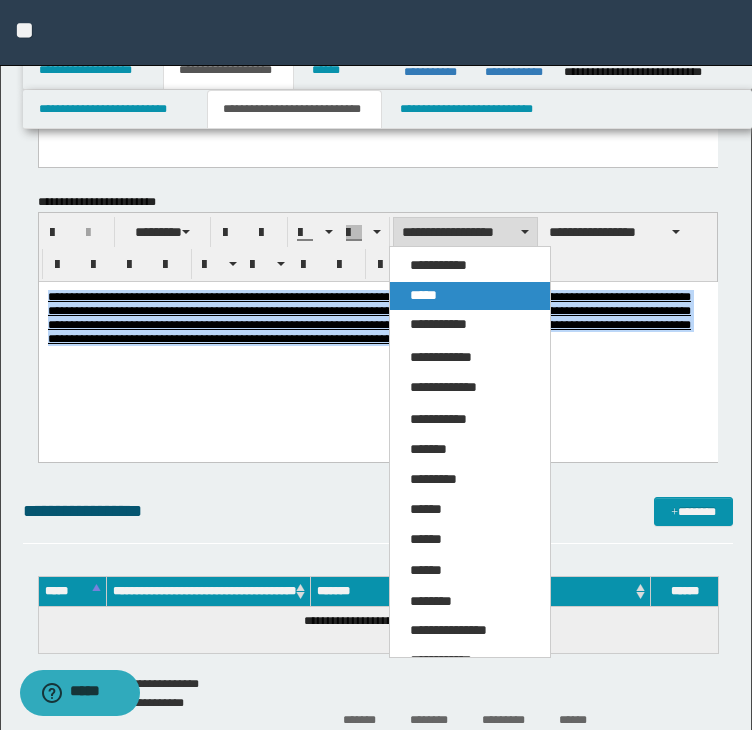 click on "**********" at bounding box center [470, 509] 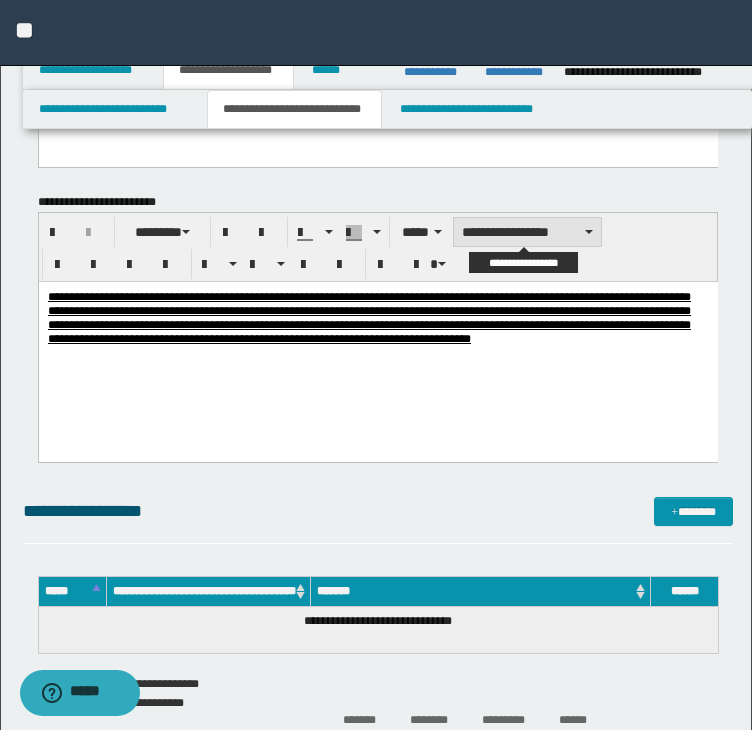 click on "**********" at bounding box center [527, 232] 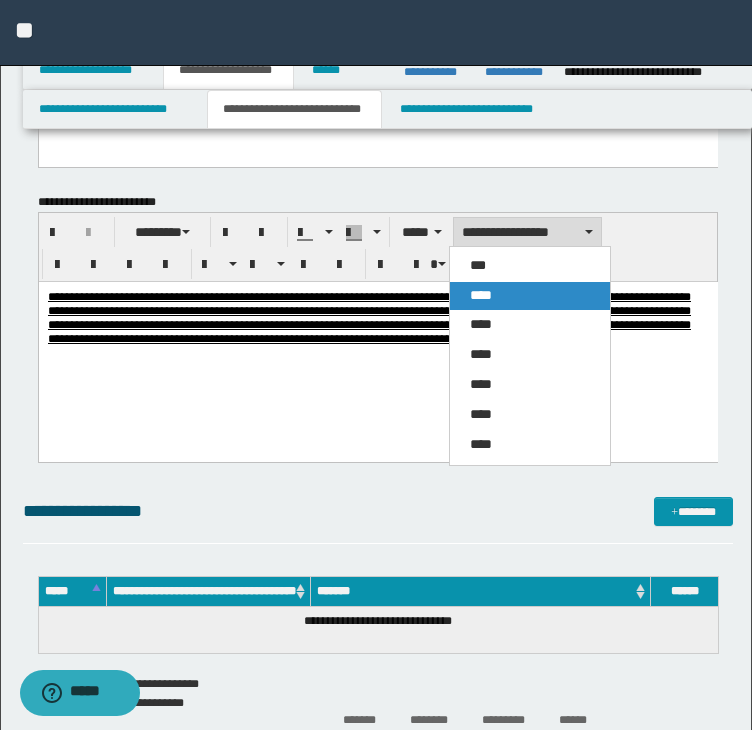 click on "****" at bounding box center [530, 296] 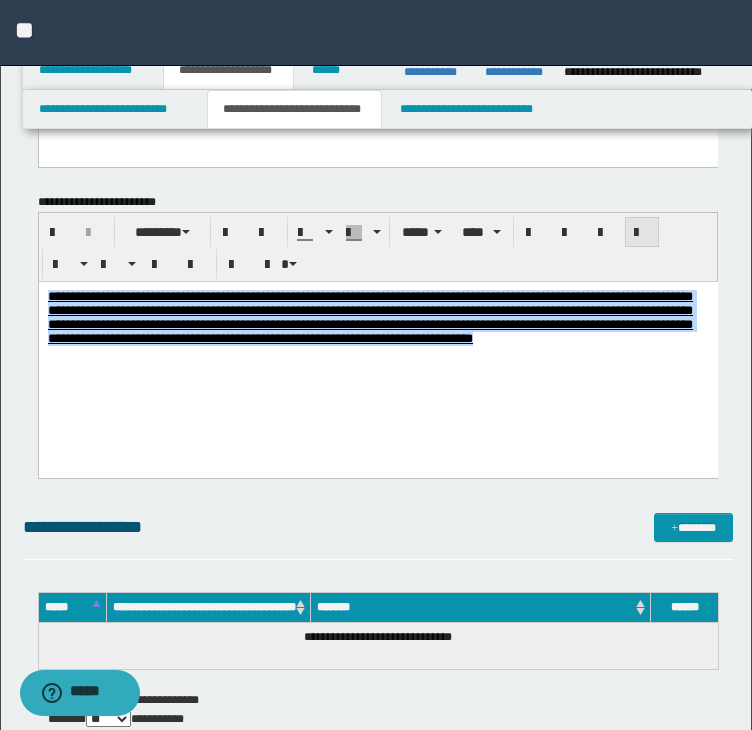 click at bounding box center [642, 232] 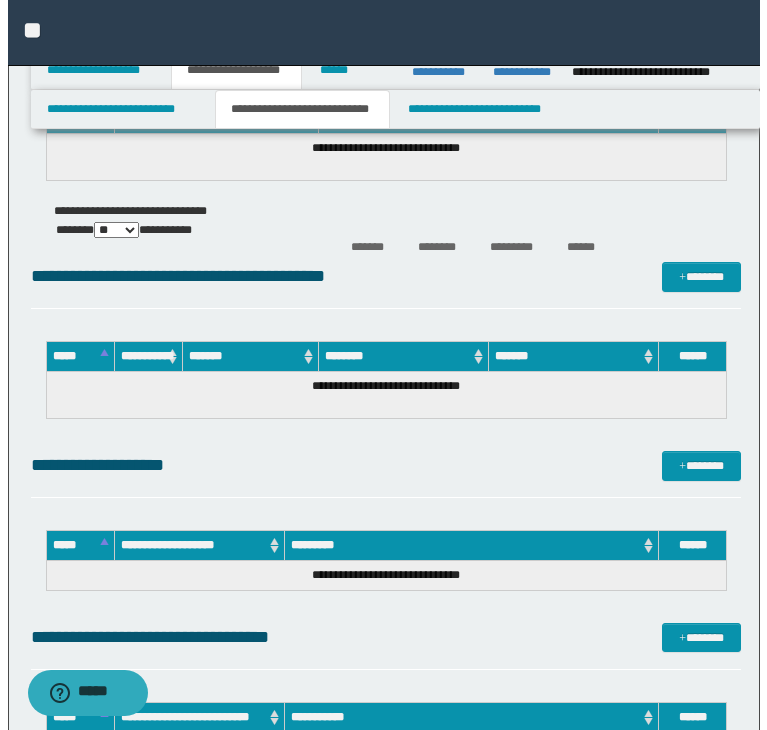 scroll, scrollTop: 1900, scrollLeft: 0, axis: vertical 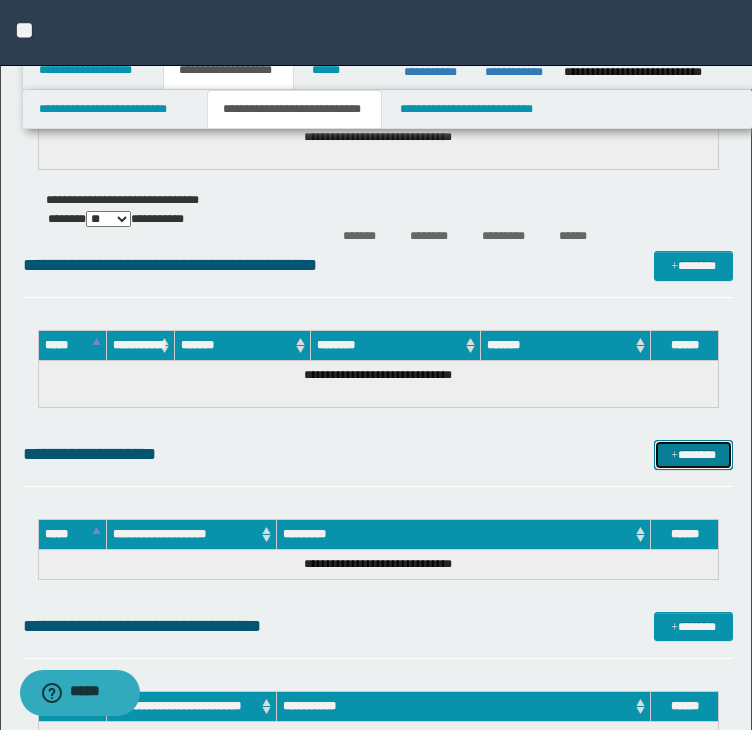 click on "*******" at bounding box center [693, 455] 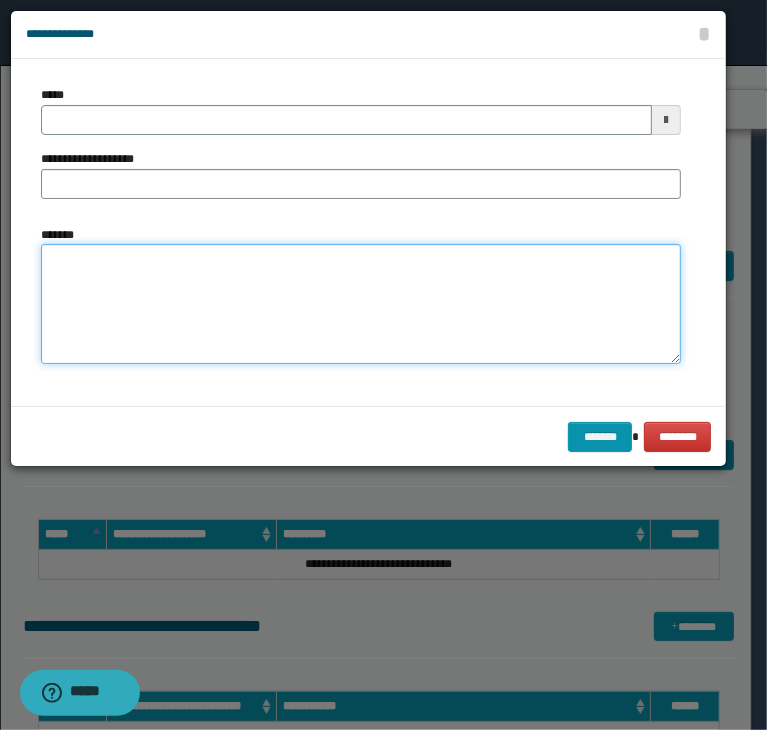 drag, startPoint x: 235, startPoint y: 314, endPoint x: 183, endPoint y: 169, distance: 154.0422 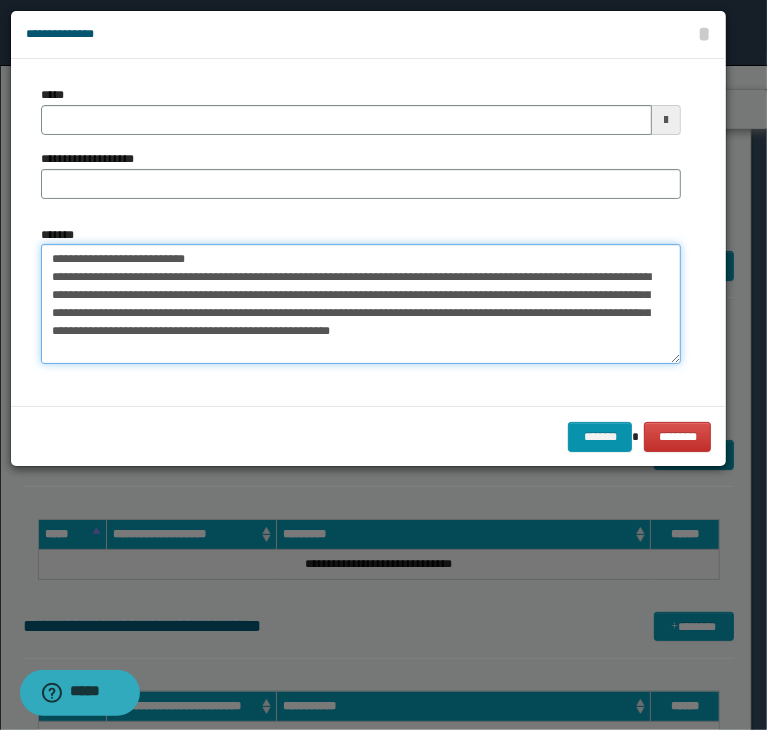 type 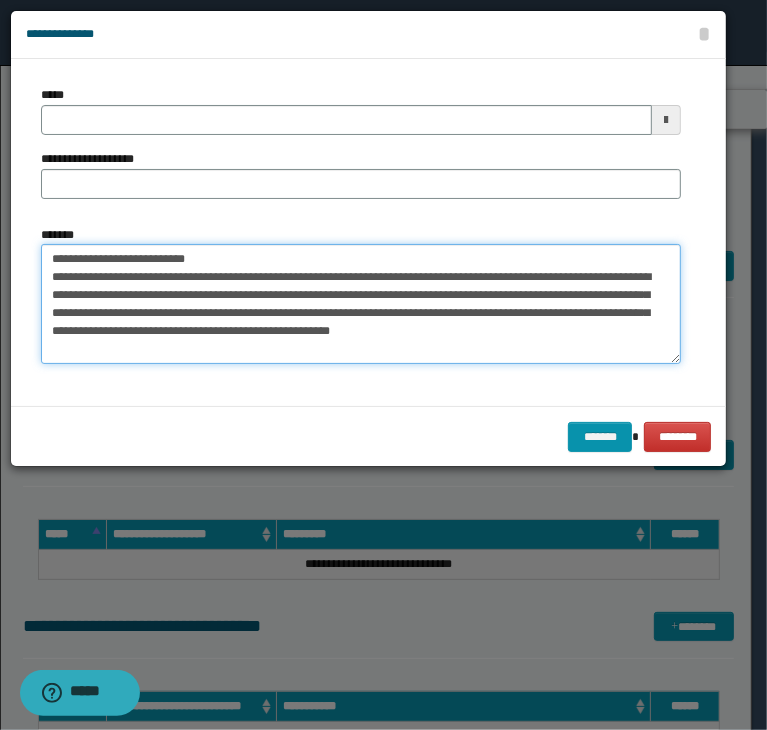 type on "**********" 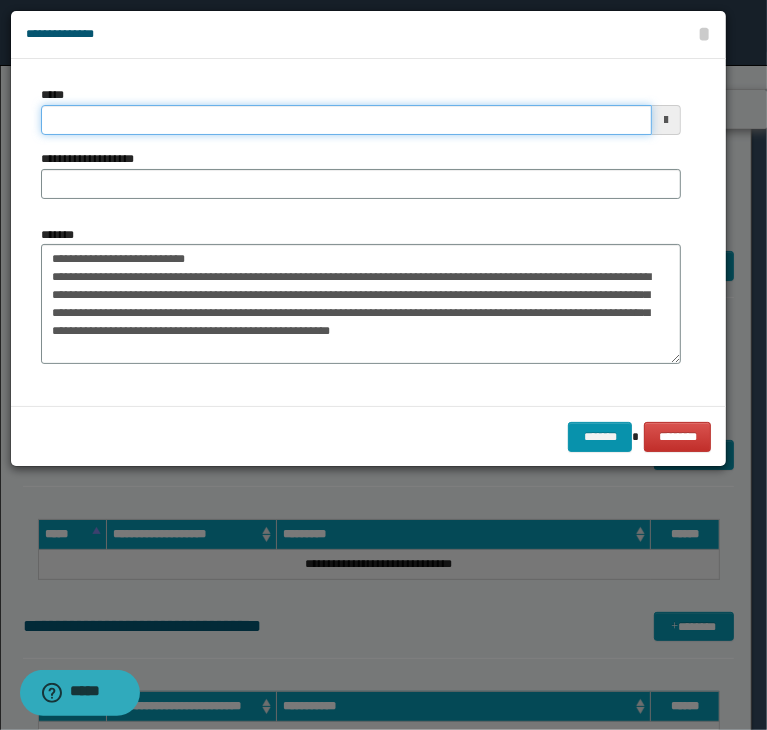click on "*****" at bounding box center (346, 120) 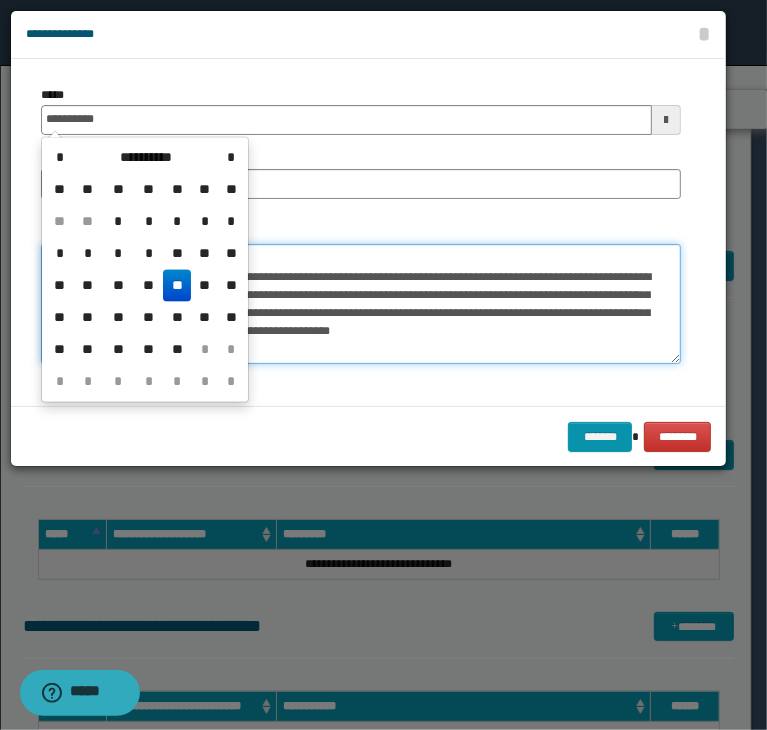 type on "**********" 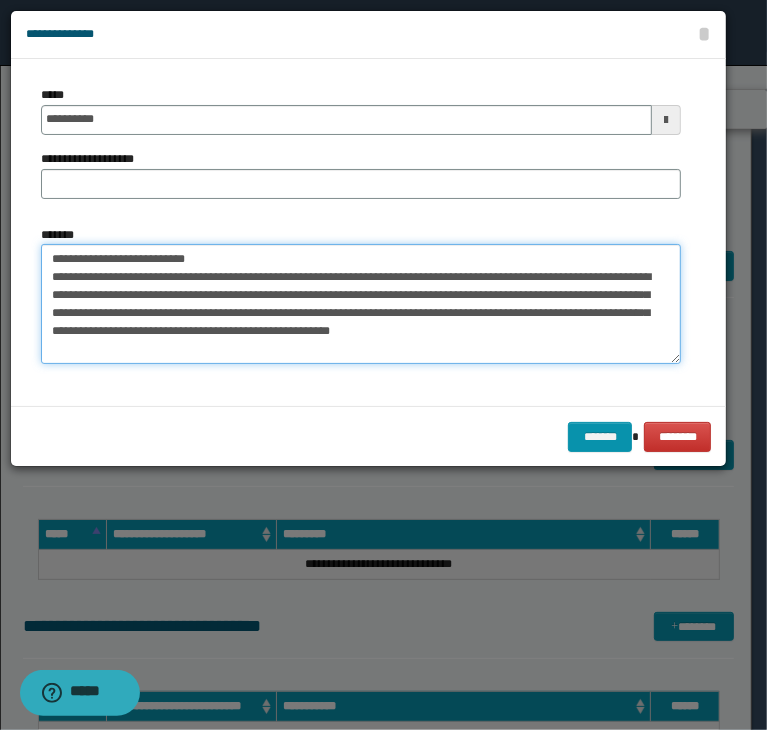 drag, startPoint x: 432, startPoint y: 282, endPoint x: 56, endPoint y: 265, distance: 376.38412 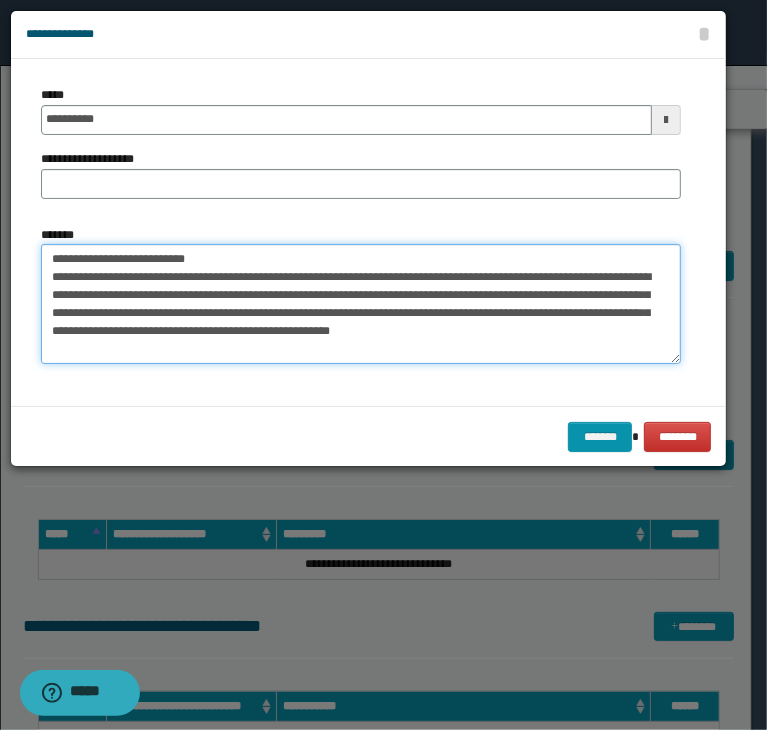 click on "**********" at bounding box center [361, 304] 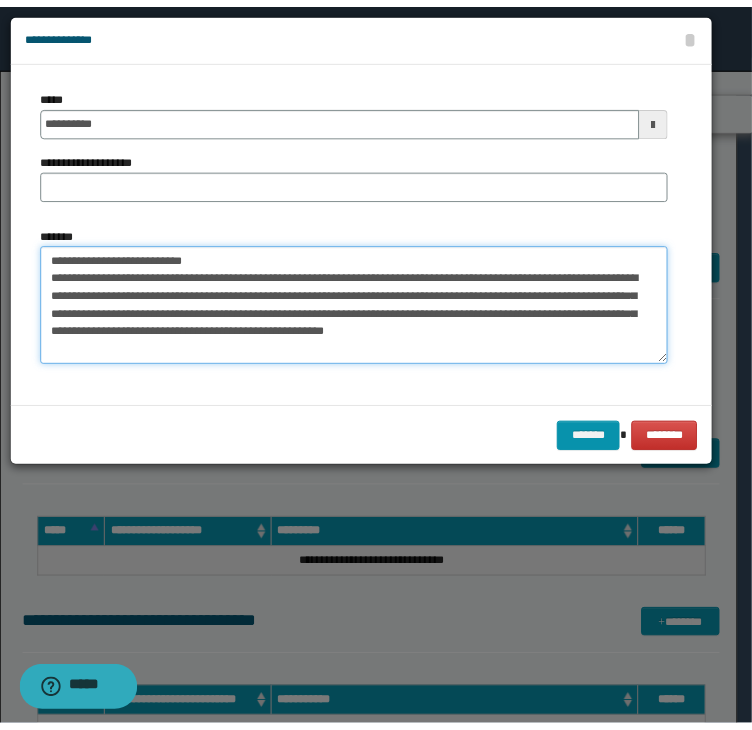 scroll, scrollTop: 0, scrollLeft: 0, axis: both 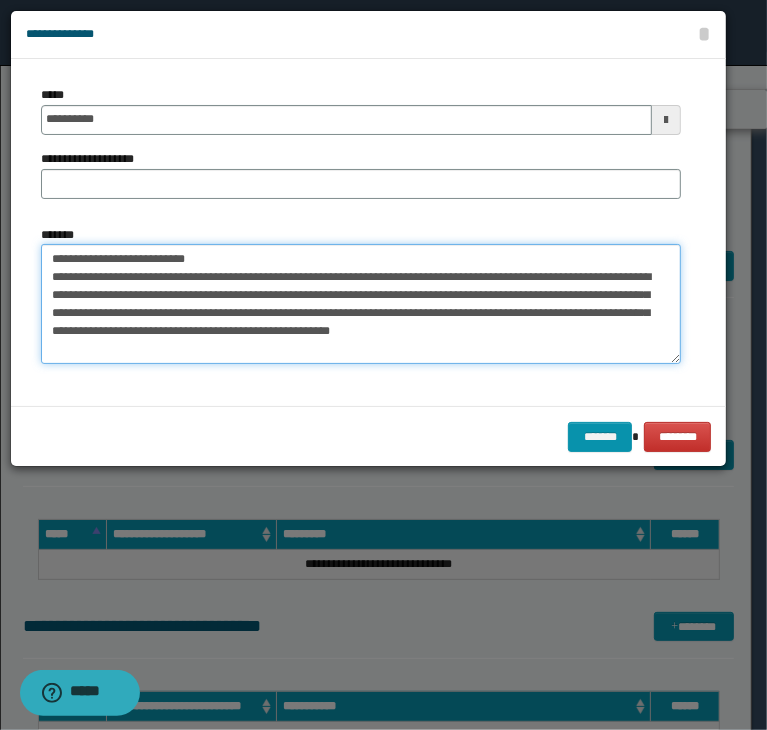 drag, startPoint x: 115, startPoint y: 257, endPoint x: 278, endPoint y: 249, distance: 163.1962 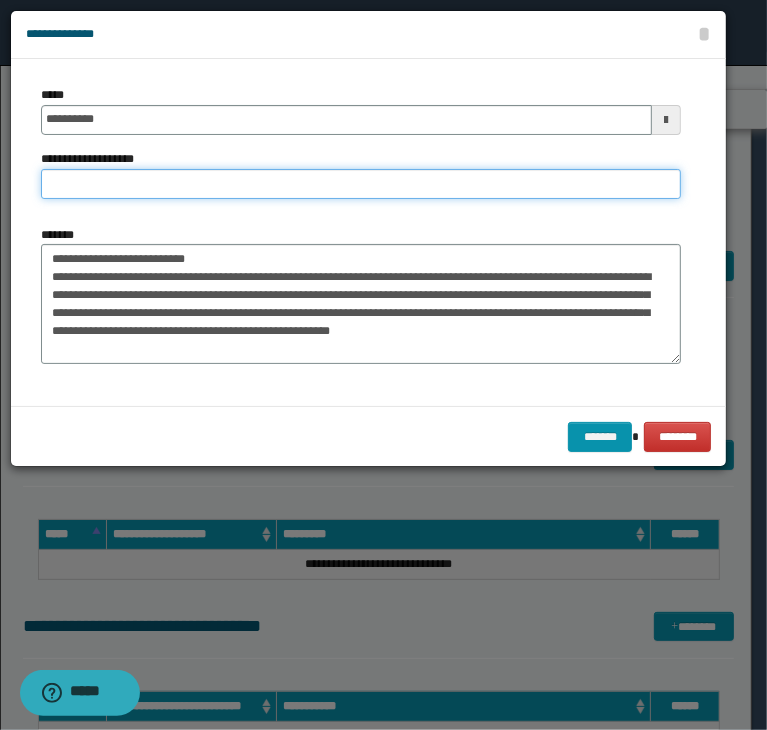 click on "**********" at bounding box center [361, 184] 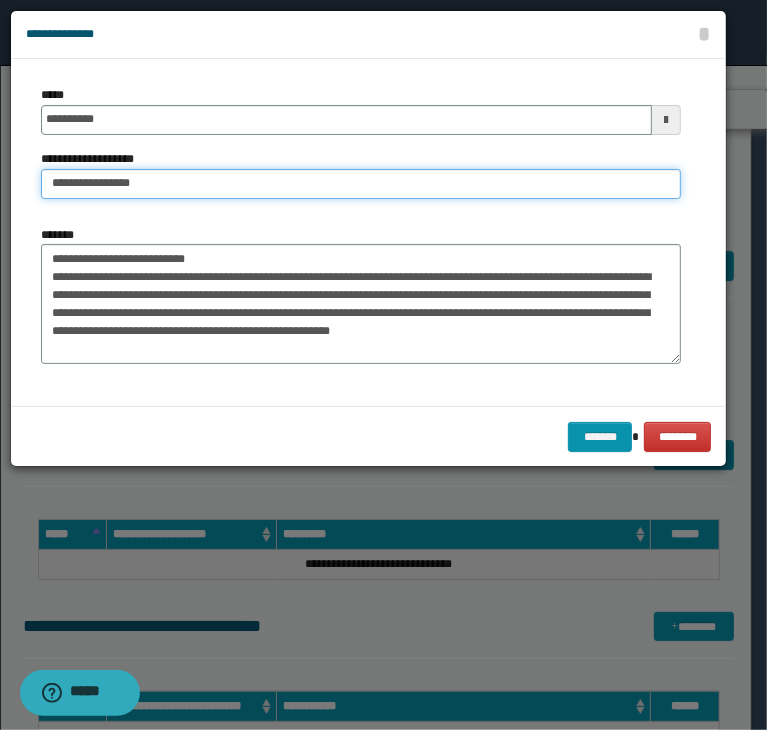 type on "**********" 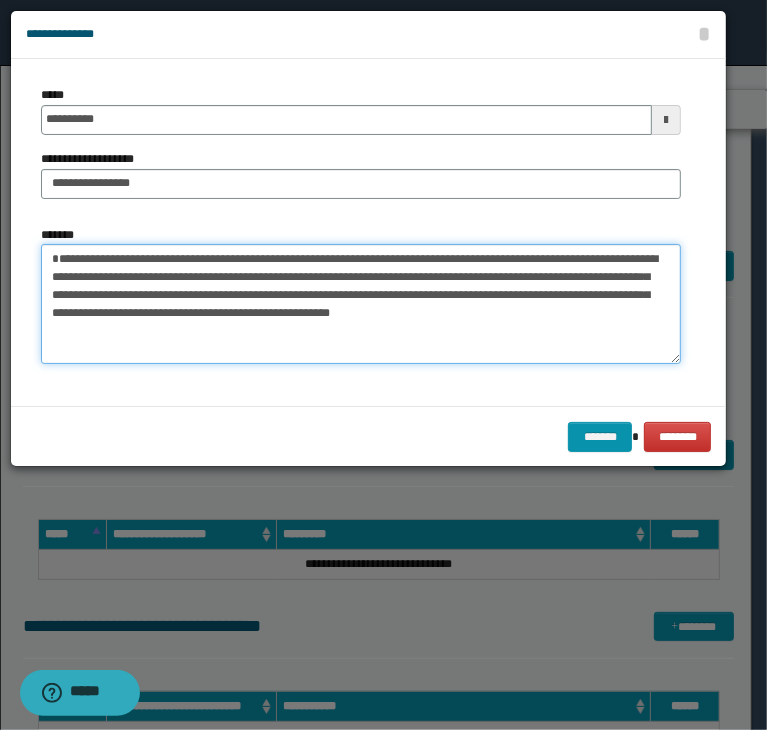 type on "**********" 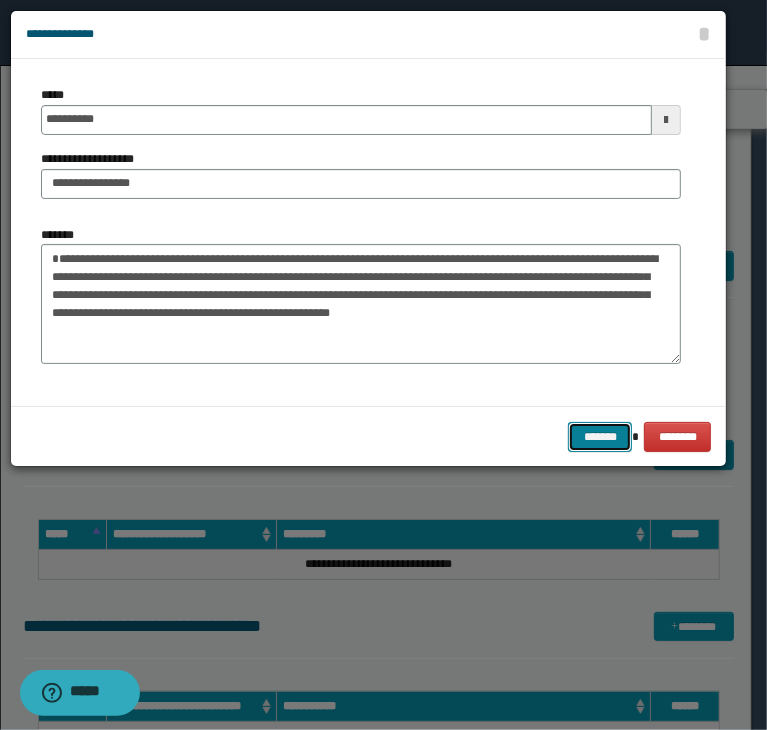 type 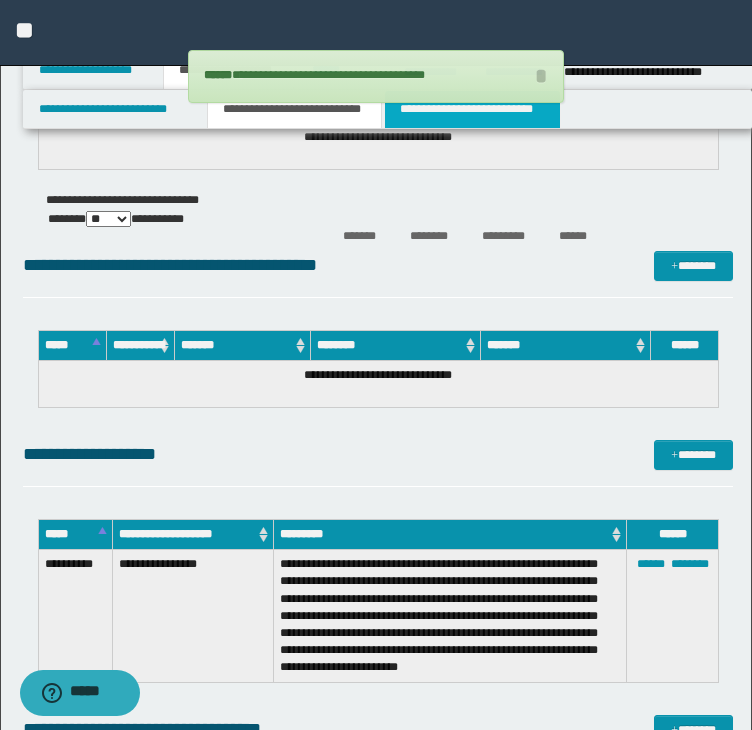 click on "**********" at bounding box center [472, 109] 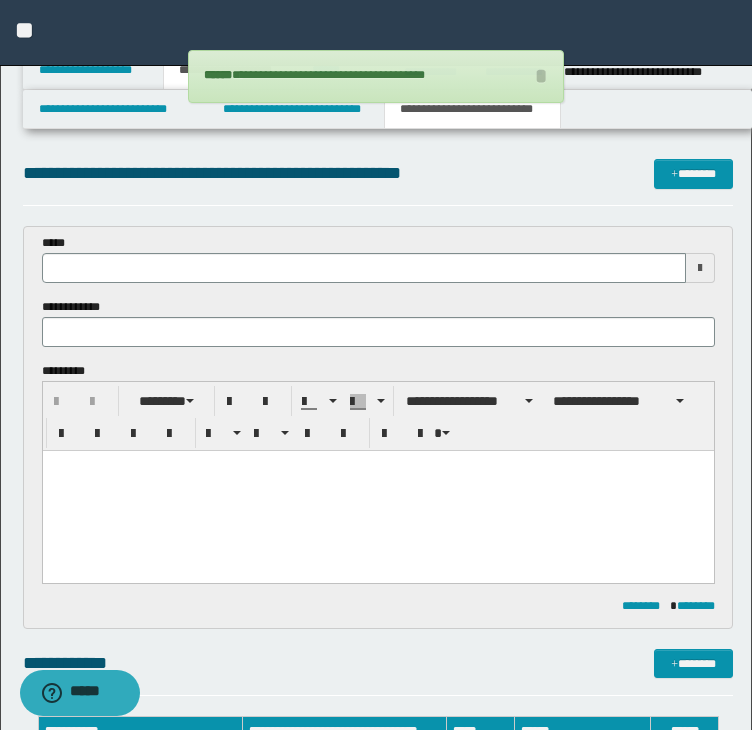 scroll, scrollTop: 0, scrollLeft: 0, axis: both 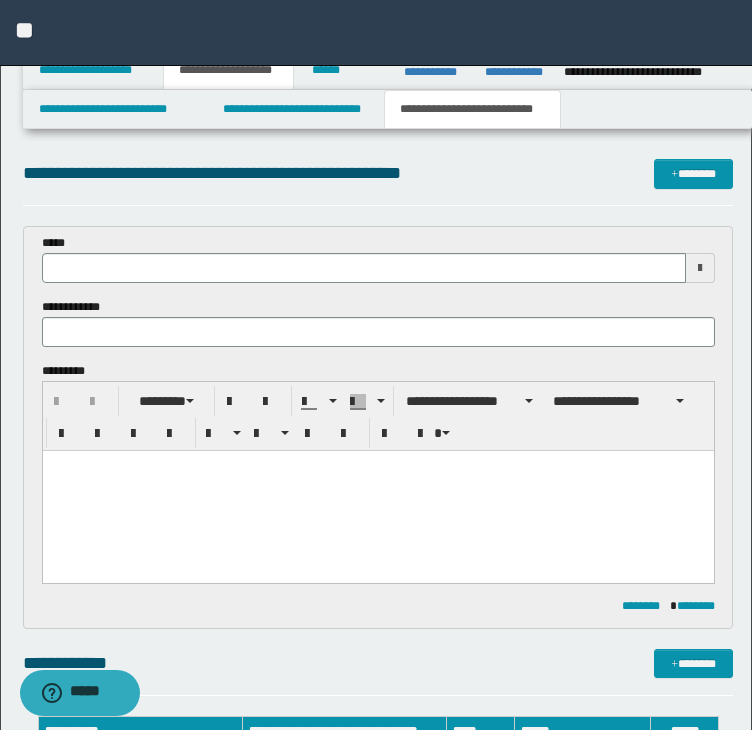 click at bounding box center (377, 490) 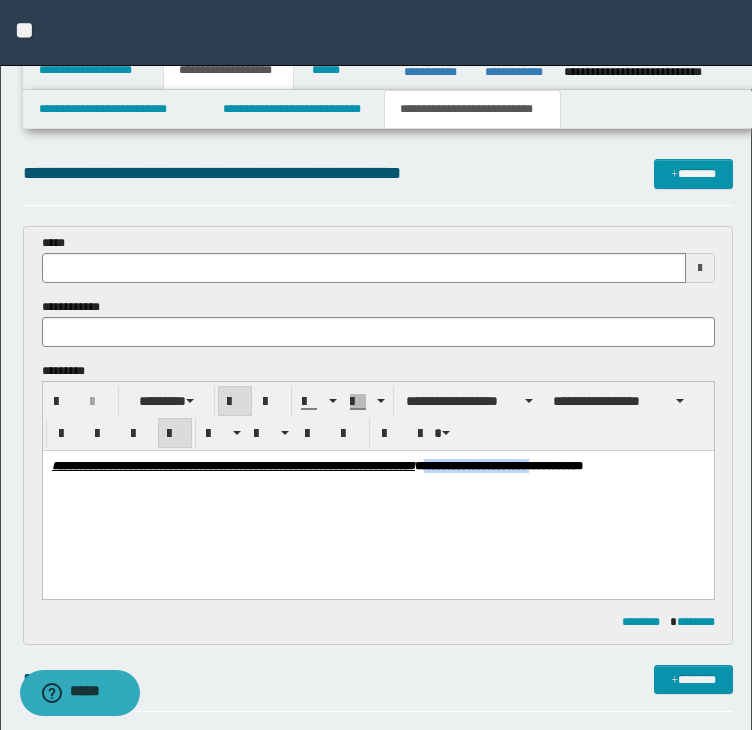 drag, startPoint x: 573, startPoint y: 467, endPoint x: 685, endPoint y: 456, distance: 112.53888 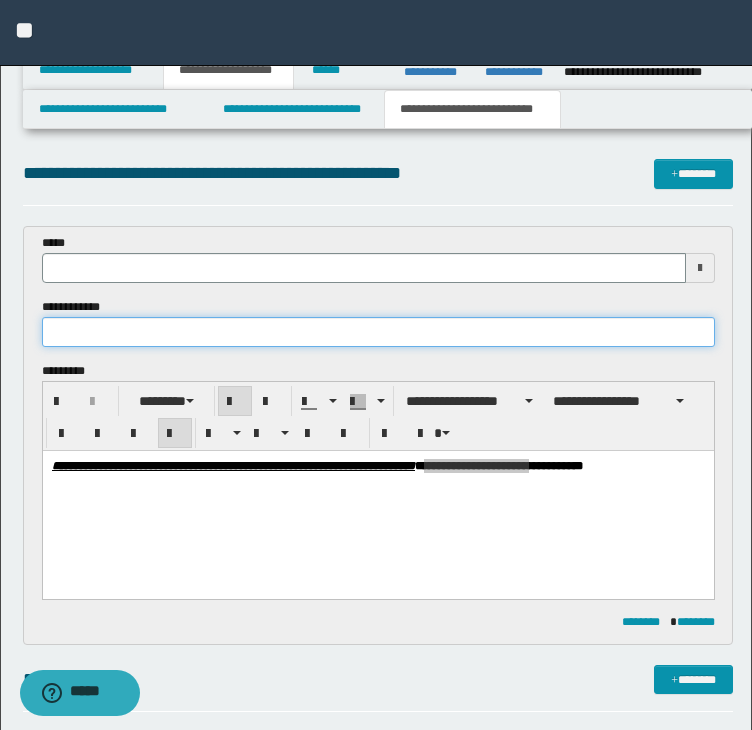 click at bounding box center (378, 332) 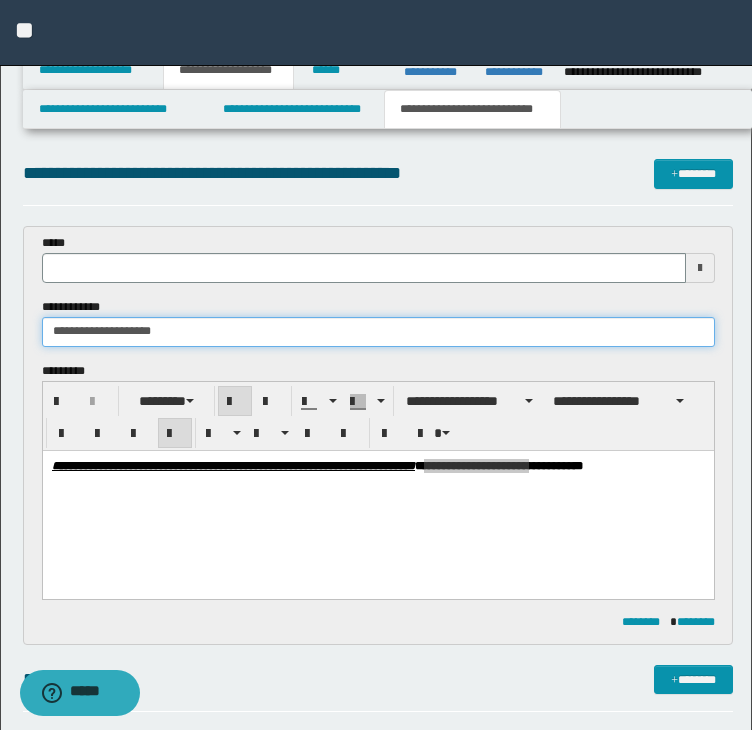 type on "**********" 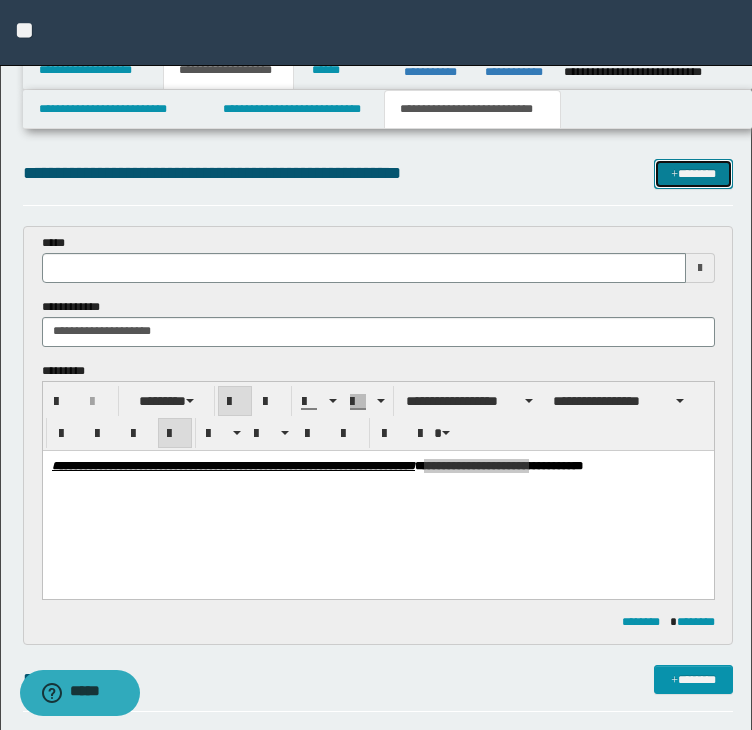 click on "*******" at bounding box center (693, 174) 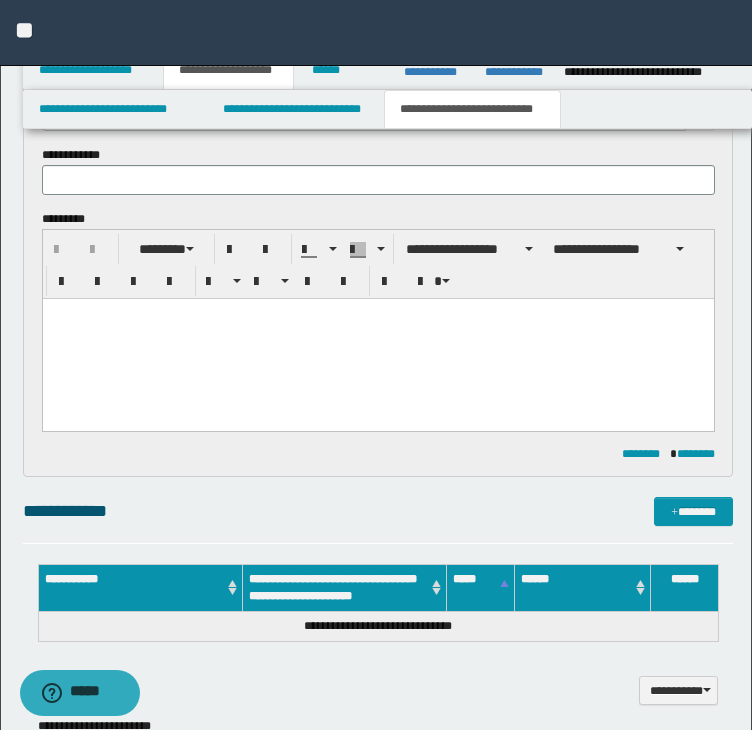 scroll, scrollTop: 0, scrollLeft: 0, axis: both 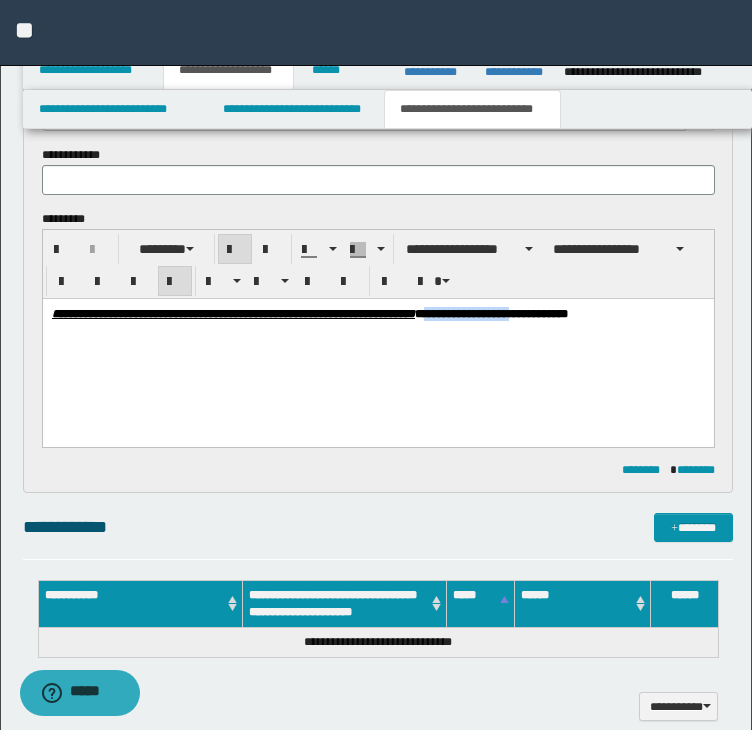 drag, startPoint x: 573, startPoint y: 314, endPoint x: 669, endPoint y: 317, distance: 96.04687 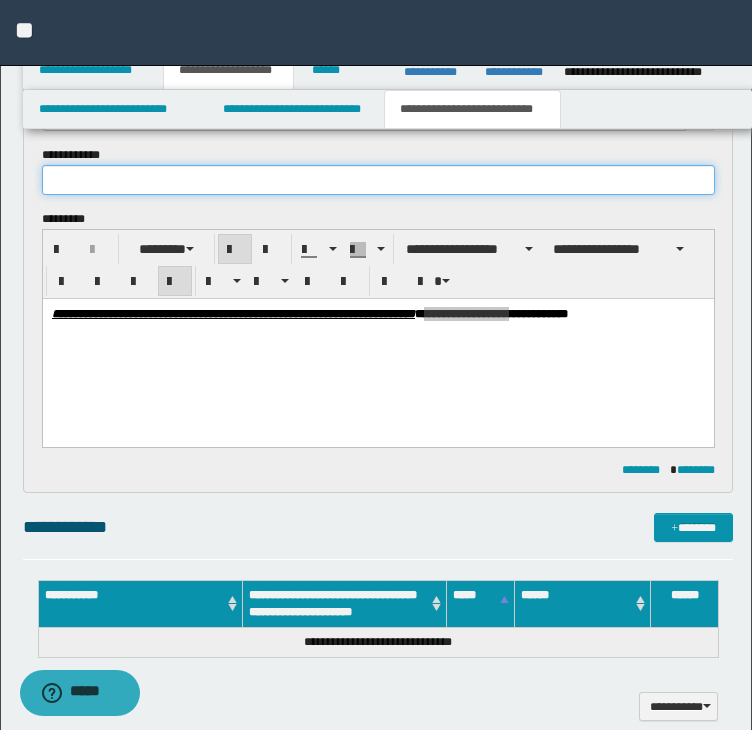 click at bounding box center [378, 180] 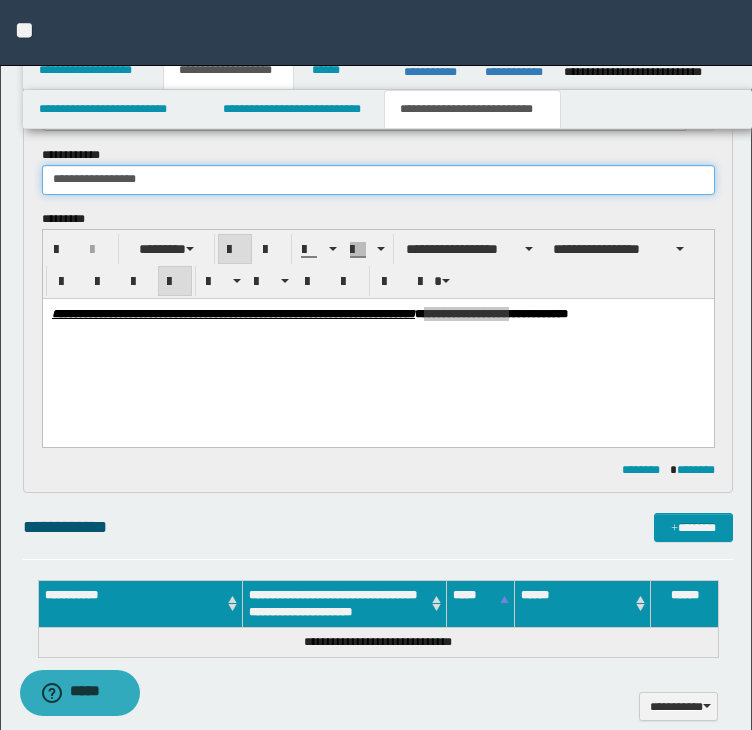 type on "**********" 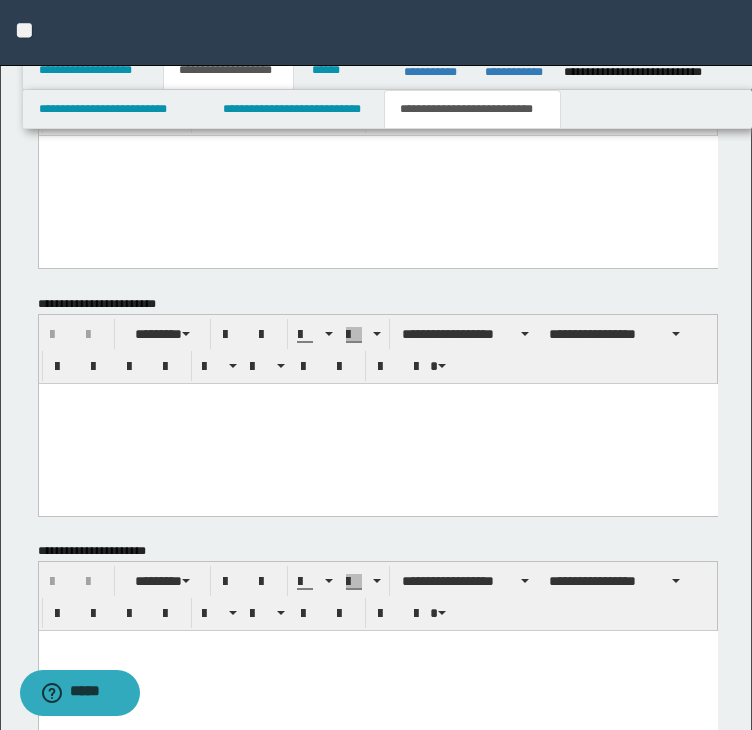 scroll, scrollTop: 1432, scrollLeft: 0, axis: vertical 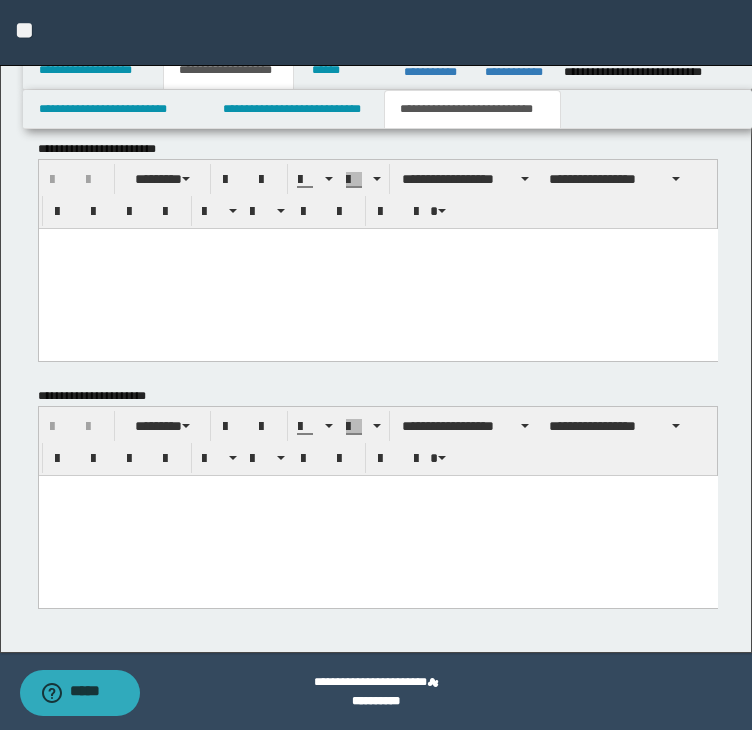 click at bounding box center [377, 516] 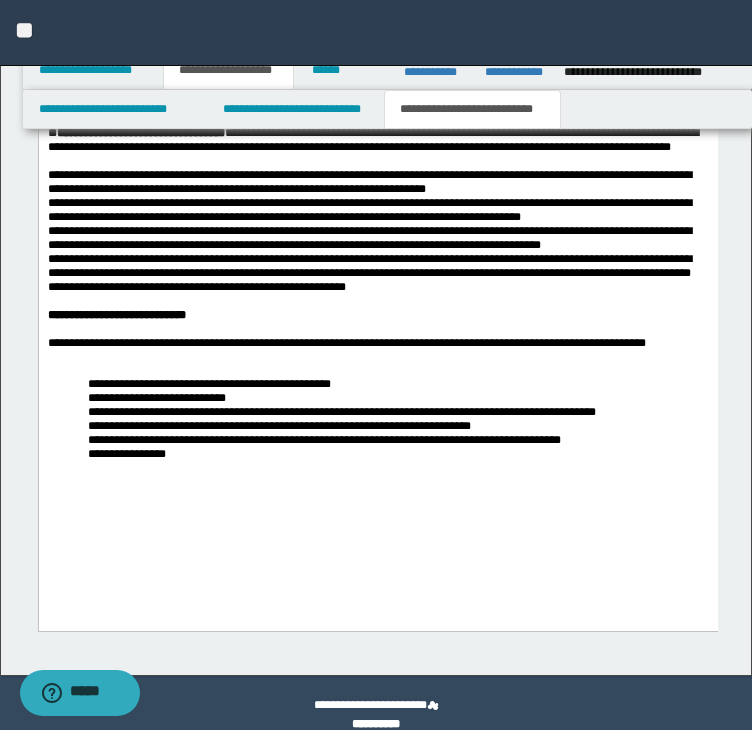 scroll, scrollTop: 1828, scrollLeft: 0, axis: vertical 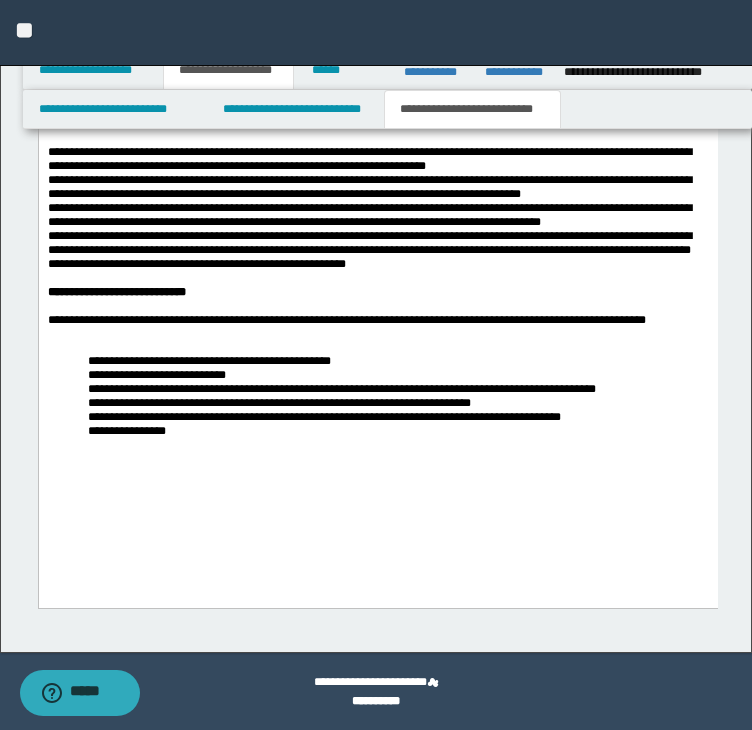 click on "**********" at bounding box center [377, 320] 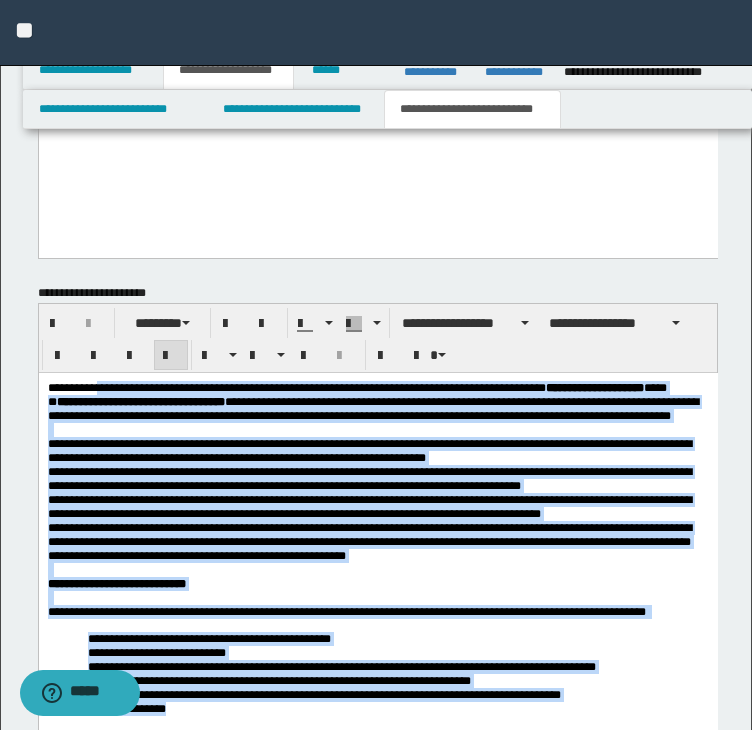 scroll, scrollTop: 1512, scrollLeft: 0, axis: vertical 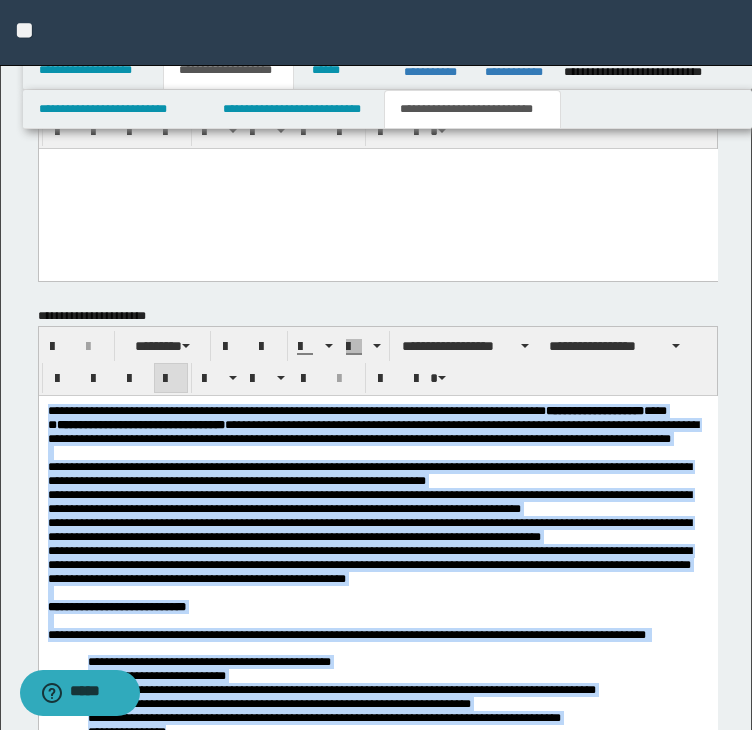 drag, startPoint x: 203, startPoint y: 802, endPoint x: -18, endPoint y: 267, distance: 578.8489 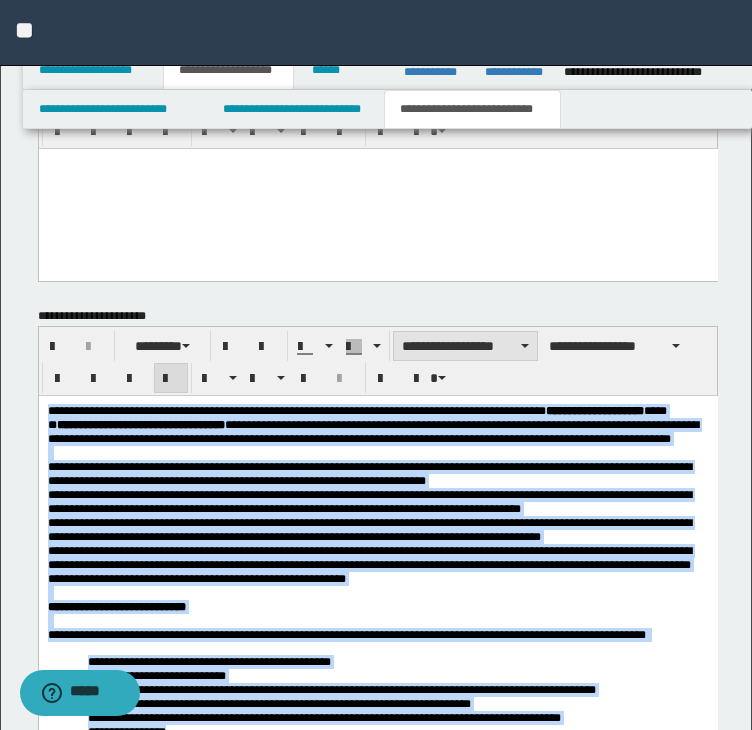 click on "**********" at bounding box center (465, 346) 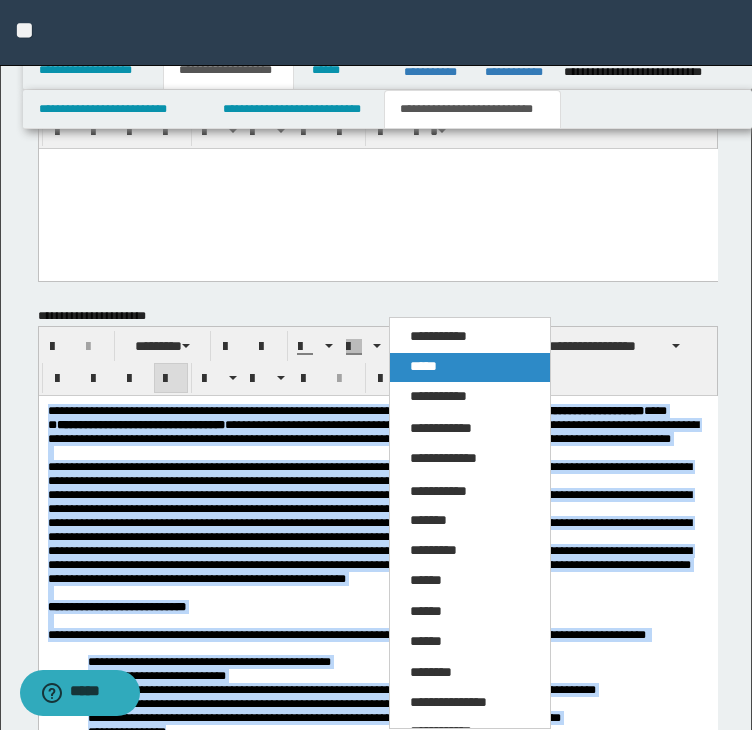 click on "*****" at bounding box center (470, 367) 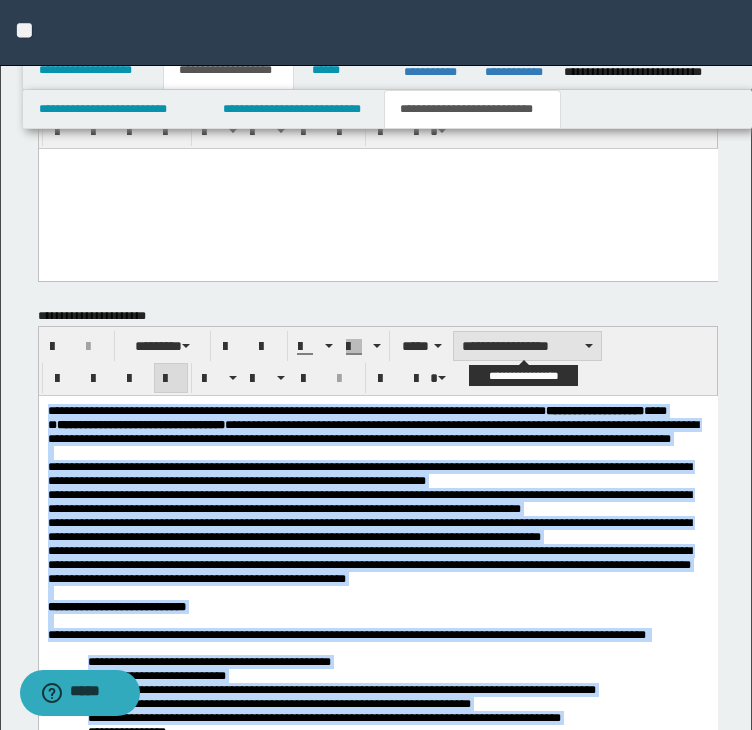 click on "**********" at bounding box center (527, 346) 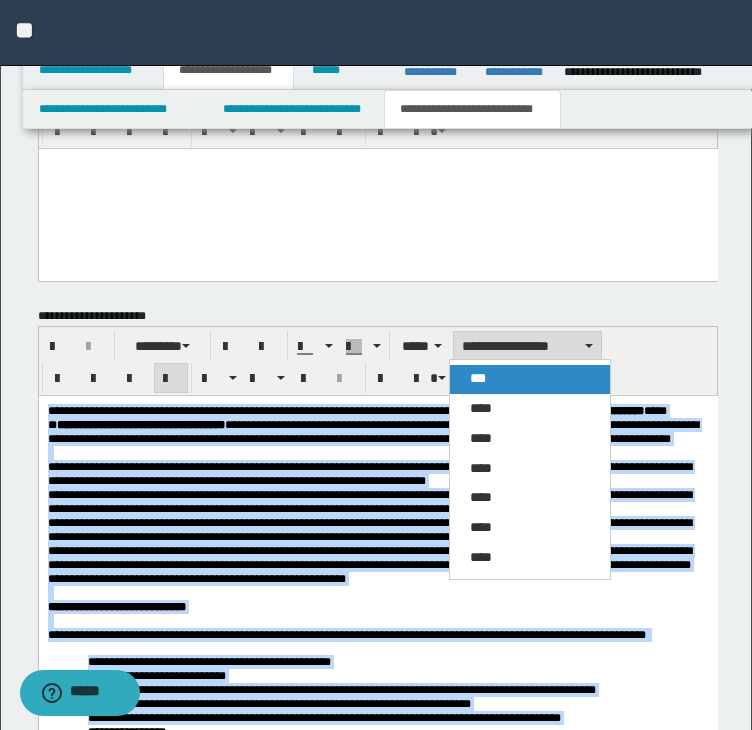 click on "***   ****   ****   ****   ****   ****   ****" at bounding box center [530, 469] 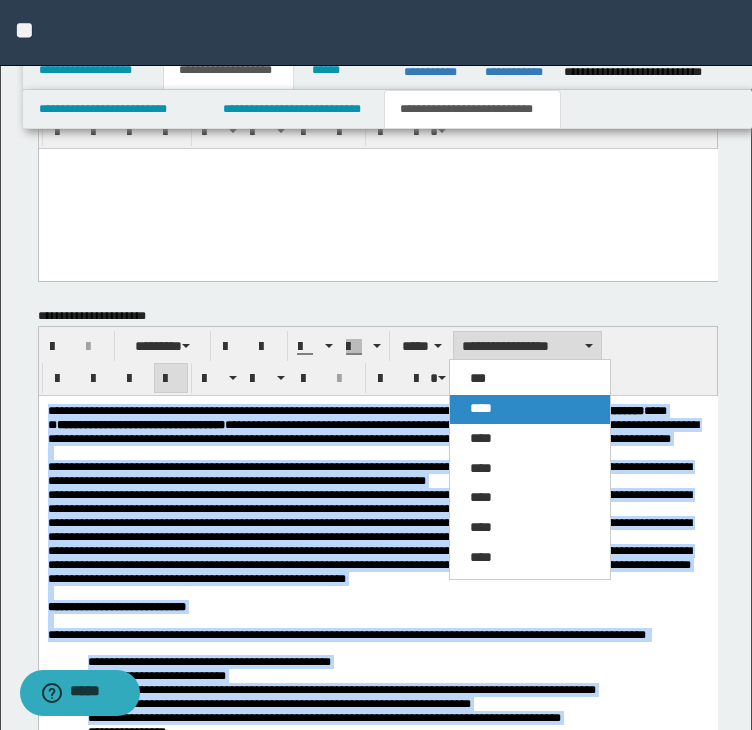 click on "****" at bounding box center (481, 408) 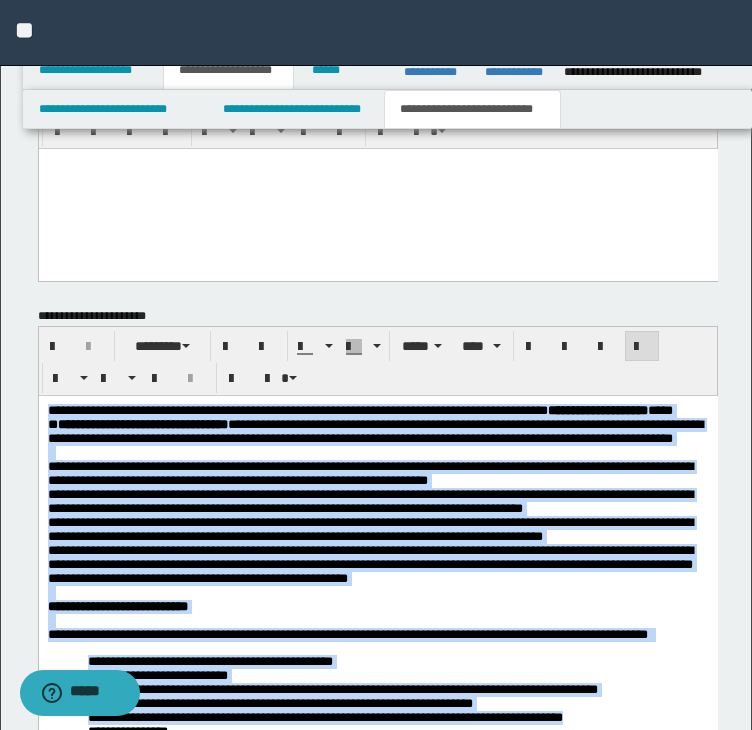 click at bounding box center (642, 346) 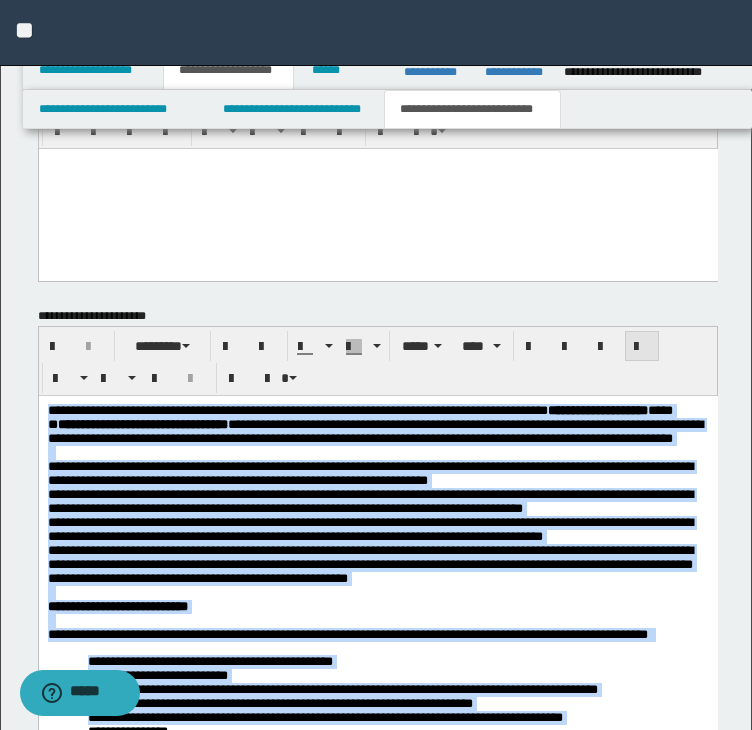 click at bounding box center (642, 346) 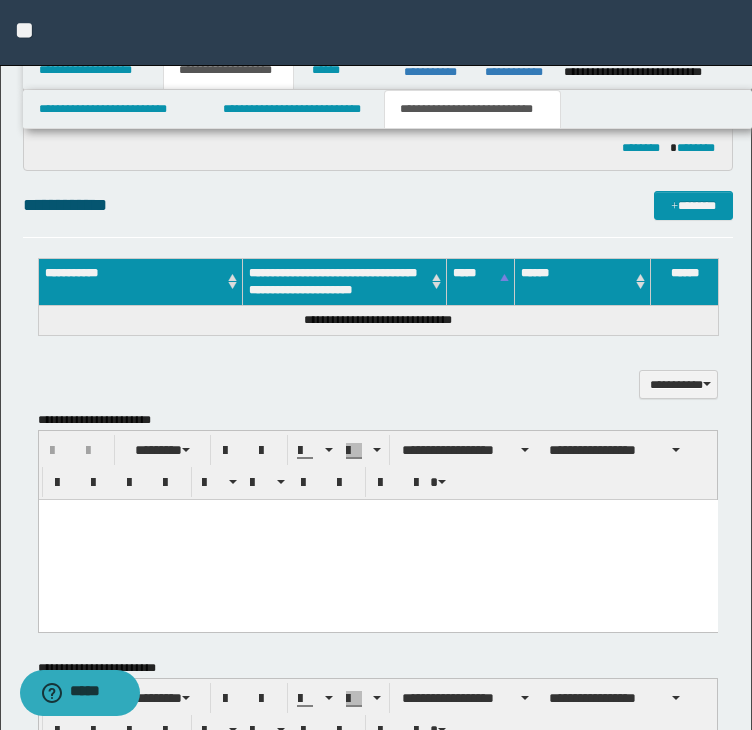 scroll, scrollTop: 912, scrollLeft: 0, axis: vertical 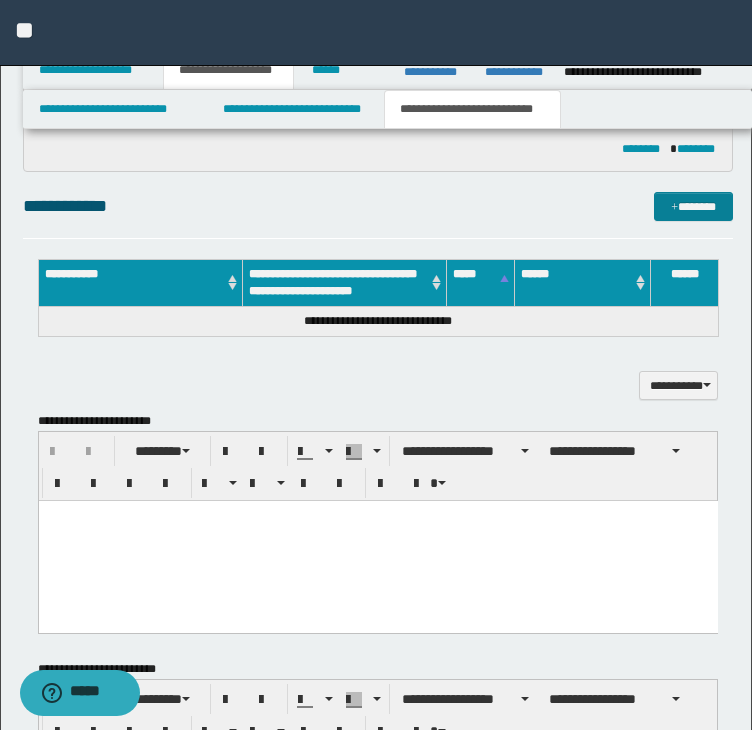 click on "**********" at bounding box center (378, 215) 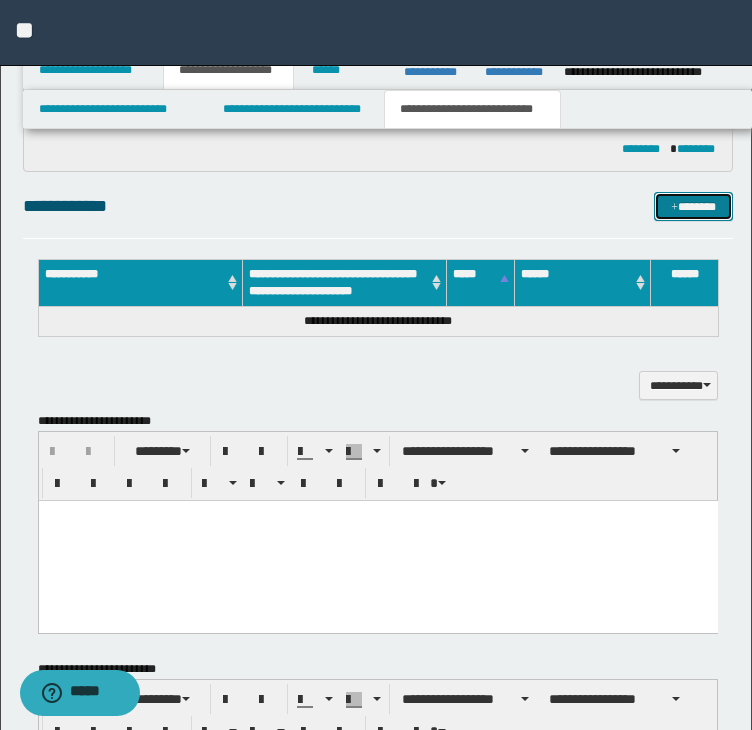click on "*******" at bounding box center (693, 207) 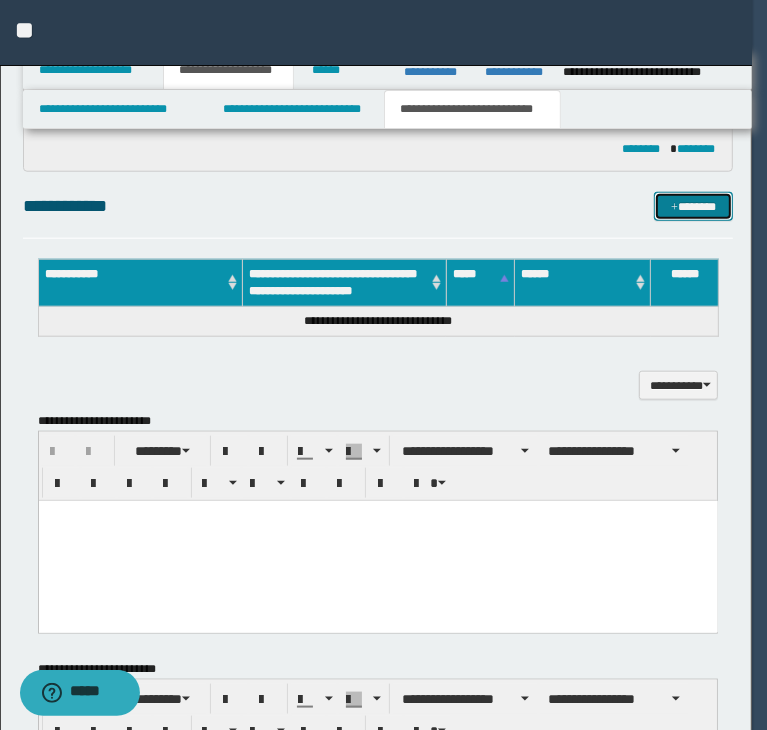type 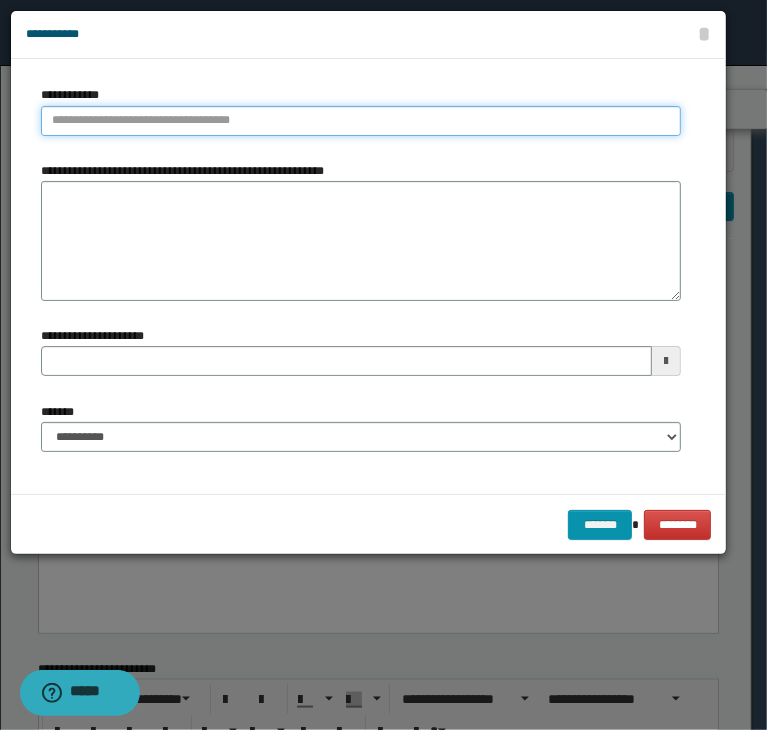 click on "**********" at bounding box center [361, 121] 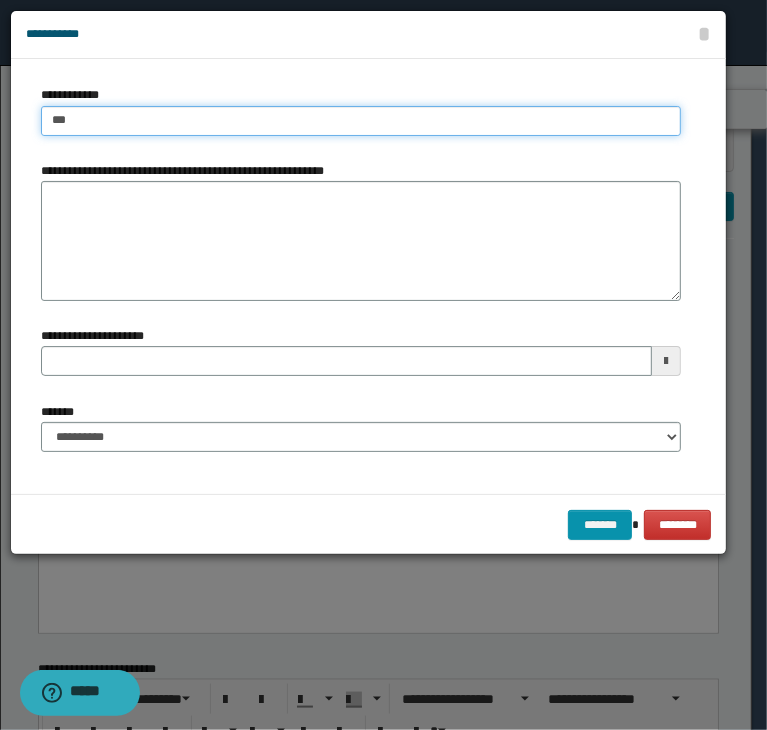 type on "****" 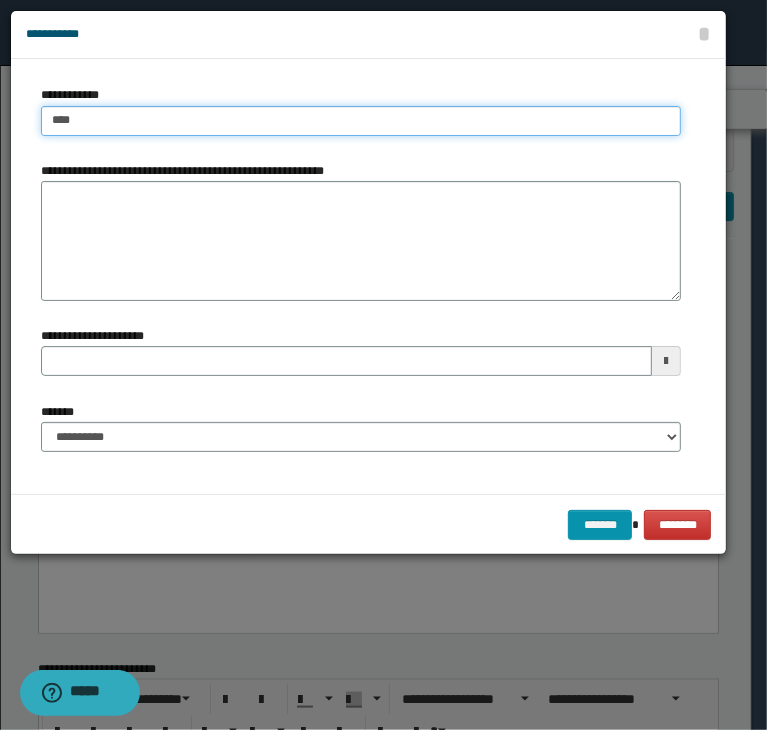 type on "****" 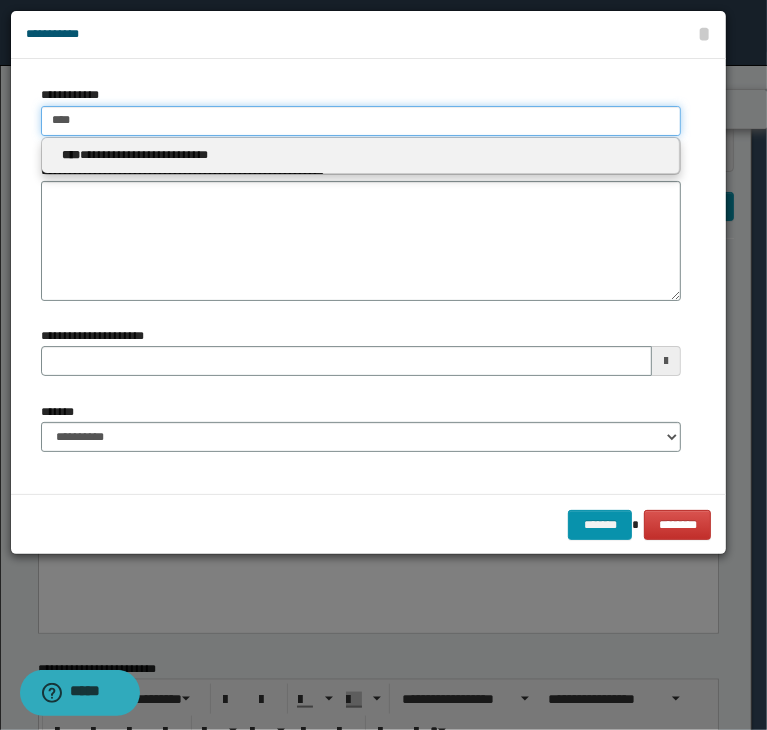 type 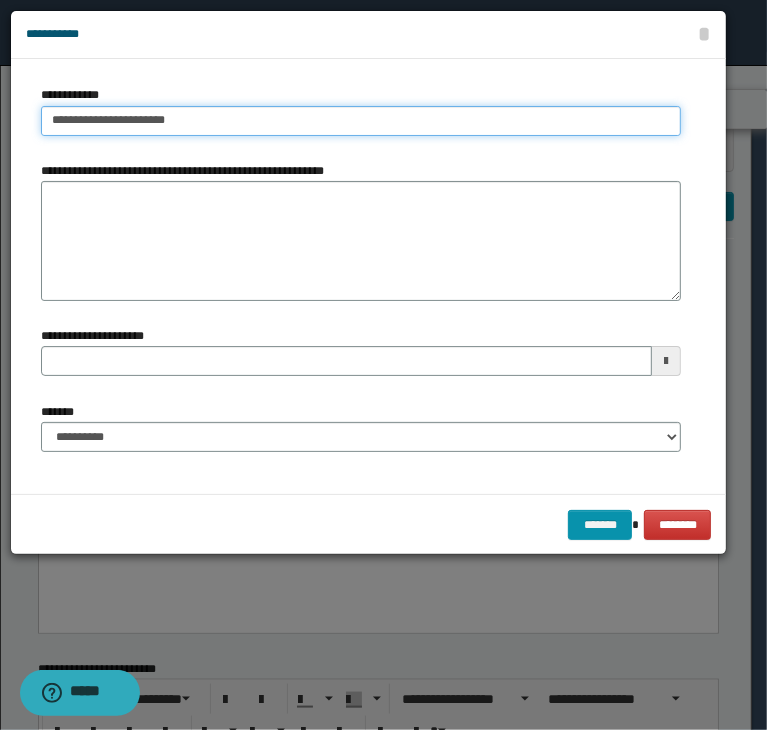 type on "**********" 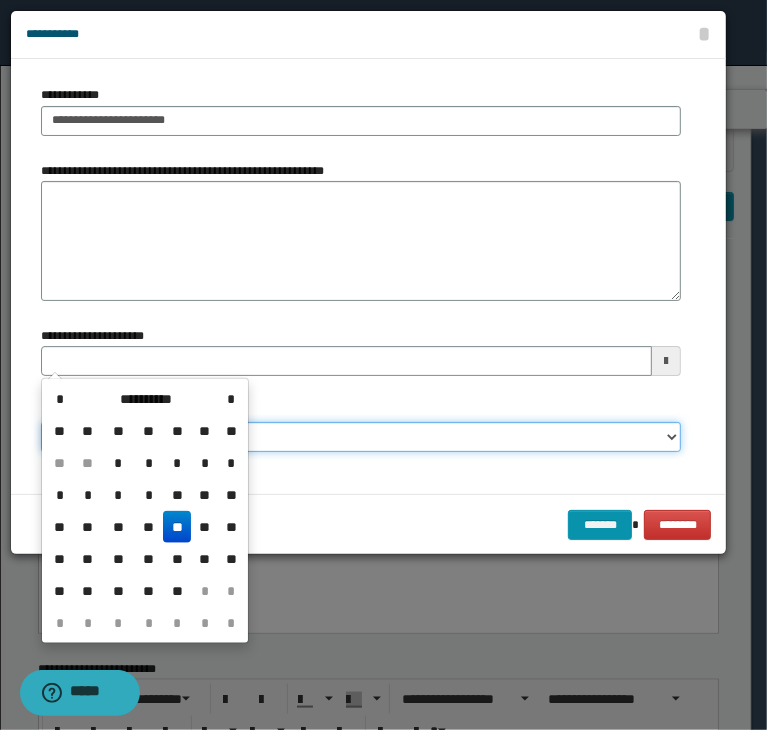 type 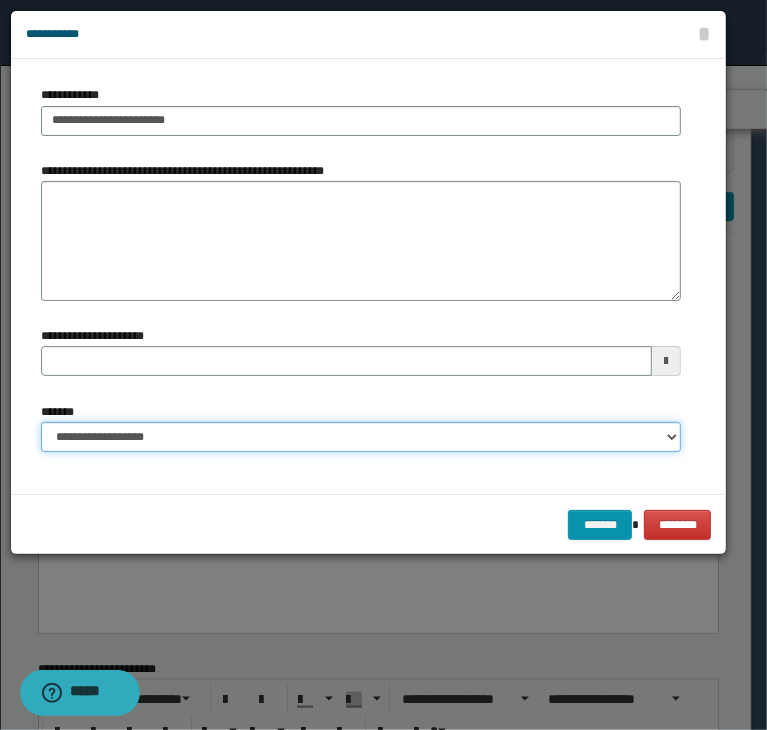 select on "*" 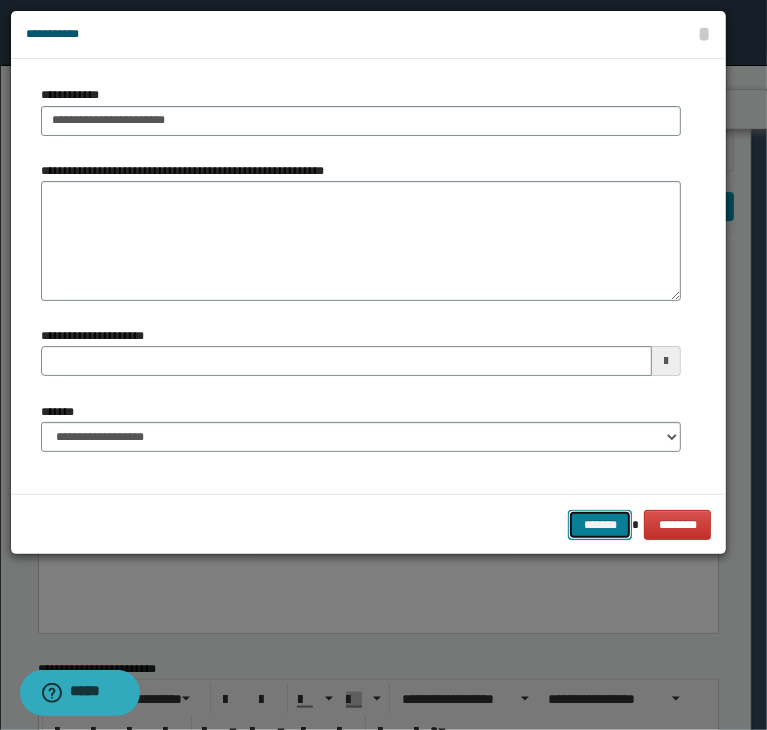 type 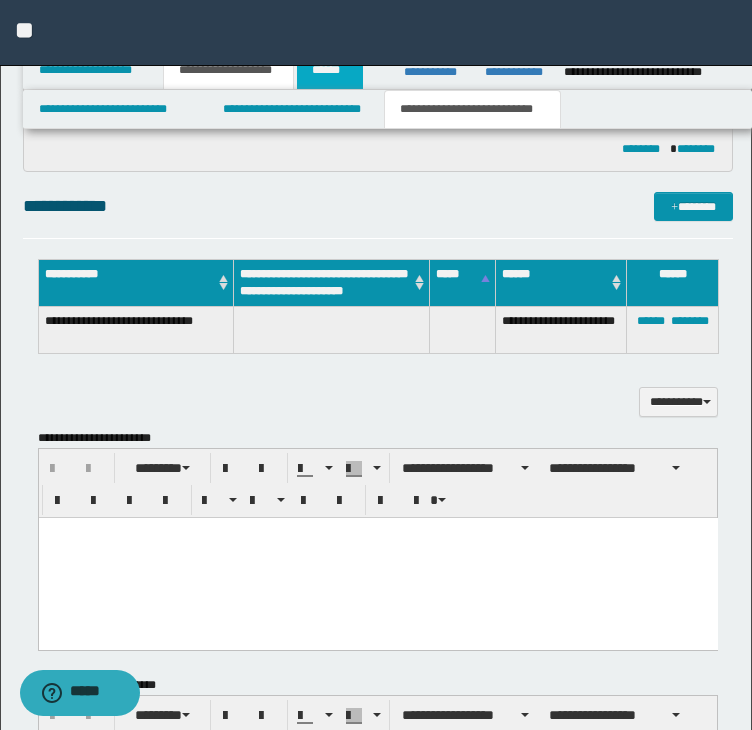 click on "******" at bounding box center (330, 70) 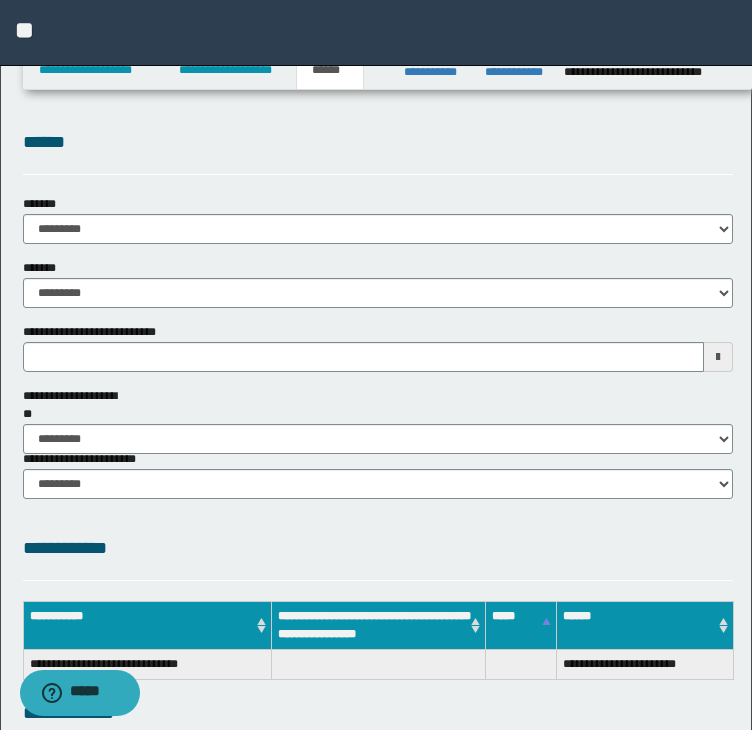 scroll, scrollTop: 402, scrollLeft: 0, axis: vertical 